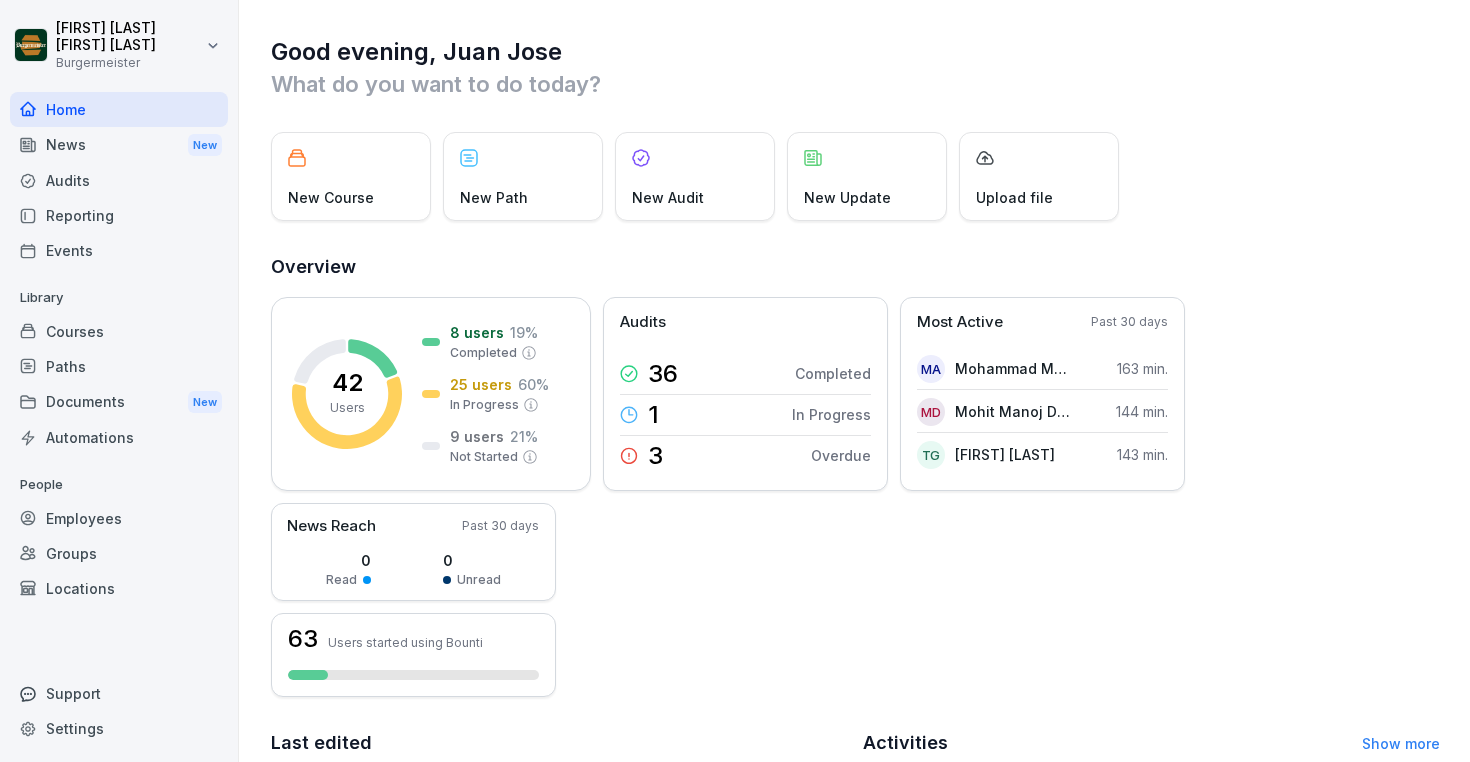 scroll, scrollTop: 0, scrollLeft: 0, axis: both 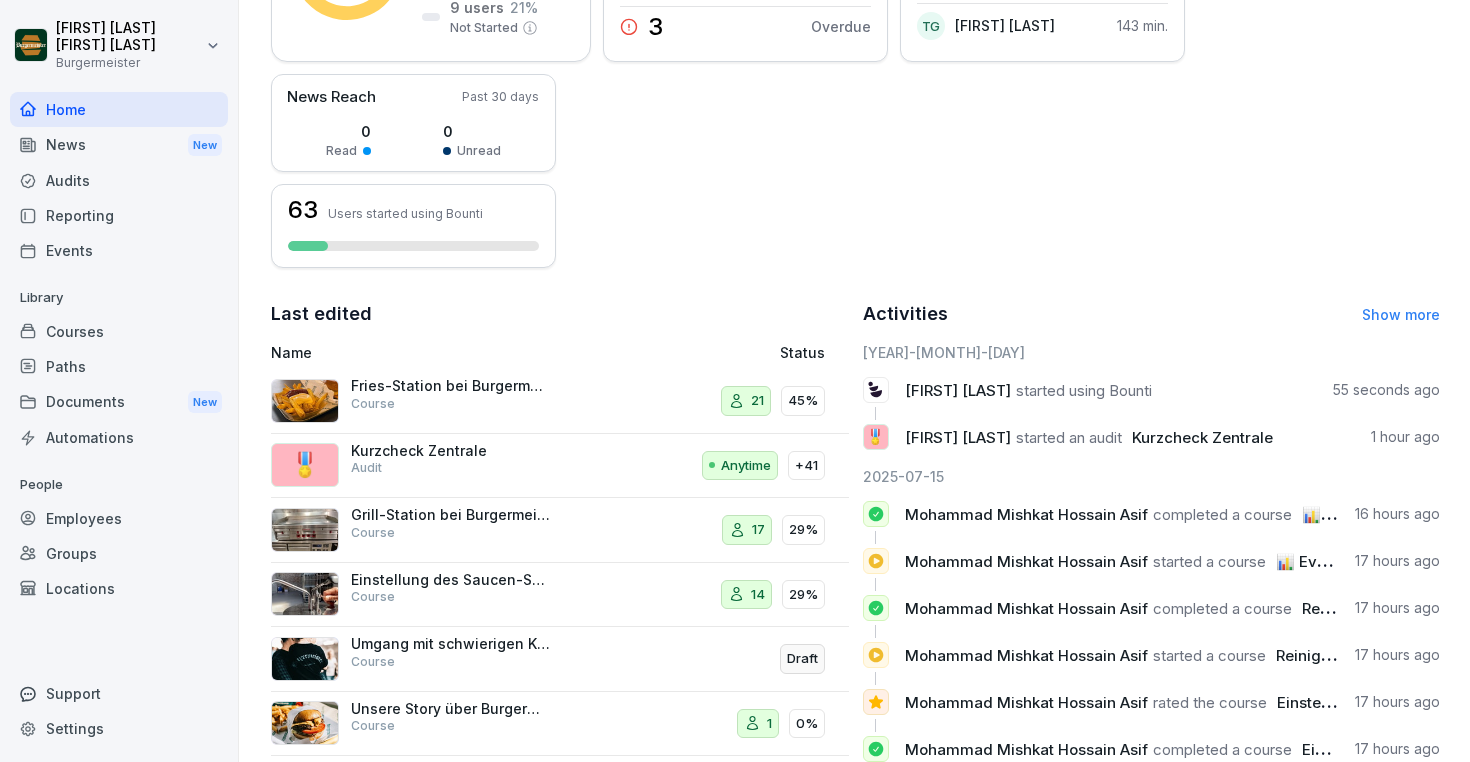 click on "News New" at bounding box center [119, 145] 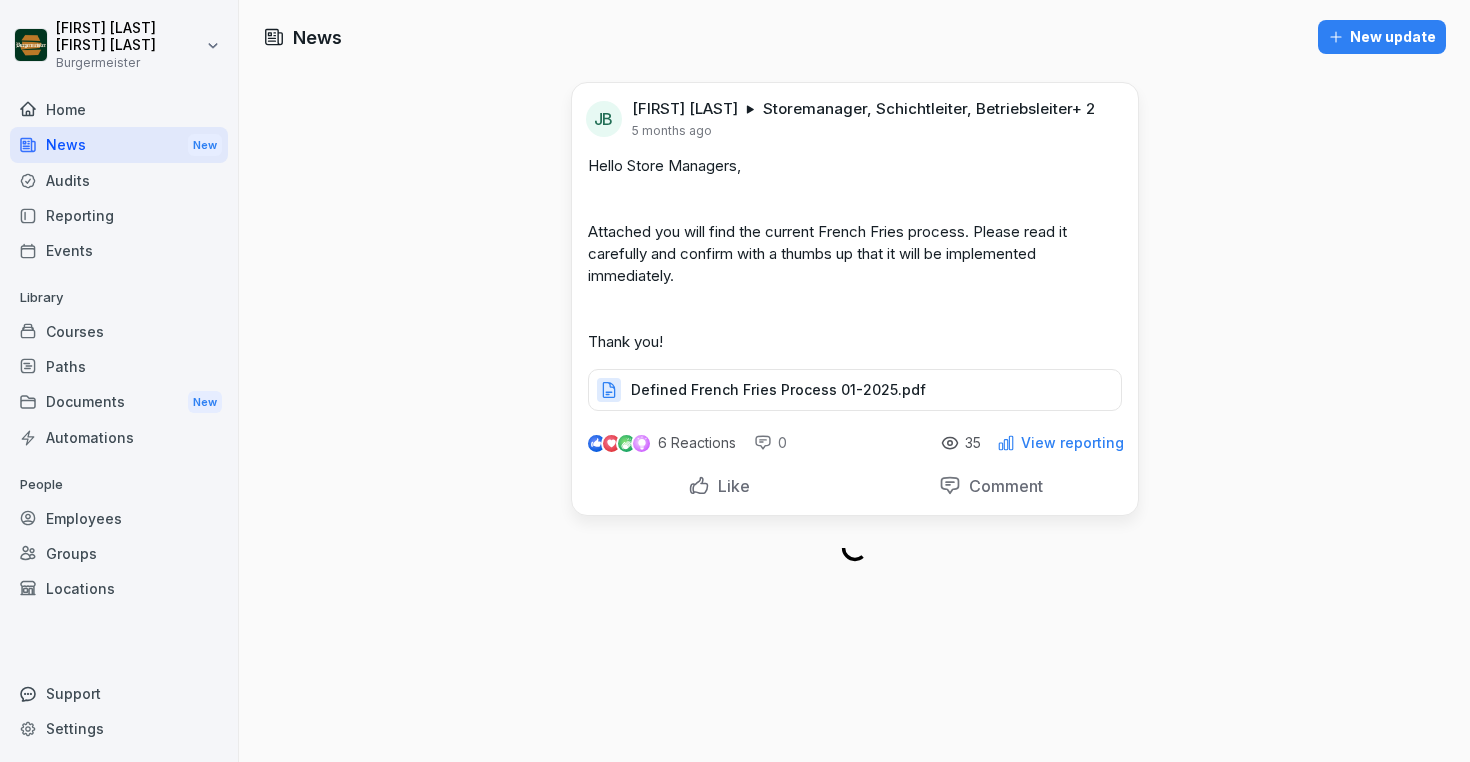 scroll, scrollTop: 0, scrollLeft: 0, axis: both 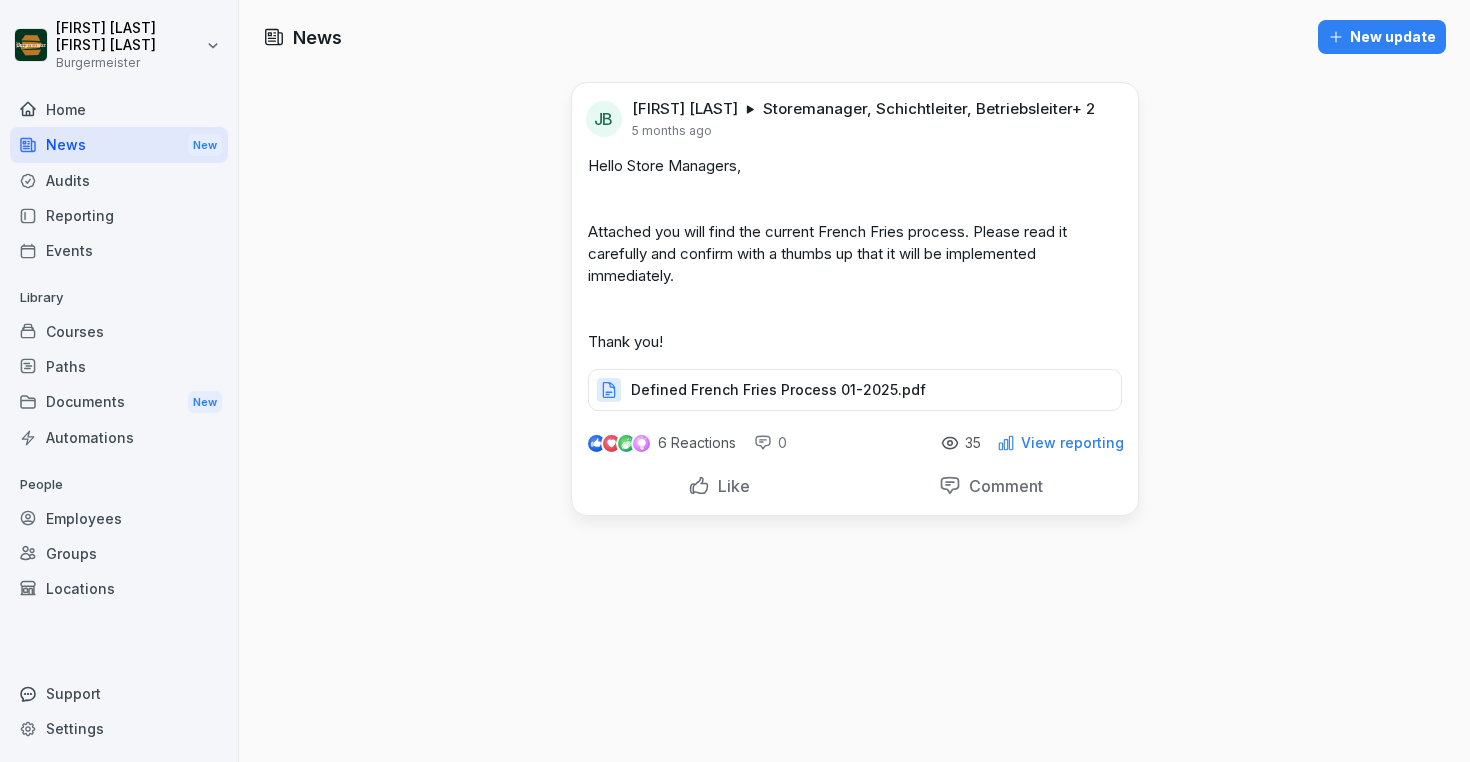 click on "New update" at bounding box center [1382, 37] 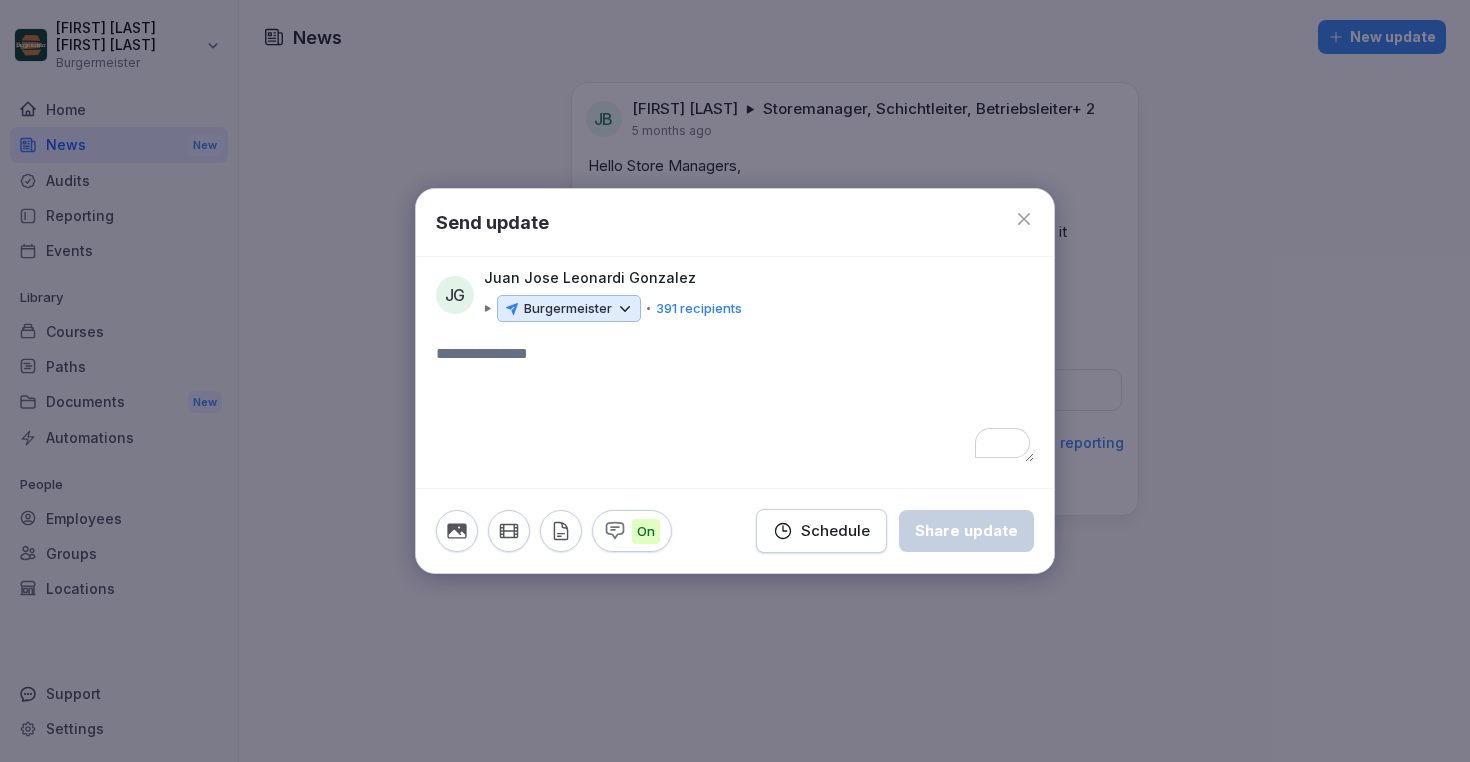 click 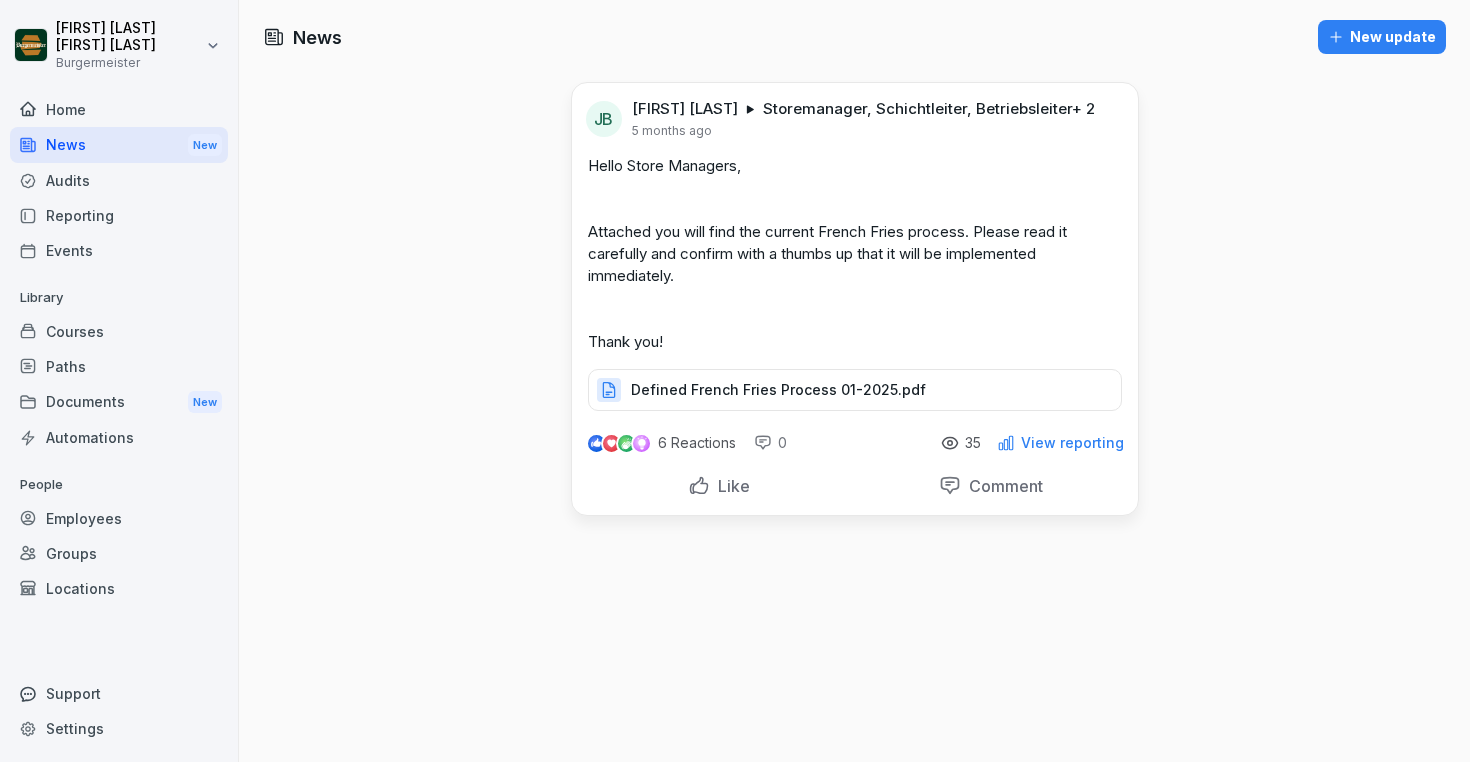click on "Documents New" at bounding box center (119, 402) 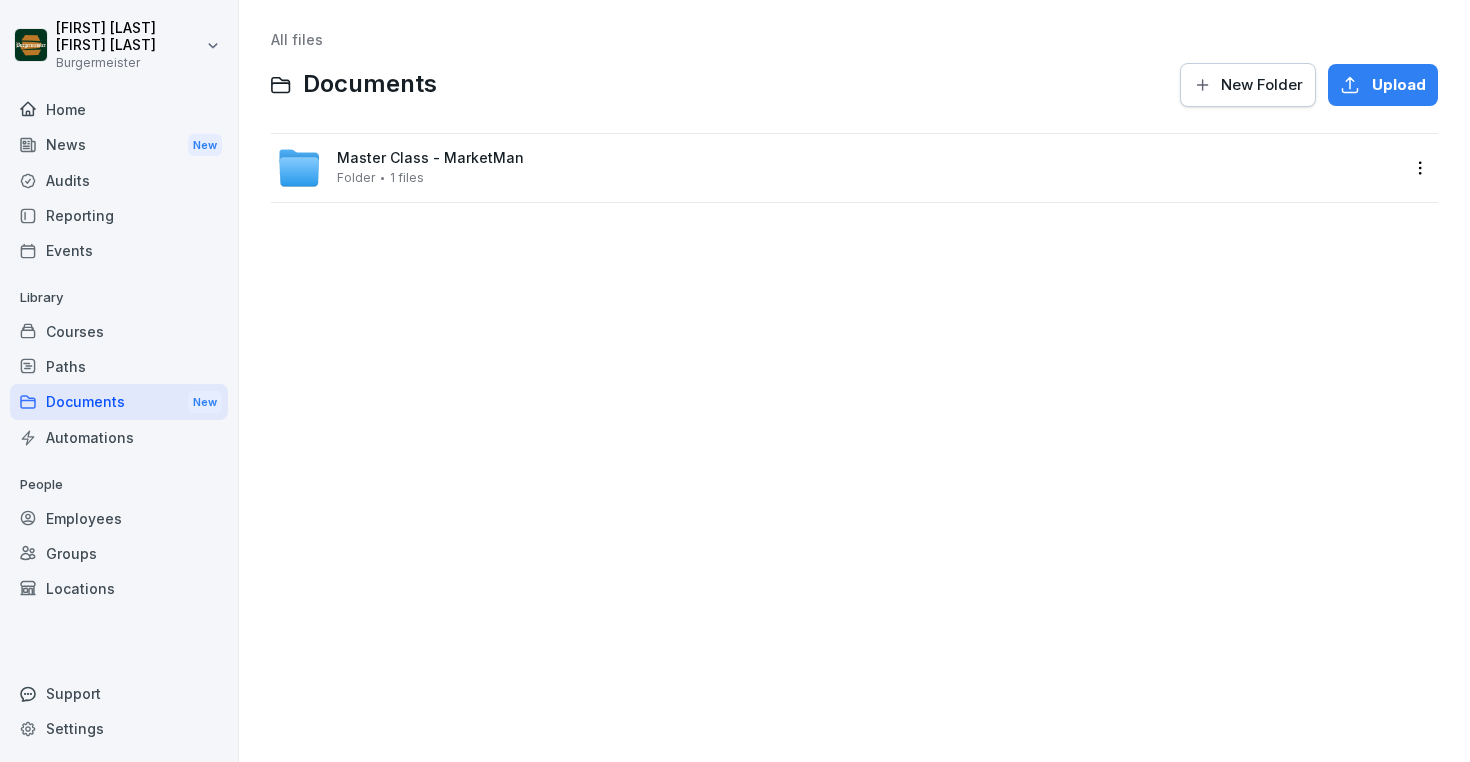 click on "Master Class - MarketMan Folder 1 files" at bounding box center (838, 168) 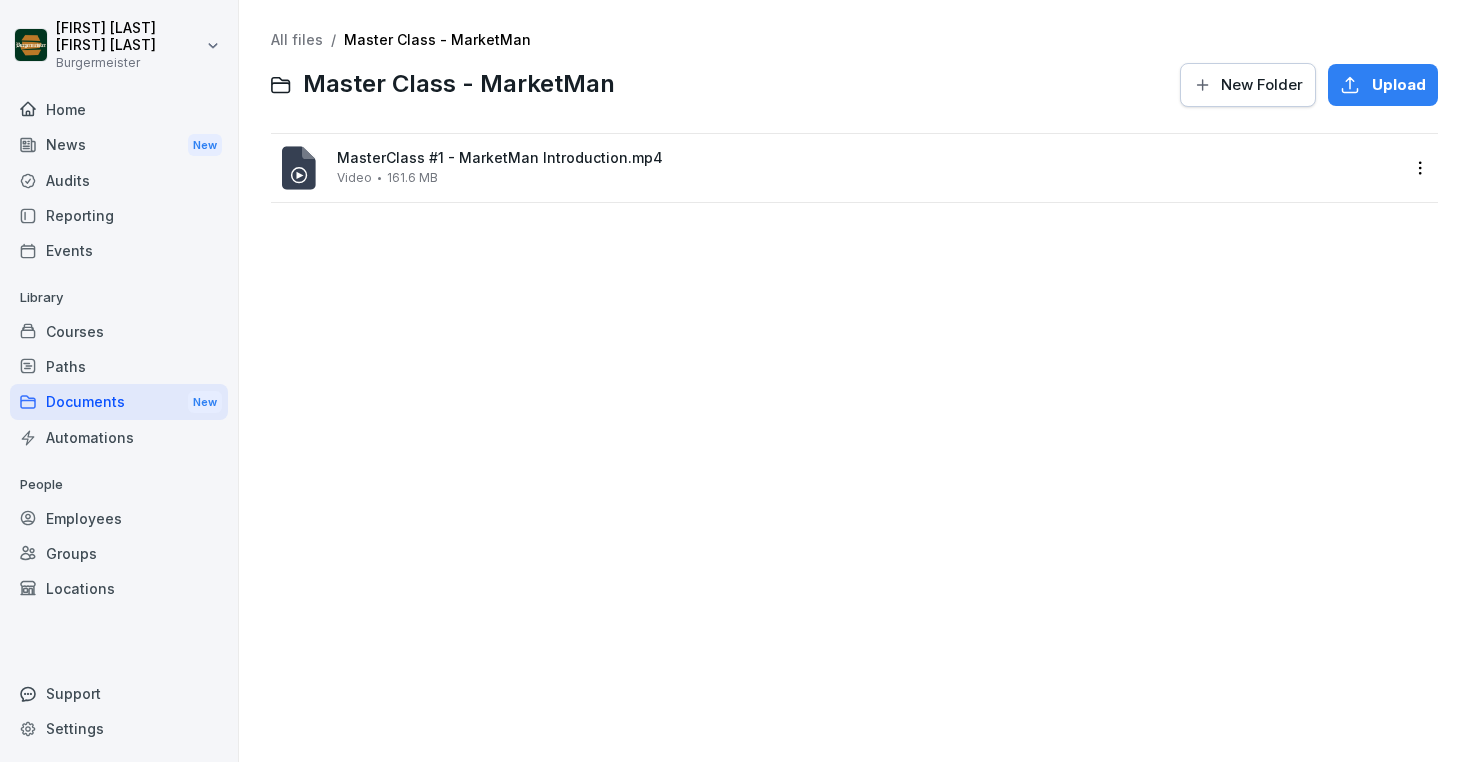 click on "MasterClass #1 - MarketMan Introduction.mp4" at bounding box center [868, 158] 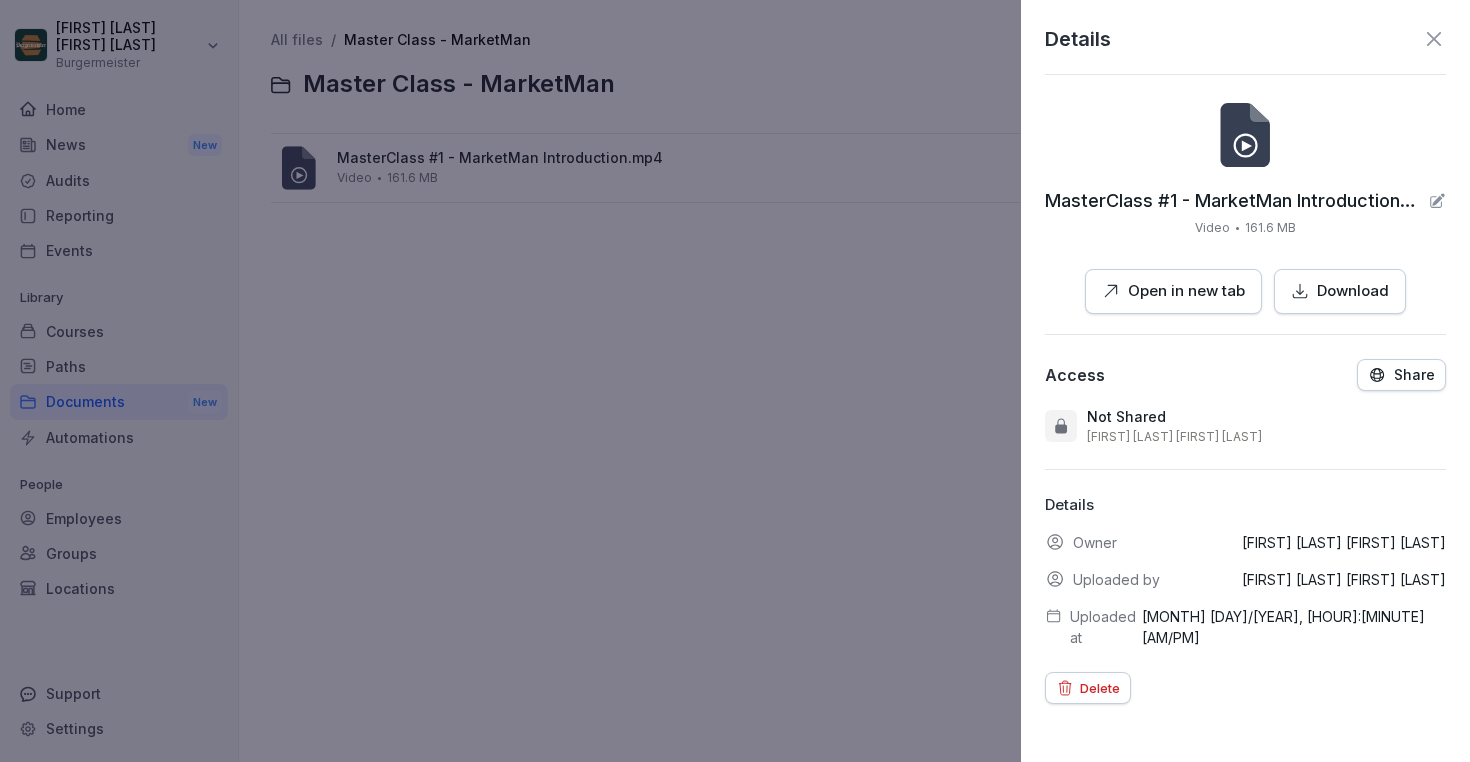 click on "Share" at bounding box center [1401, 375] 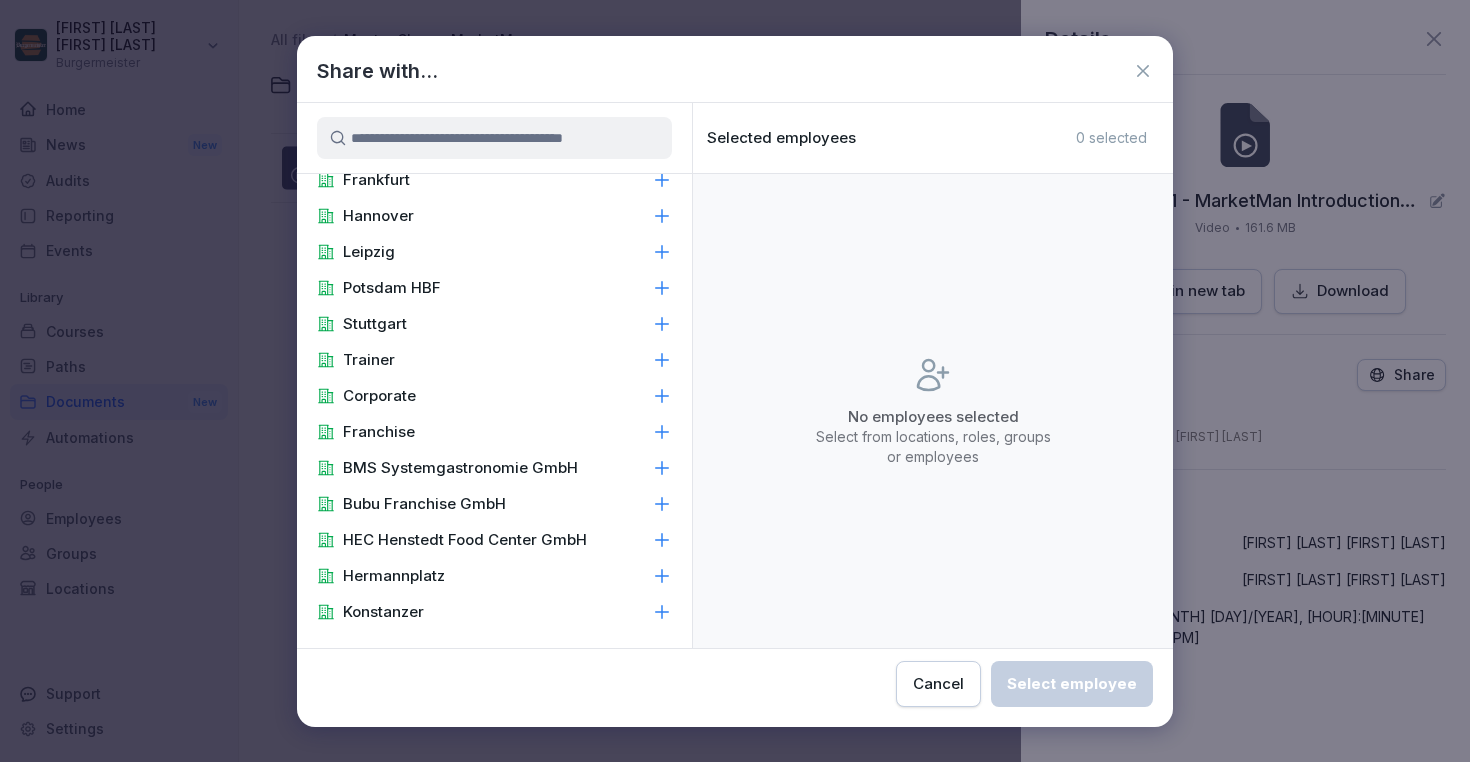 scroll, scrollTop: 0, scrollLeft: 0, axis: both 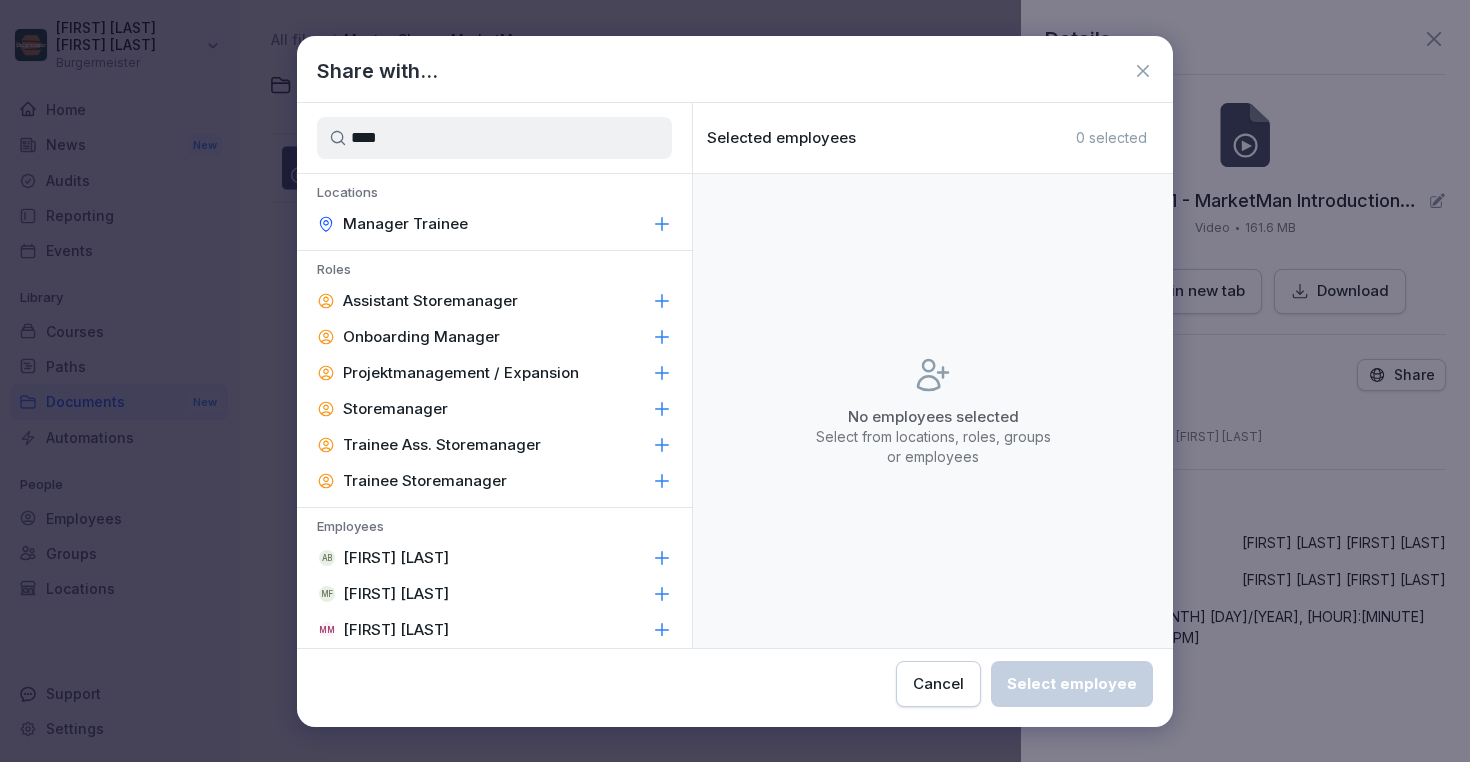 click on "Storemanager" at bounding box center (494, 409) 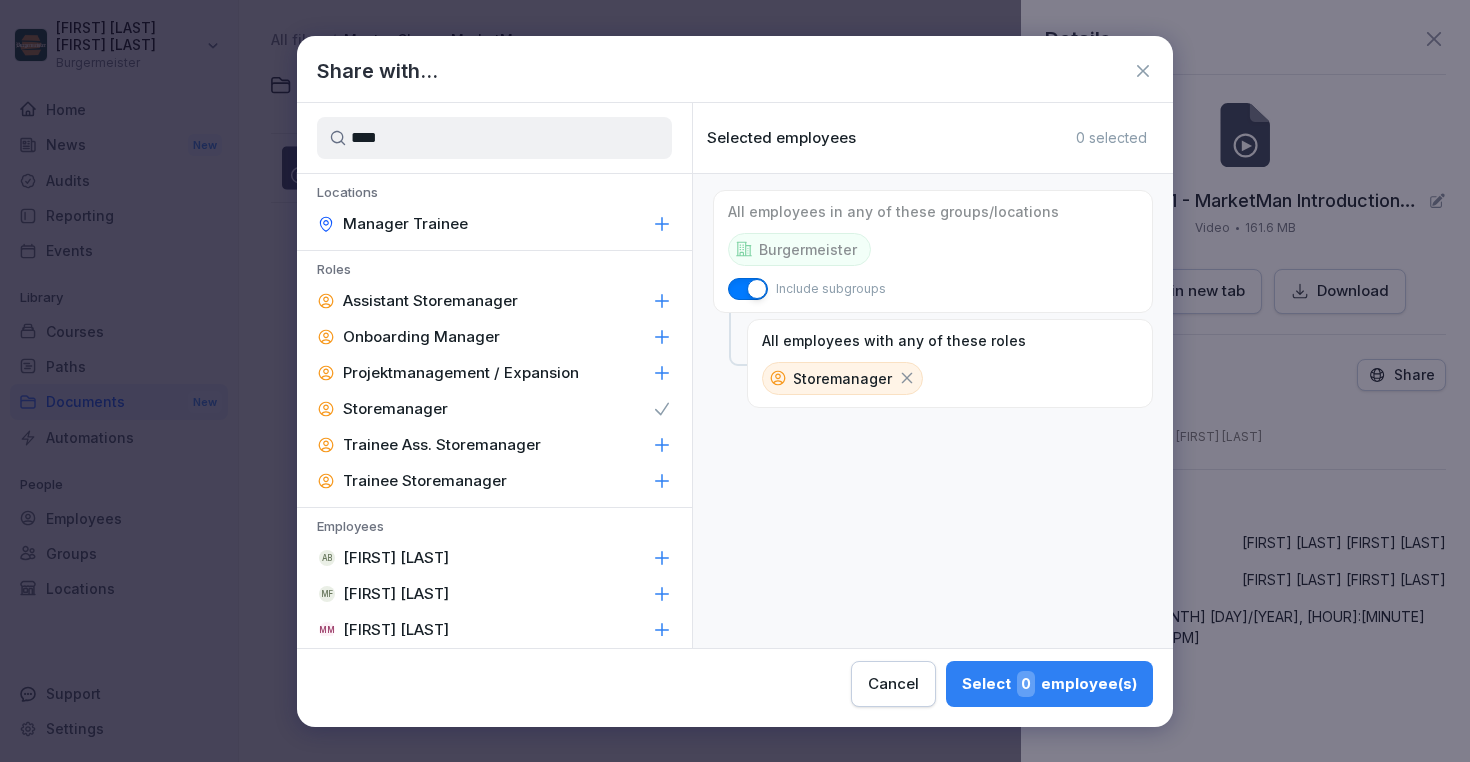 click on "Assistant Storemanager" at bounding box center [430, 301] 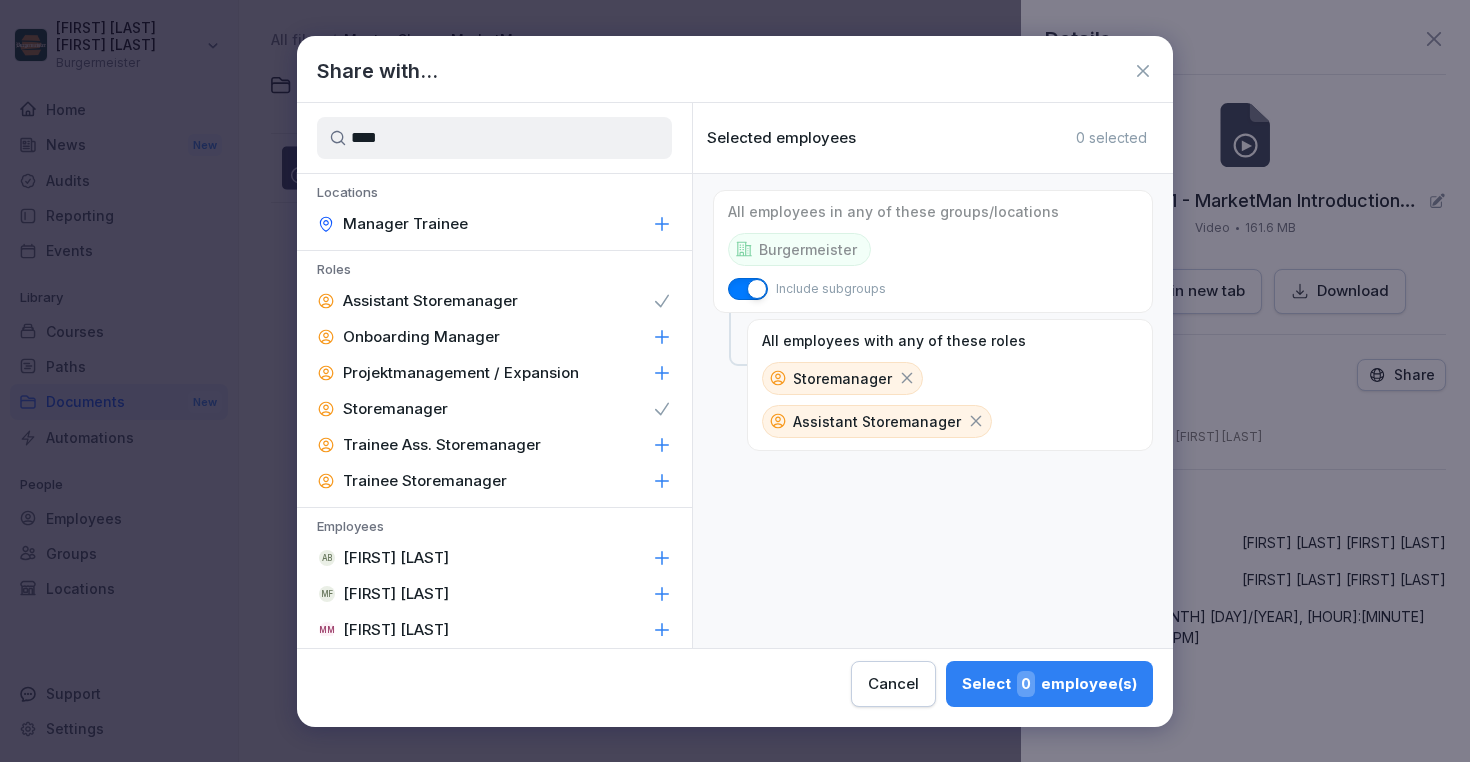 click on "****" at bounding box center [494, 138] 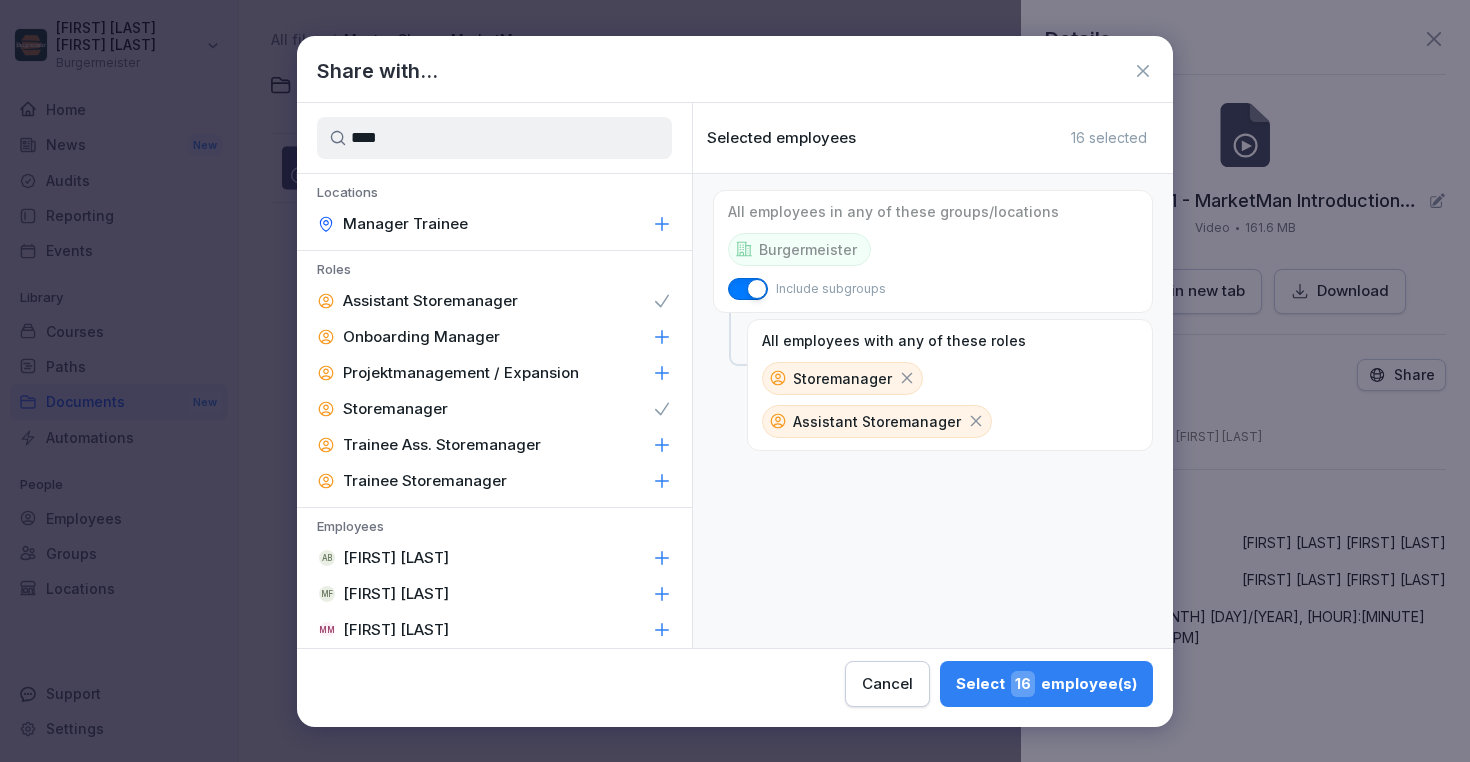 click on "****" at bounding box center [494, 138] 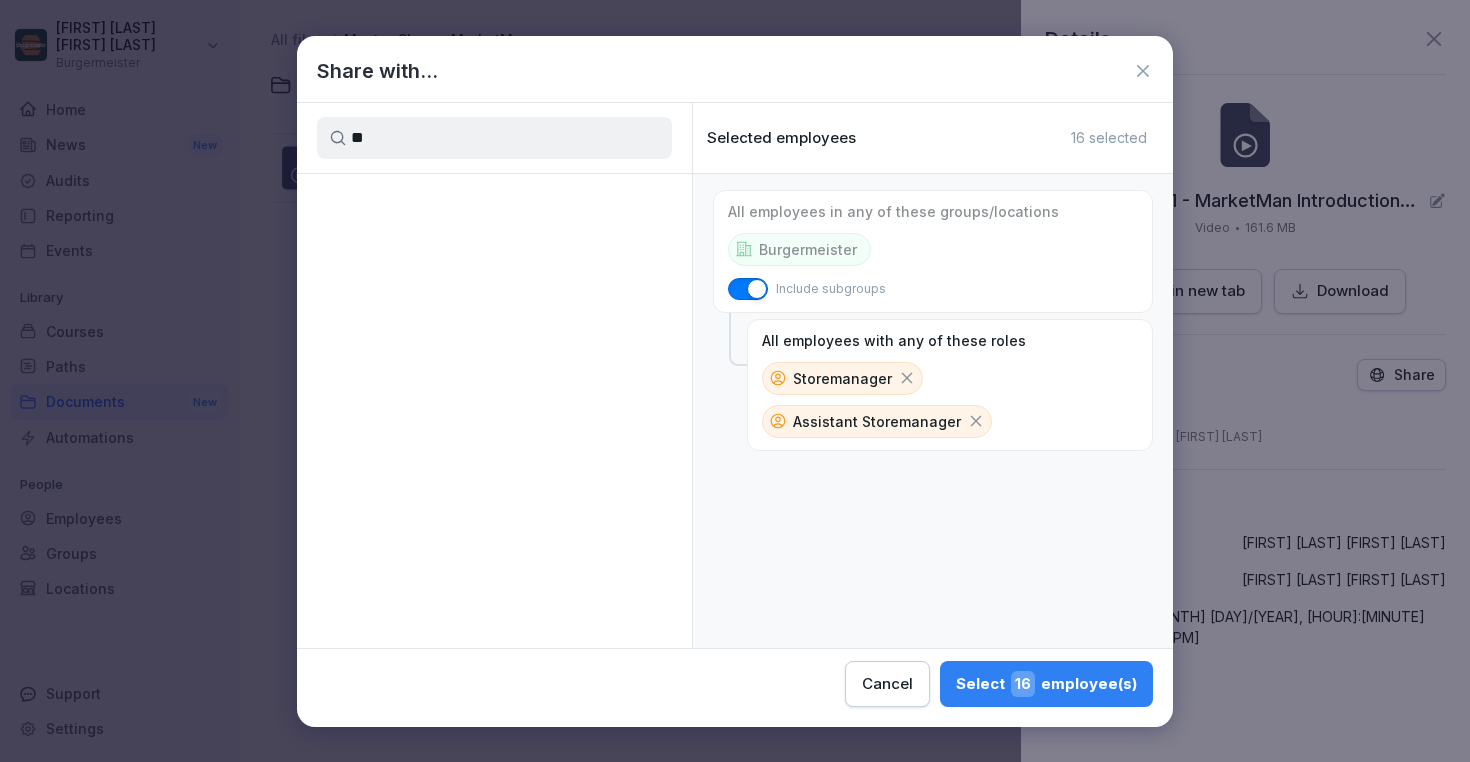 type on "*" 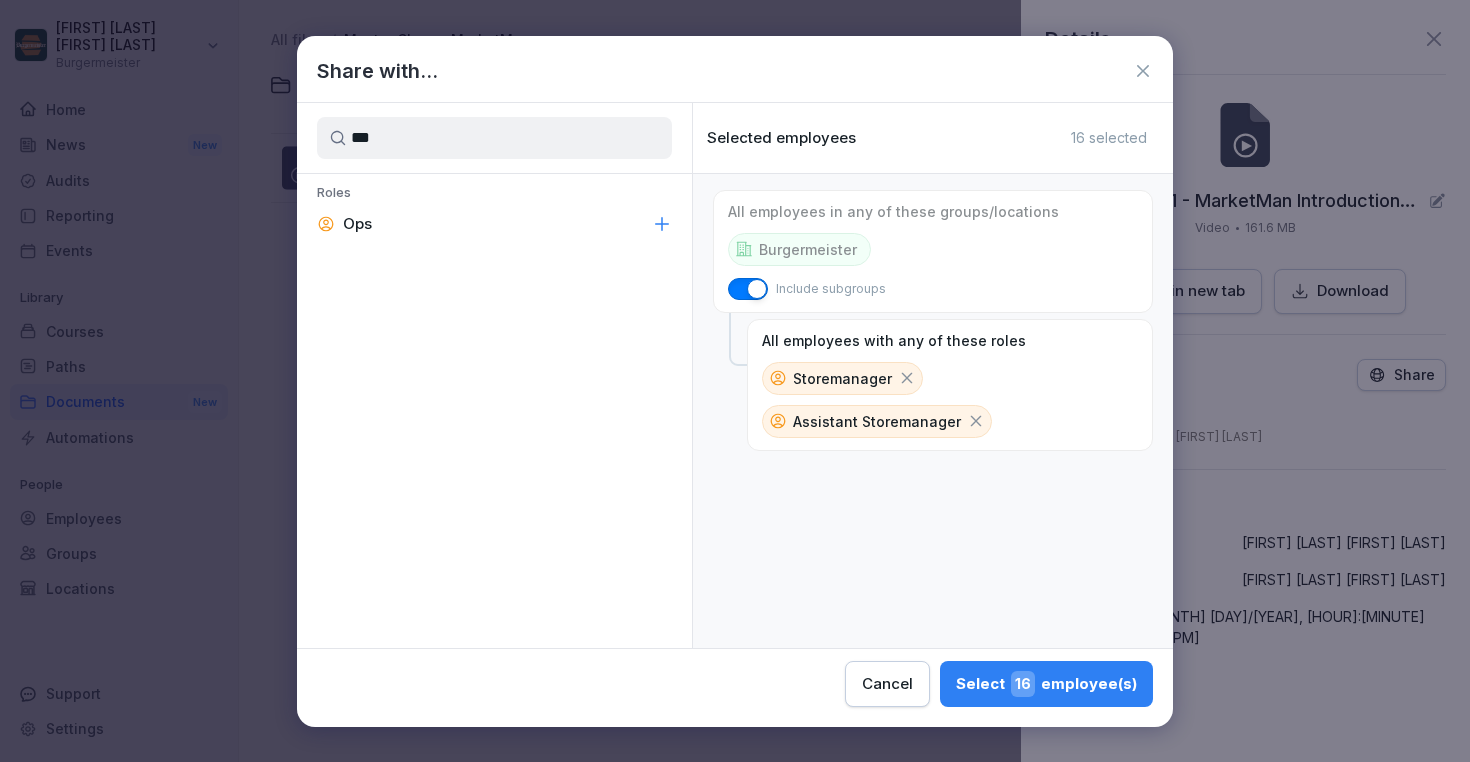 type on "***" 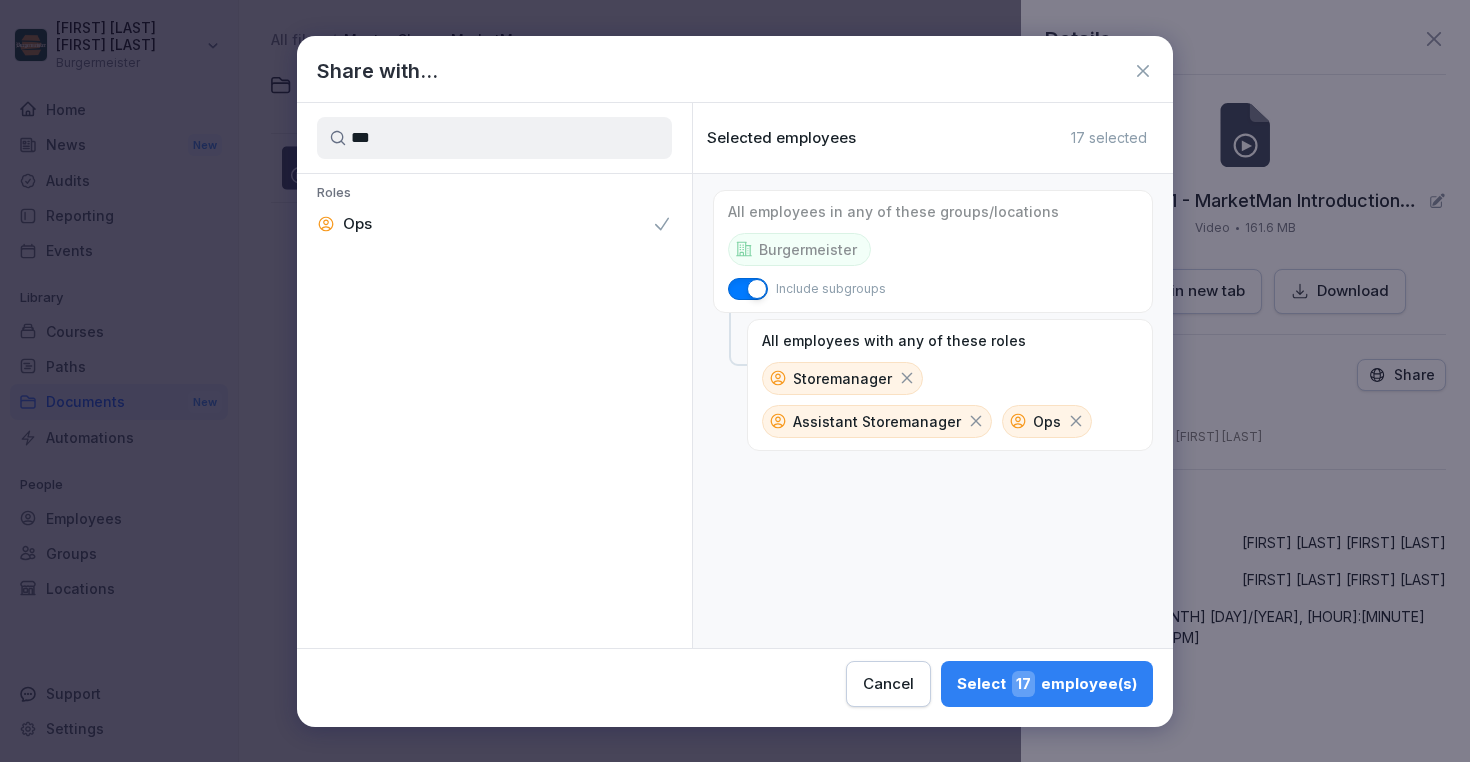 click on "***" at bounding box center [494, 138] 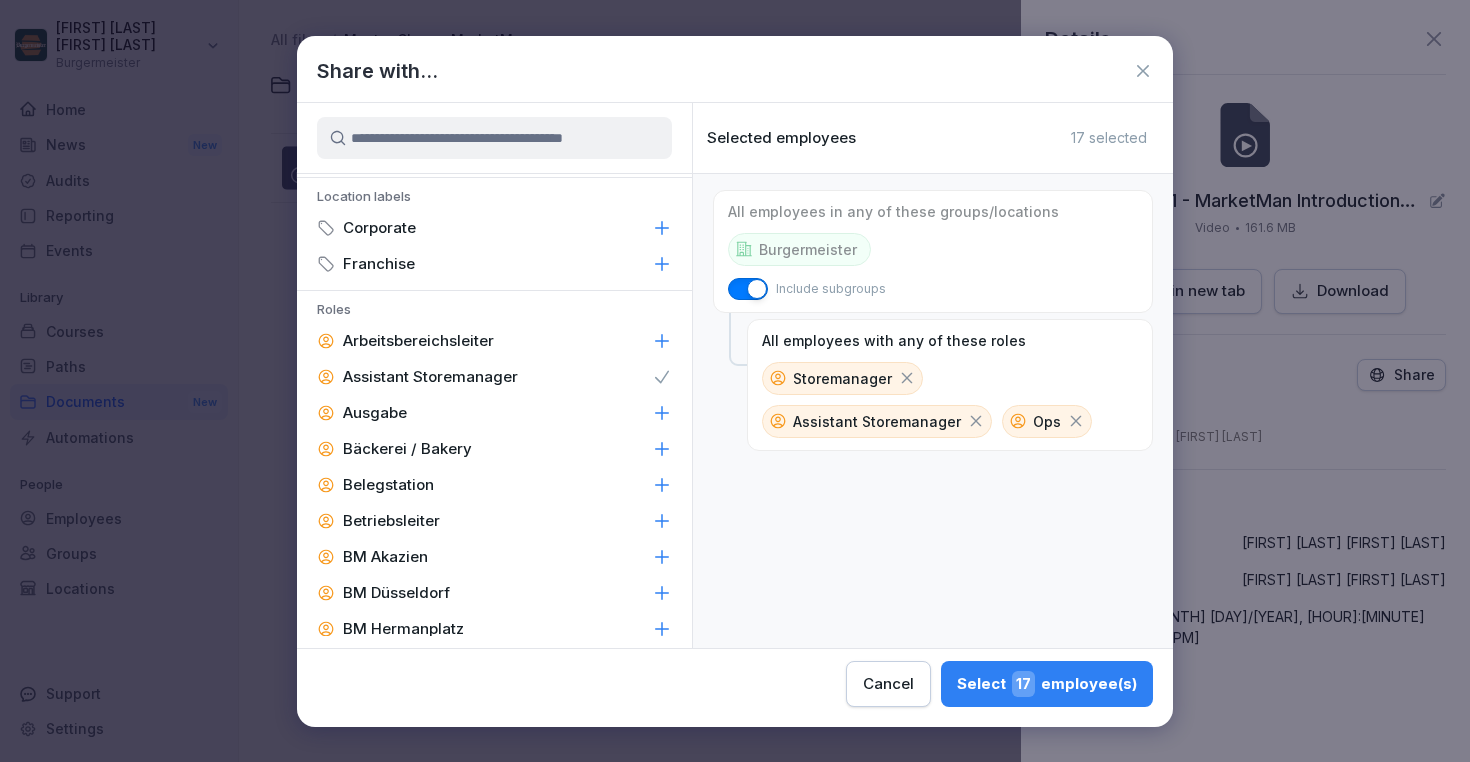 scroll, scrollTop: 1693, scrollLeft: 0, axis: vertical 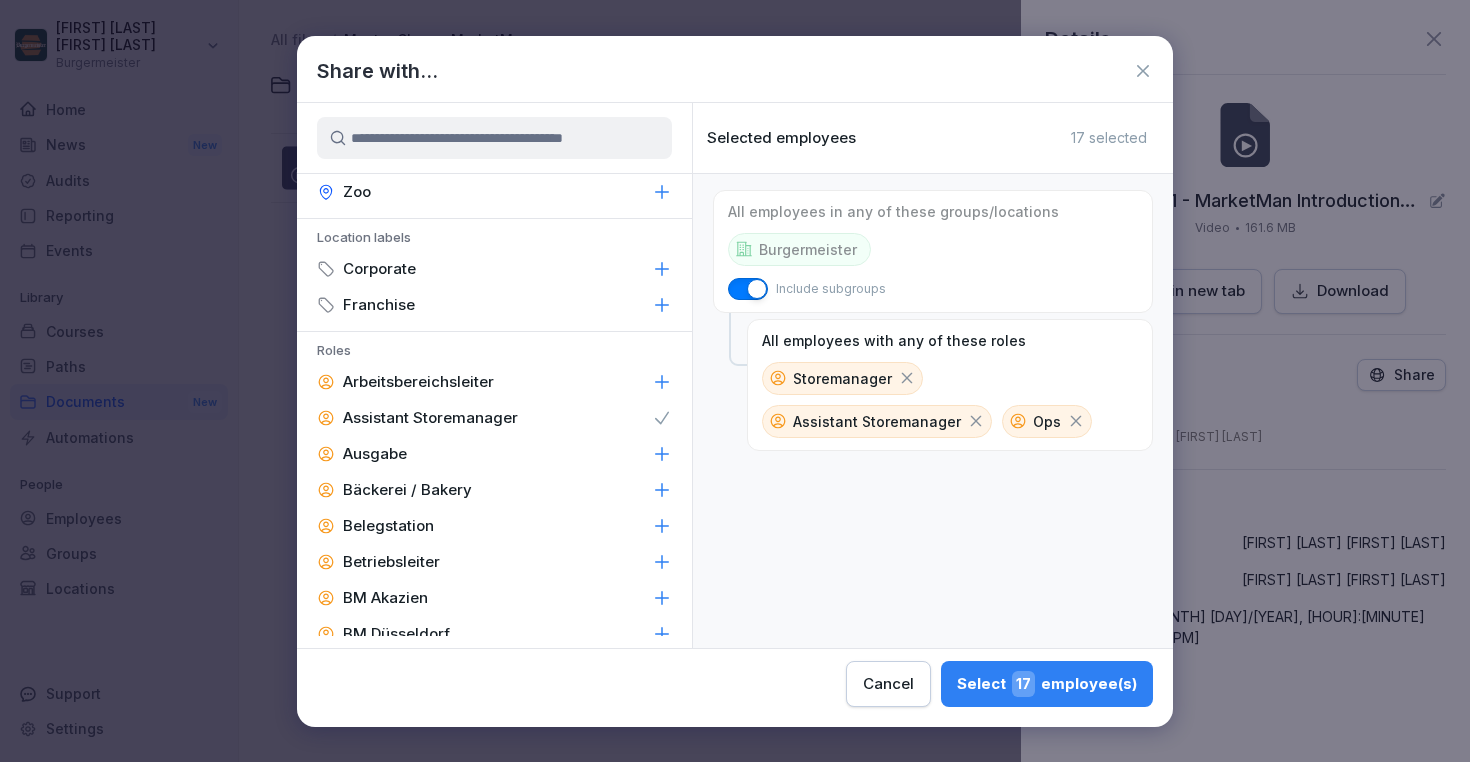 type 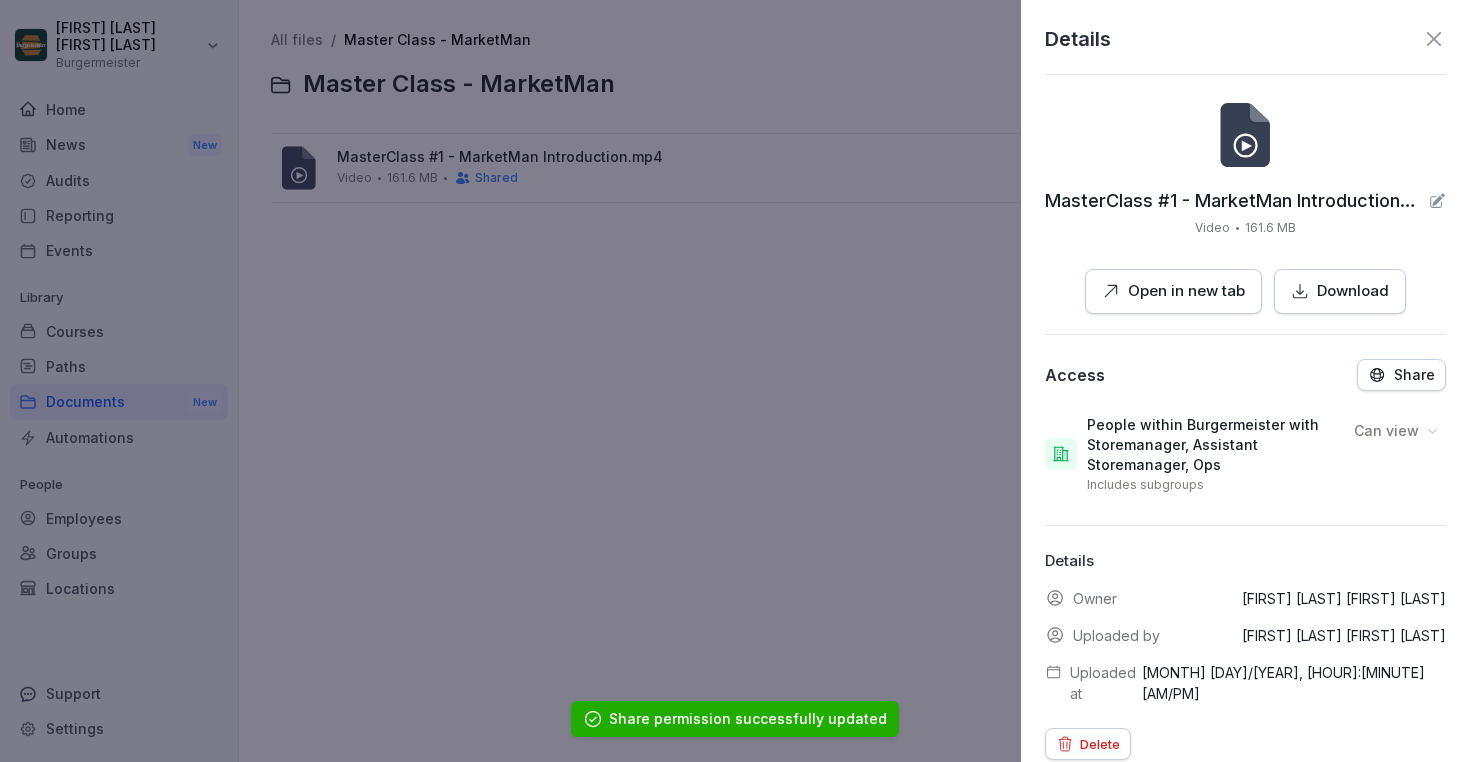 scroll, scrollTop: 1, scrollLeft: 0, axis: vertical 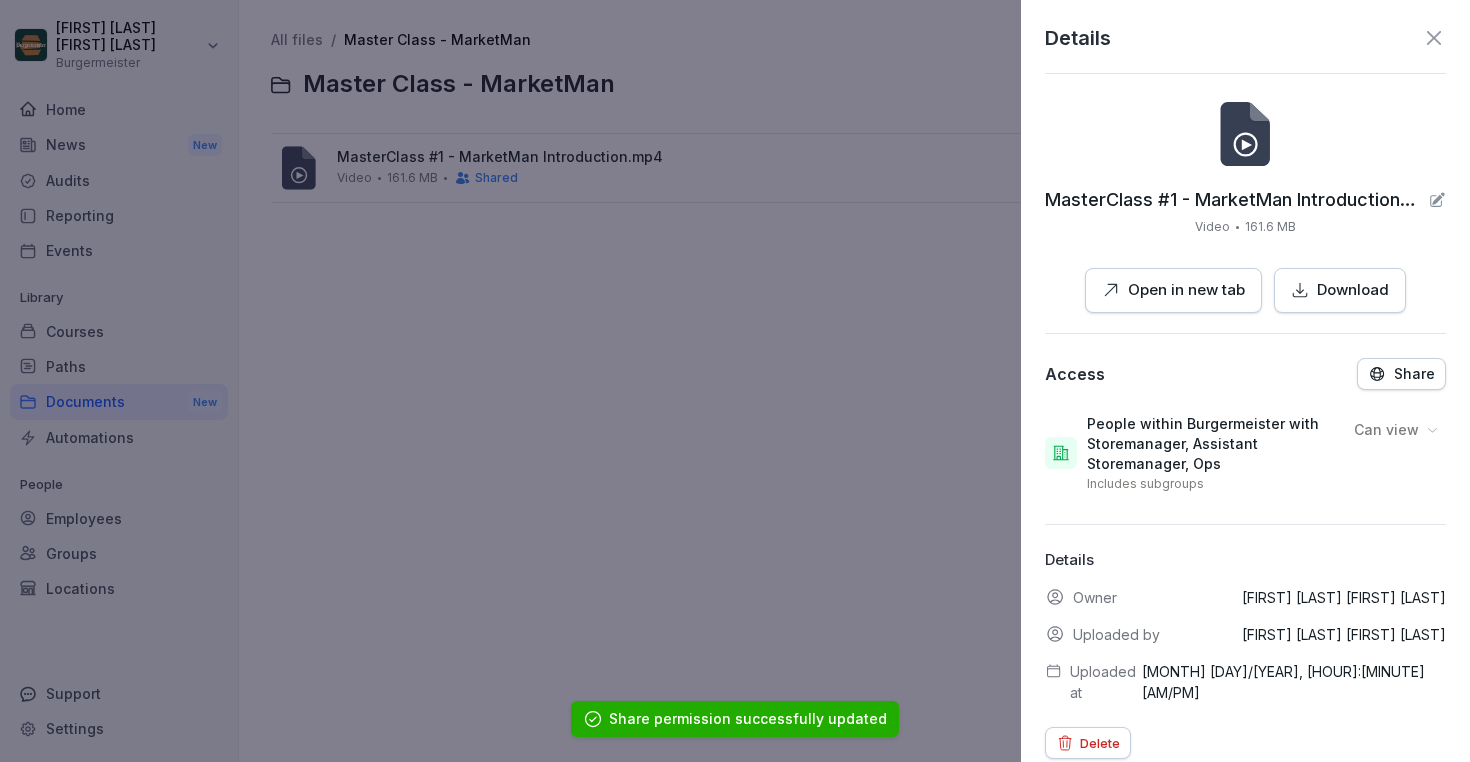 click on "Can view" at bounding box center (1386, 430) 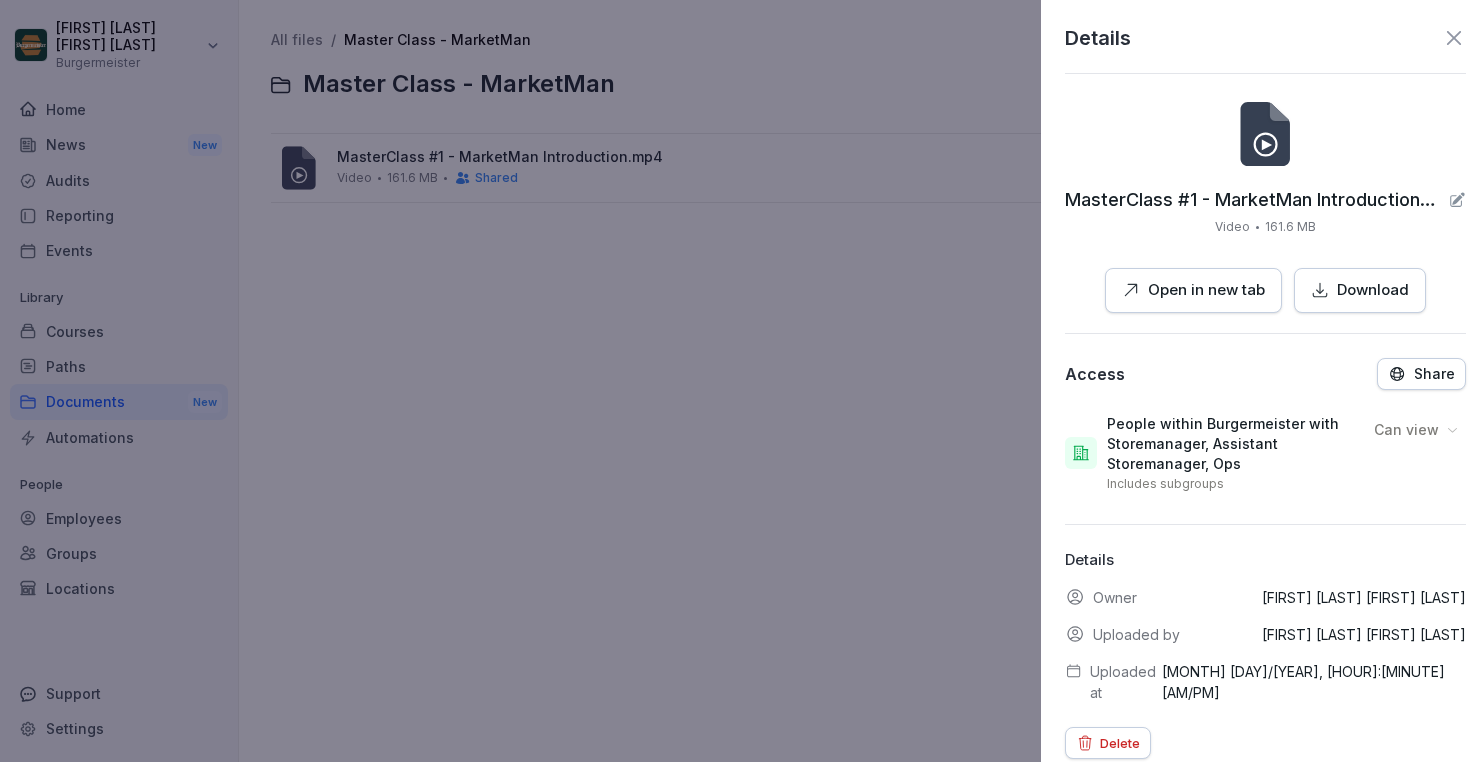 click at bounding box center (735, 381) 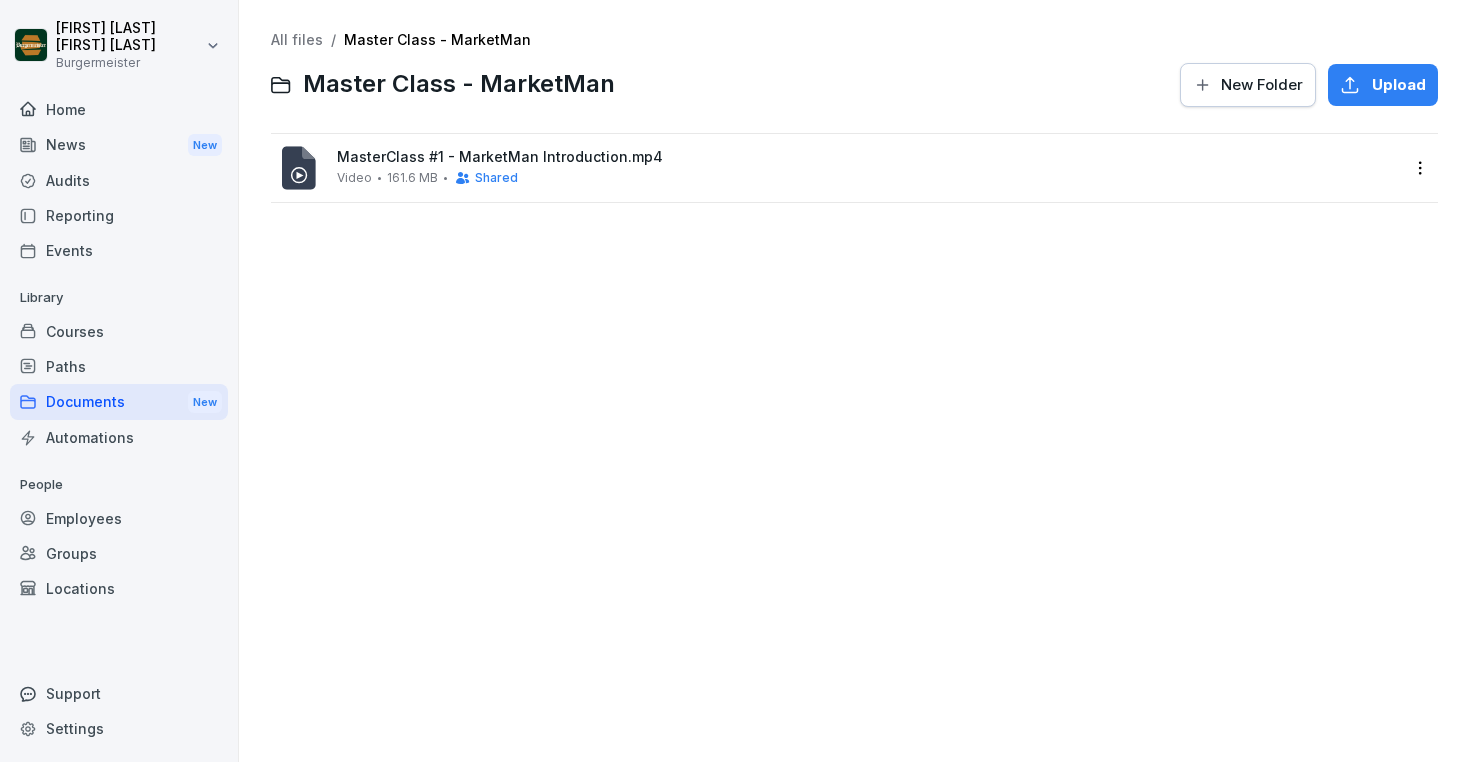 click on "Employees" at bounding box center [119, 518] 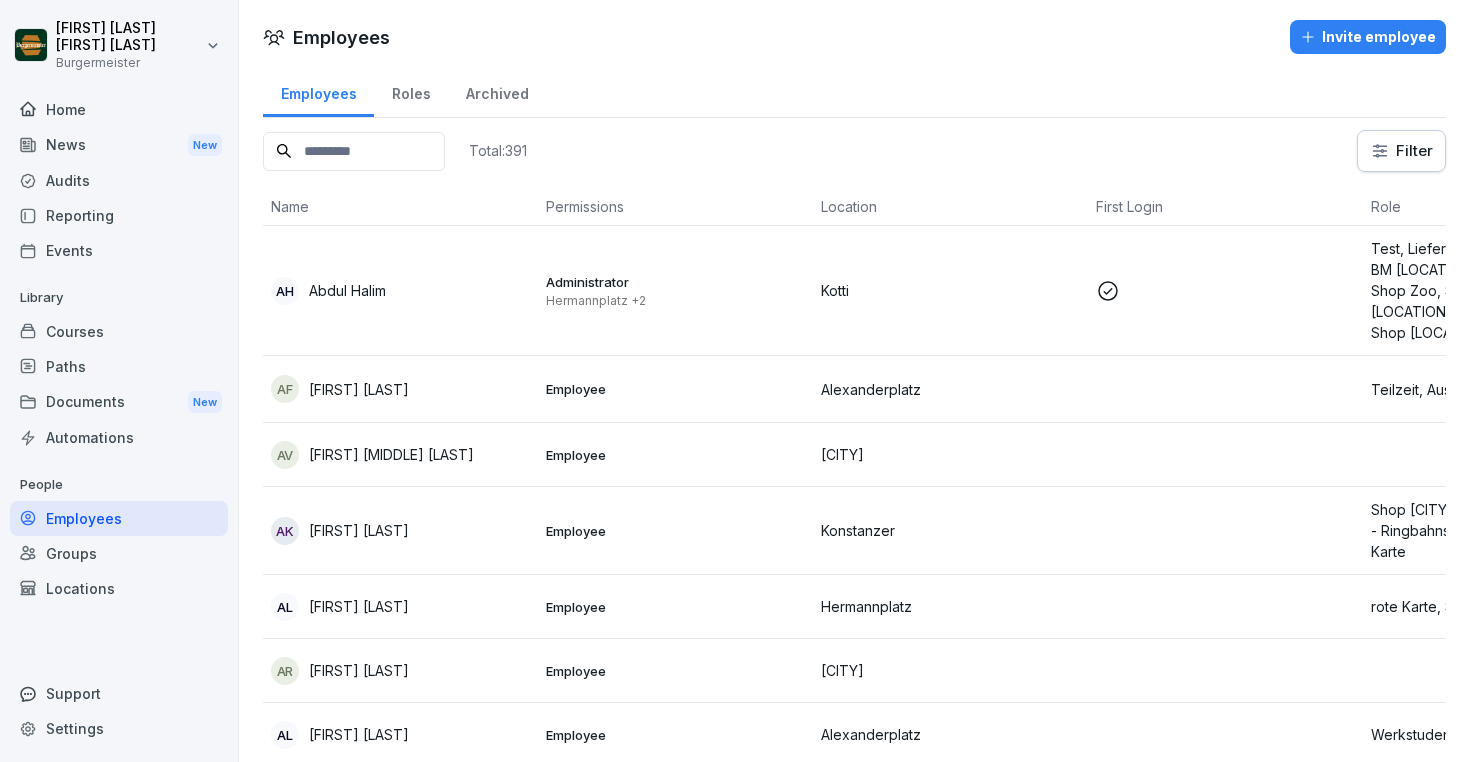 click on "Groups" at bounding box center [119, 553] 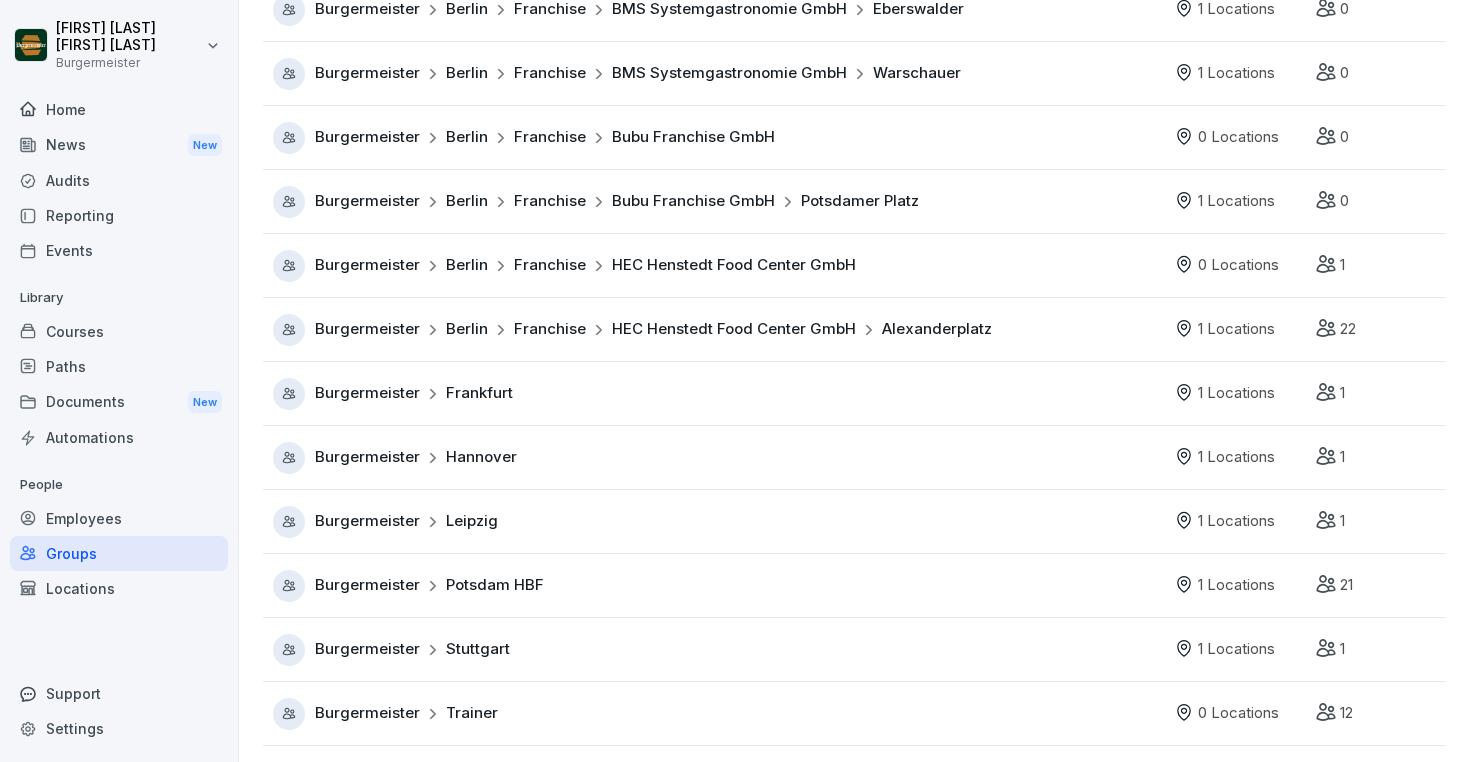 scroll, scrollTop: 0, scrollLeft: 0, axis: both 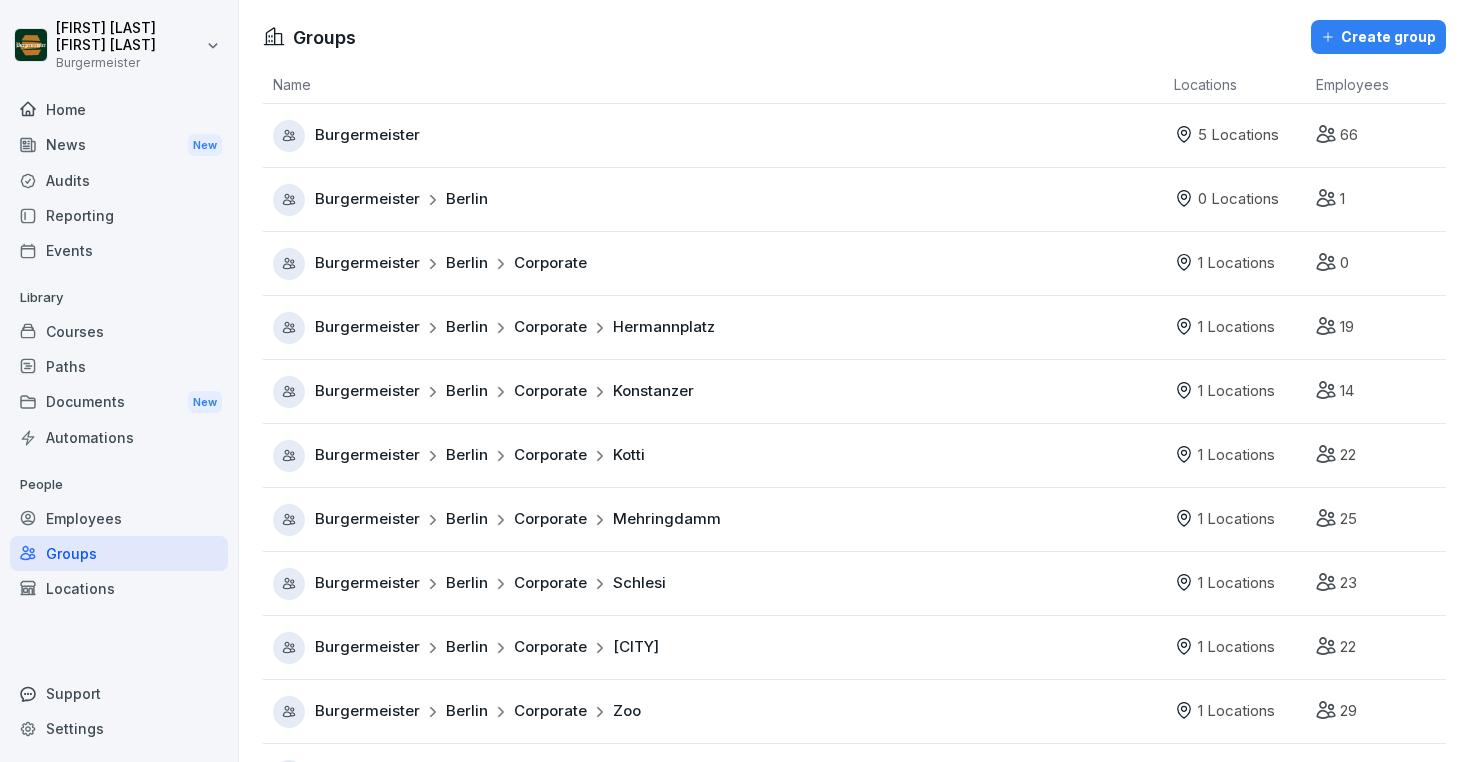click on "Employees" at bounding box center [119, 518] 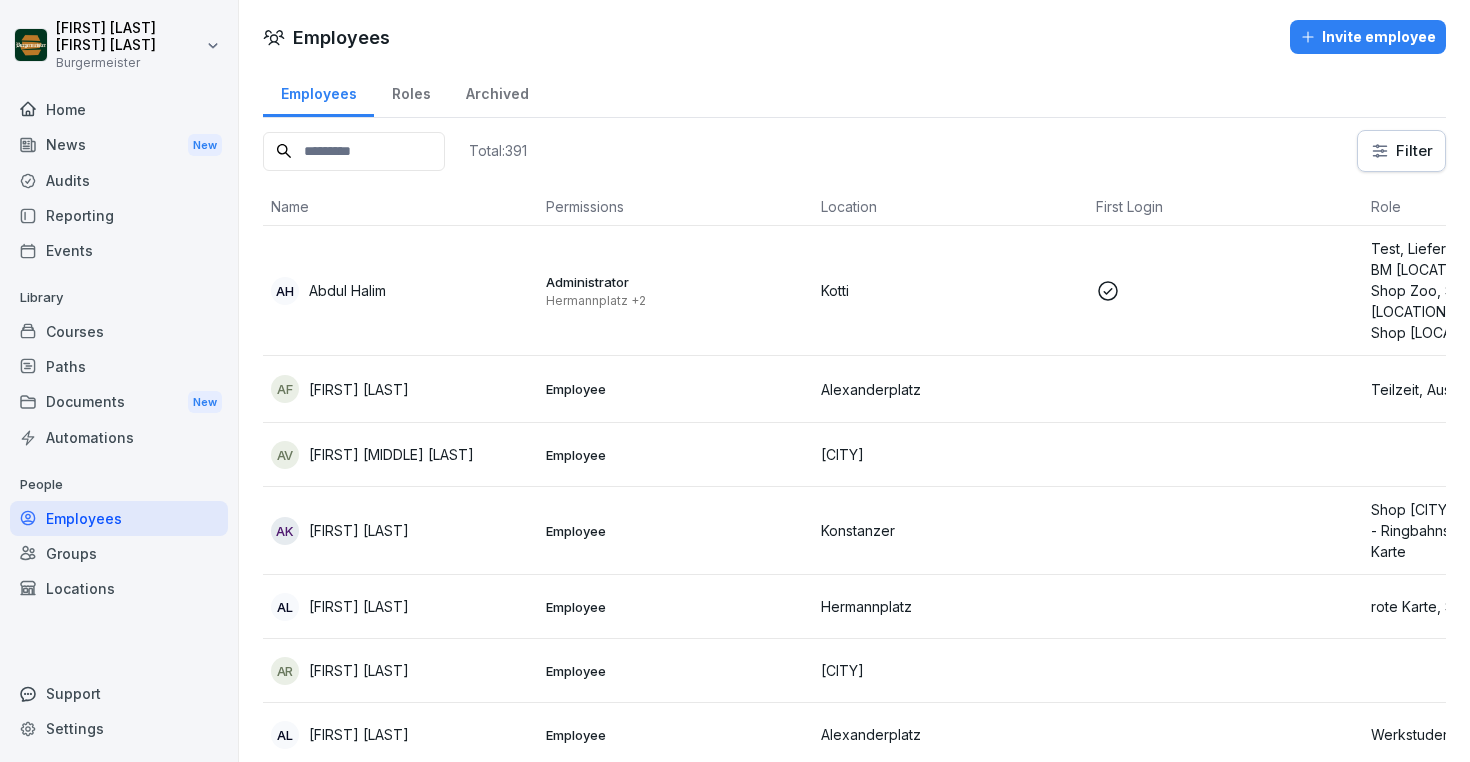 click on "Locations" at bounding box center [119, 588] 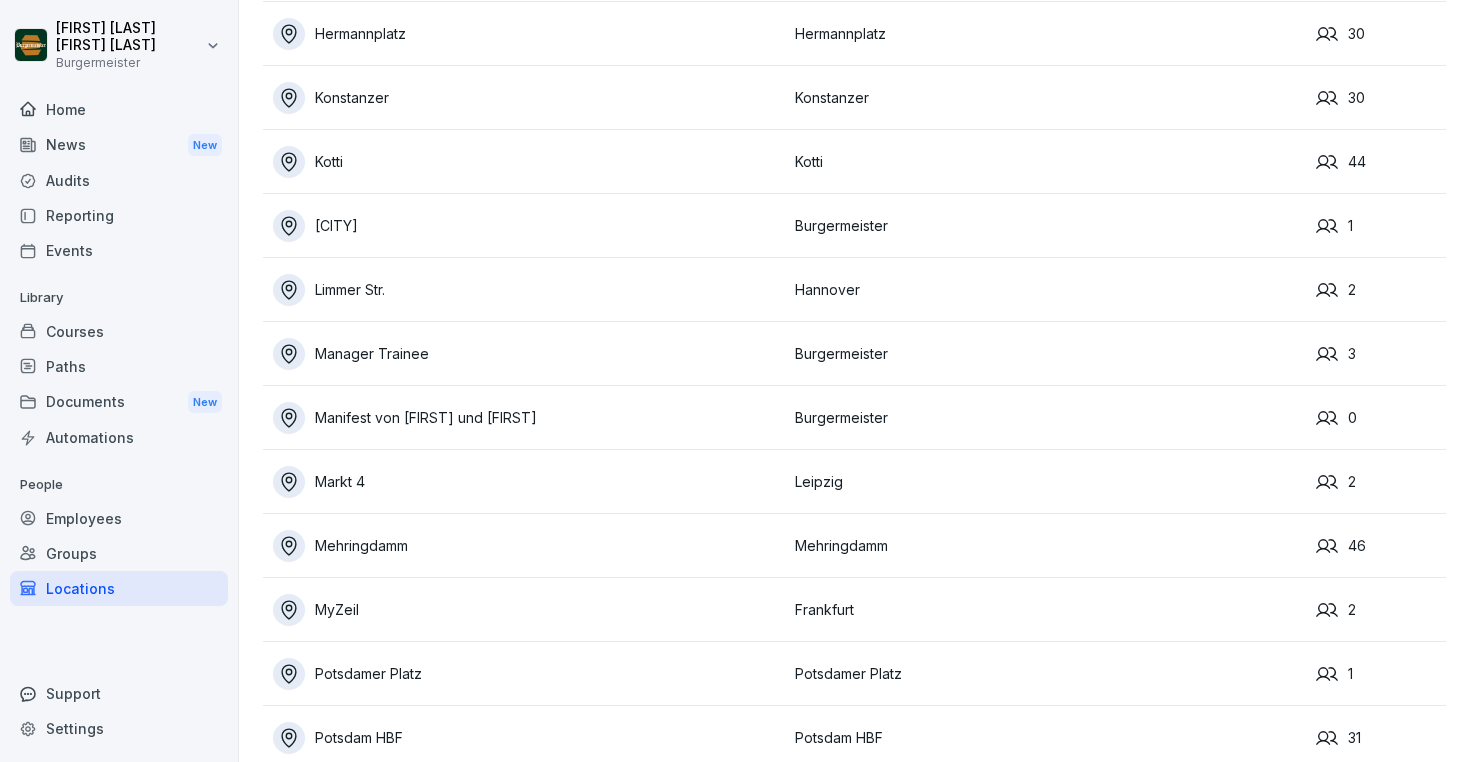 scroll, scrollTop: 766, scrollLeft: 0, axis: vertical 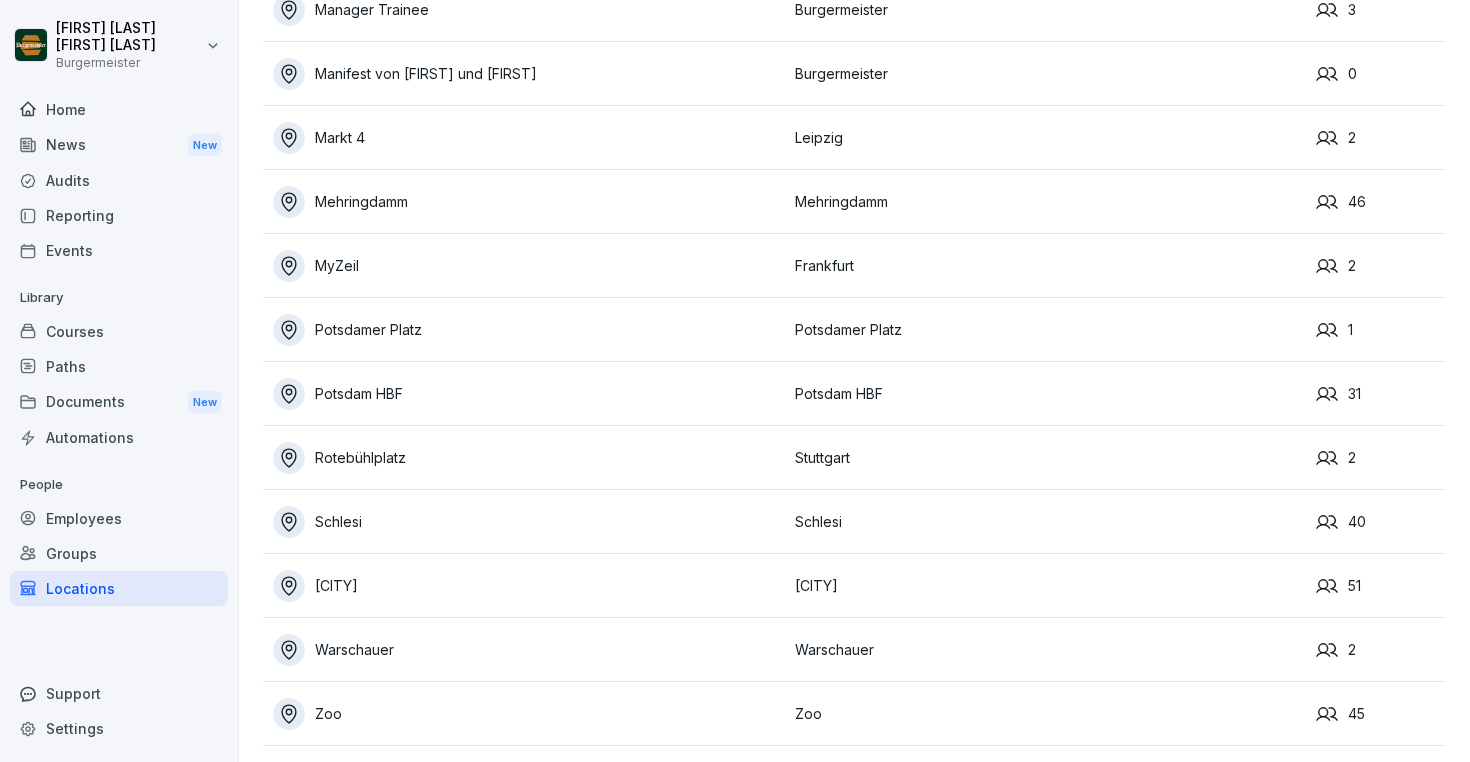 click on "Employees" at bounding box center [119, 518] 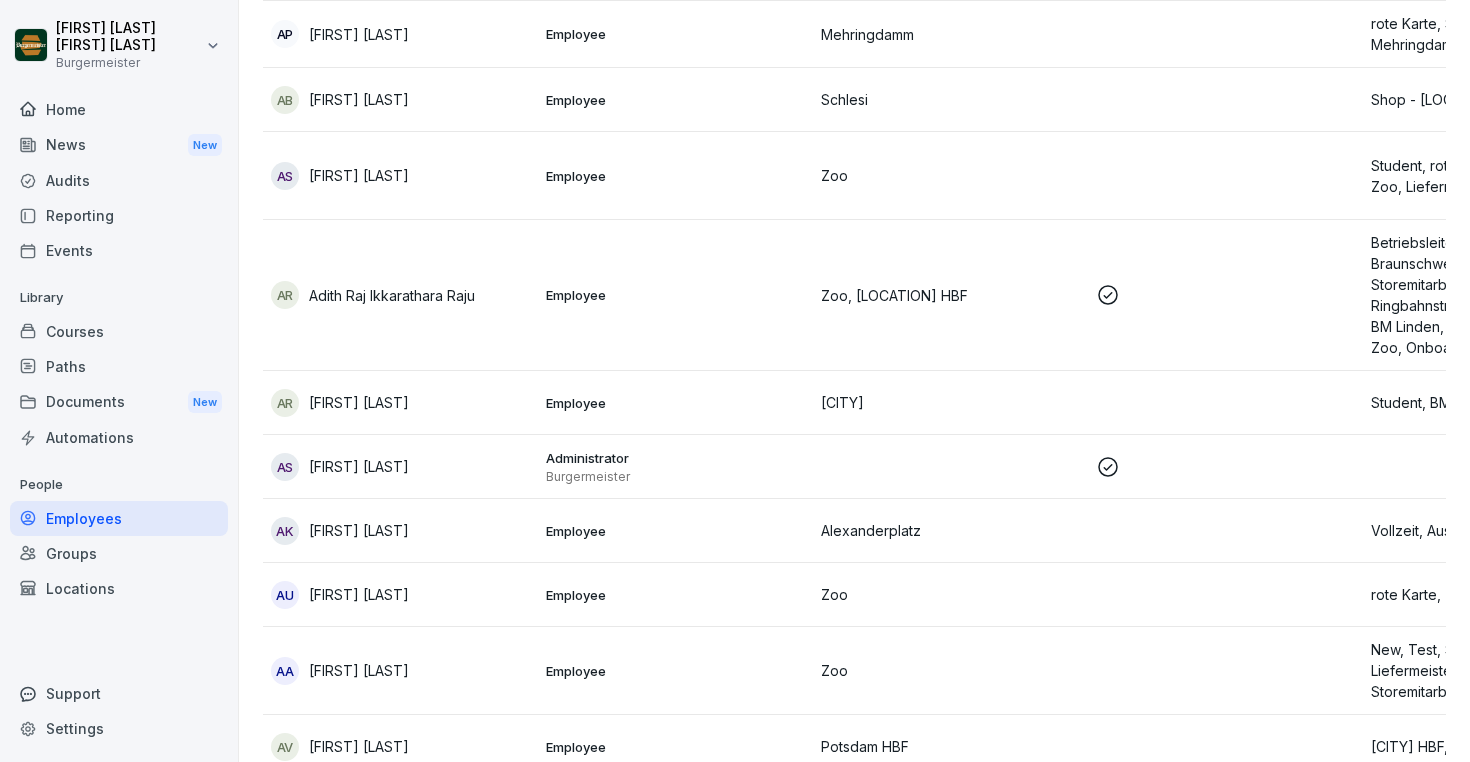 scroll, scrollTop: 20, scrollLeft: 0, axis: vertical 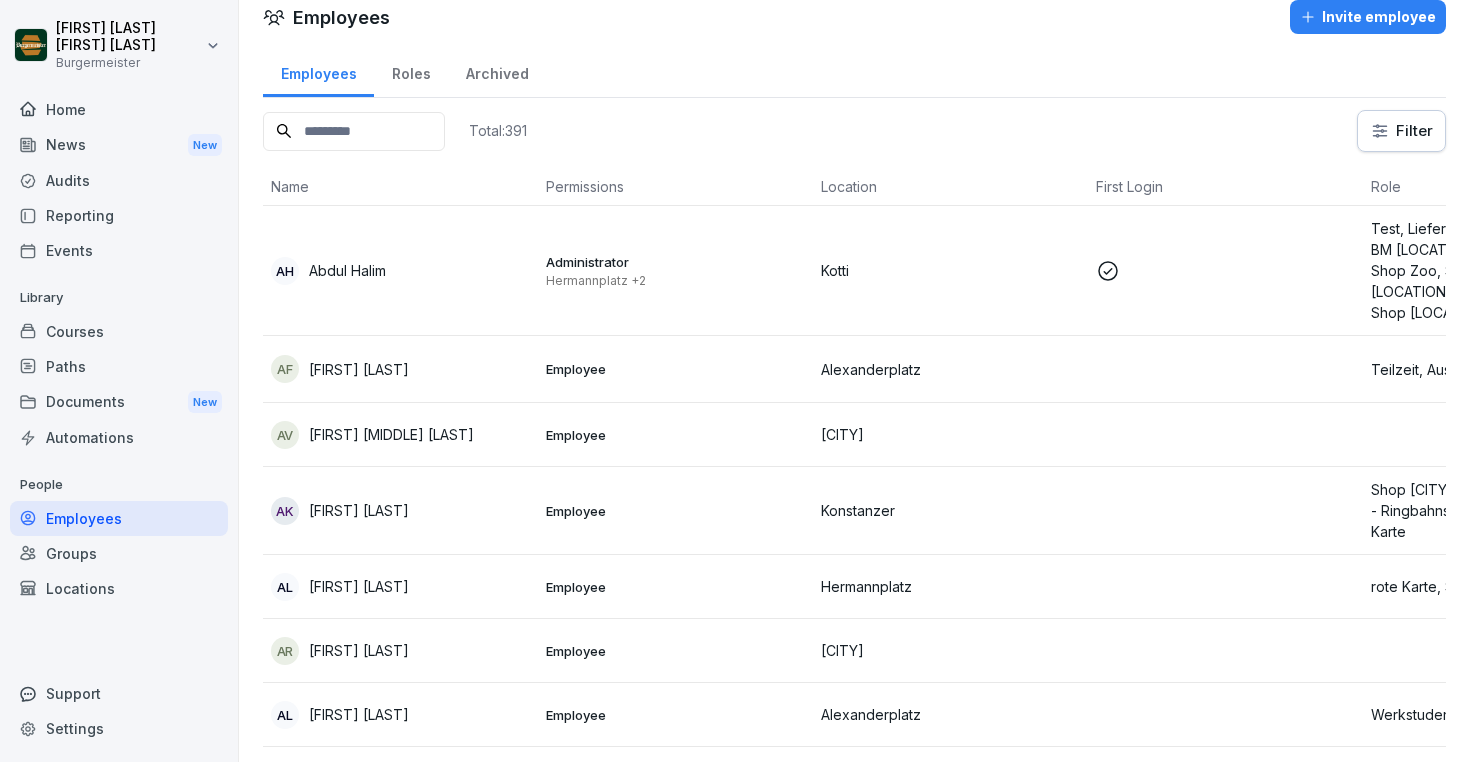 click on "Roles" at bounding box center [411, 71] 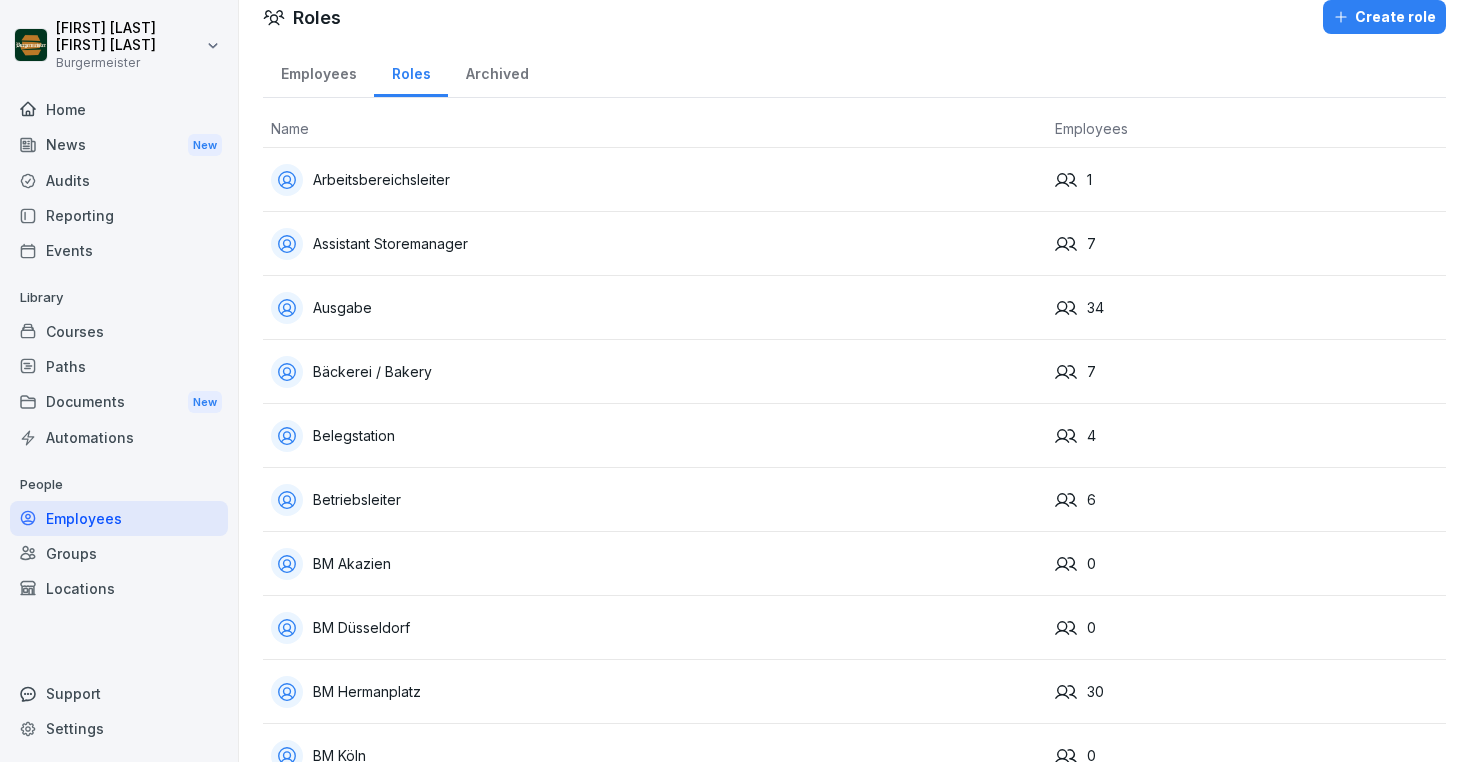 click on "Employees" at bounding box center [318, 71] 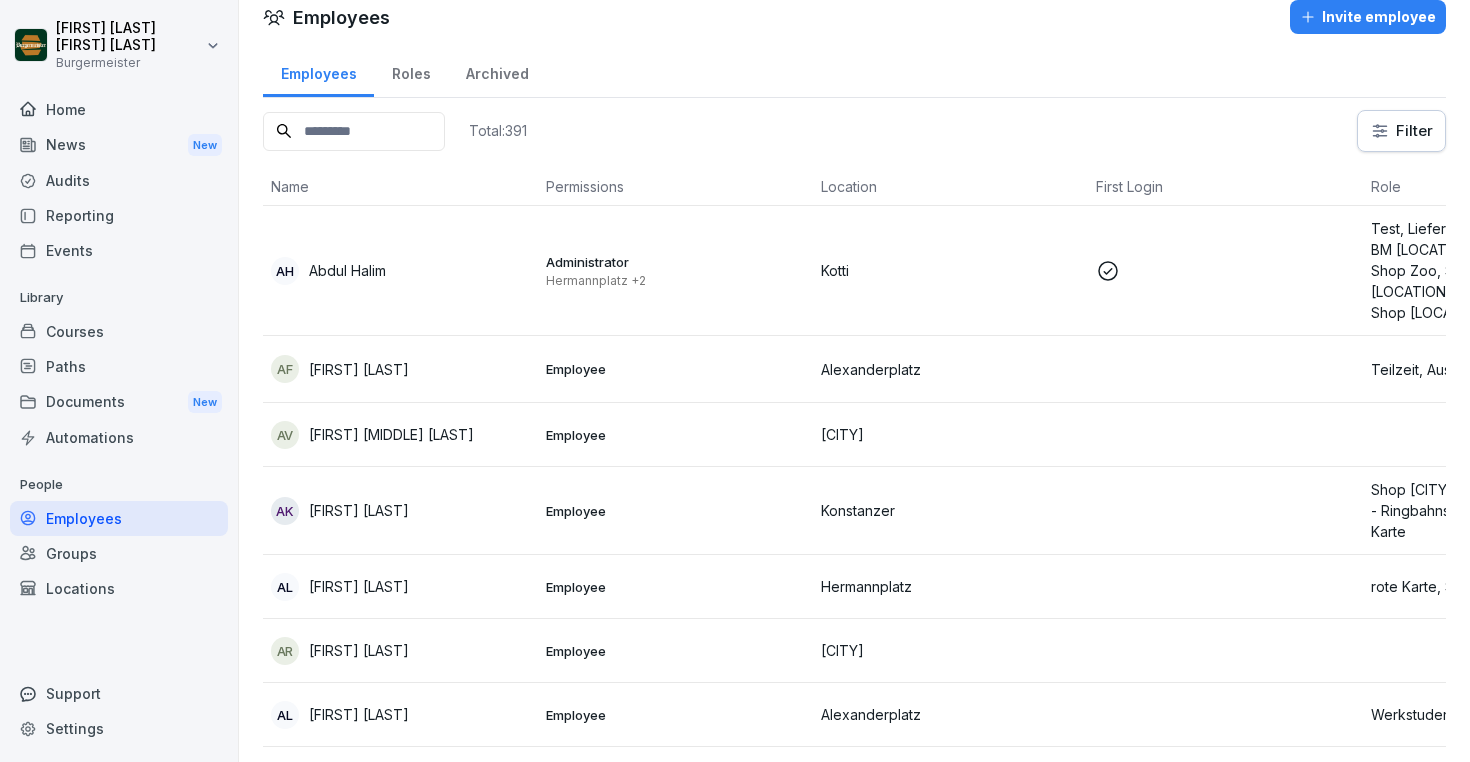 click at bounding box center [354, 131] 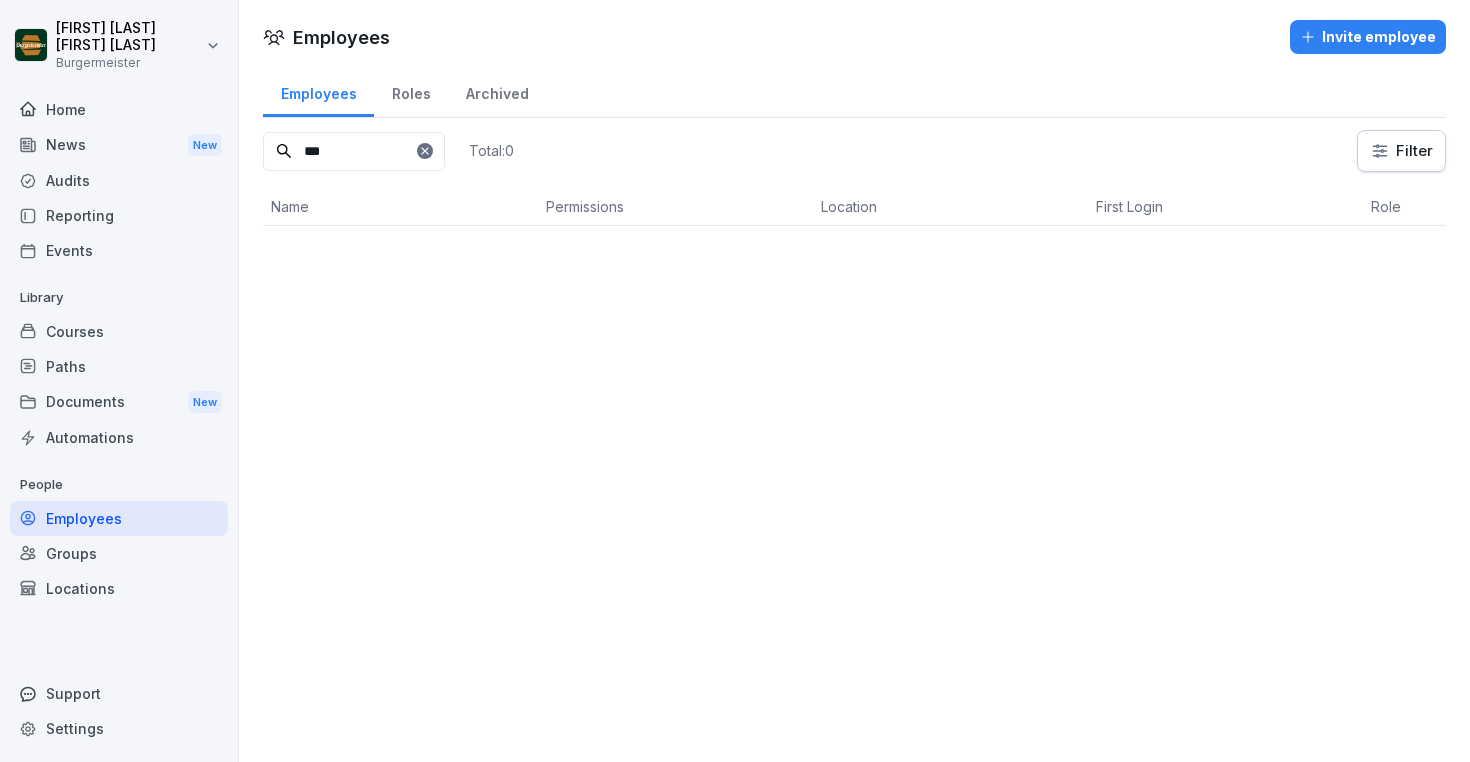 scroll, scrollTop: 0, scrollLeft: 0, axis: both 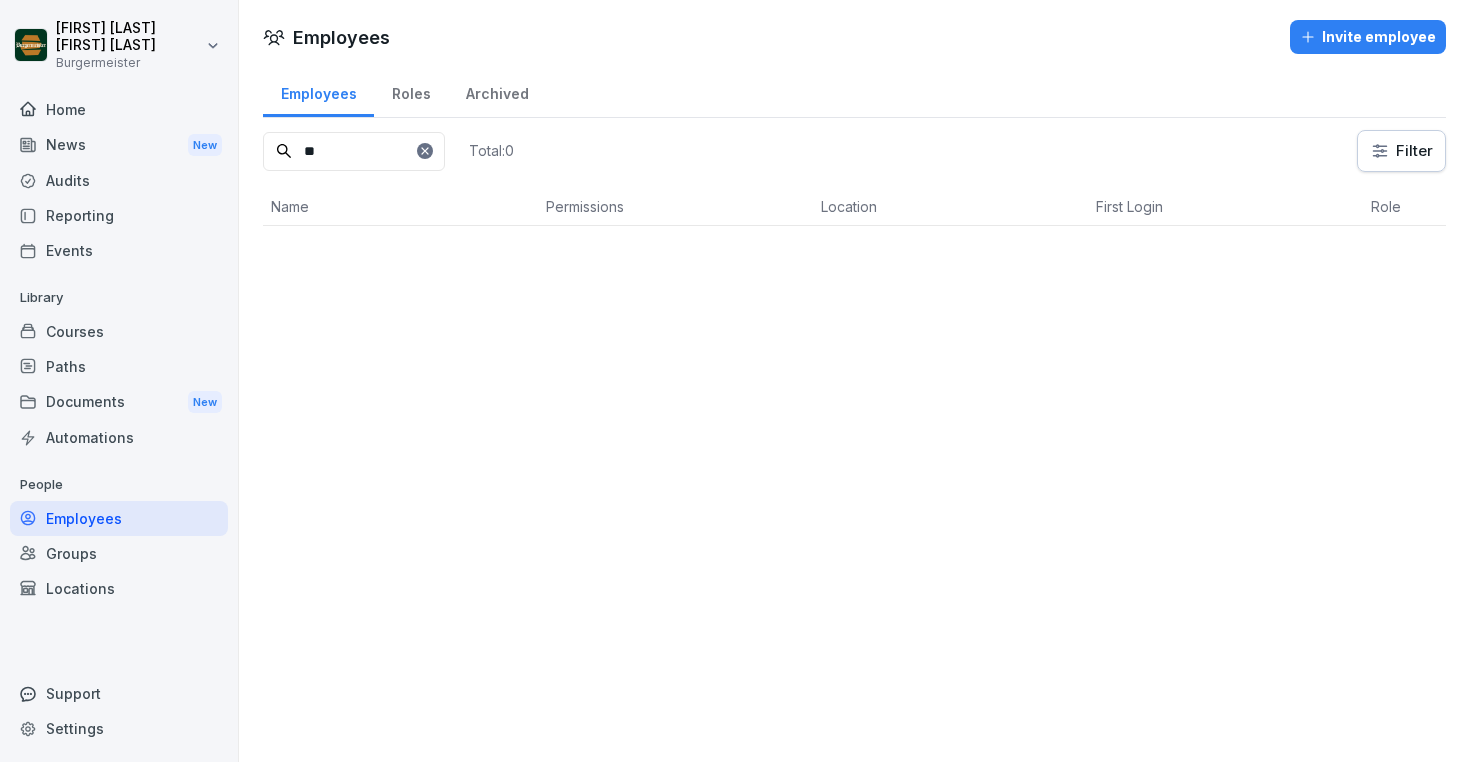 type on "*" 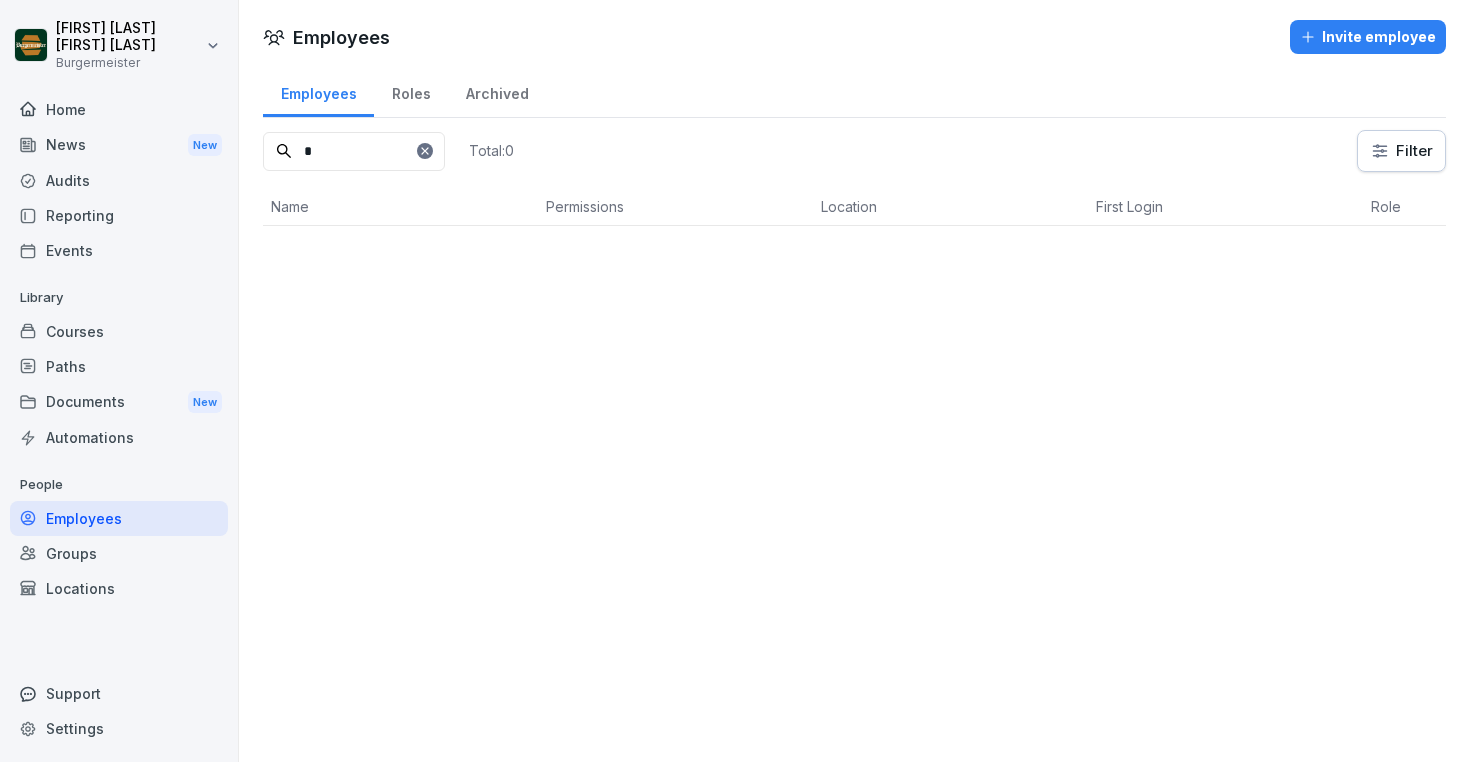 type 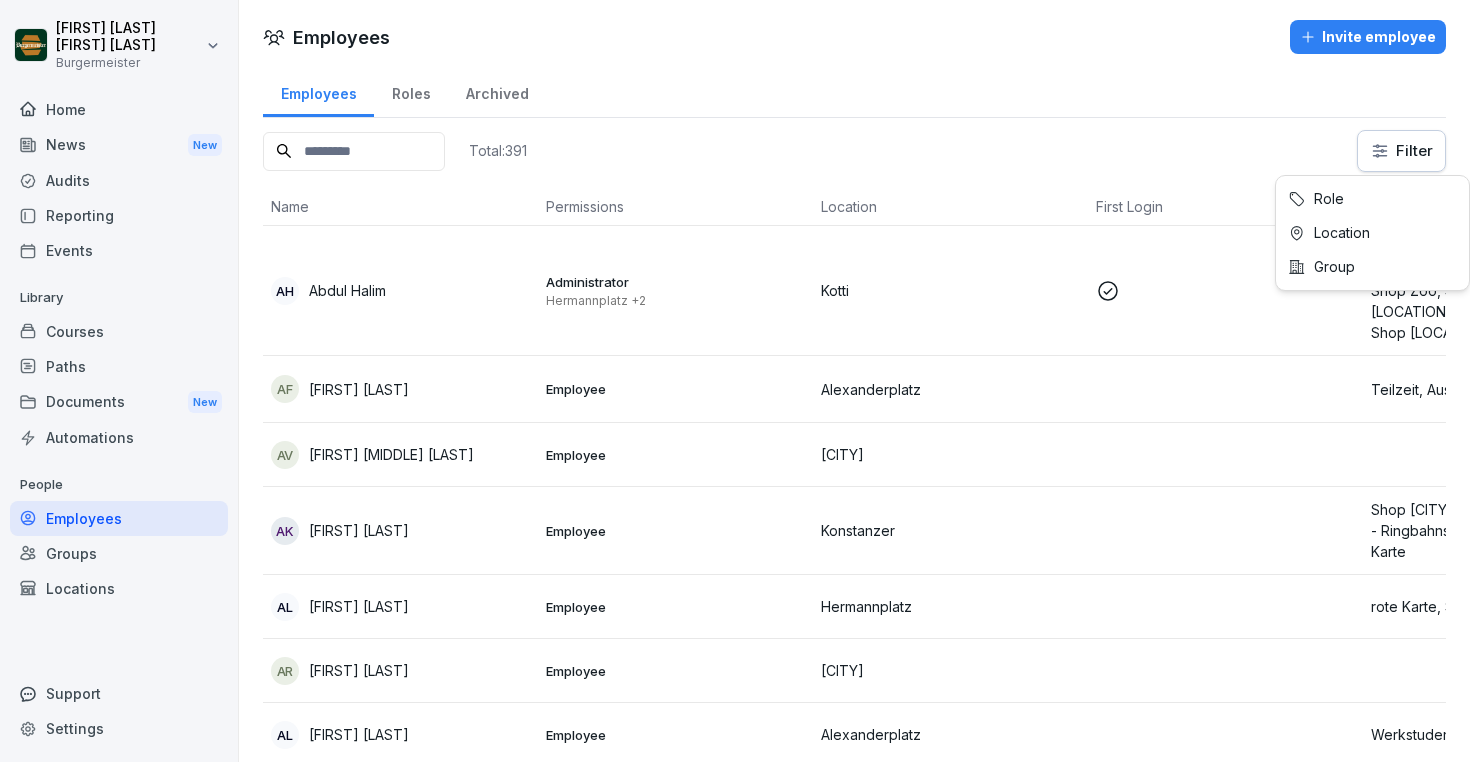 click on "AH Abdul Halim Administrator Hermannplatz +2 Kotti Test, Liefermeister - Ringbahnstr. 22-30, New, BM Hermanplatz, Vollzeit, rote Karte, Shop Zoo, Shop - Schlesi, Shop - Kotti, Shop, Storemanager, Shop Frankfurt MyZeil AF Abdulrahman Khaled Mohamed Mohamed Fayad Employee Alexanderplatz Teilzeit, Ausgabe AV Abhijith Vijay Vijaykumar Employee Schloßstraße AK Abhinav Kally Employee Konstanzer Shop Konstanzer, Shop Zoo, Liefermeister - Ringbahnstr. 22-30, Student, rote Karte AL Abhishak Luxman Employee Hermannplatz rote Karte, Student, BM Hermanplatz AR Abishek Ramakrishnan Employee Schloßstraße AL Adem Lansari Employee Alexanderplatz Werkstudent, Belegstation AP Adheena Paul Employee Mehringdamm AB Adiella Bikorimana" at bounding box center (735, 381) 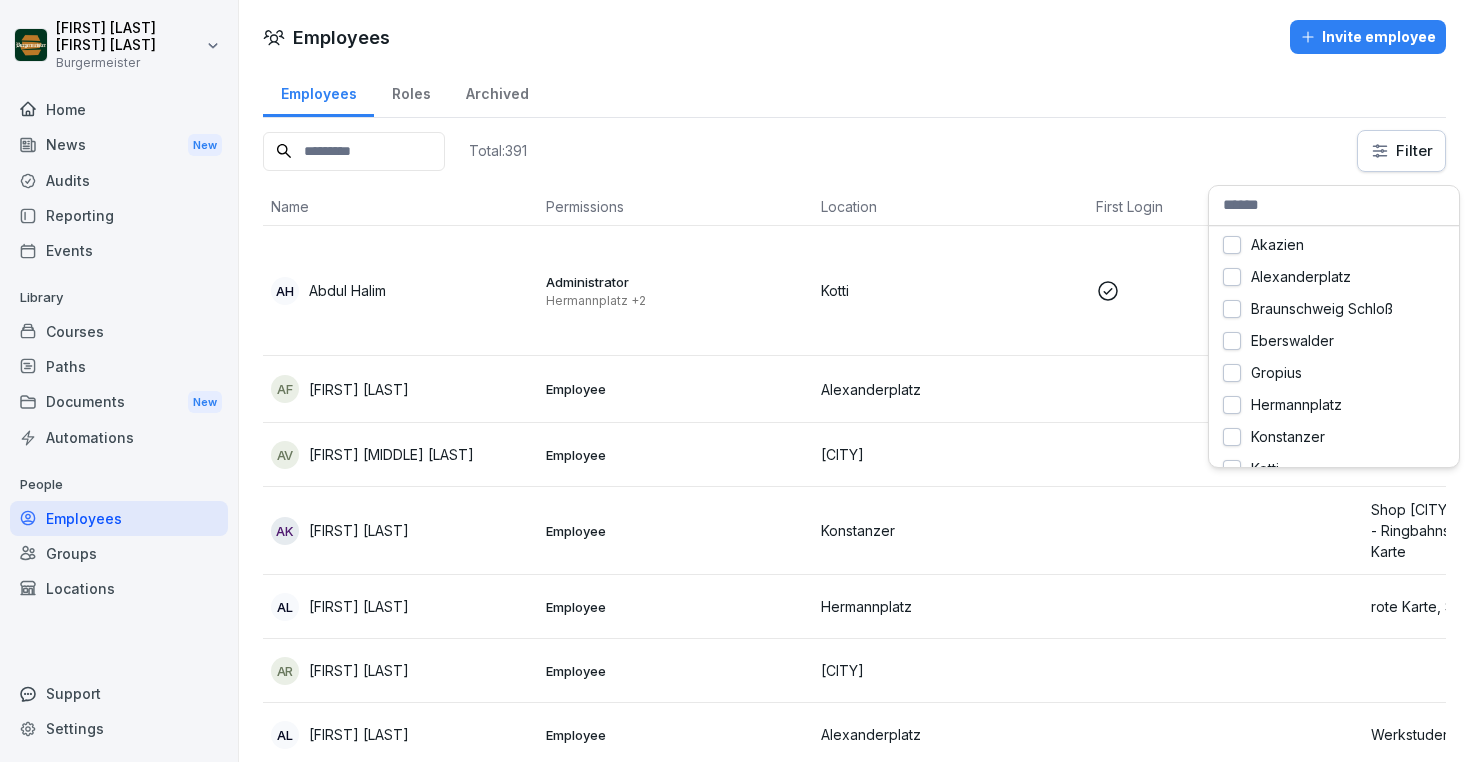 click on "AH Abdul Halim Administrator Hermannplatz +2 Kotti Test, Liefermeister - Ringbahnstr. 22-30, New, BM Hermanplatz, Vollzeit, rote Karte, Shop Zoo, Shop - Schlesi, Shop - Kotti, Shop, Storemanager, Shop Frankfurt MyZeil AF Abdulrahman Khaled Mohamed Mohamed Fayad Employee Alexanderplatz Teilzeit, Ausgabe AV Abhijith Vijay Vijaykumar Employee Schloßstraße AK Abhinav Kally Employee Konstanzer Shop Konstanzer, Shop Zoo, Liefermeister - Ringbahnstr. 22-30, Student, rote Karte AL Abhishak Luxman Employee Hermannplatz rote Karte, Student, BM Hermanplatz AR Abishek Ramakrishnan Employee Schloßstraße AL Adem Lansari Employee Alexanderplatz Werkstudent, Belegstation AP Adheena Paul Employee Mehringdamm AB Adiella Bikorimana" at bounding box center (735, 381) 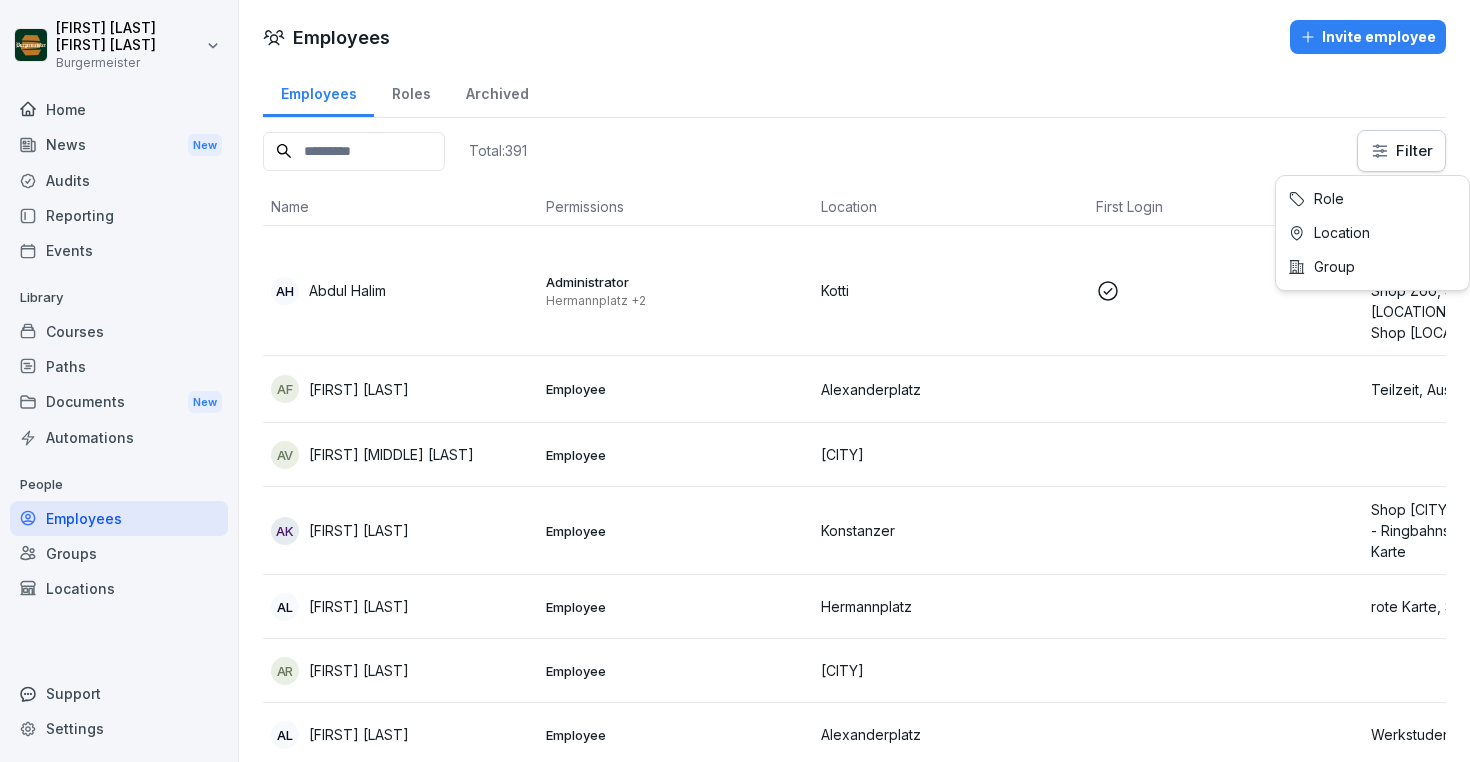 click on "AH Abdul Halim Administrator Hermannplatz +2 Kotti Test, Liefermeister - Ringbahnstr. 22-30, New, BM Hermanplatz, Vollzeit, rote Karte, Shop Zoo, Shop - Schlesi, Shop - Kotti, Shop, Storemanager, Shop Frankfurt MyZeil AF Abdulrahman Khaled Mohamed Mohamed Fayad Employee Alexanderplatz Teilzeit, Ausgabe AV Abhijith Vijay Vijaykumar Employee Schloßstraße AK Abhinav Kally Employee Konstanzer Shop Konstanzer, Shop Zoo, Liefermeister - Ringbahnstr. 22-30, Student, rote Karte AL Abhishak Luxman Employee Hermannplatz rote Karte, Student, BM Hermanplatz AR Abishek Ramakrishnan Employee Schloßstraße AL Adem Lansari Employee Alexanderplatz Werkstudent, Belegstation AP Adheena Paul Employee Mehringdamm AB Adiella Bikorimana" at bounding box center [735, 381] 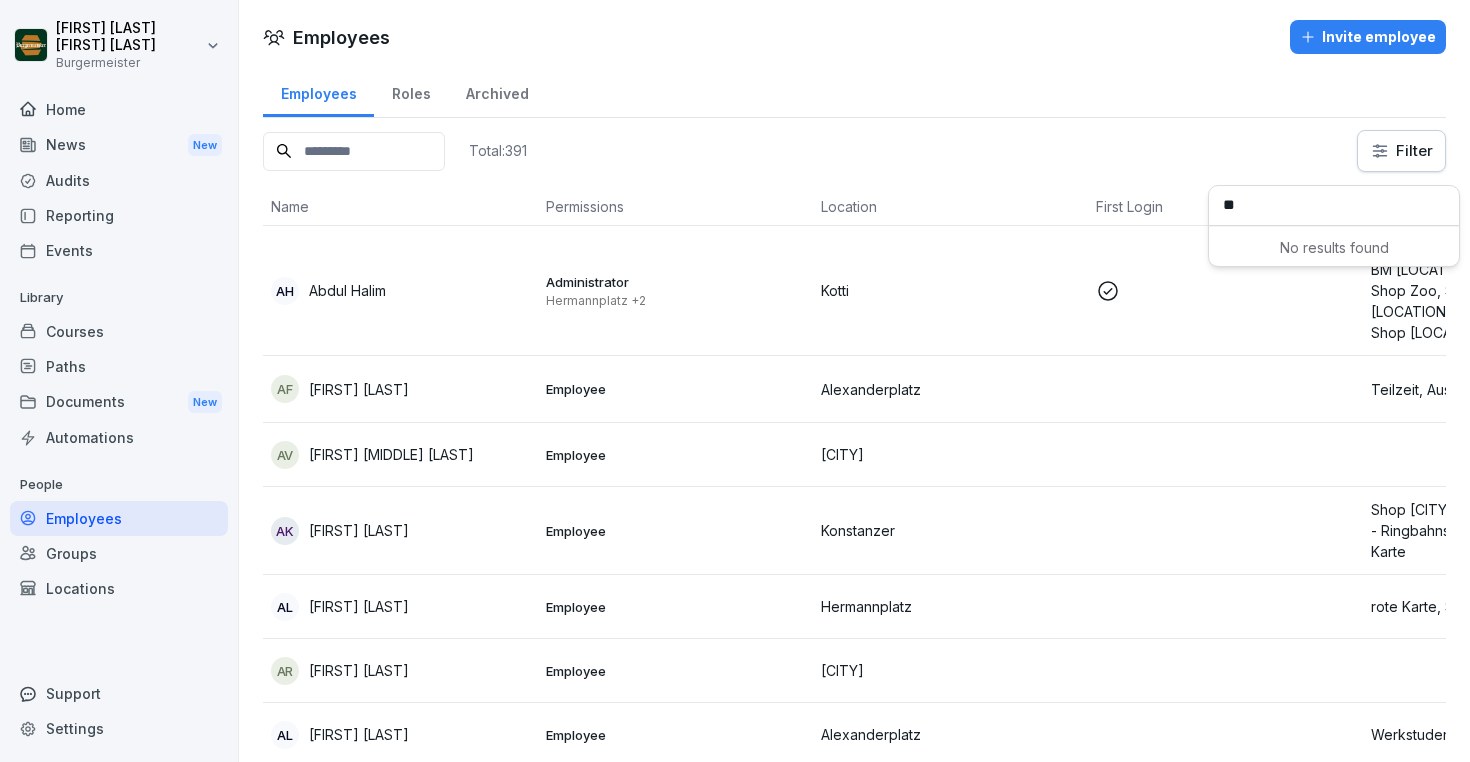 type on "*" 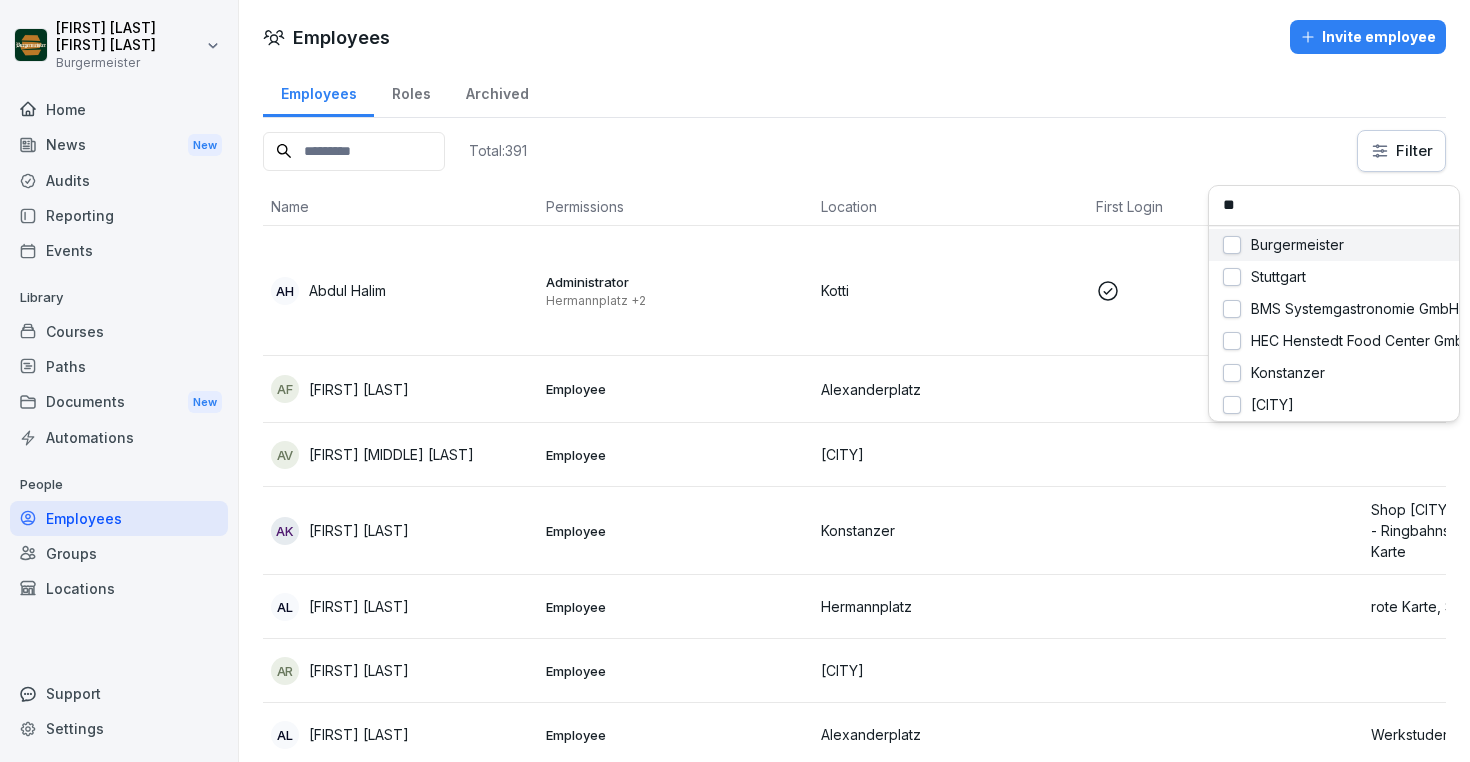 type on "*" 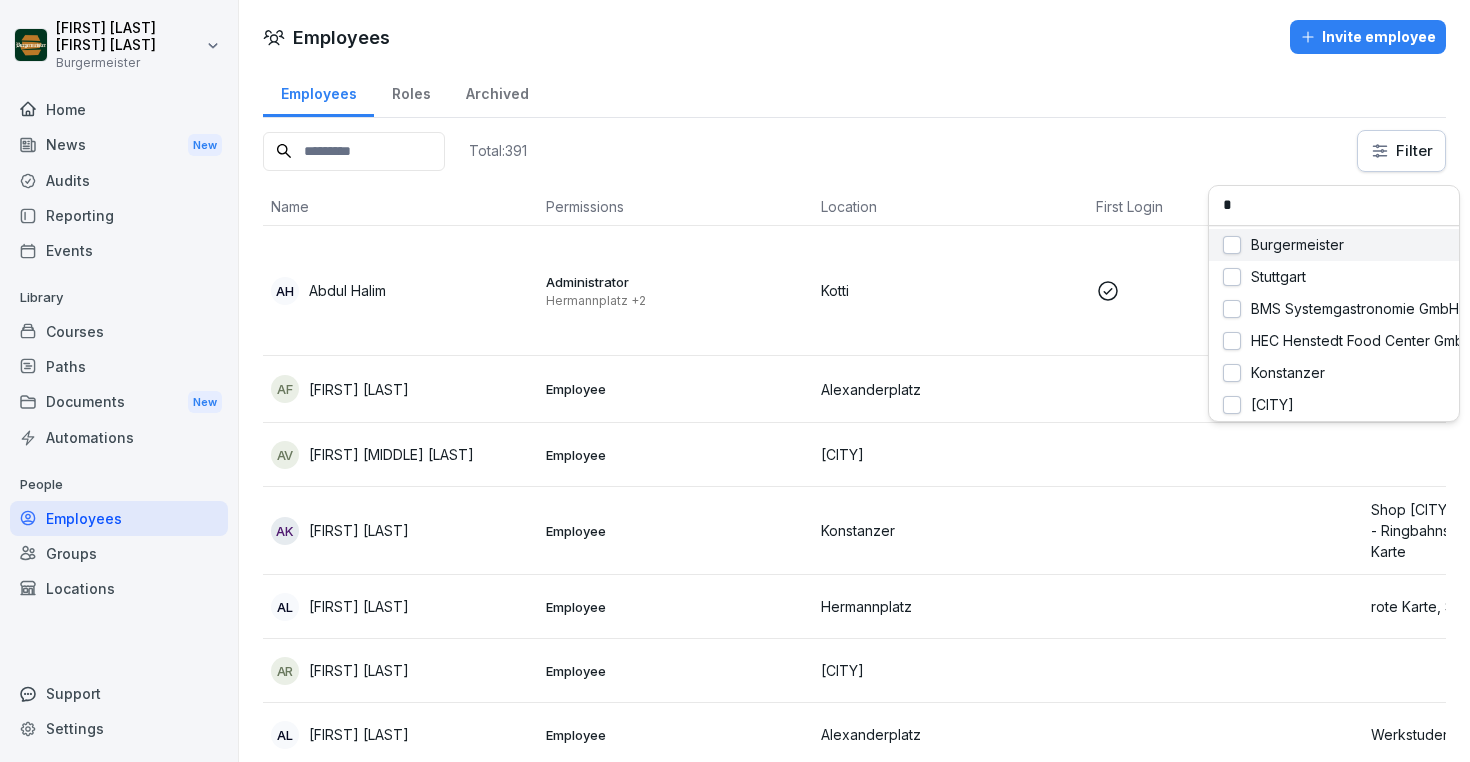 type 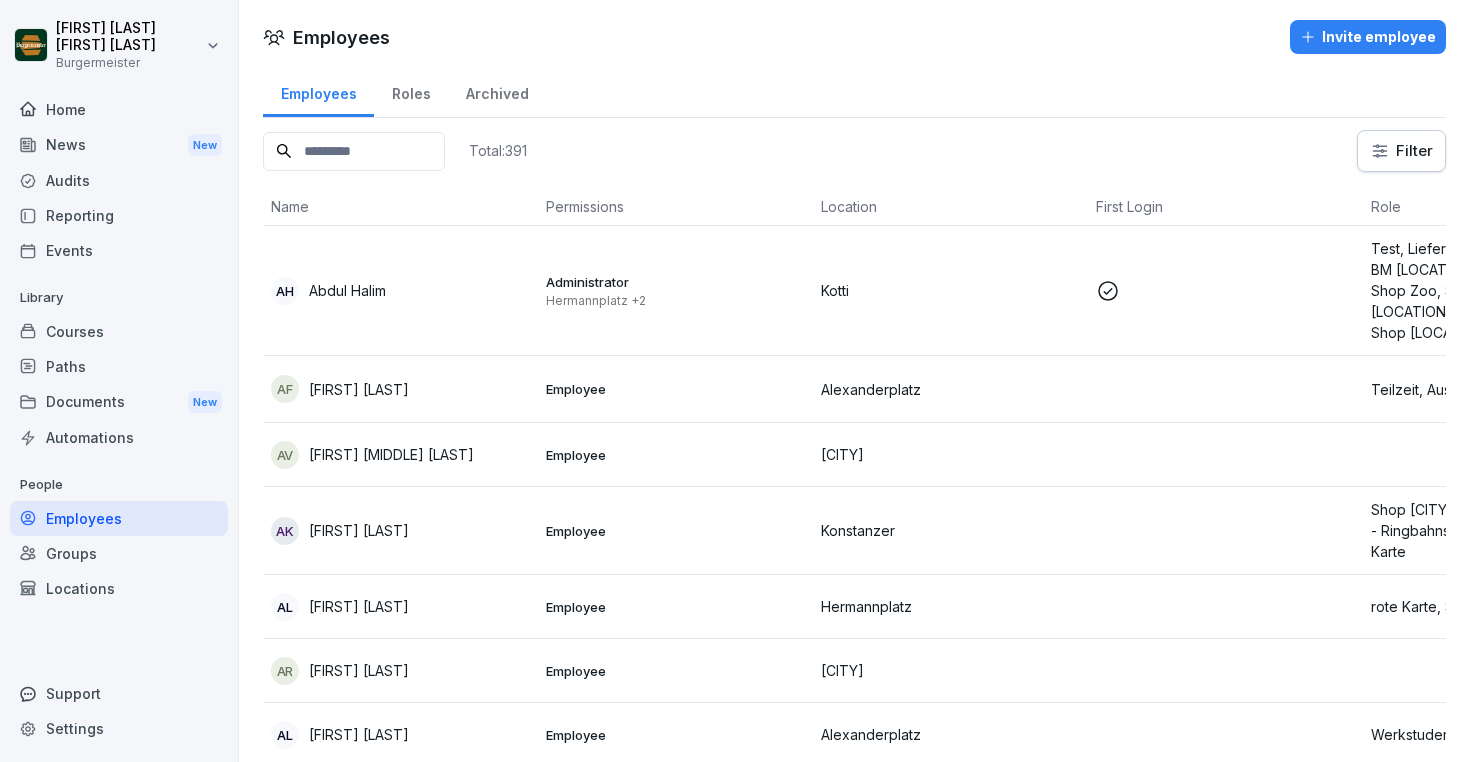click on "AH Abdul Halim Administrator Hermannplatz +2 Kotti Test, Liefermeister - Ringbahnstr. 22-30, New, BM Hermanplatz, Vollzeit, rote Karte, Shop Zoo, Shop - Schlesi, Shop - Kotti, Shop, Storemanager, Shop Frankfurt MyZeil AF Abdulrahman Khaled Mohamed Mohamed Fayad Employee Alexanderplatz Teilzeit, Ausgabe AV Abhijith Vijay Vijaykumar Employee Schloßstraße AK Abhinav Kally Employee Konstanzer Shop Konstanzer, Shop Zoo, Liefermeister - Ringbahnstr. 22-30, Student, rote Karte AL Abhishak Luxman Employee Hermannplatz rote Karte, Student, BM Hermanplatz AR Abishek Ramakrishnan Employee Schloßstraße AL Adem Lansari Employee Alexanderplatz Werkstudent, Belegstation AP Adheena Paul Employee Mehringdamm AB Adiella Bikorimana" at bounding box center (735, 381) 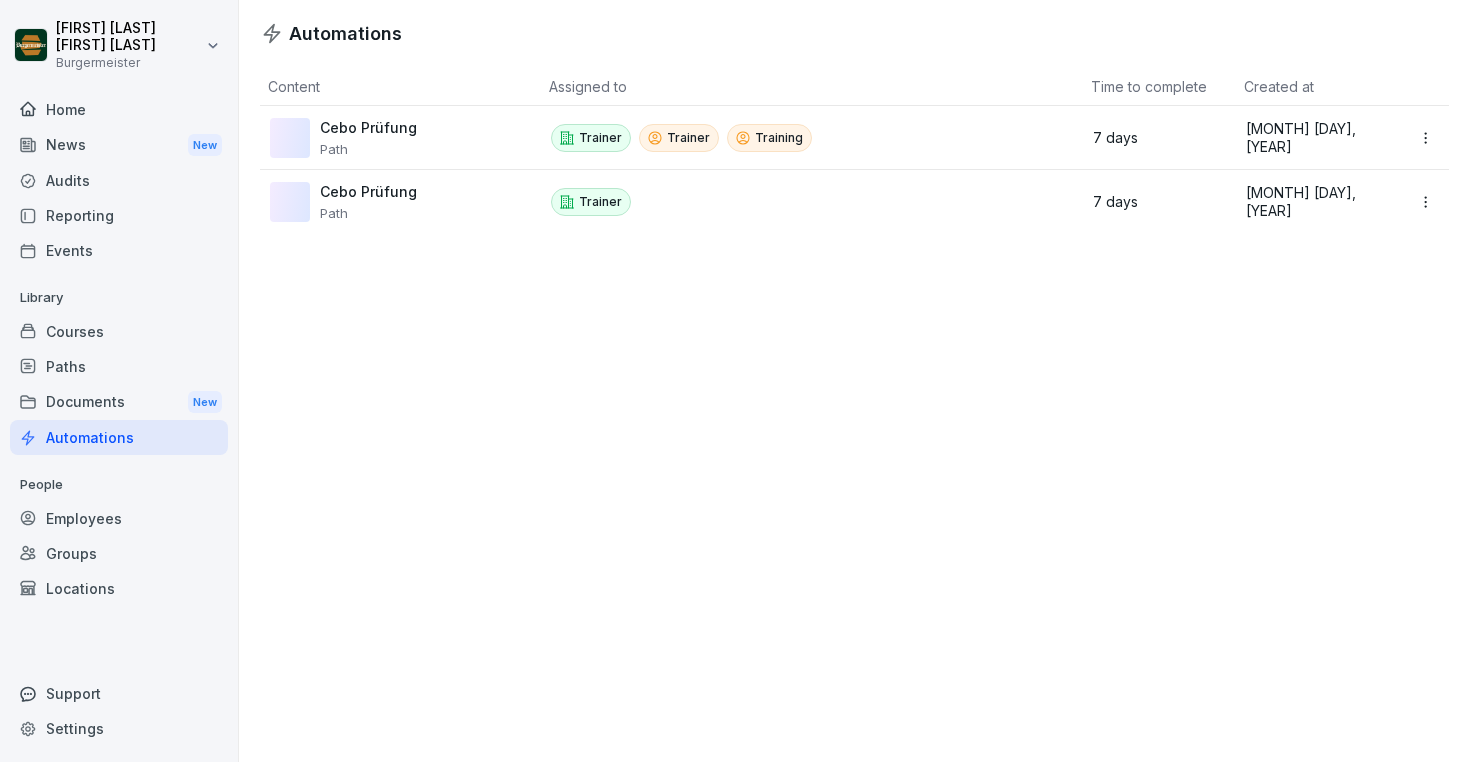 click on "Documents New" at bounding box center (119, 402) 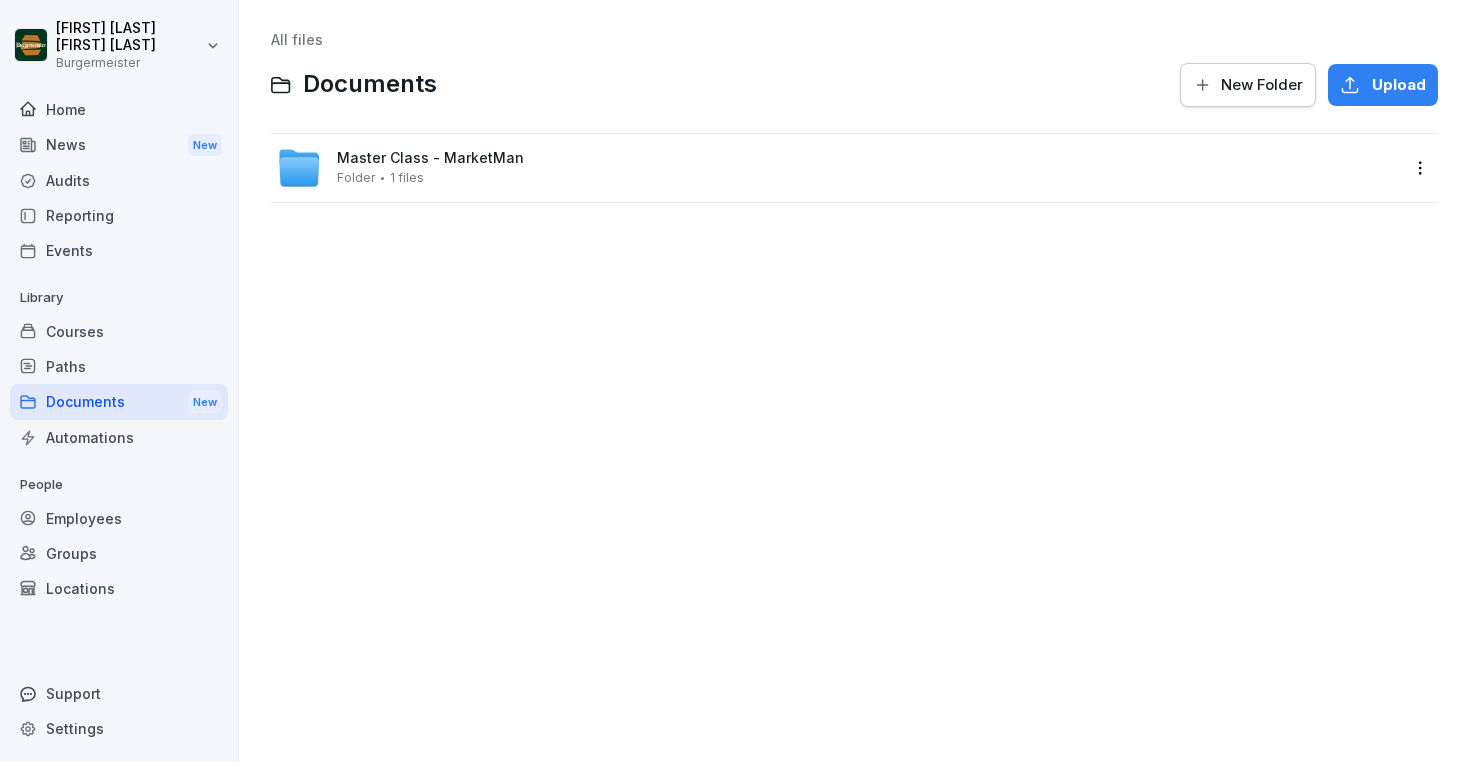 click on "Paths" at bounding box center (119, 366) 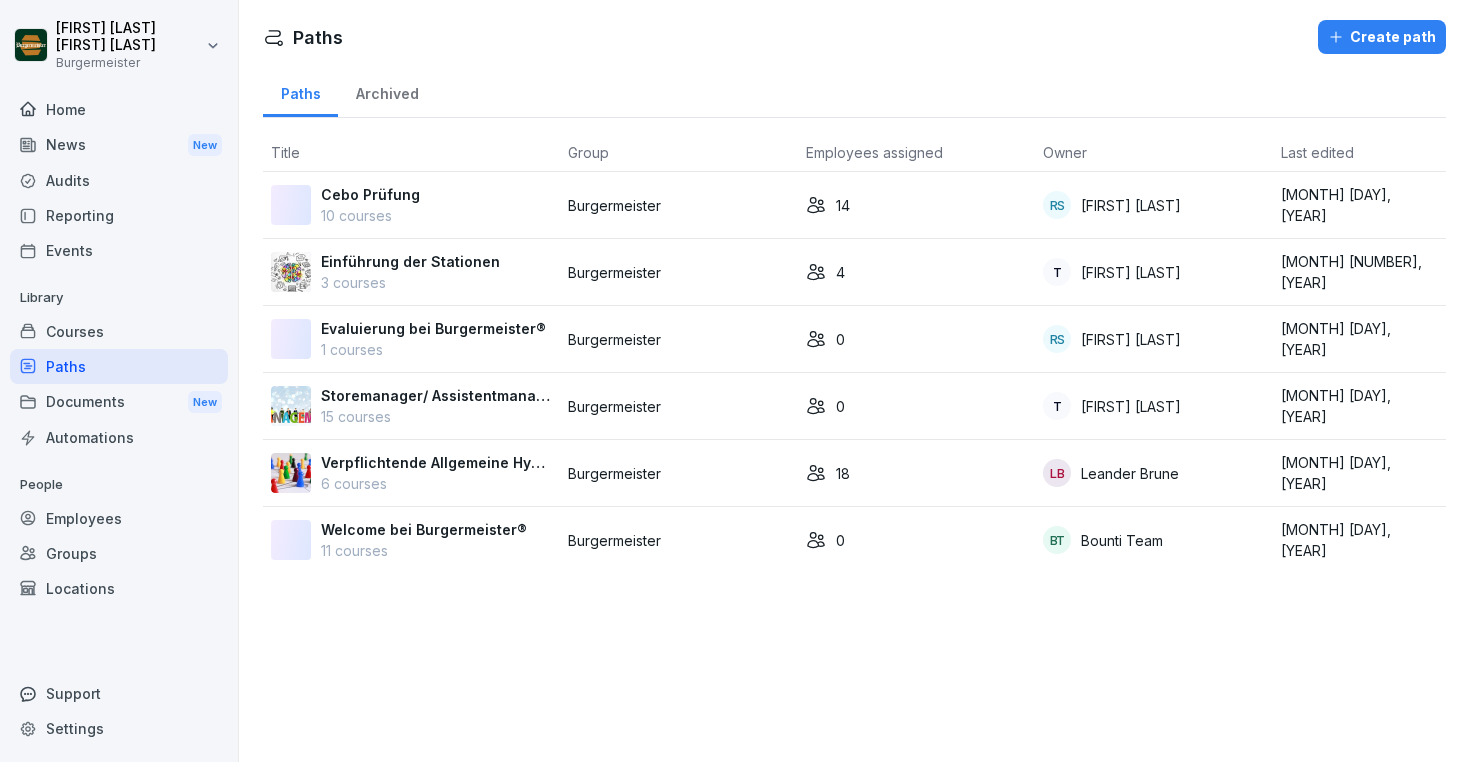 click on "Courses" at bounding box center (119, 331) 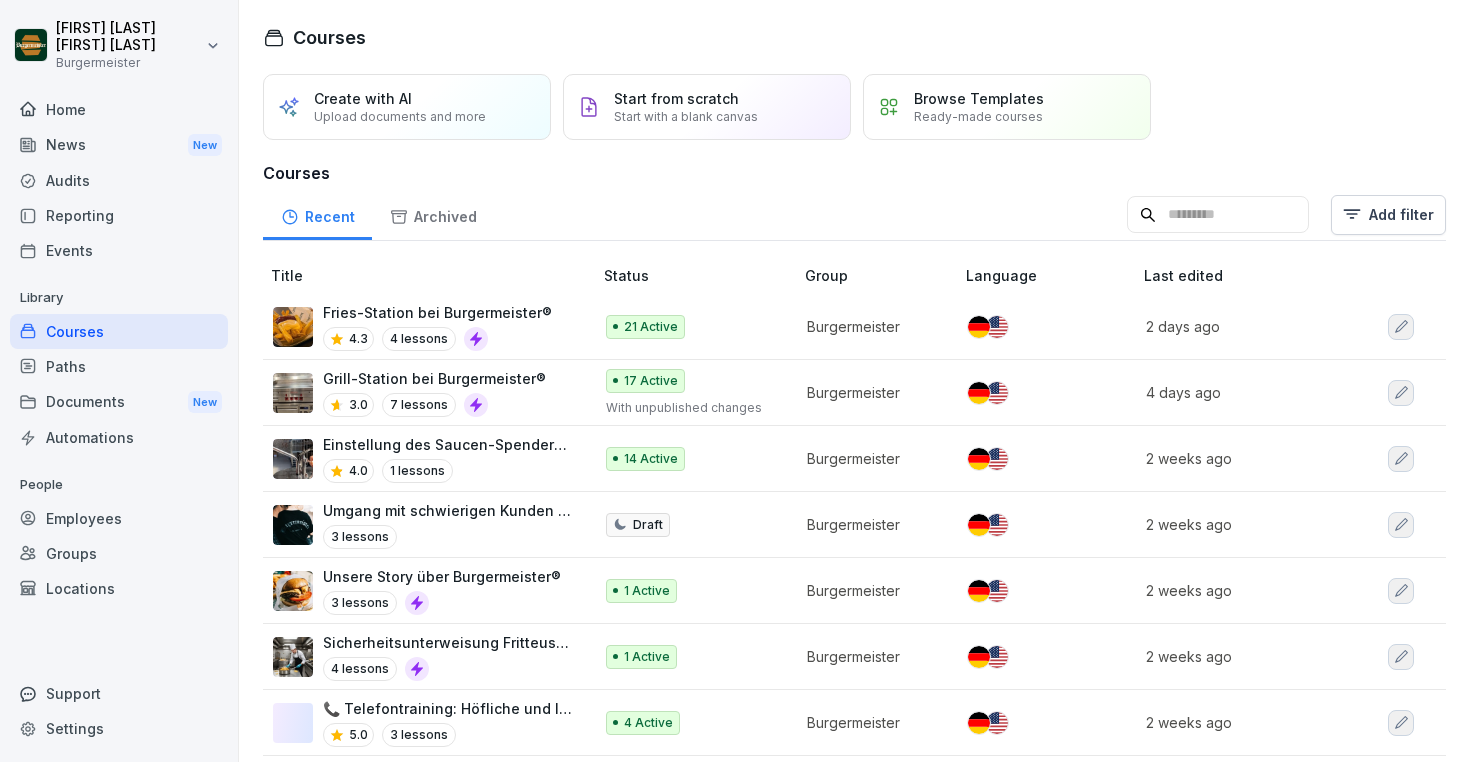 click on "Locations" at bounding box center [119, 588] 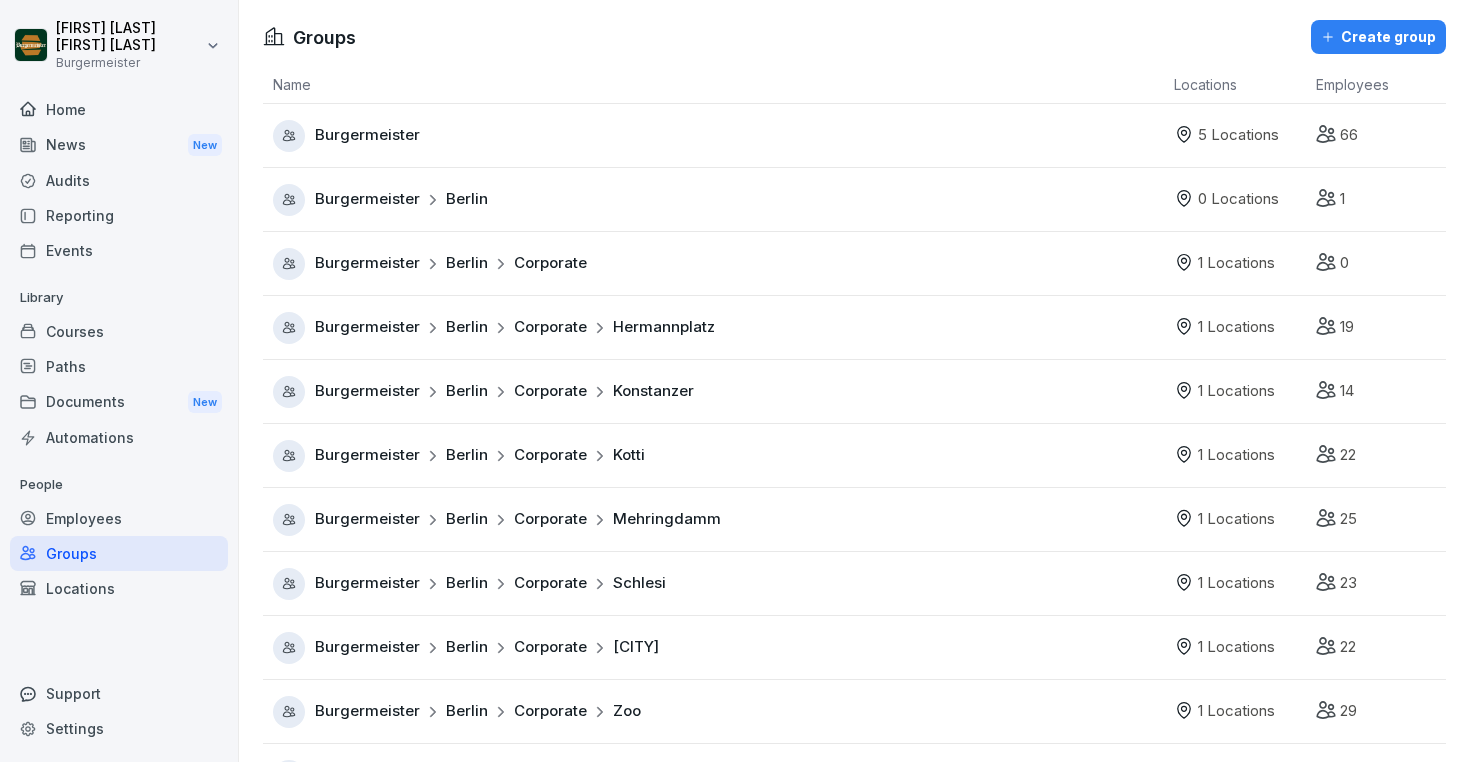 click on "Burgermeister" at bounding box center (367, 135) 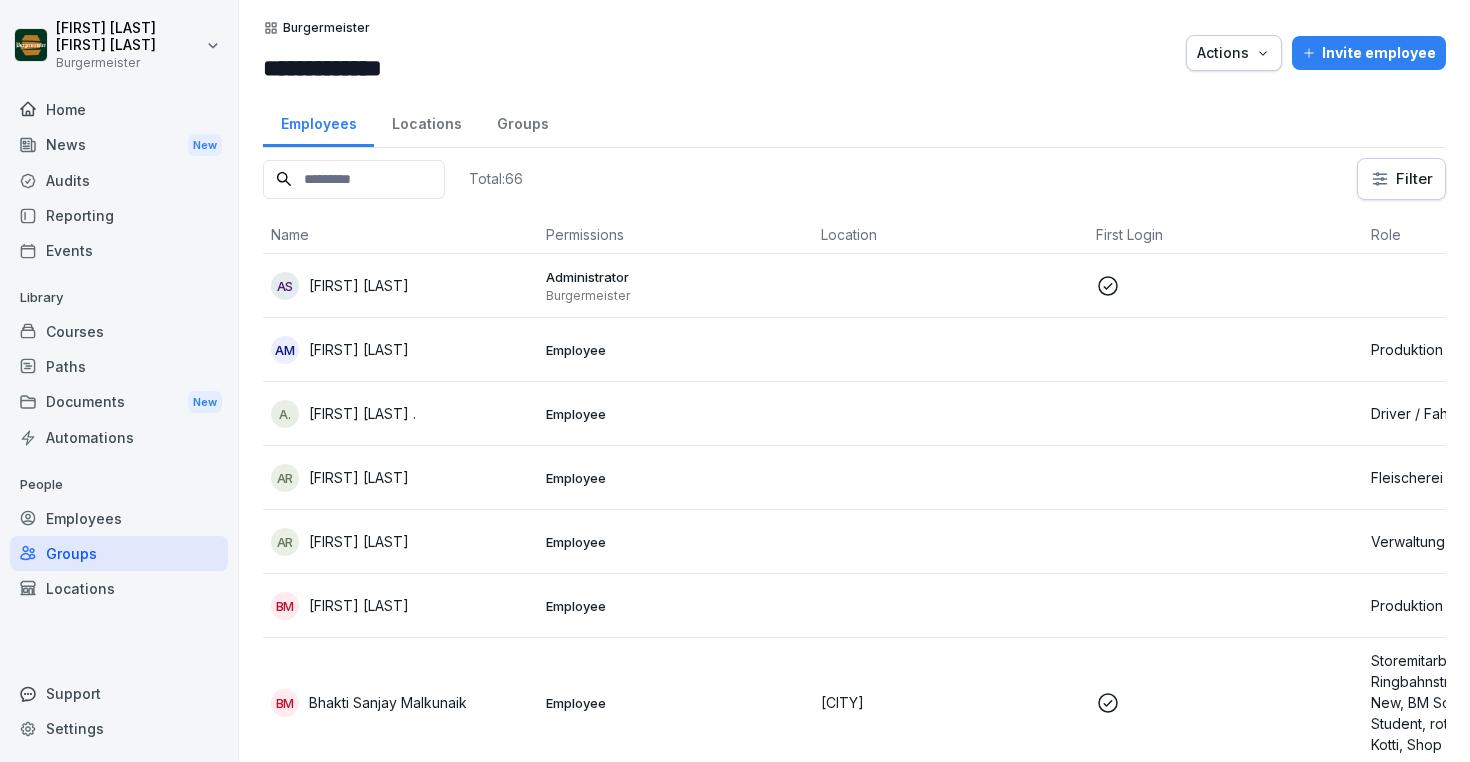 click on "Events" at bounding box center [119, 250] 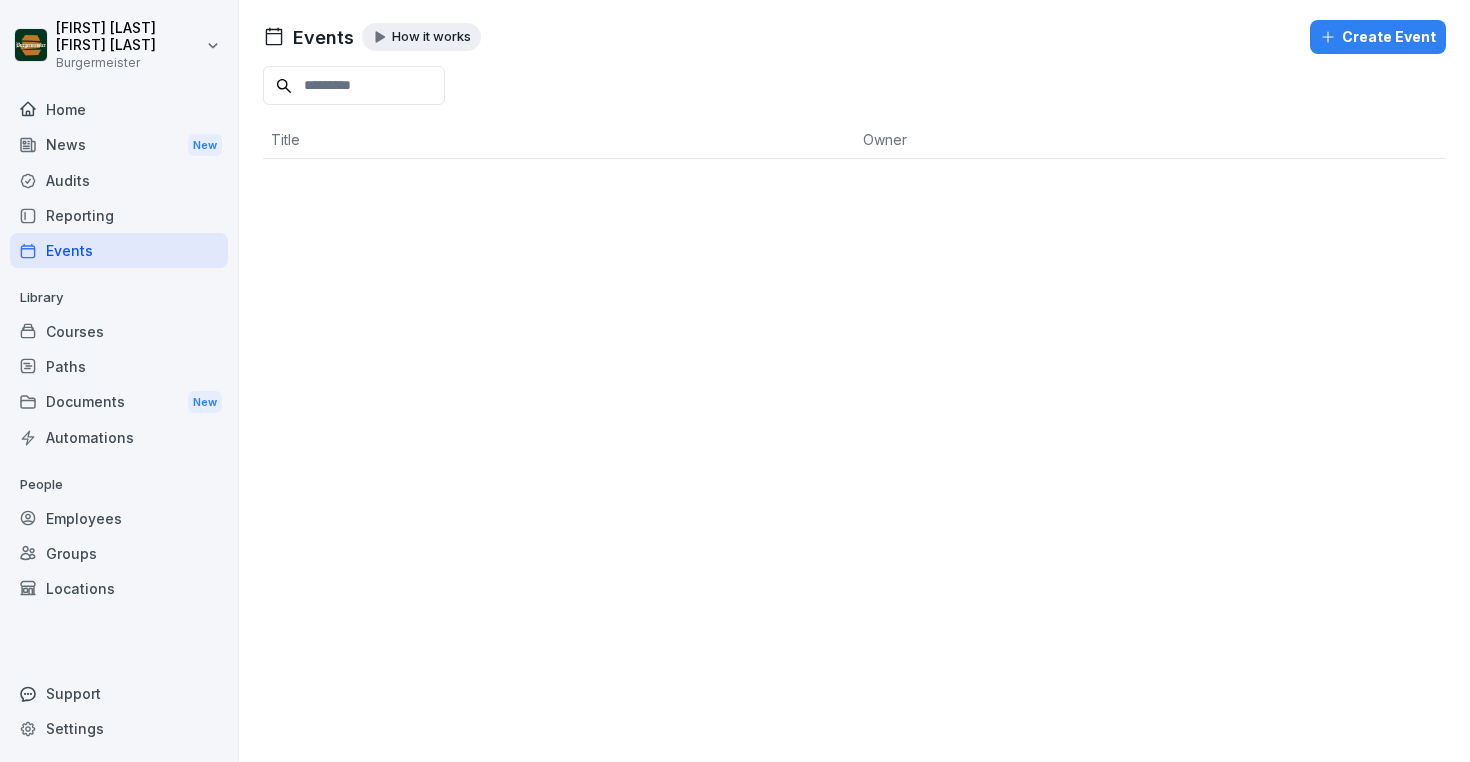 click on "Reporting" at bounding box center [119, 215] 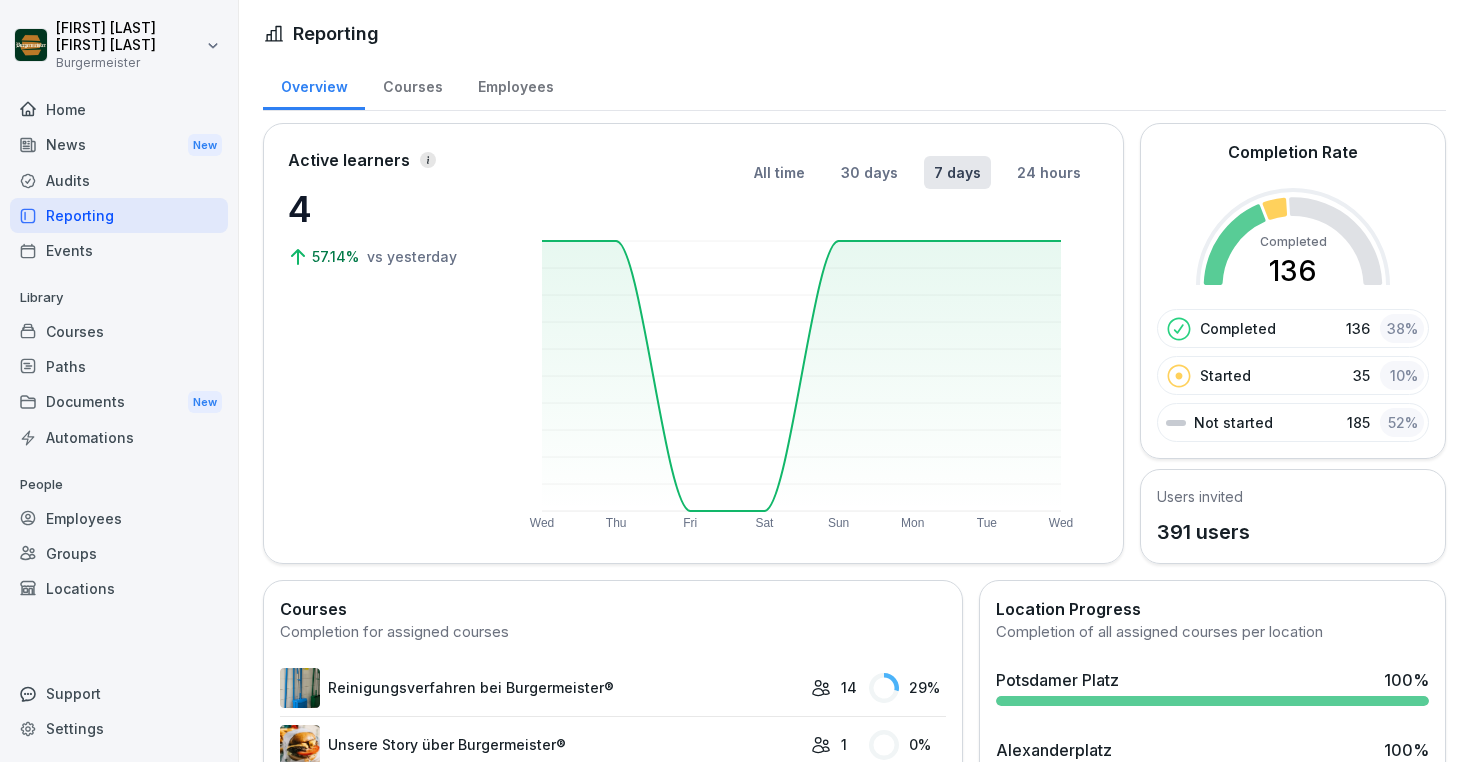 click on "Home" at bounding box center (119, 109) 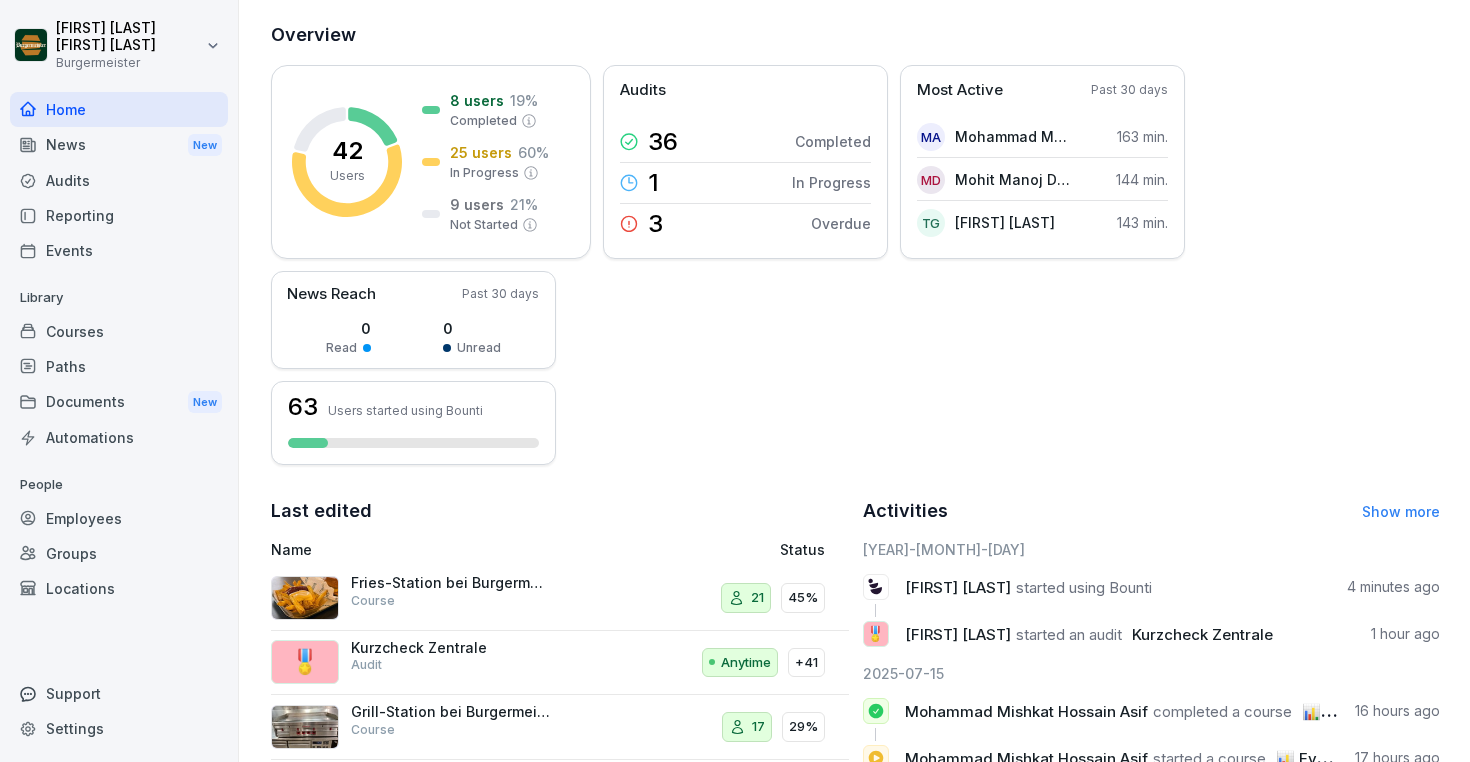 scroll, scrollTop: 233, scrollLeft: 0, axis: vertical 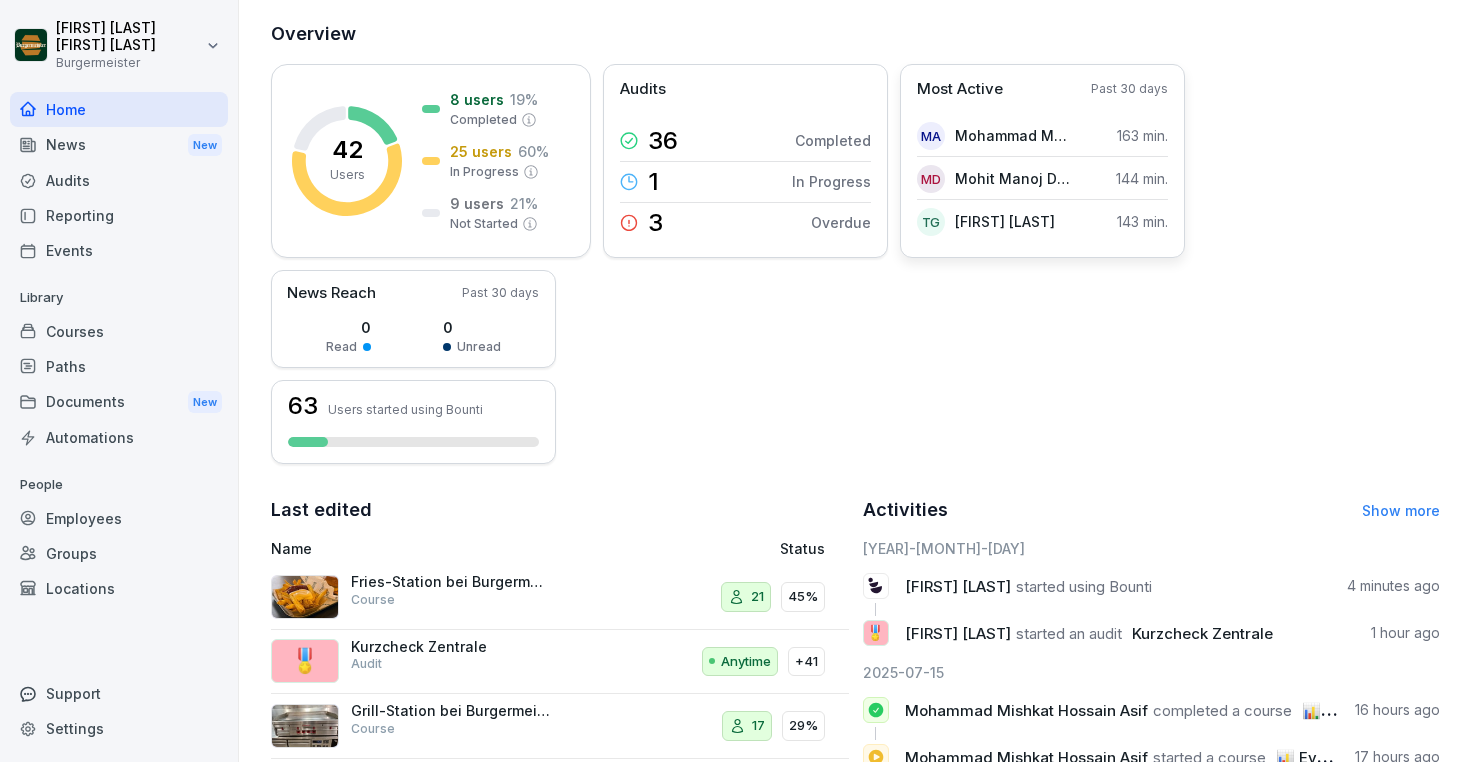 click on "Most Active Past 30 days" at bounding box center (1042, 89) 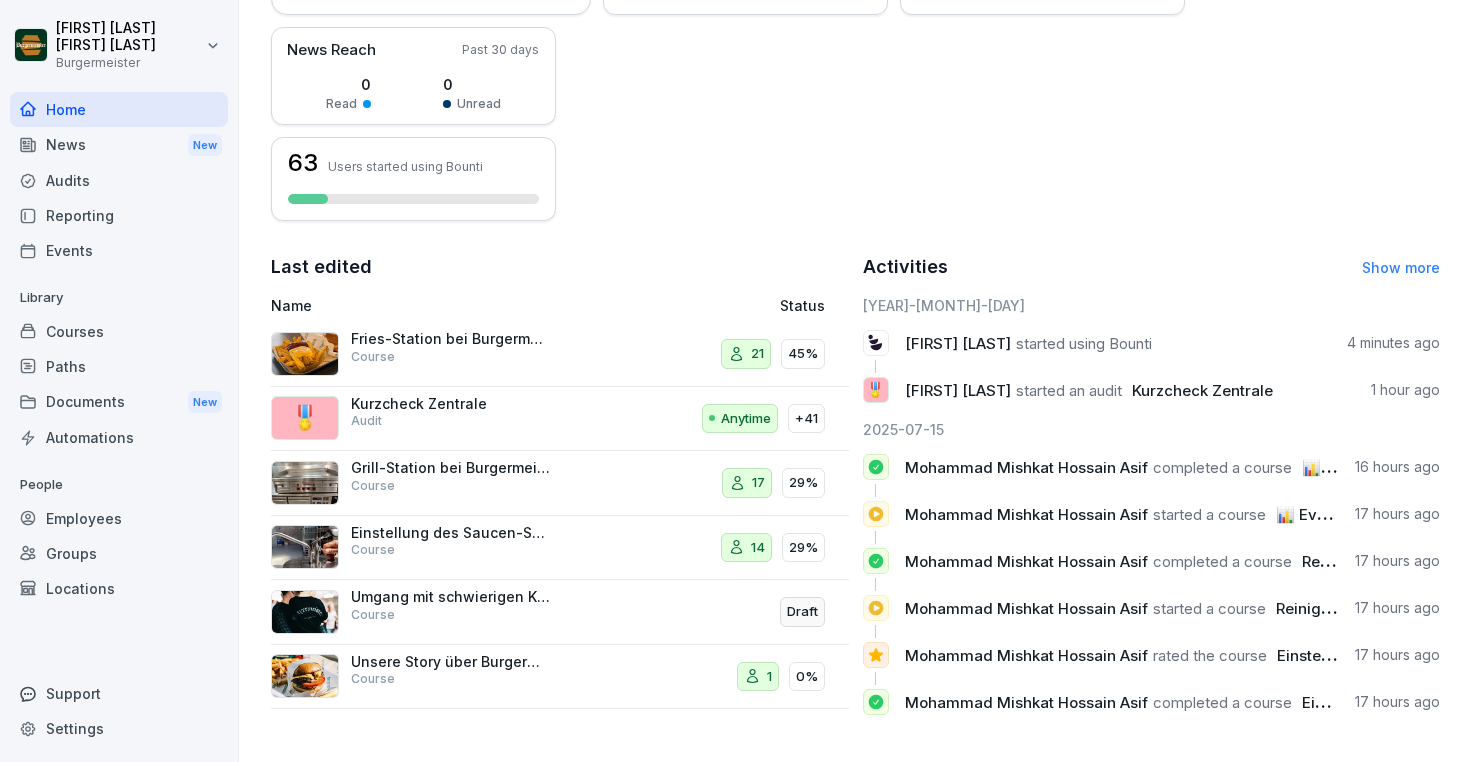 scroll, scrollTop: 481, scrollLeft: 0, axis: vertical 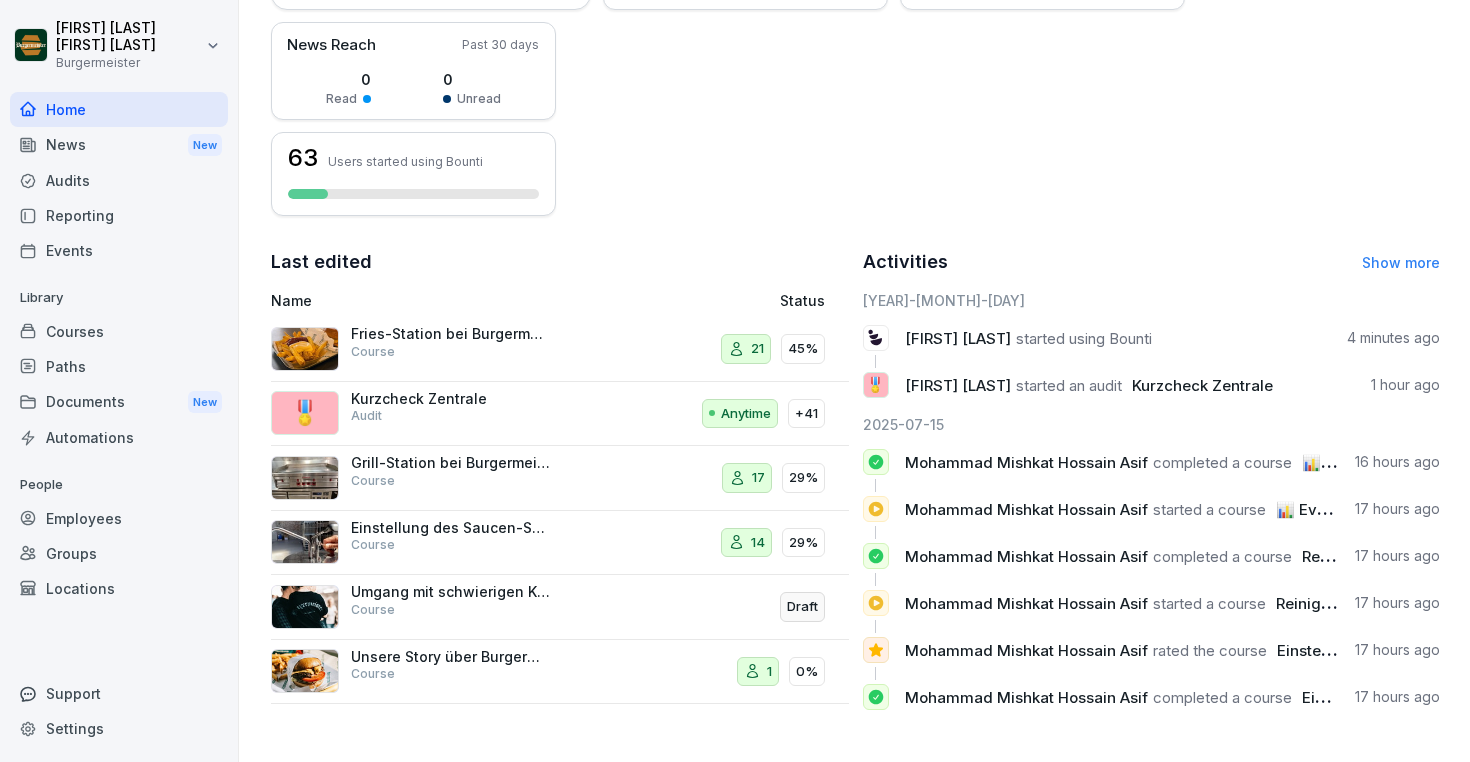 click on "News New" at bounding box center (119, 145) 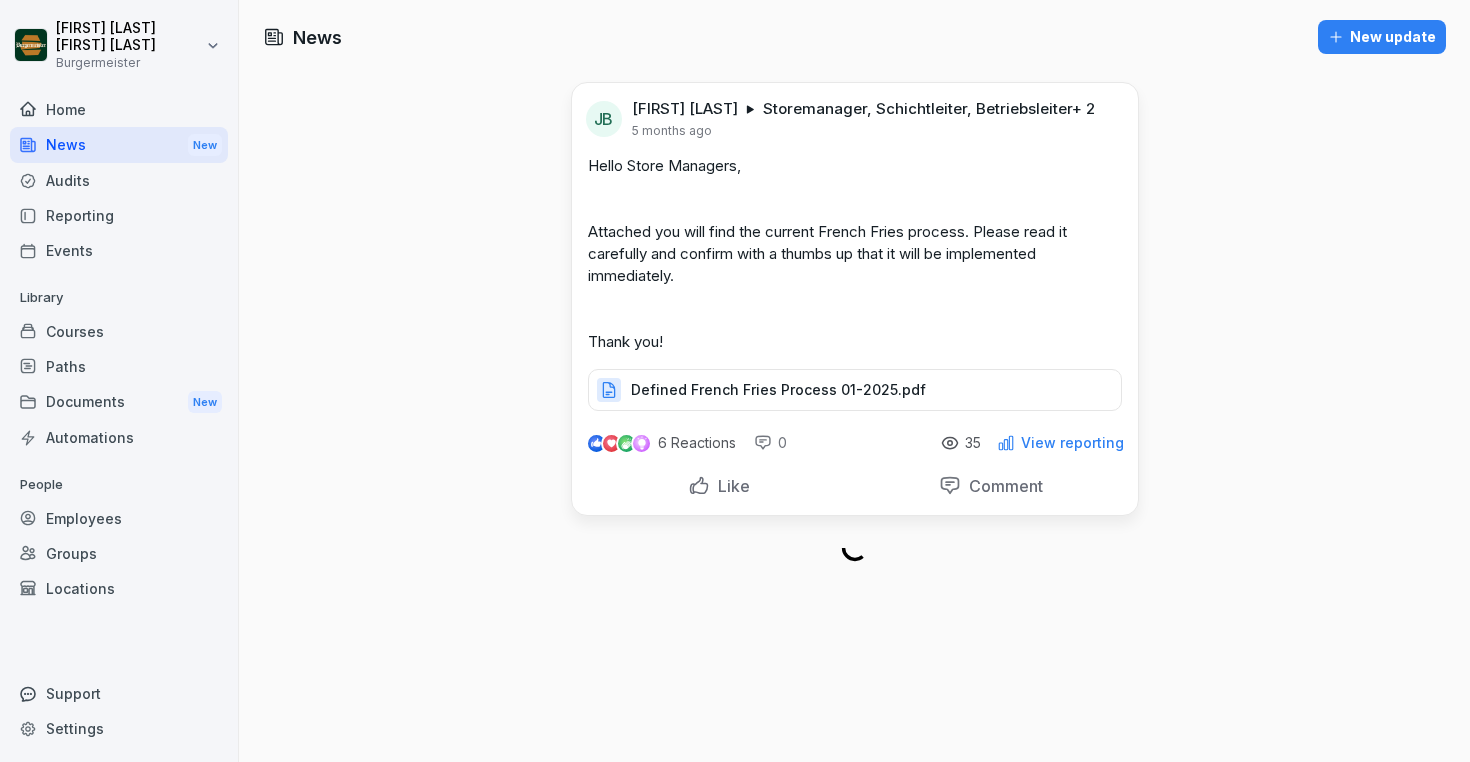 click on "Audits" at bounding box center [119, 180] 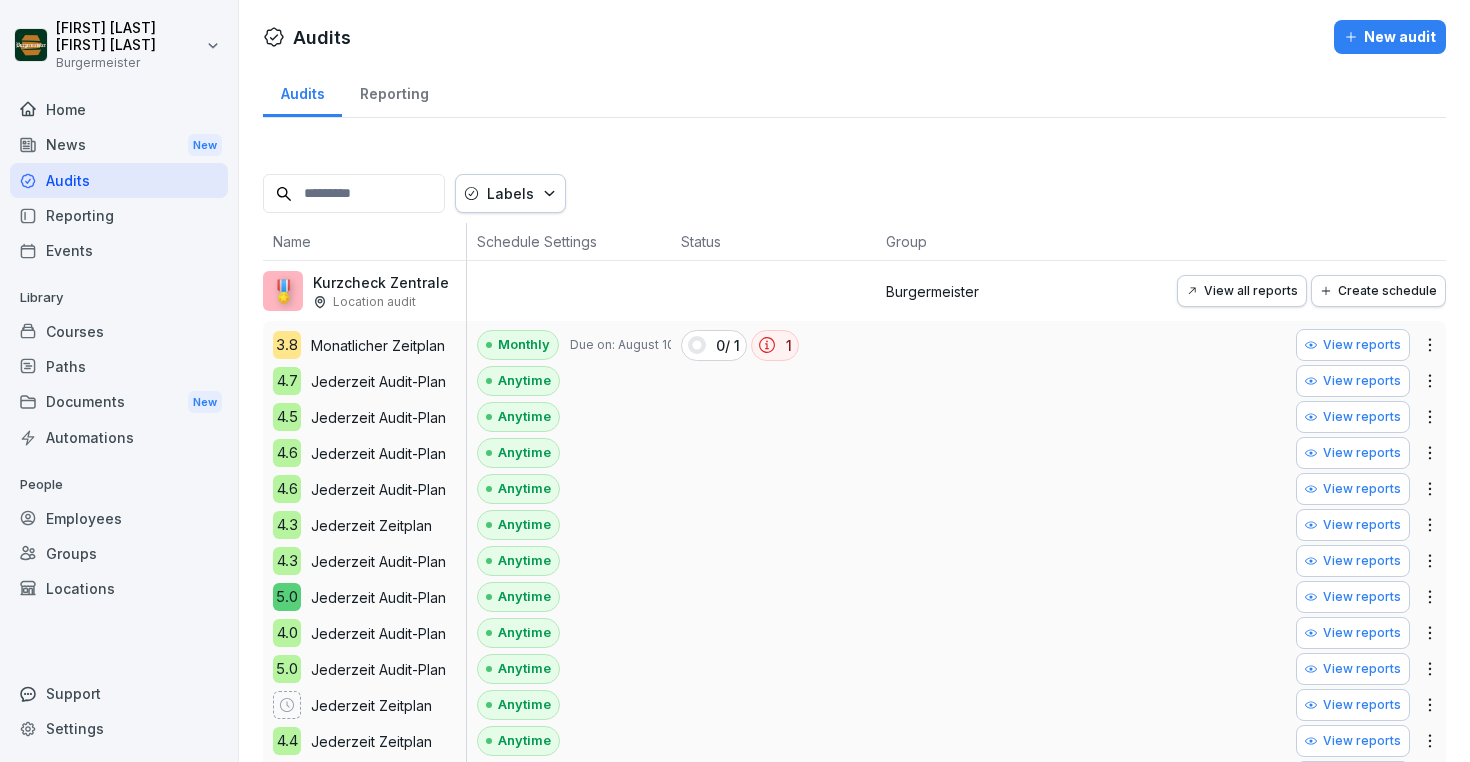 click on "Reporting" at bounding box center [119, 215] 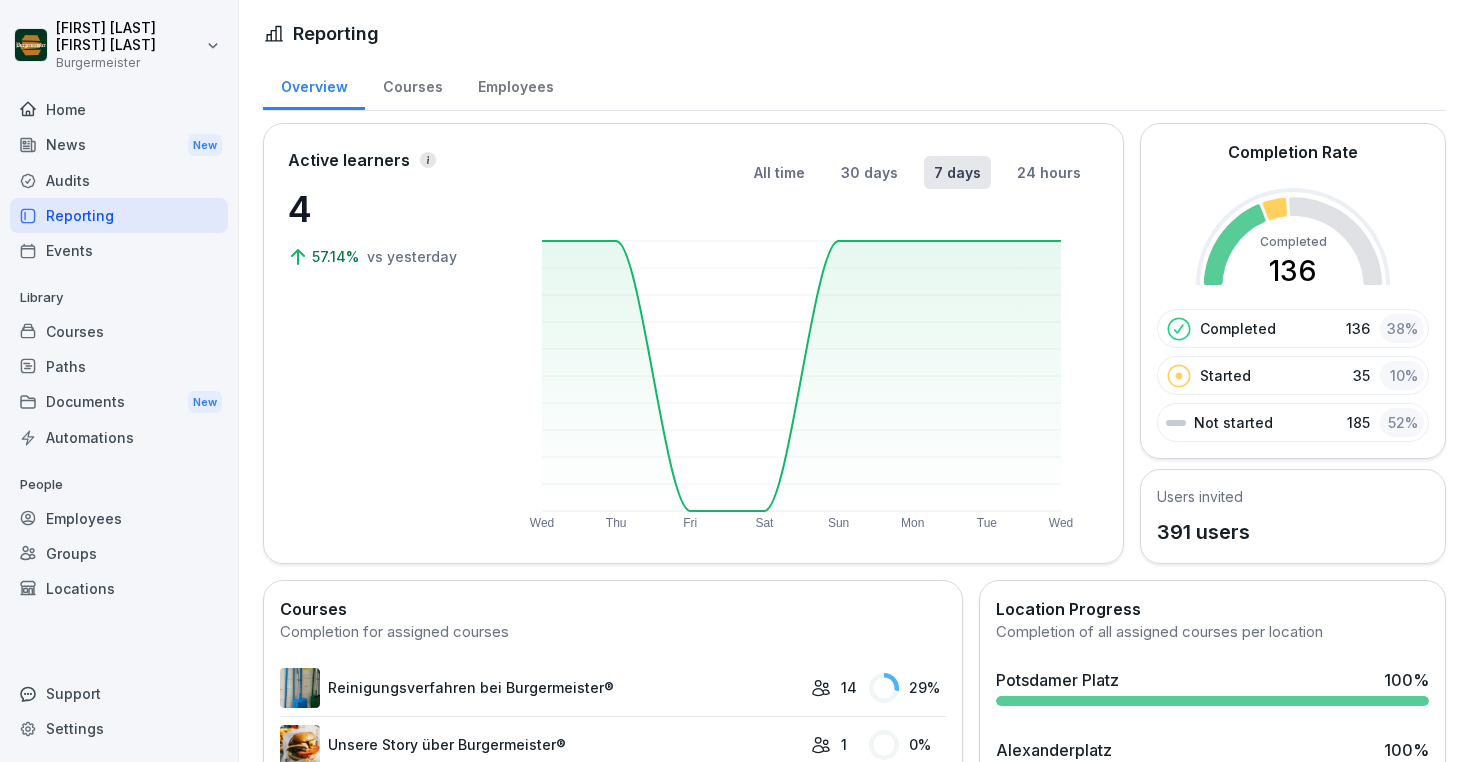 click on "Courses" at bounding box center (412, 84) 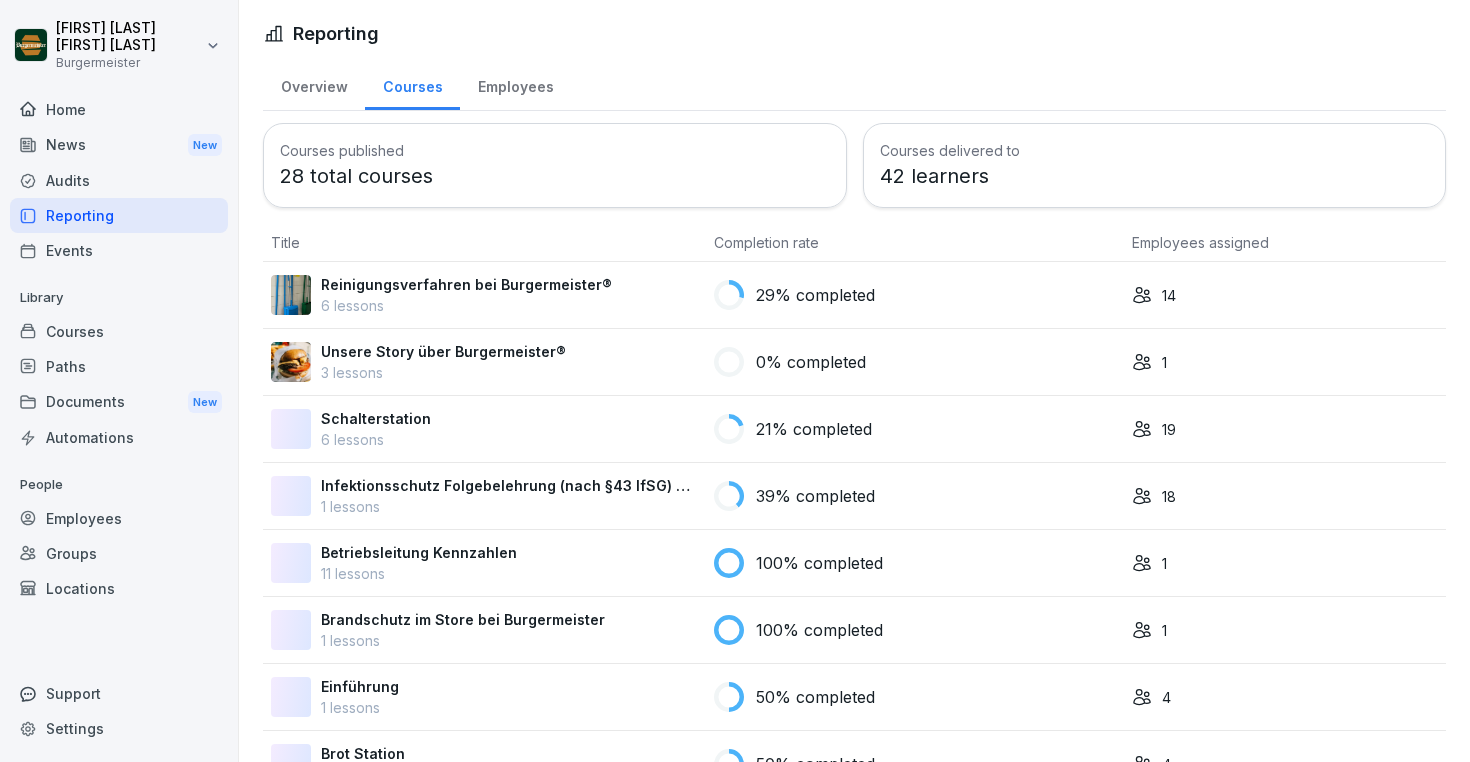 click on "Employees" at bounding box center [515, 84] 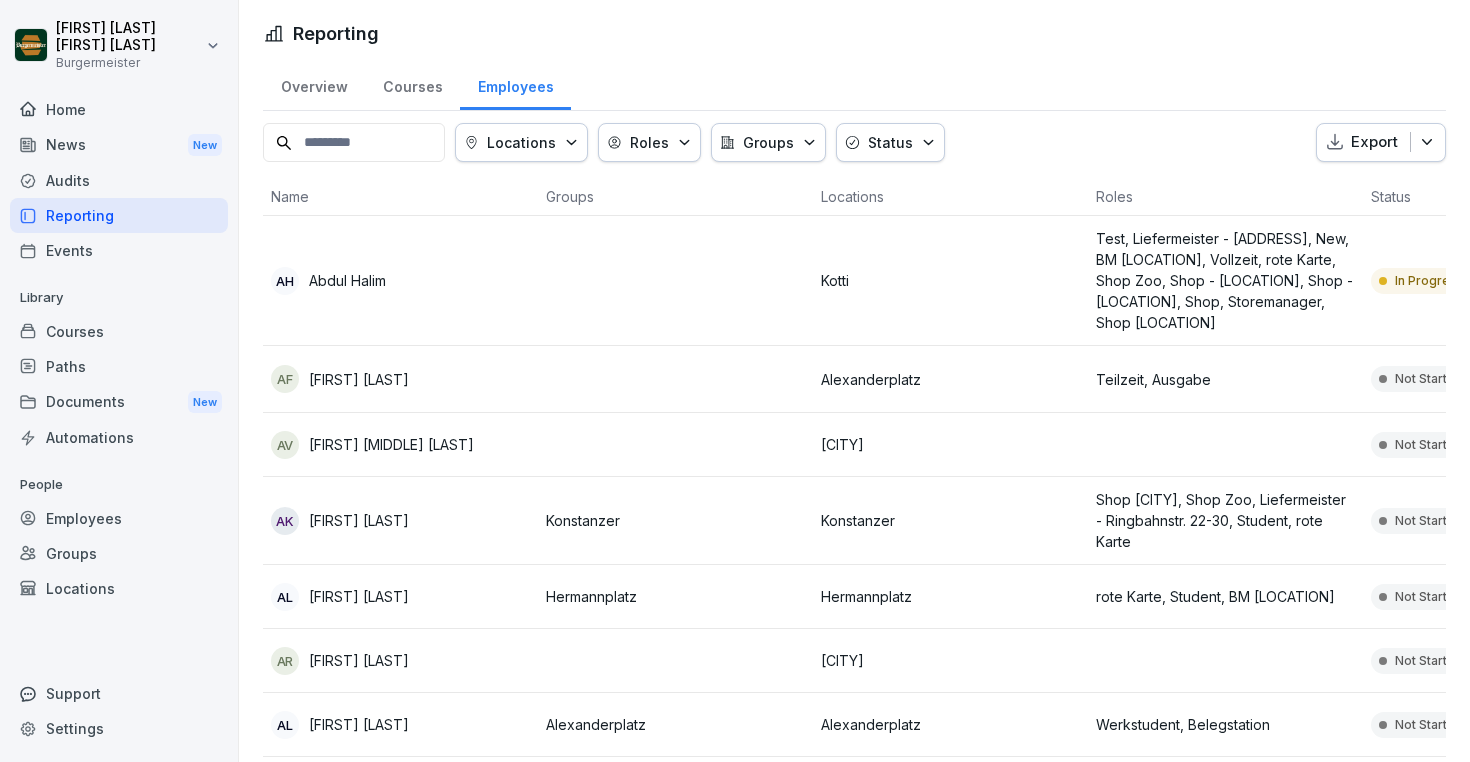 click on "Locations" at bounding box center (119, 588) 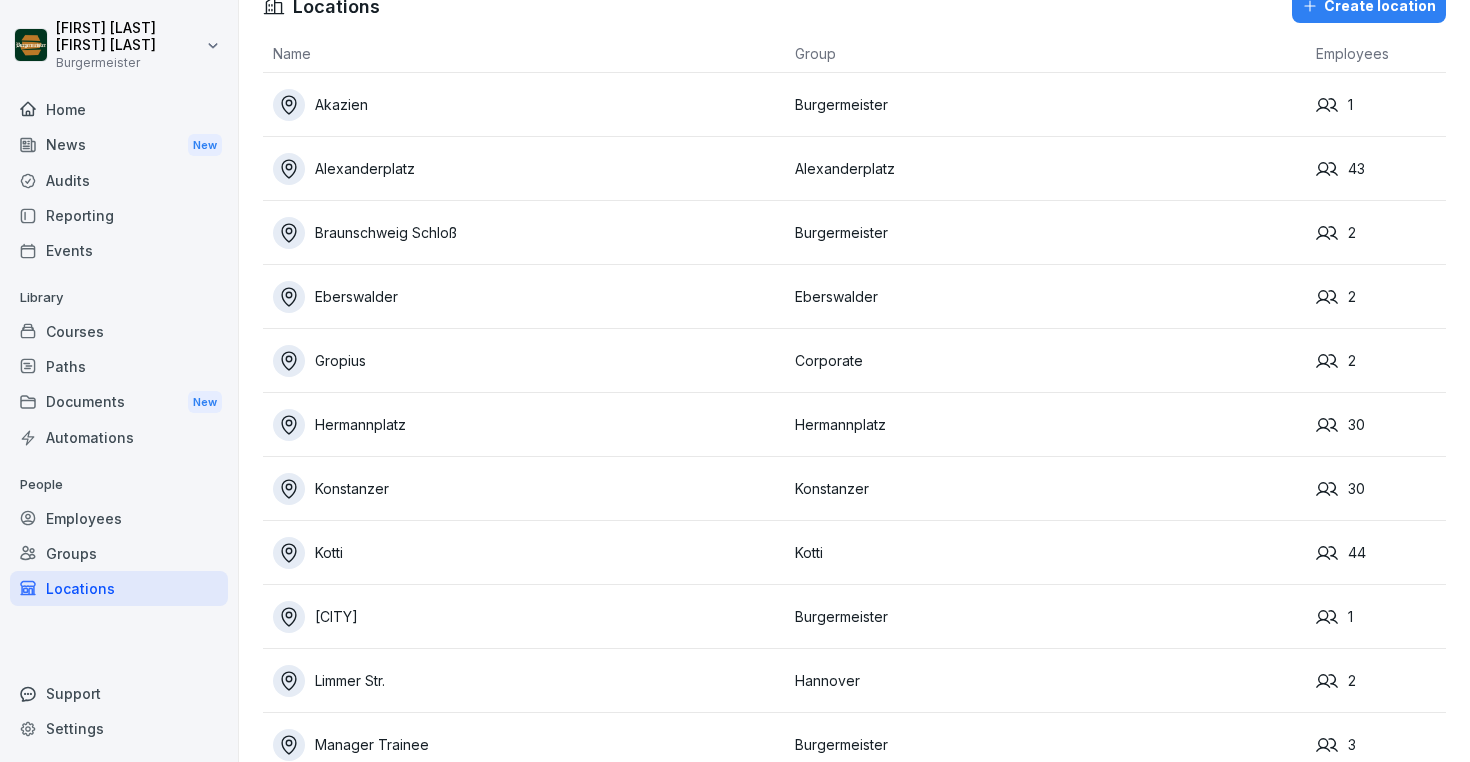 scroll, scrollTop: 0, scrollLeft: 0, axis: both 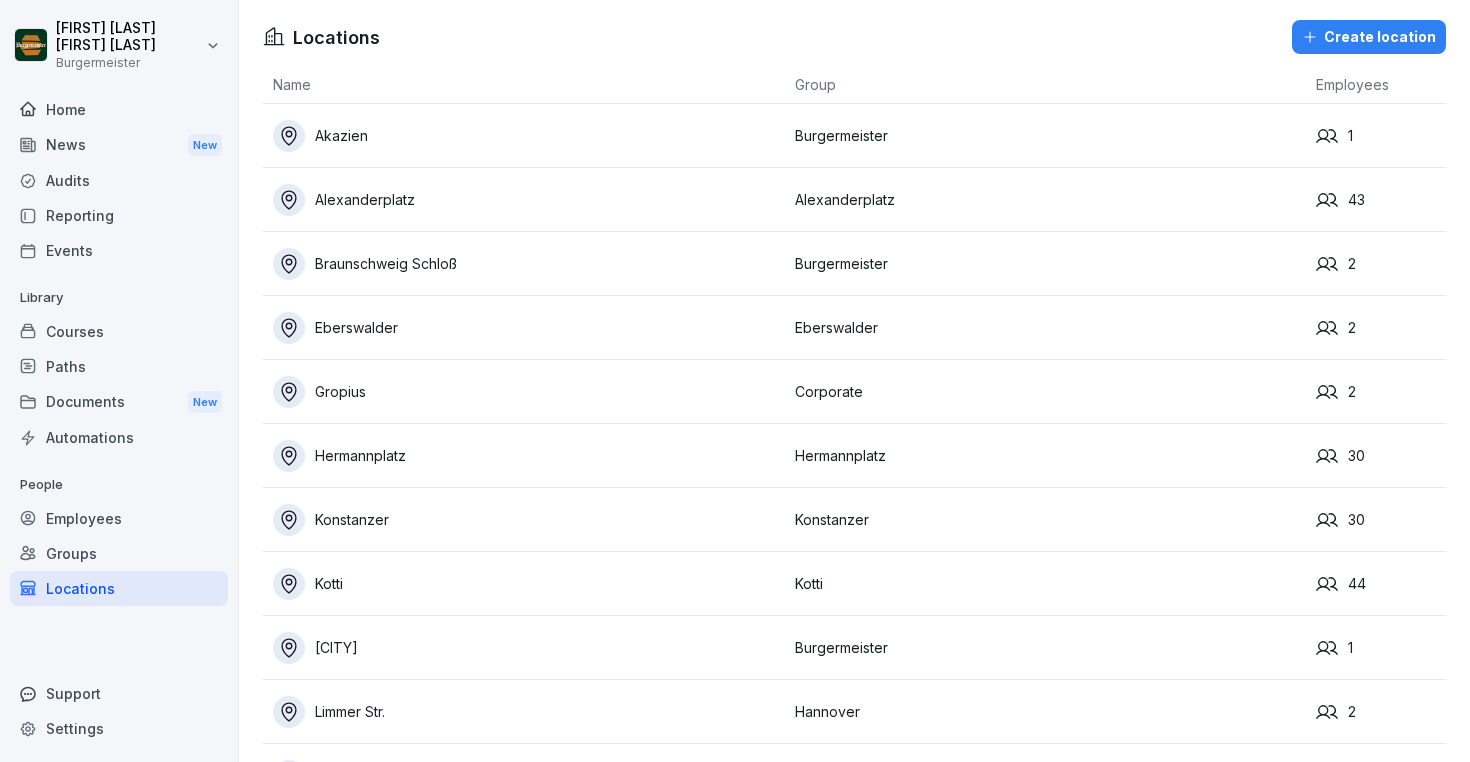 click on "Groups" at bounding box center (119, 553) 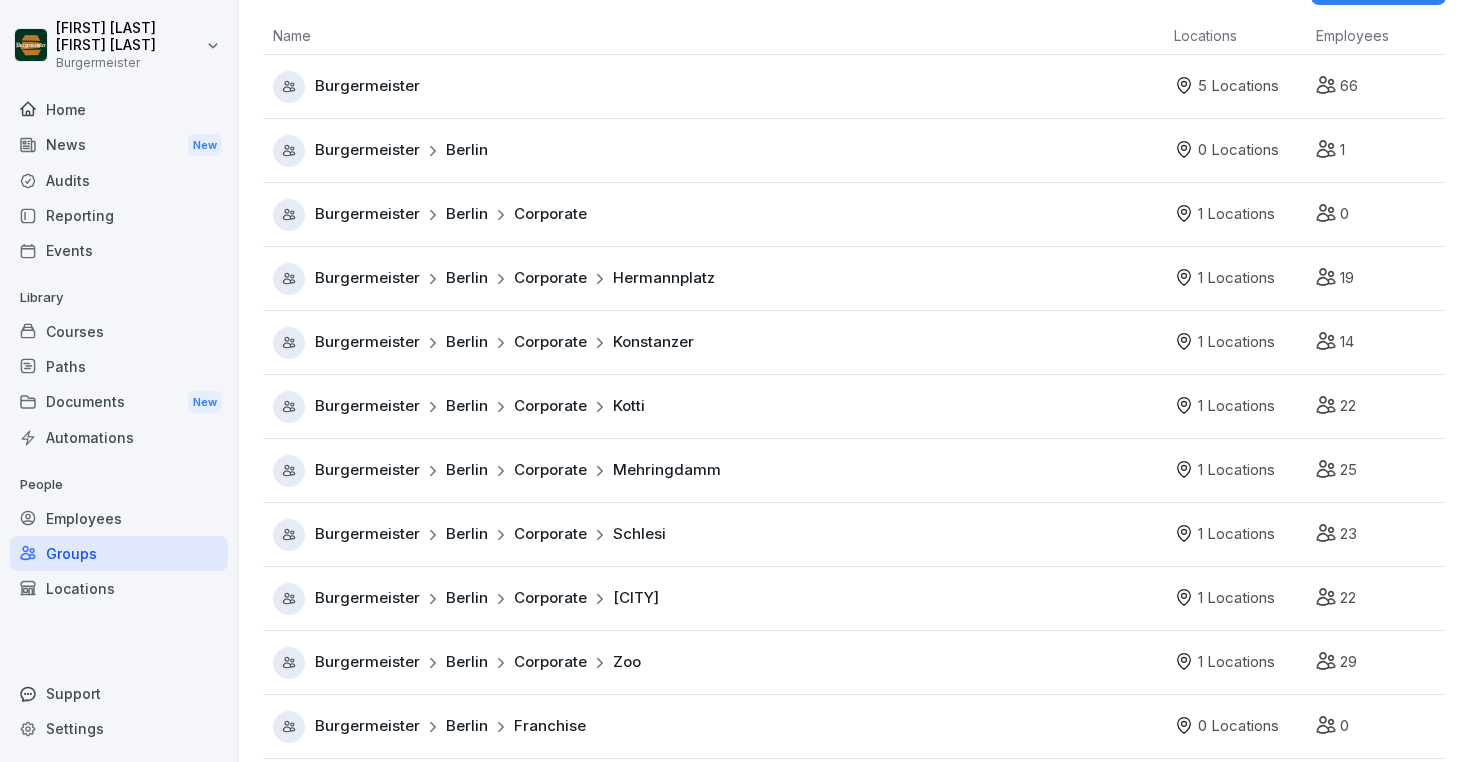 scroll, scrollTop: 0, scrollLeft: 0, axis: both 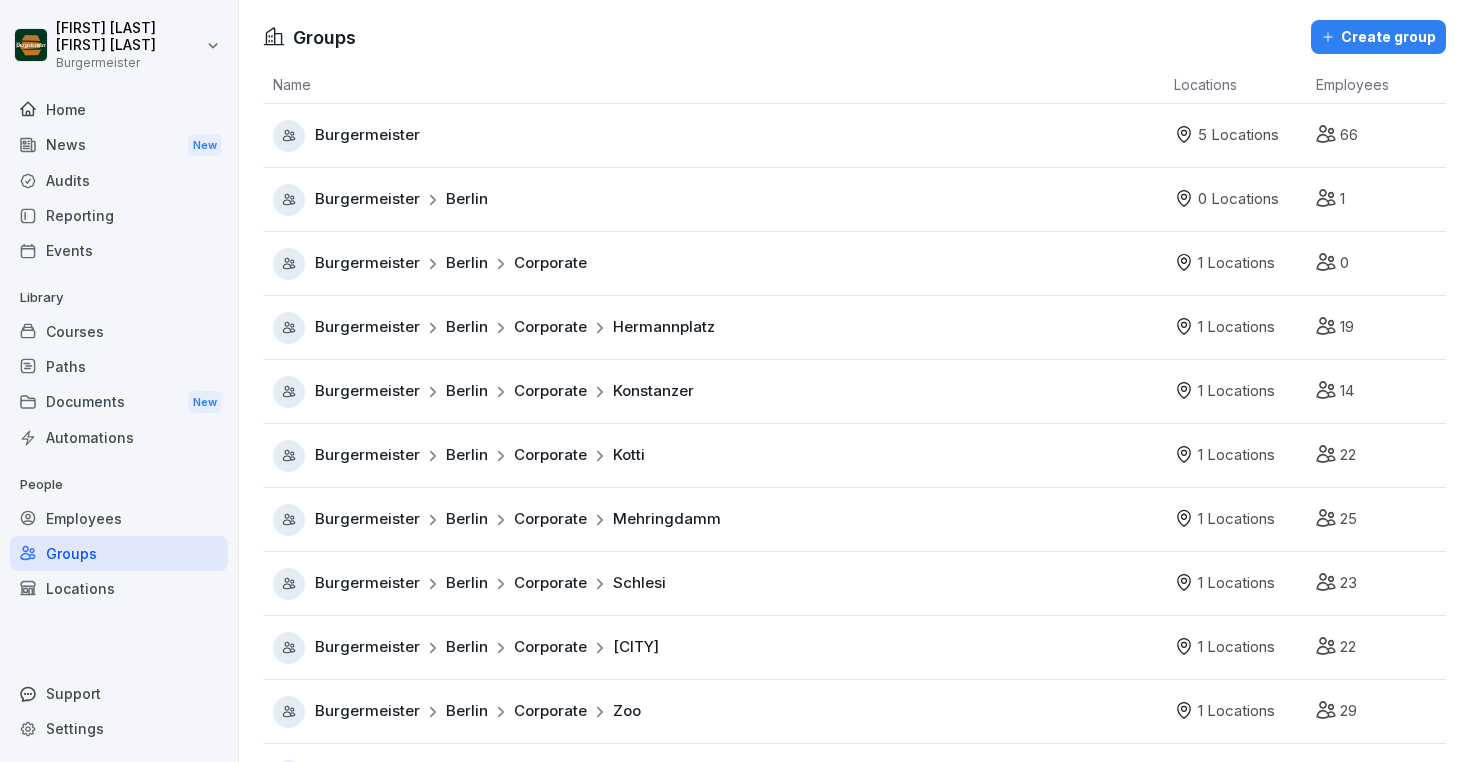 click on "Employees" at bounding box center (119, 518) 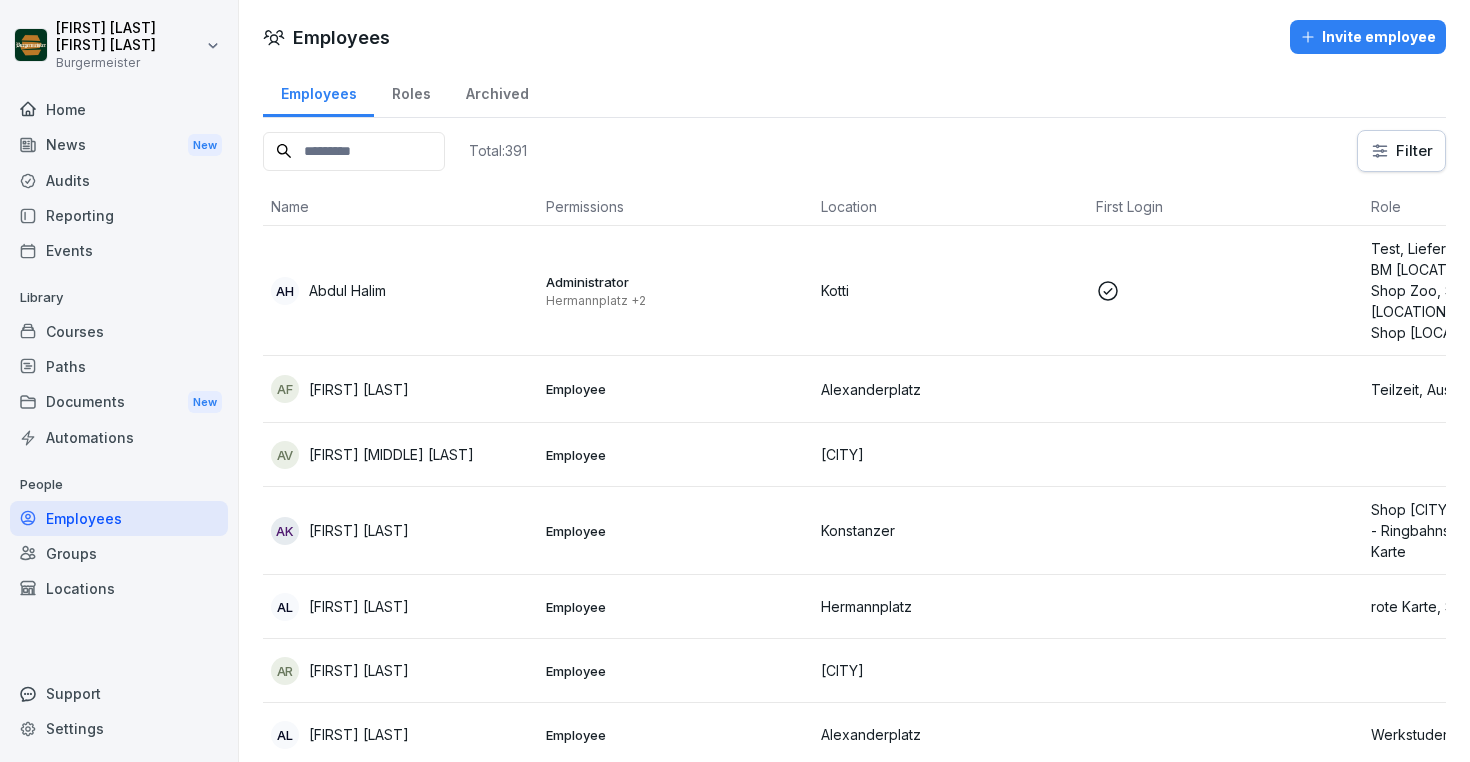 click on "Documents New" at bounding box center (119, 402) 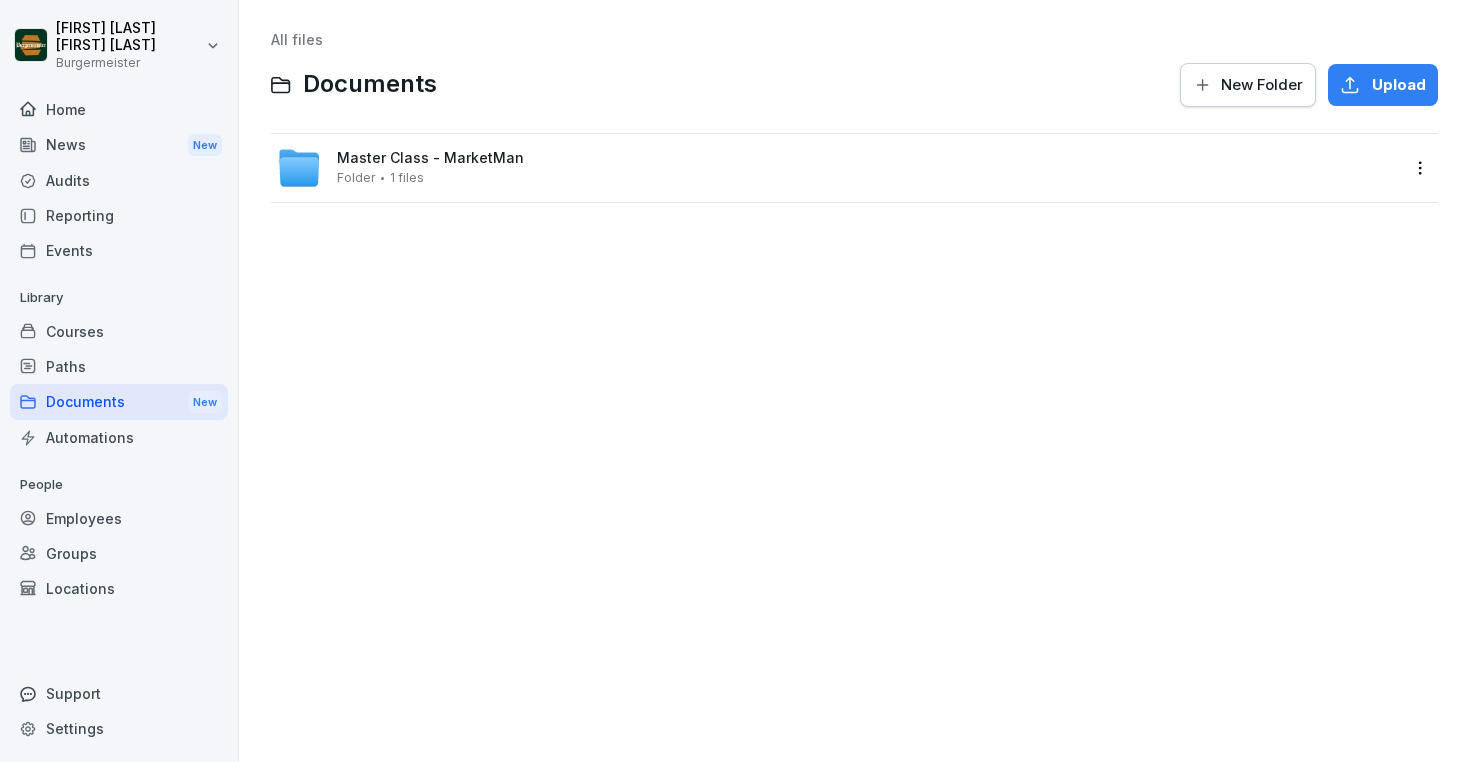 click on "Master Class - MarketMan Folder 1 files" at bounding box center (838, 168) 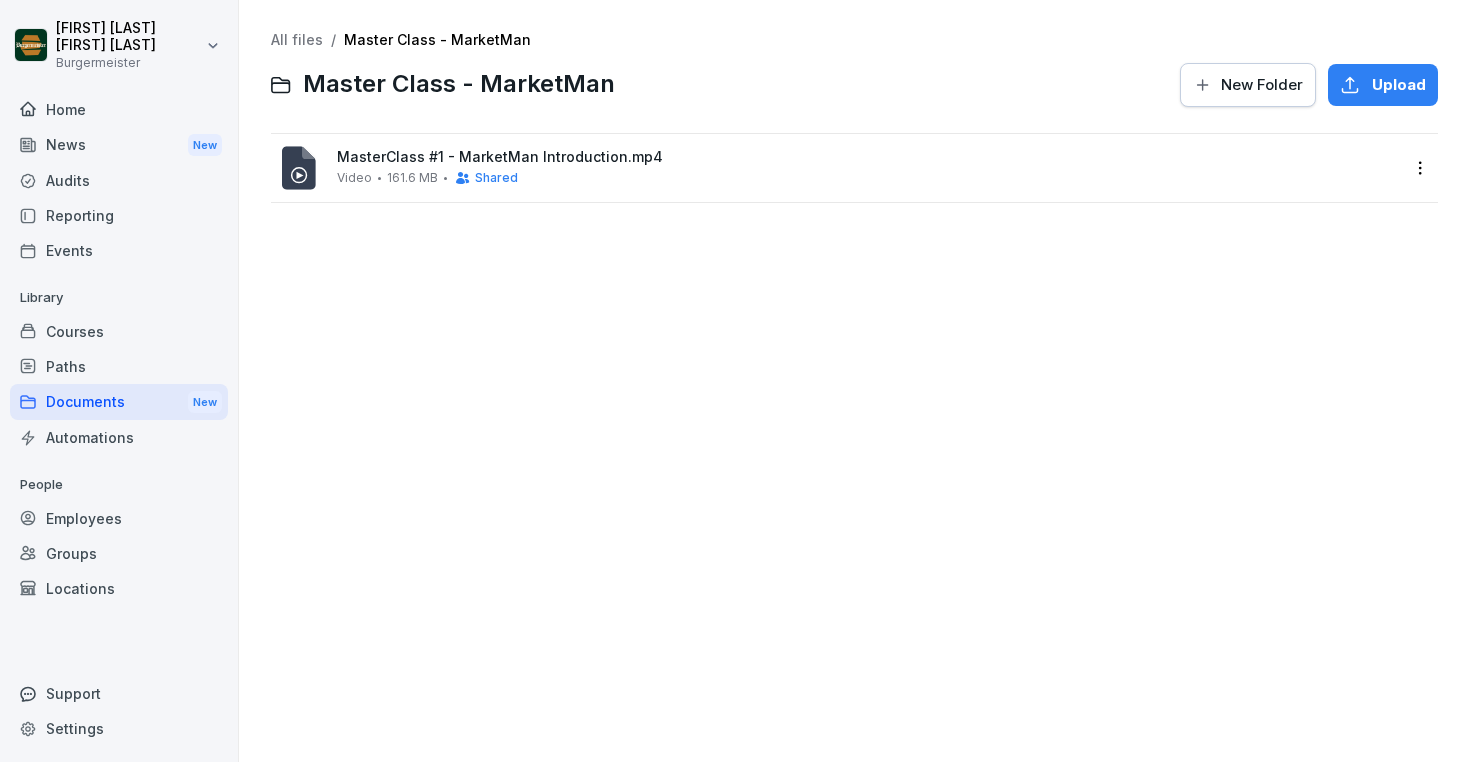 click on "Juan Jose Leonardi Gonzalez Burgermeister Home News New Audits Reporting Events Library Courses Paths Documents New Automations People Employees Groups Locations Support Settings All files / Master Class - MarketMan Master Class - MarketMan New Folder Upload MasterClass #1 - MarketMan Introduction.mp4 Video 161.6 MB Shared" at bounding box center [735, 381] 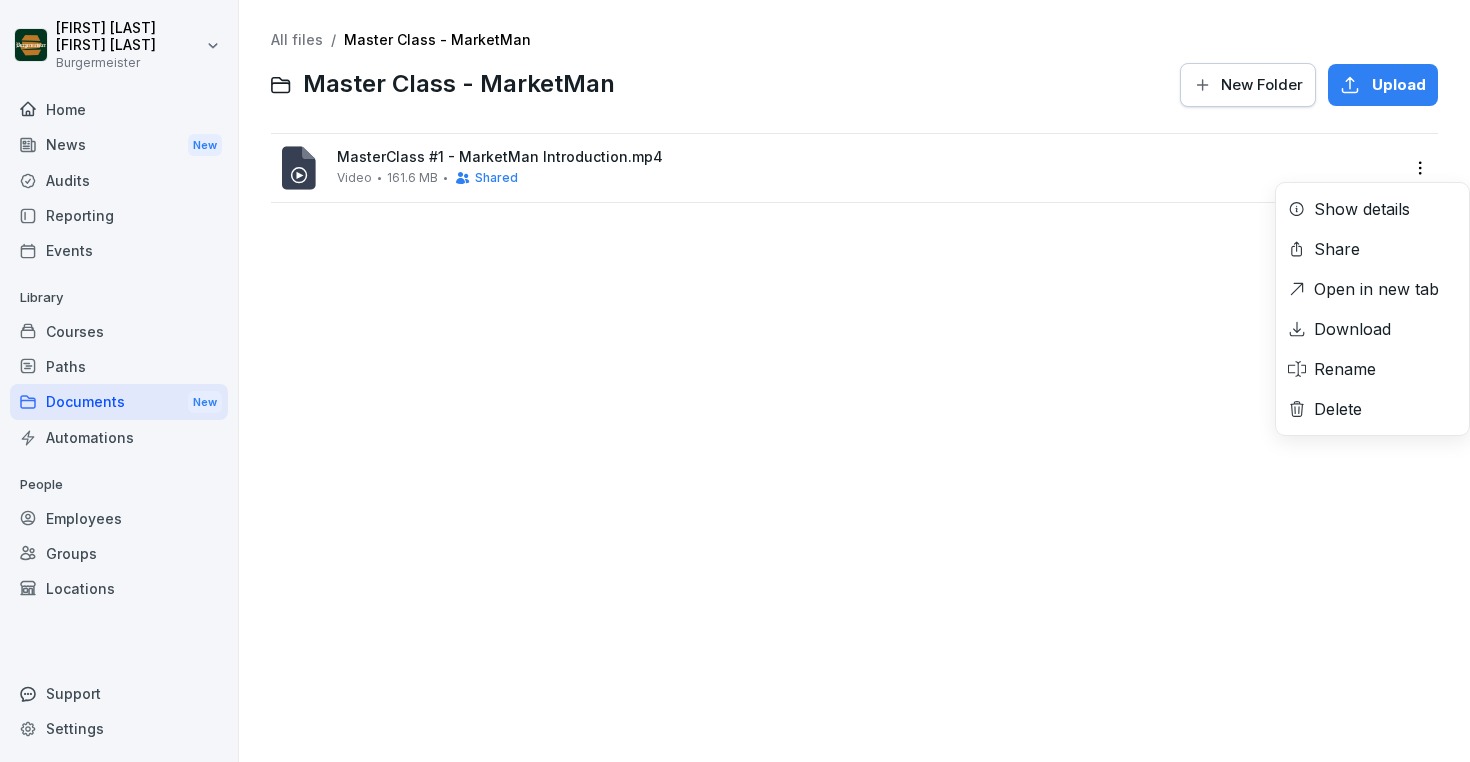 click on "Share" at bounding box center [1372, 249] 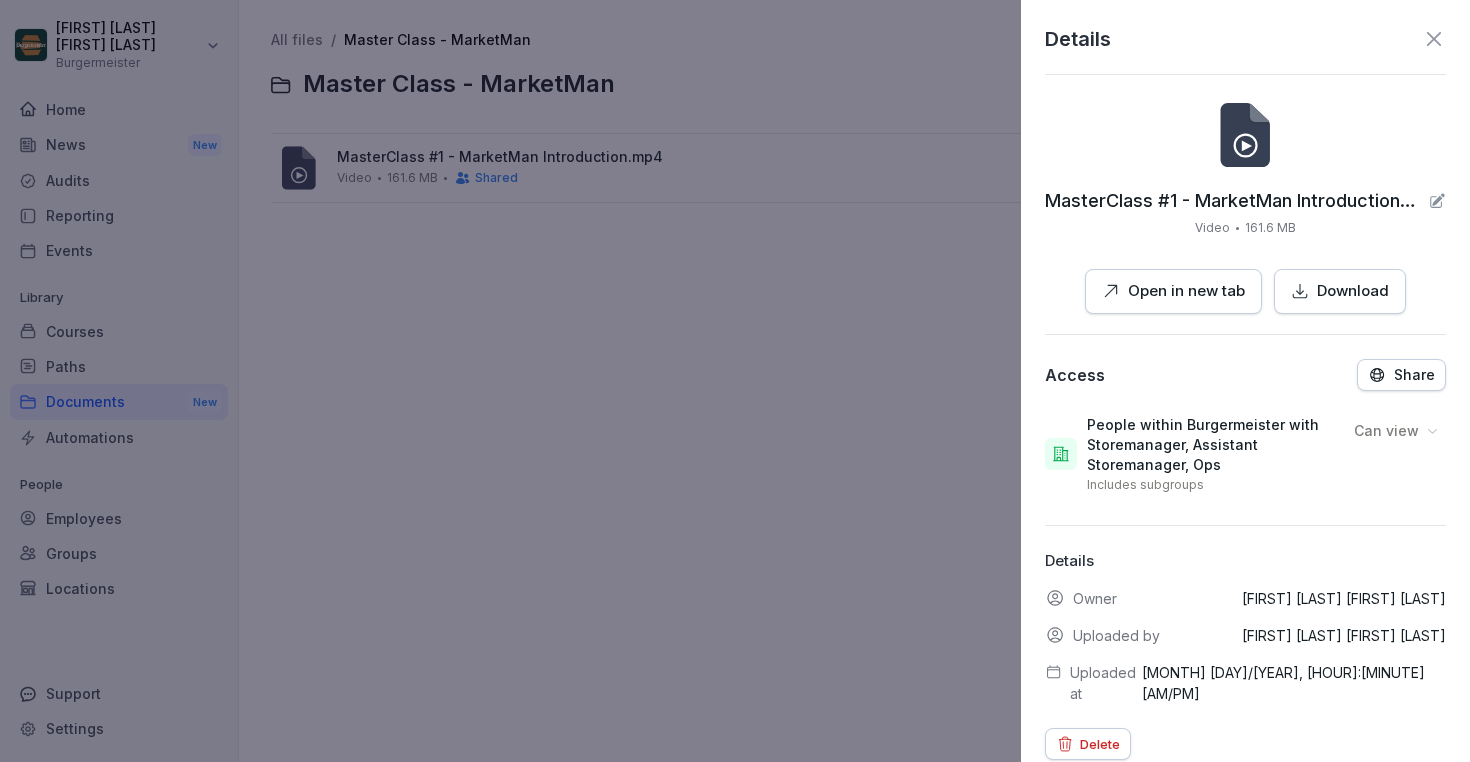 click 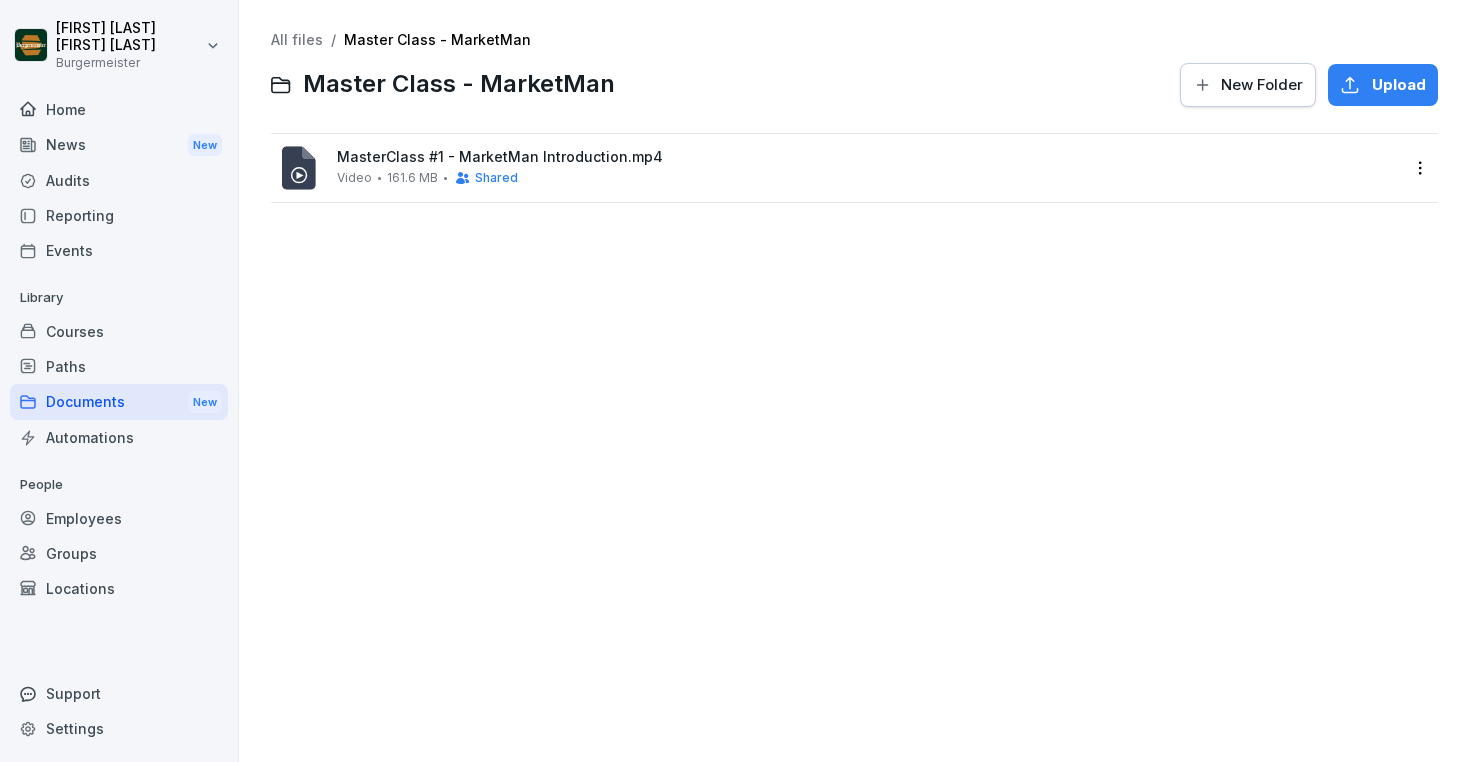 click on "All files" at bounding box center [297, 39] 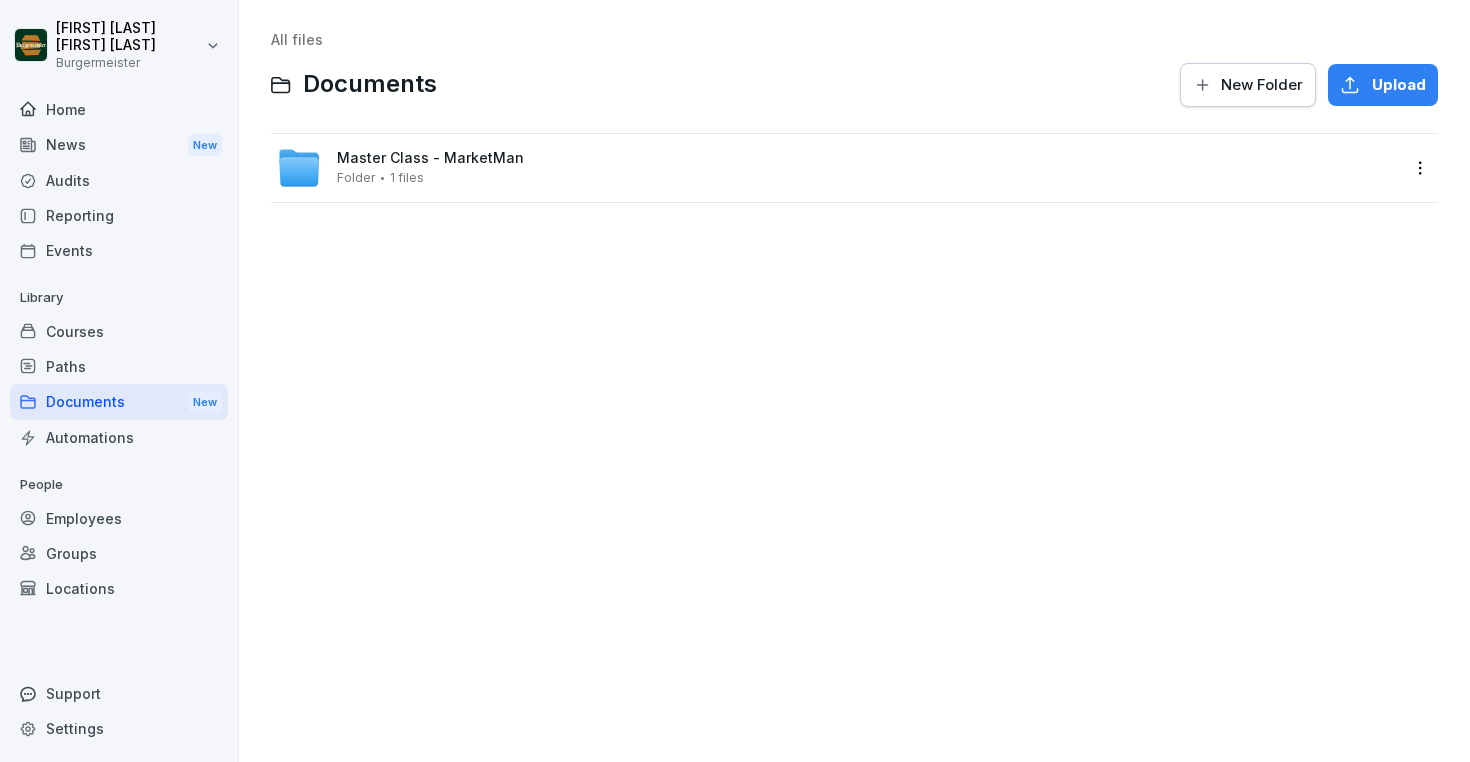 click on "[FIRST] [LAST] Burgermeister Home News New Audits Reporting Events Library Courses Paths Documents New Automations People Employees Groups Locations Support Settings All files Documents New Folder Upload Master Class - MarketMan Folder 1 files" at bounding box center [735, 381] 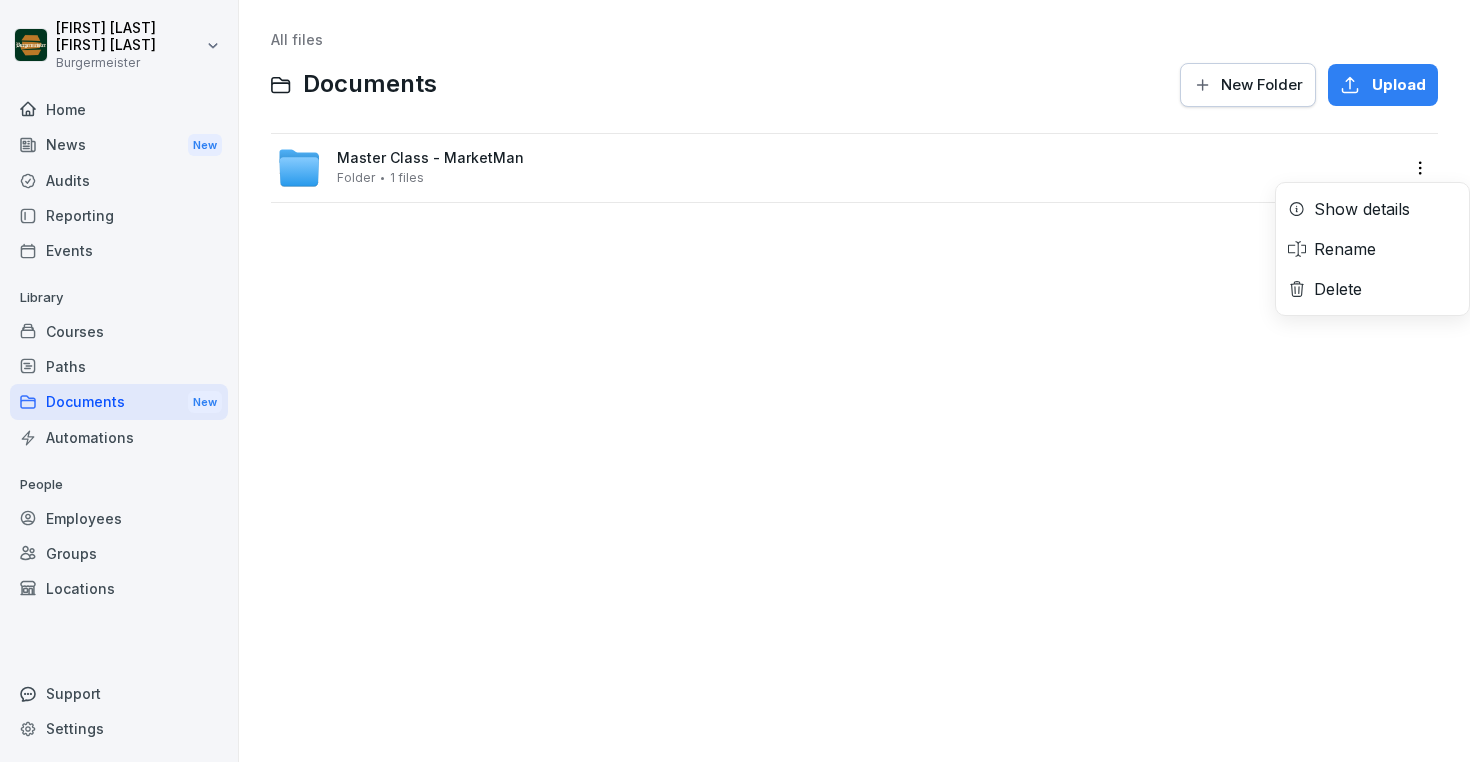 click on "Juan Jose Leonardi Gonzalez Burgermeister Home News New Audits Reporting Events Library Courses Paths Documents New Automations People Employees Groups Locations Support Settings All files Documents New Folder Upload Master Class - MarketMan Folder 1 files Show details Rename Delete" at bounding box center [735, 381] 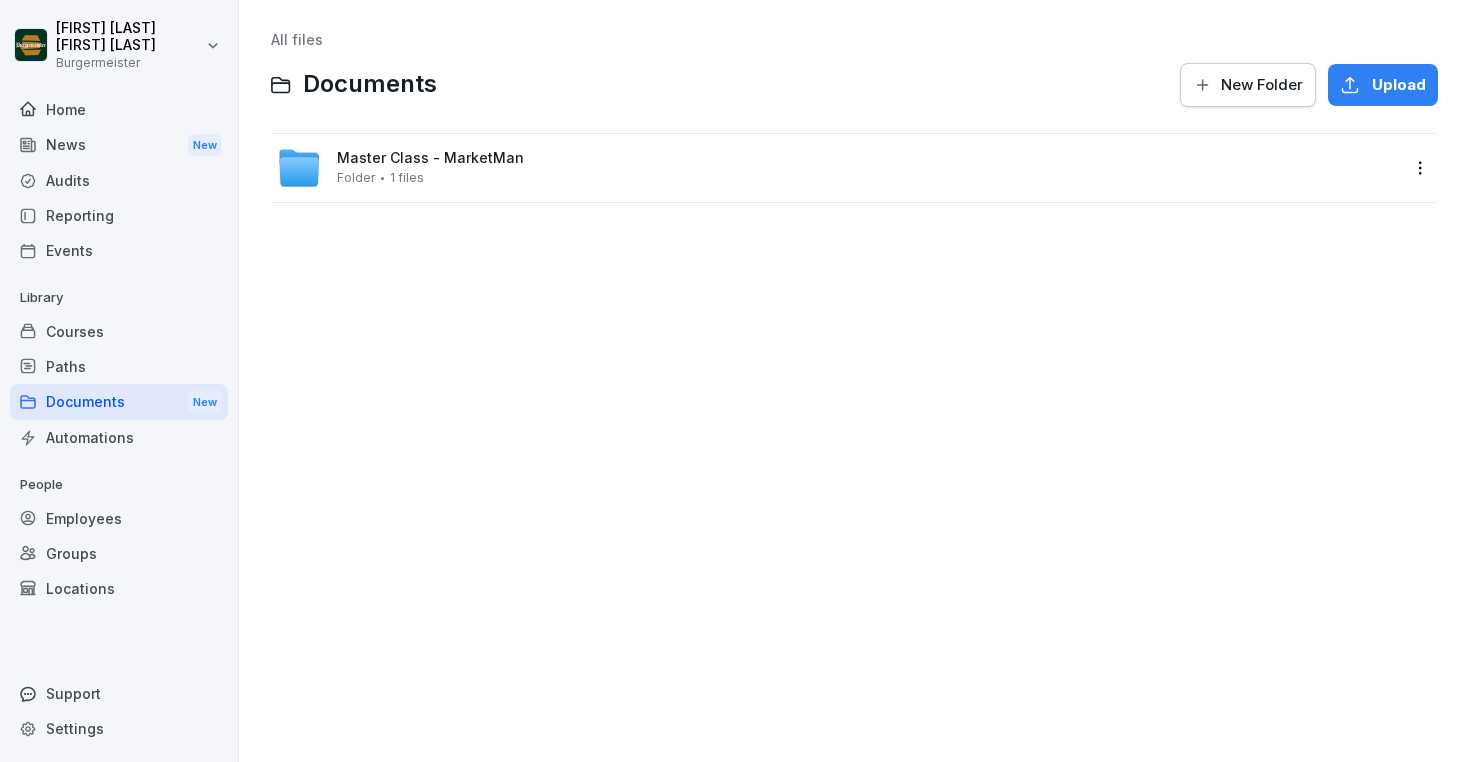 click on "Master Class - MarketMan Folder 1 files" at bounding box center [838, 168] 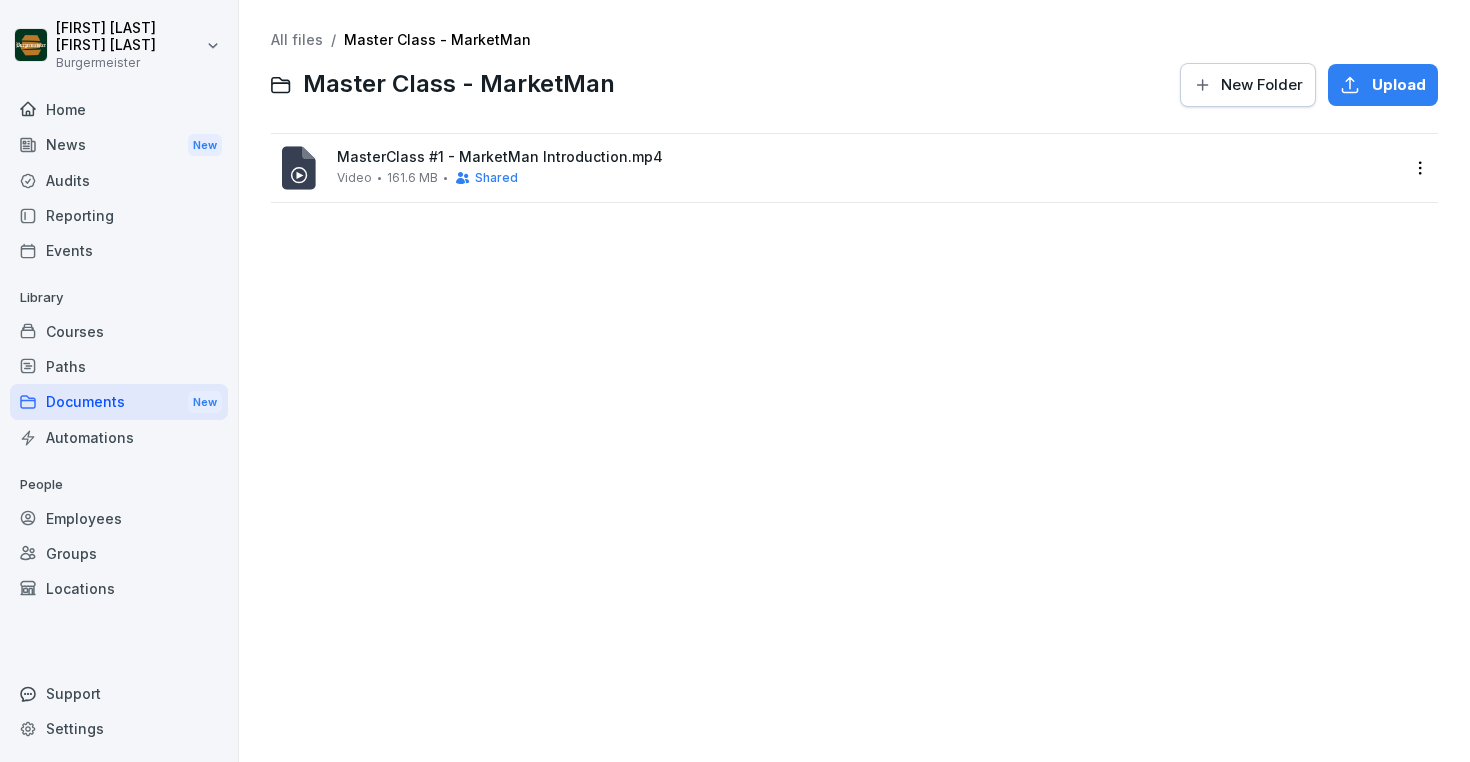 click on "Juan Jose Leonardi Gonzalez Burgermeister Home News New Audits Reporting Events Library Courses Paths Documents New Automations People Employees Groups Locations Support Settings All files / Master Class - MarketMan Master Class - MarketMan New Folder Upload MasterClass #1 - MarketMan Introduction.mp4 Video 161.6 MB Shared" at bounding box center (735, 381) 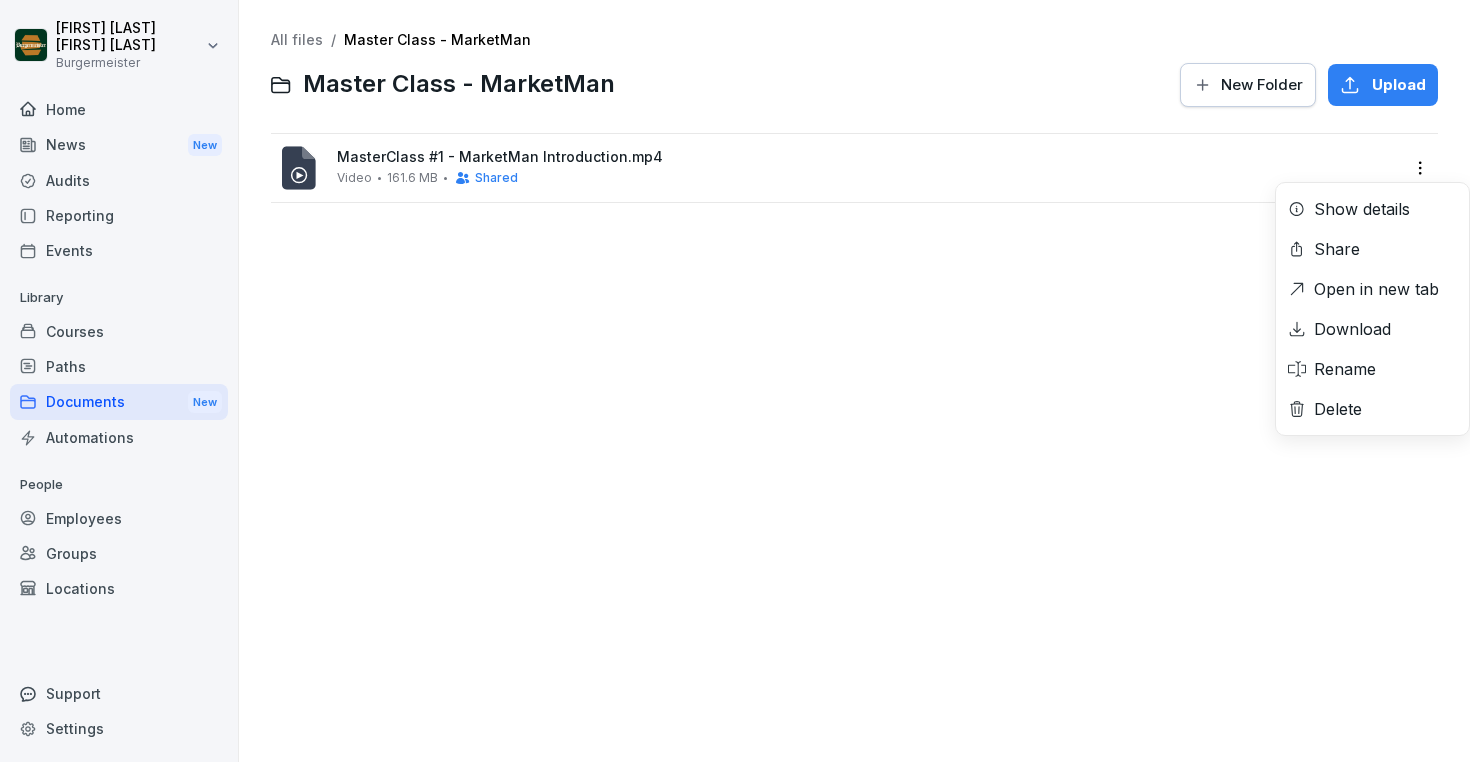 click on "Share" at bounding box center (1337, 249) 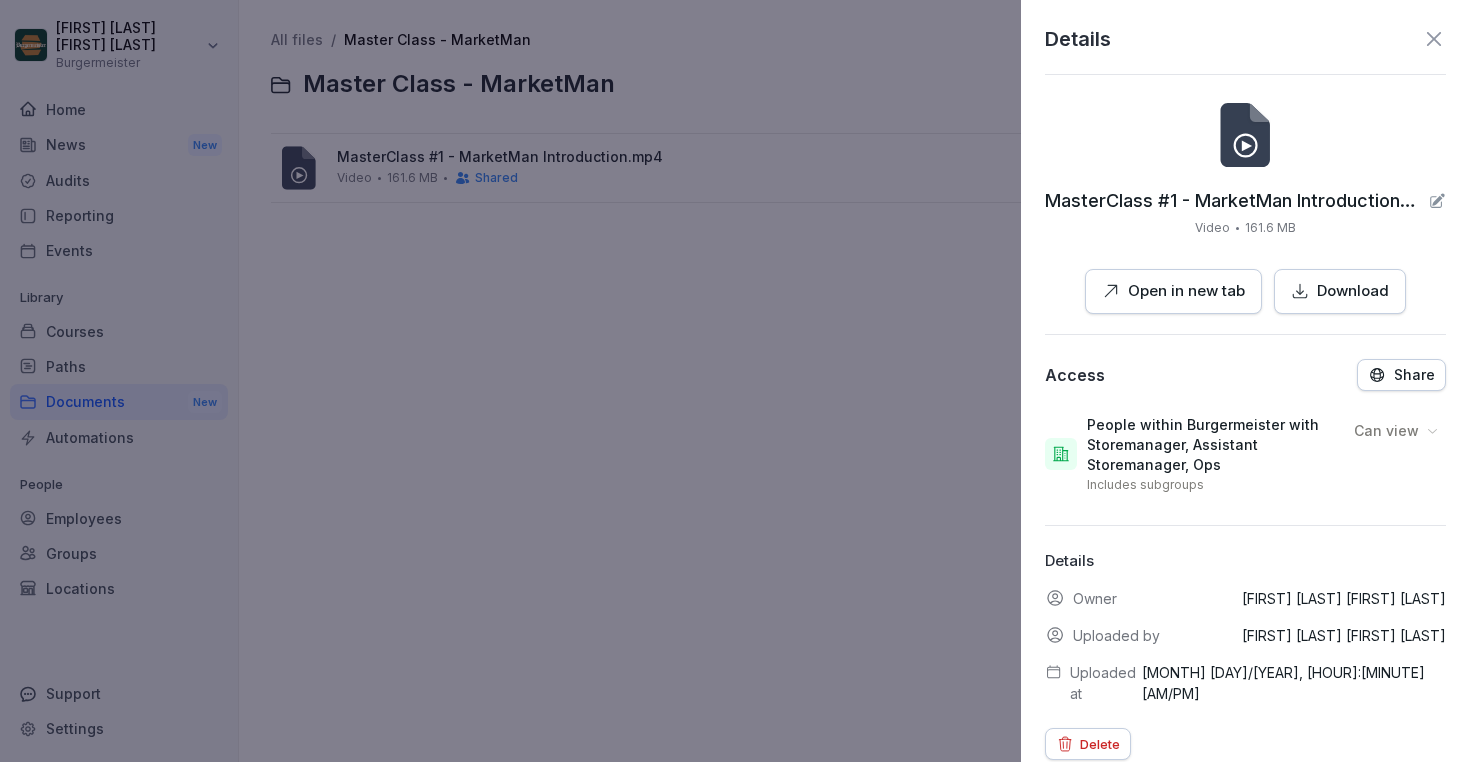 click on "Share" at bounding box center [1414, 375] 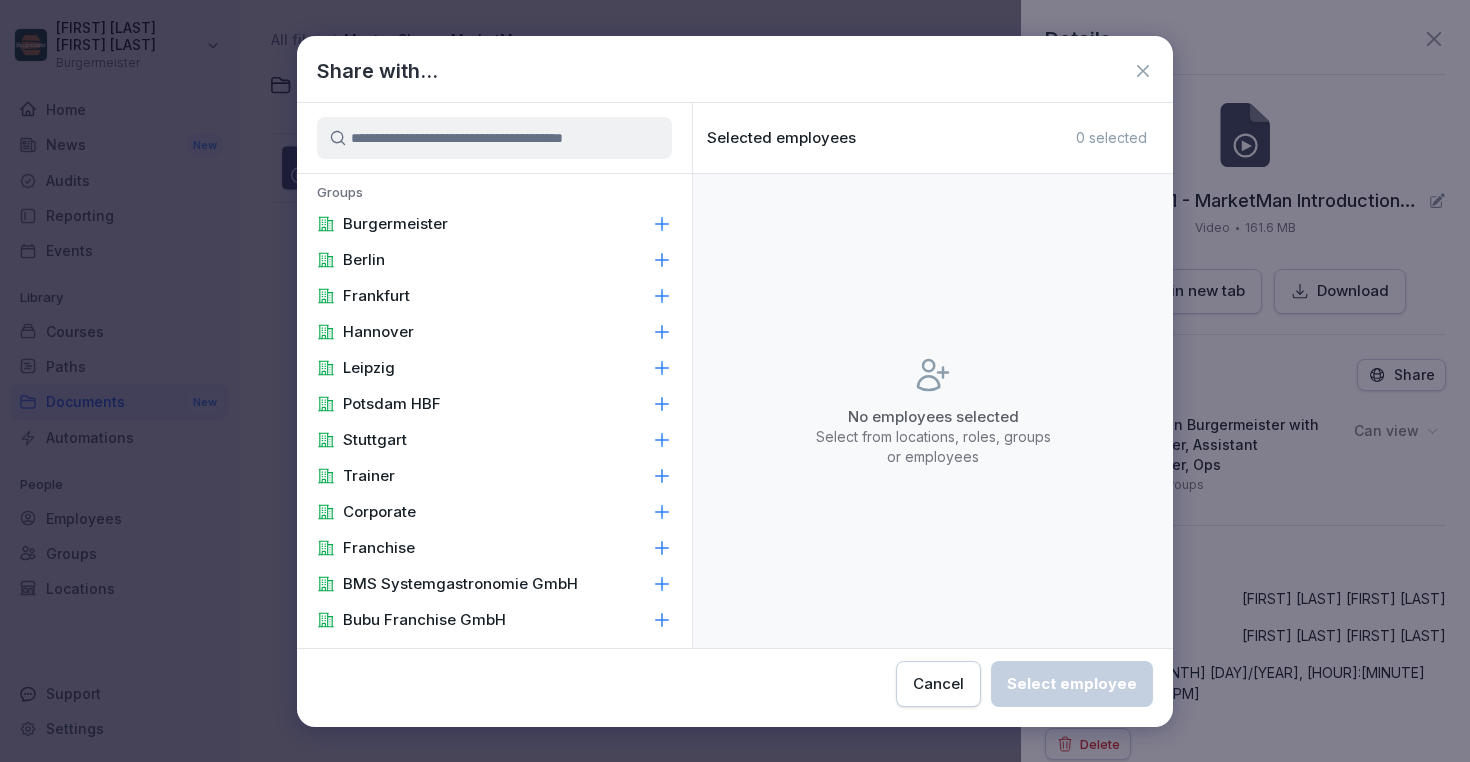 click at bounding box center [494, 138] 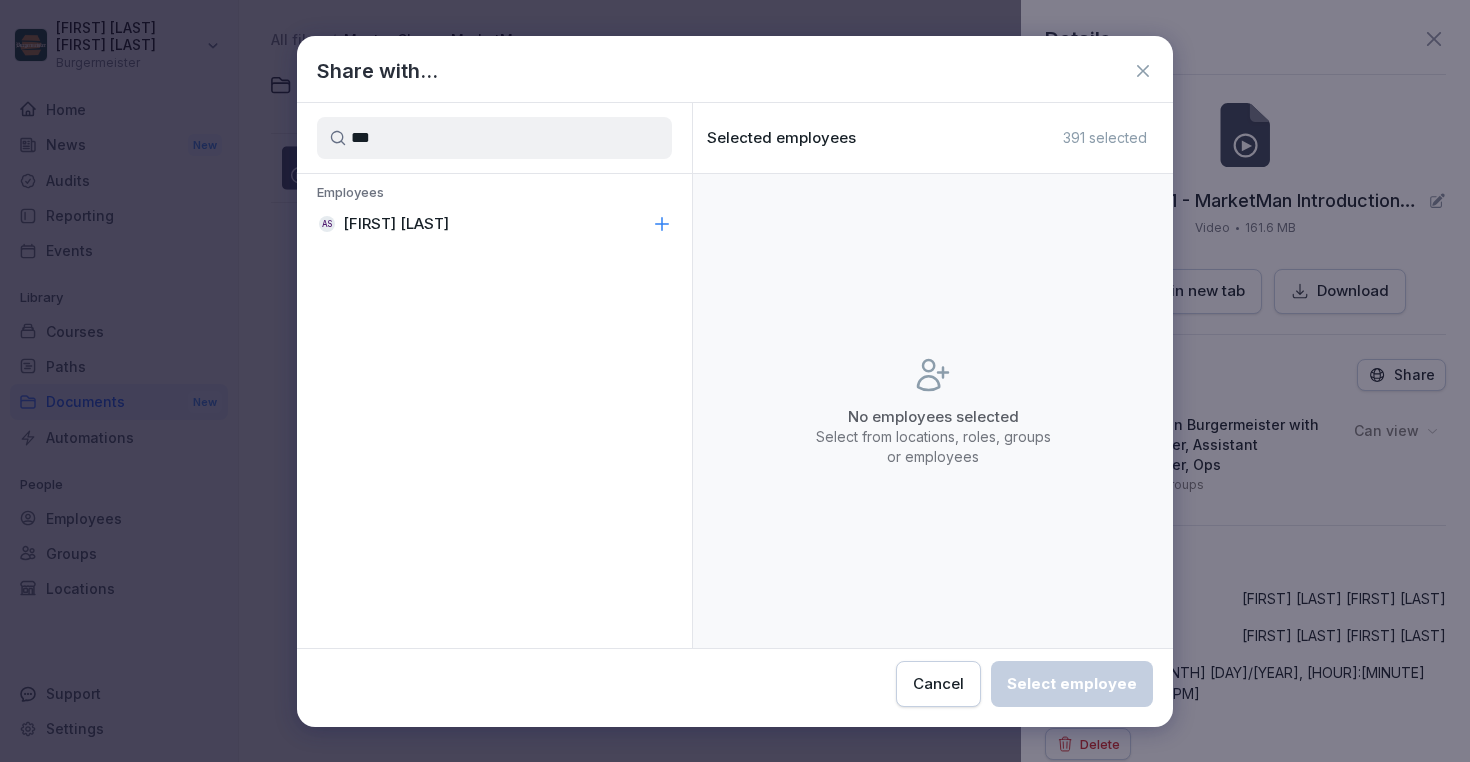 type on "***" 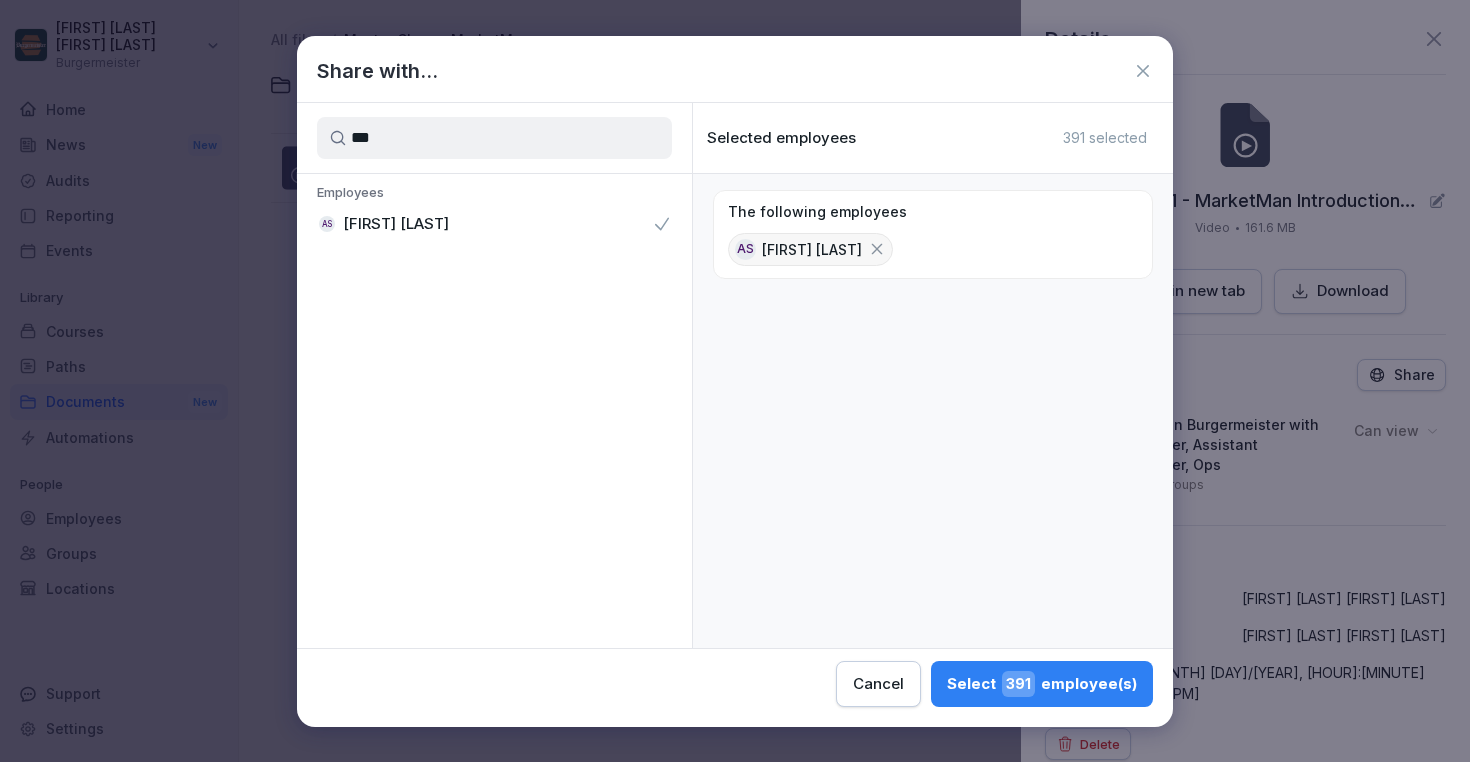 click on "***" at bounding box center [494, 138] 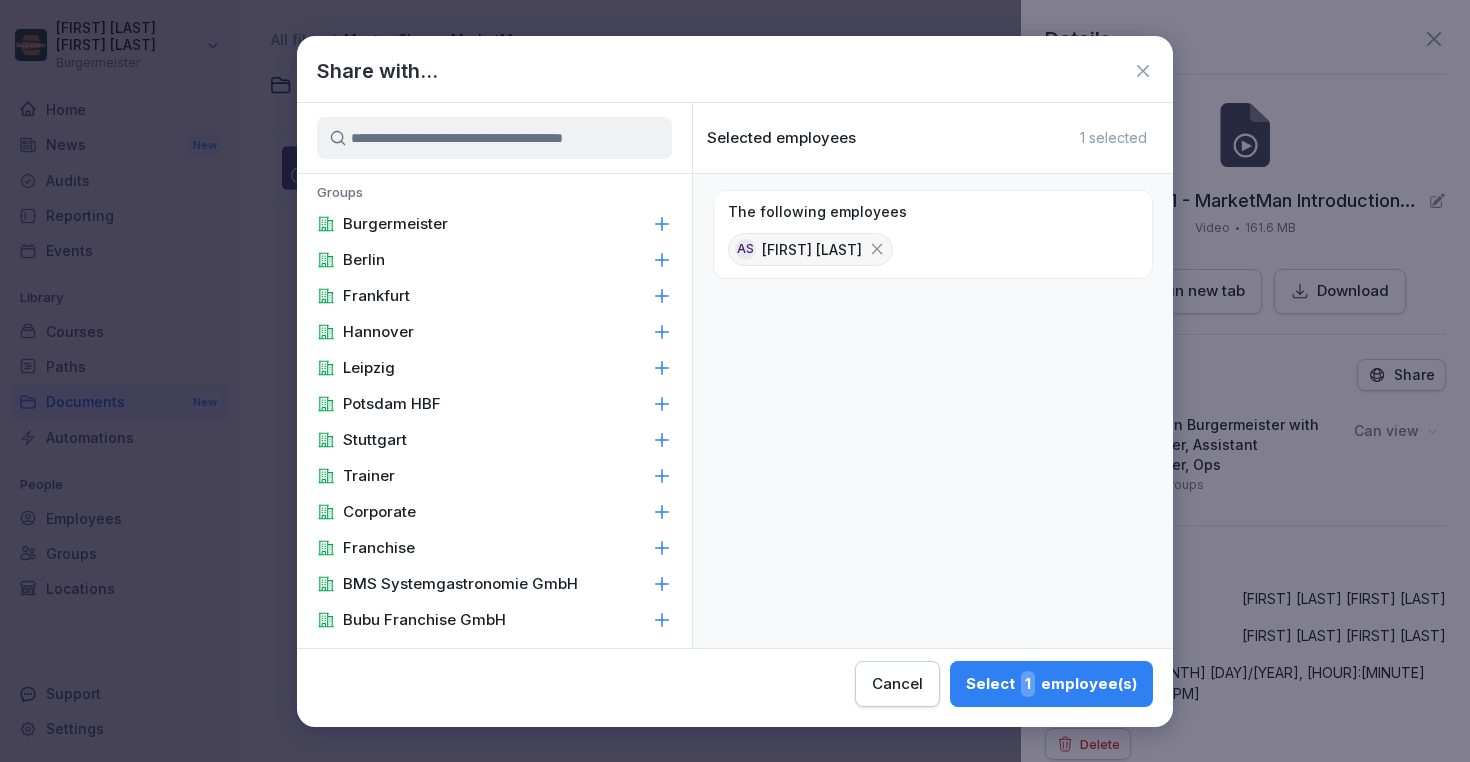 type 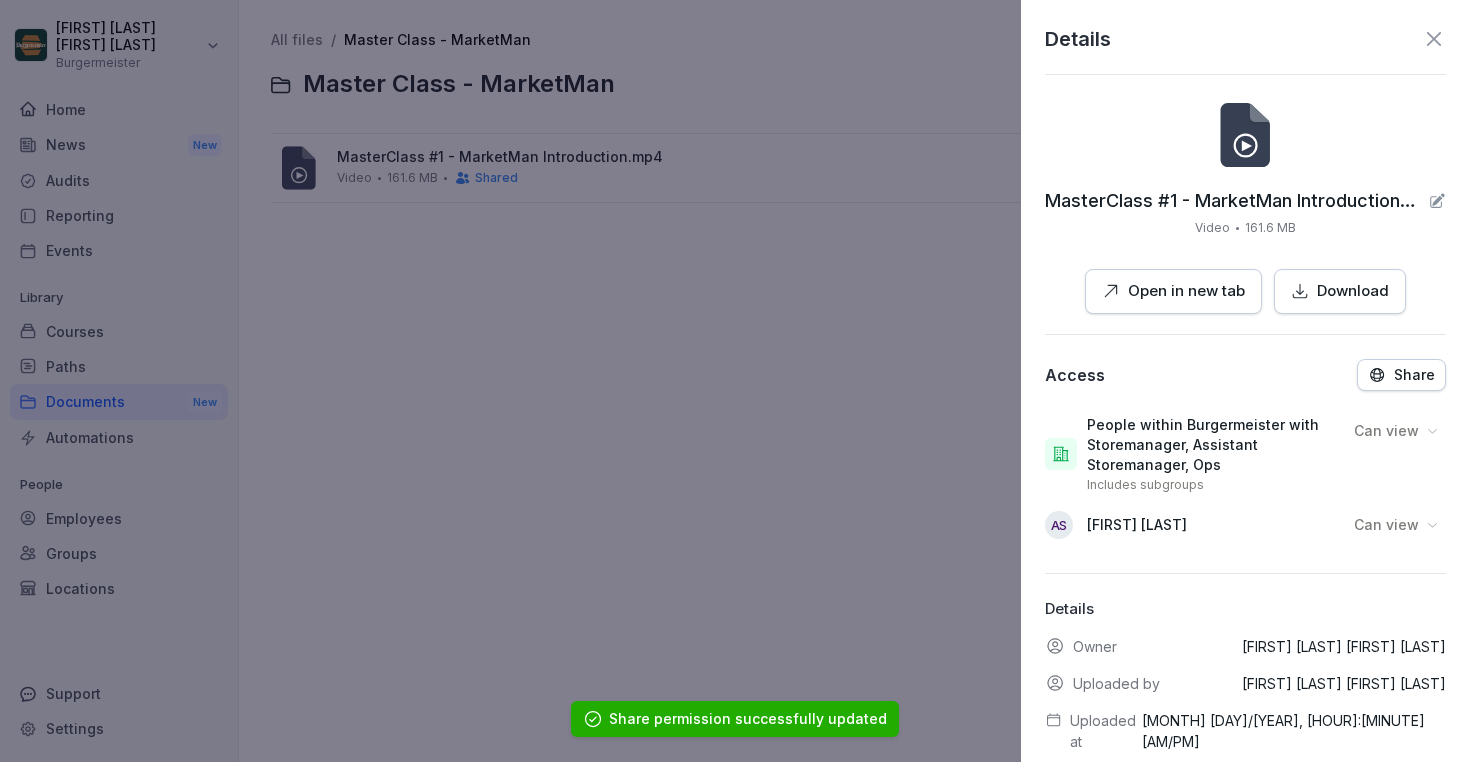 click on "Share" at bounding box center (1414, 375) 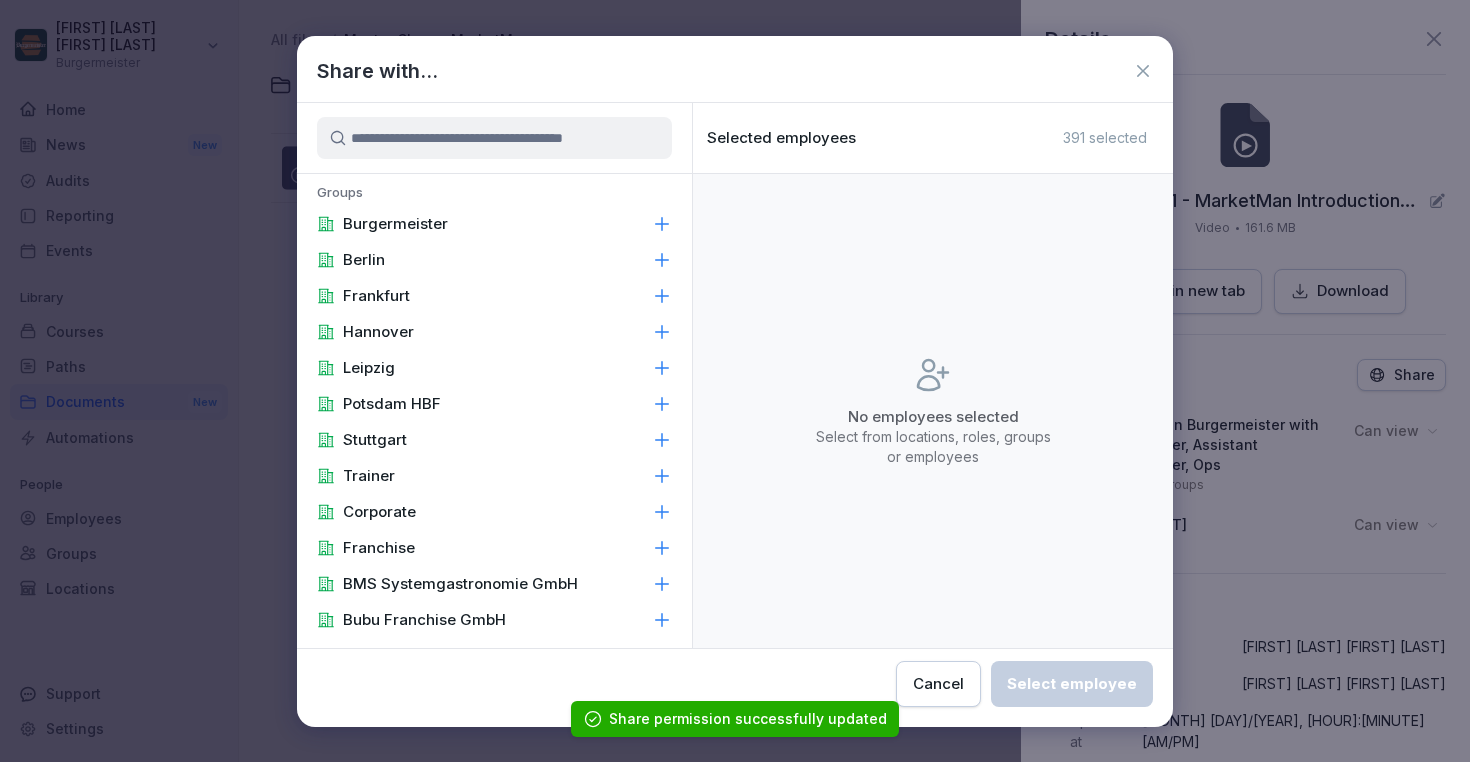 click at bounding box center [494, 138] 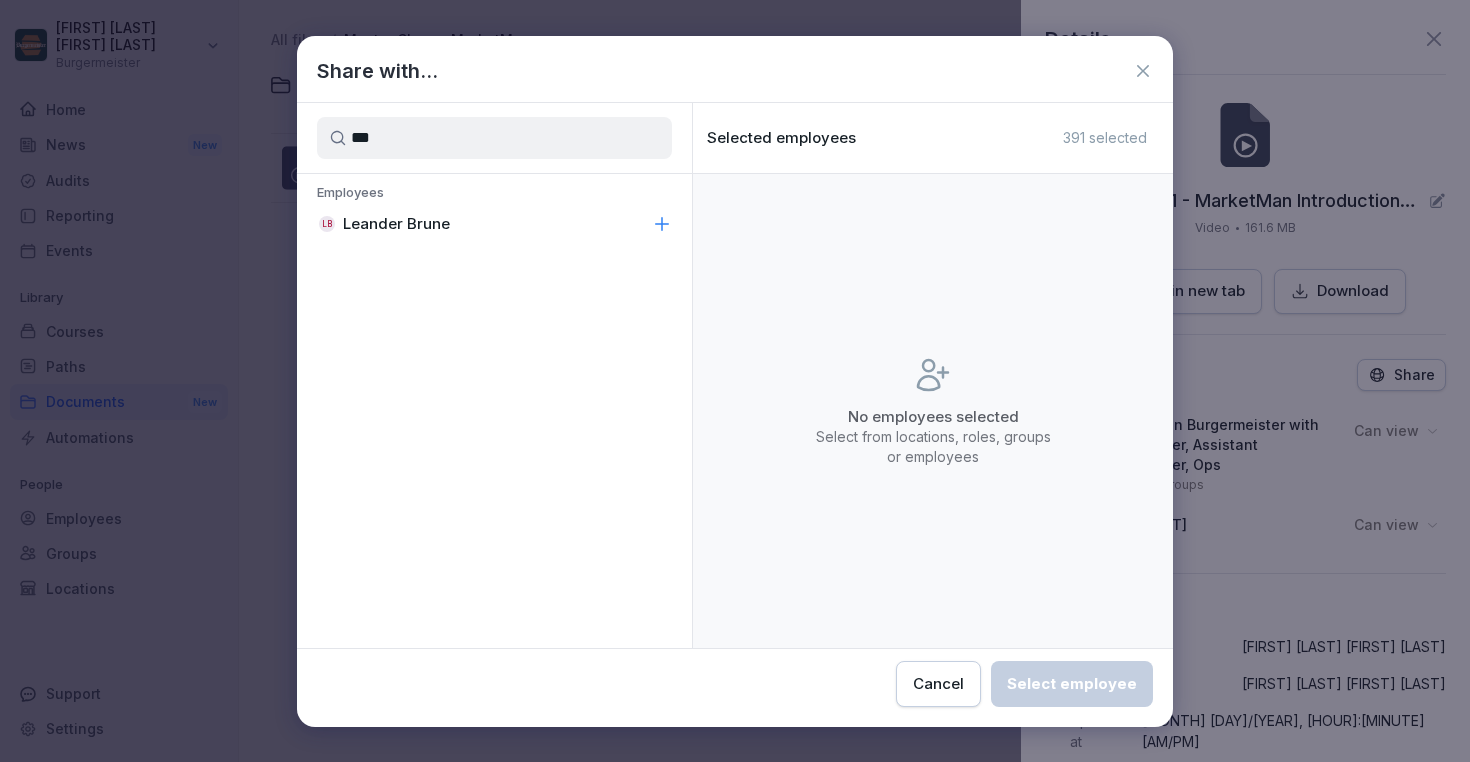 type on "***" 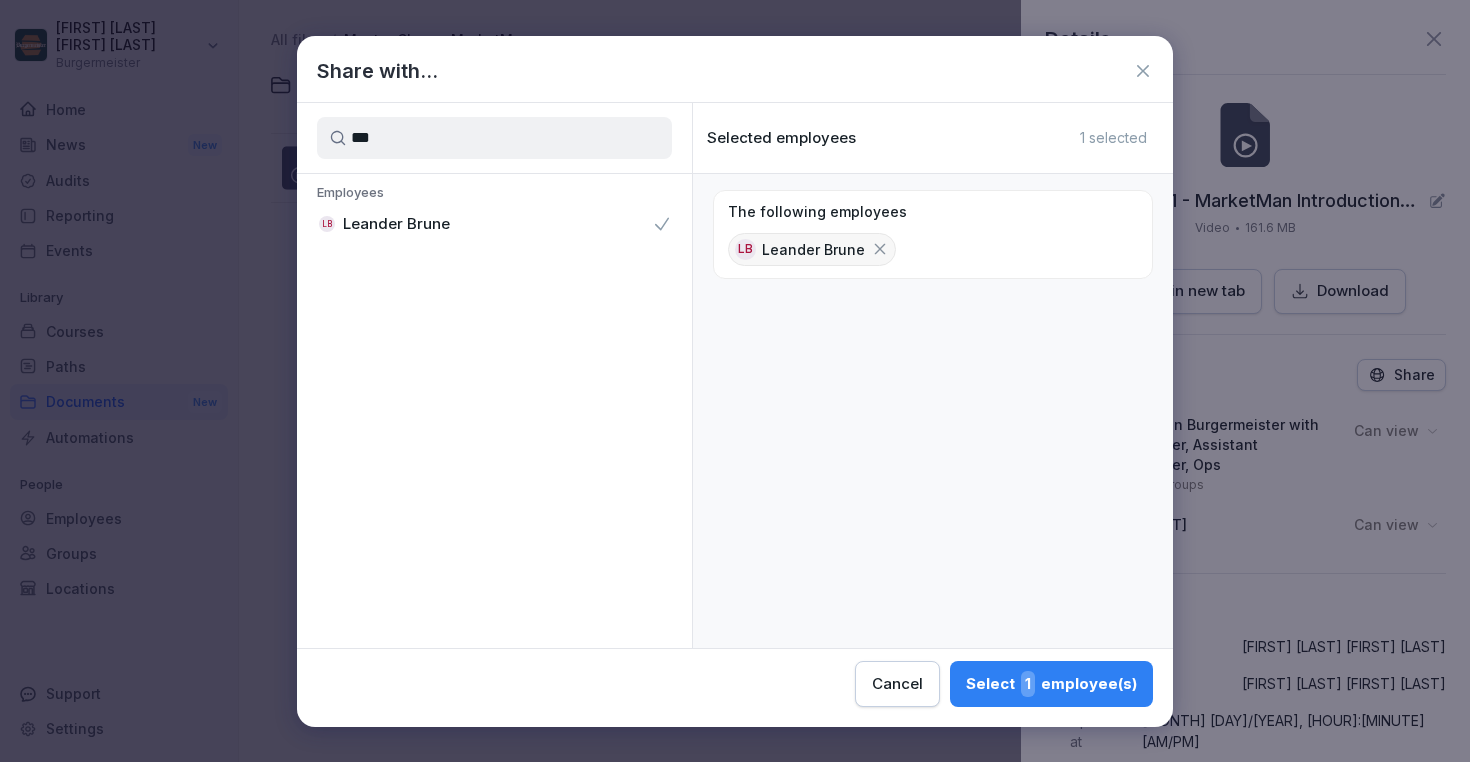 click on "Select  1  employee(s)" at bounding box center (1051, 684) 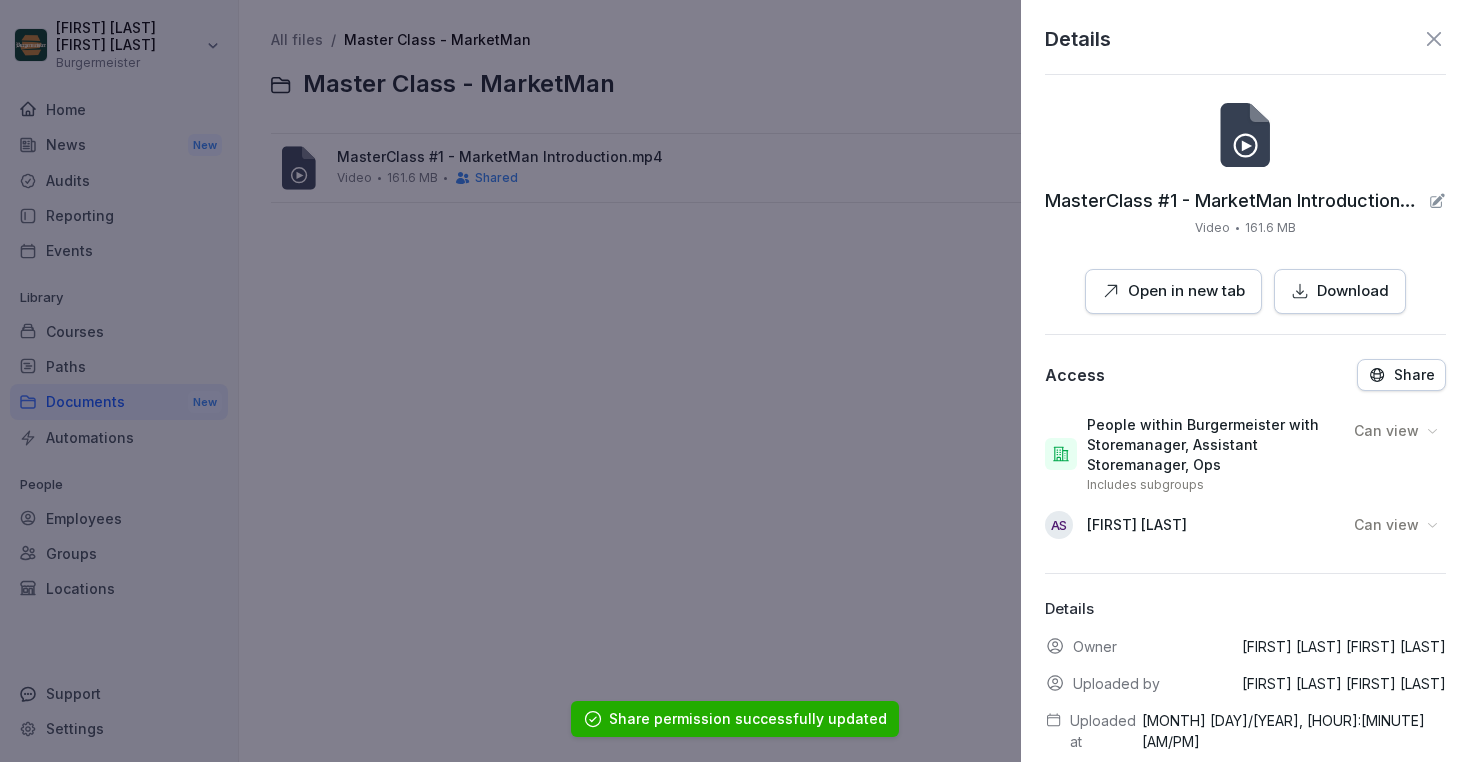 click 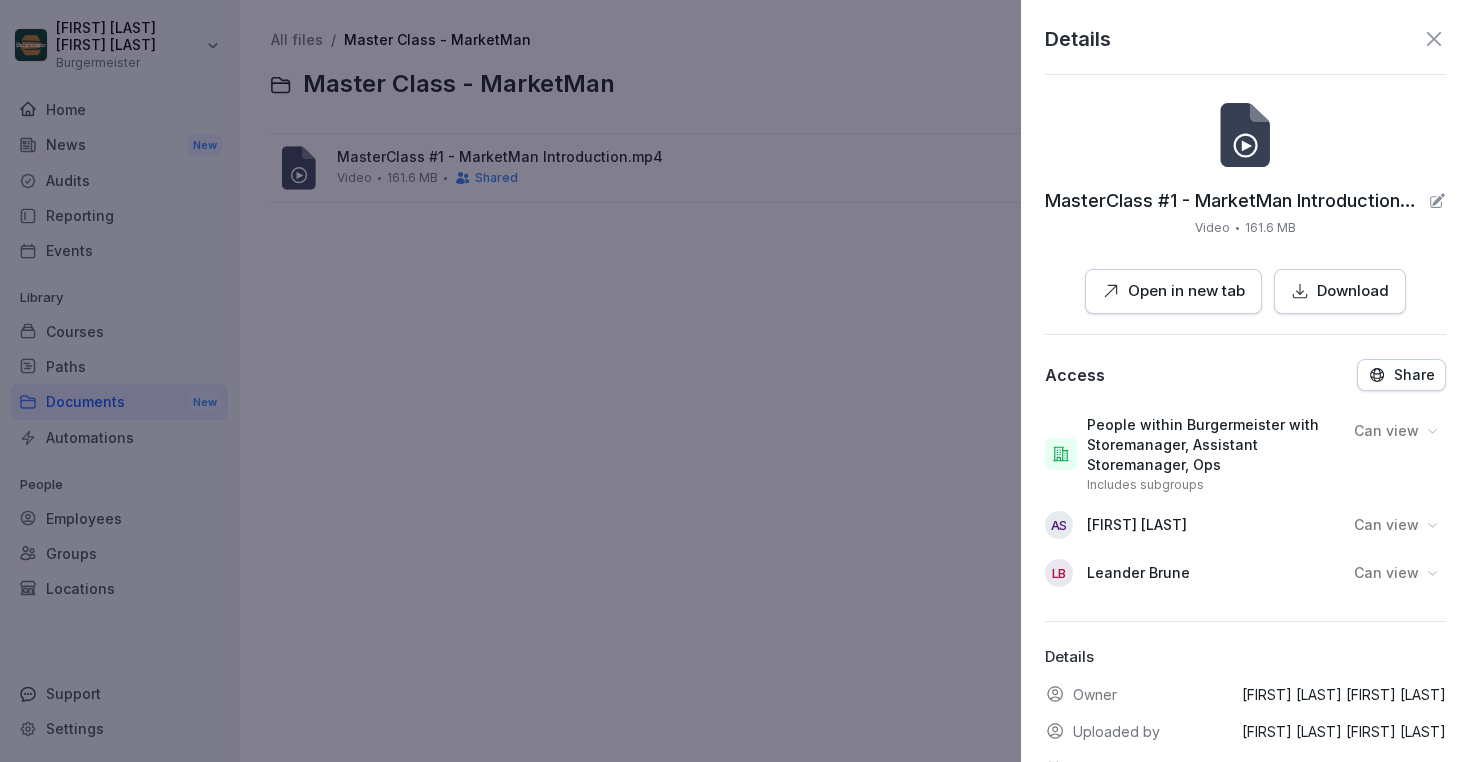 click on "Can view" at bounding box center [1386, 431] 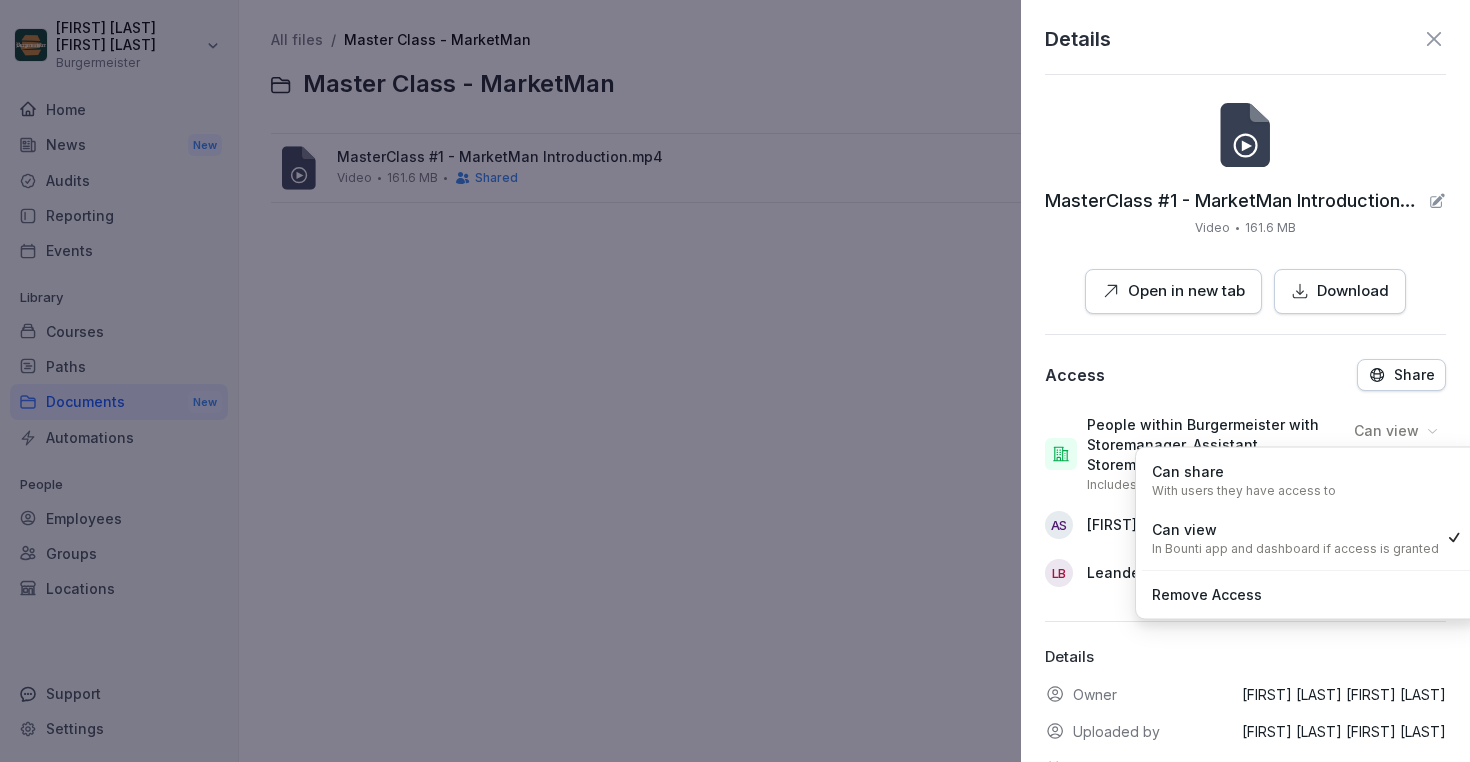 click on "Remove Access" at bounding box center [1207, 595] 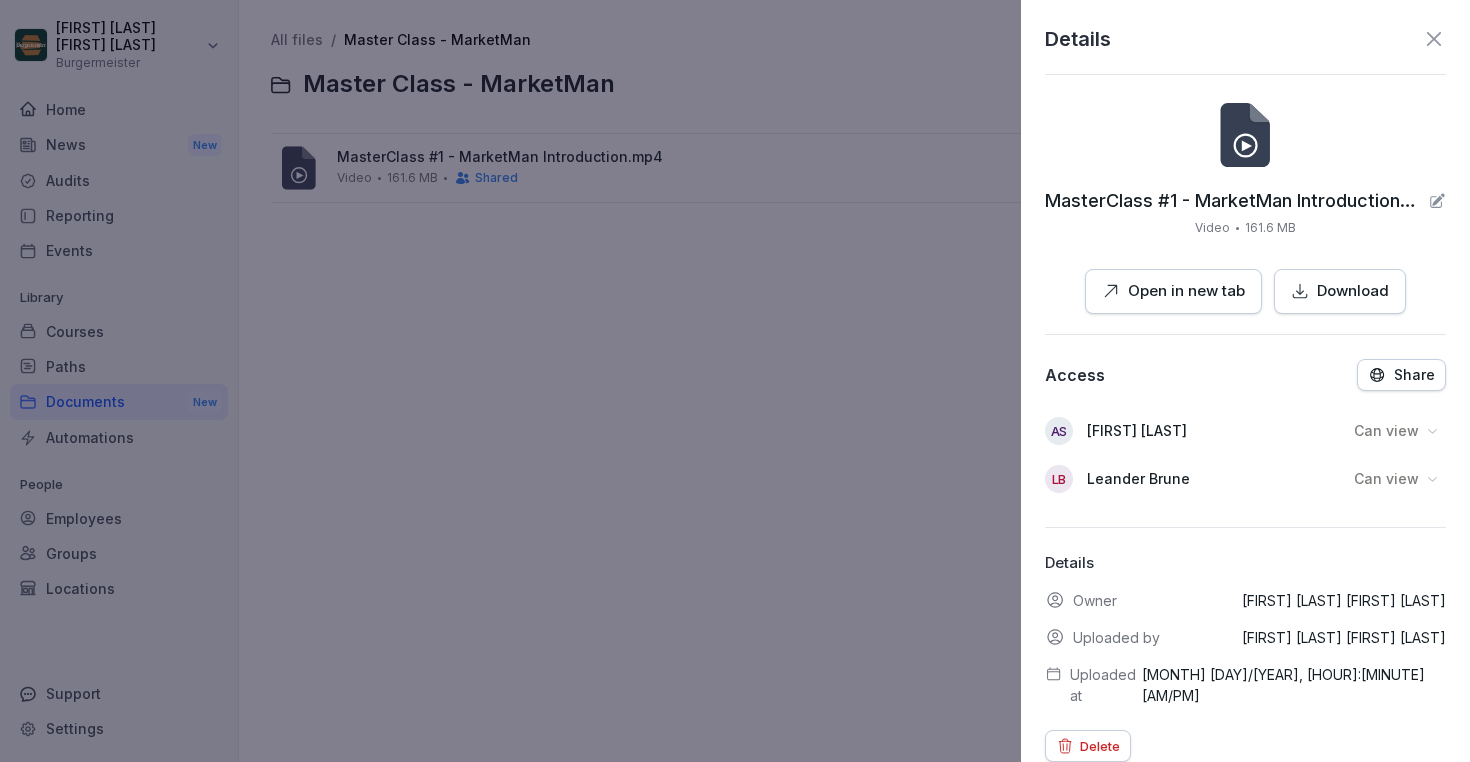 click on "Share" at bounding box center (1414, 375) 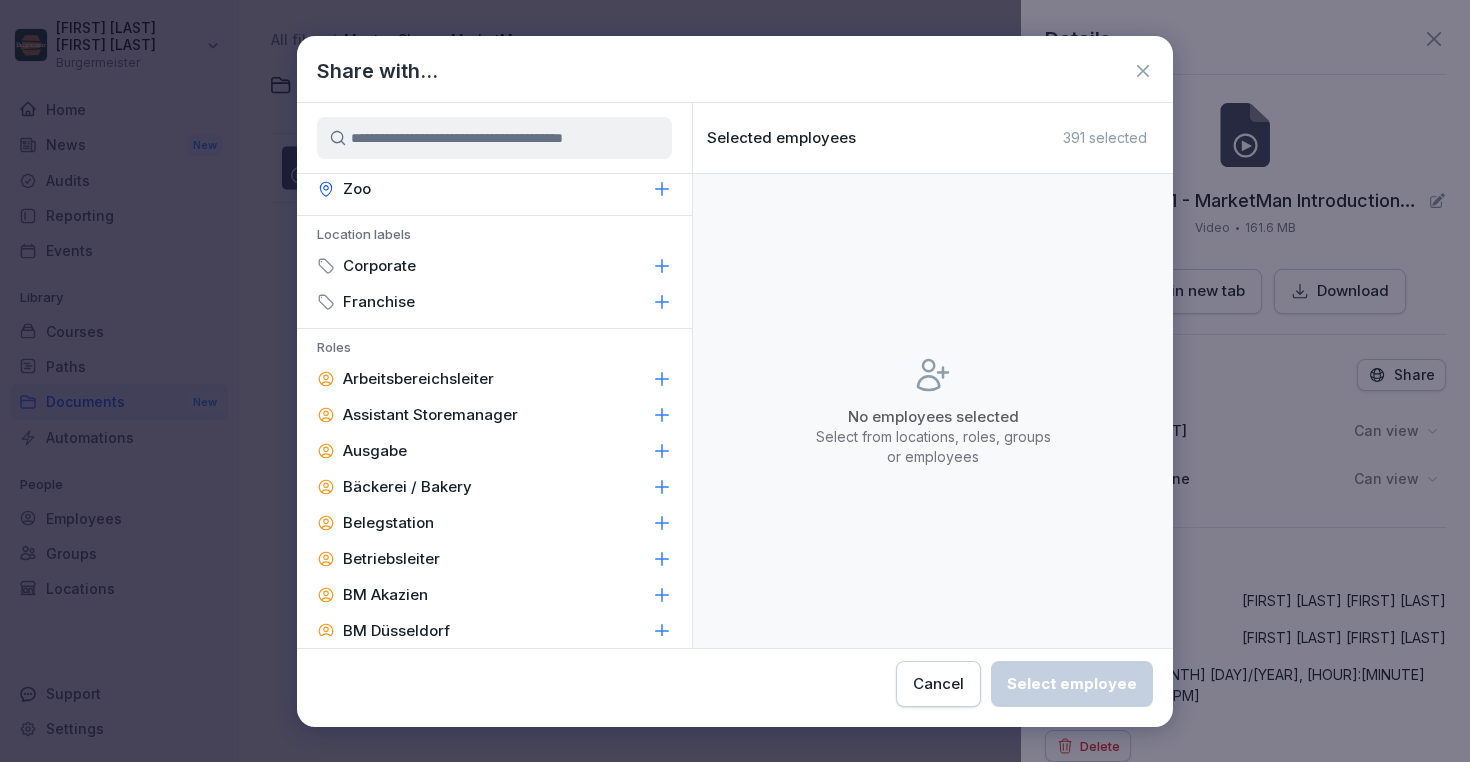 scroll, scrollTop: 1850, scrollLeft: 0, axis: vertical 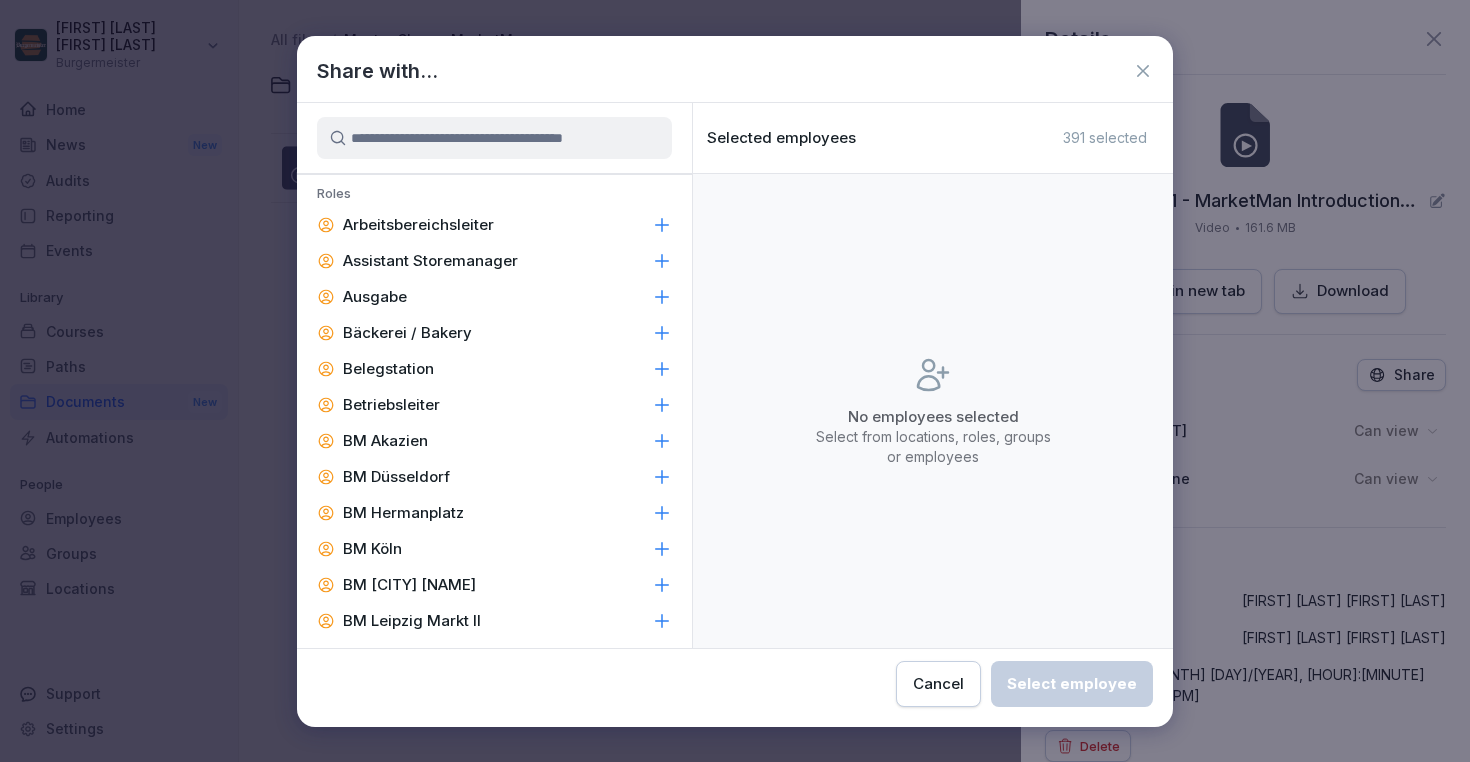 click on "Cancel" at bounding box center (938, 684) 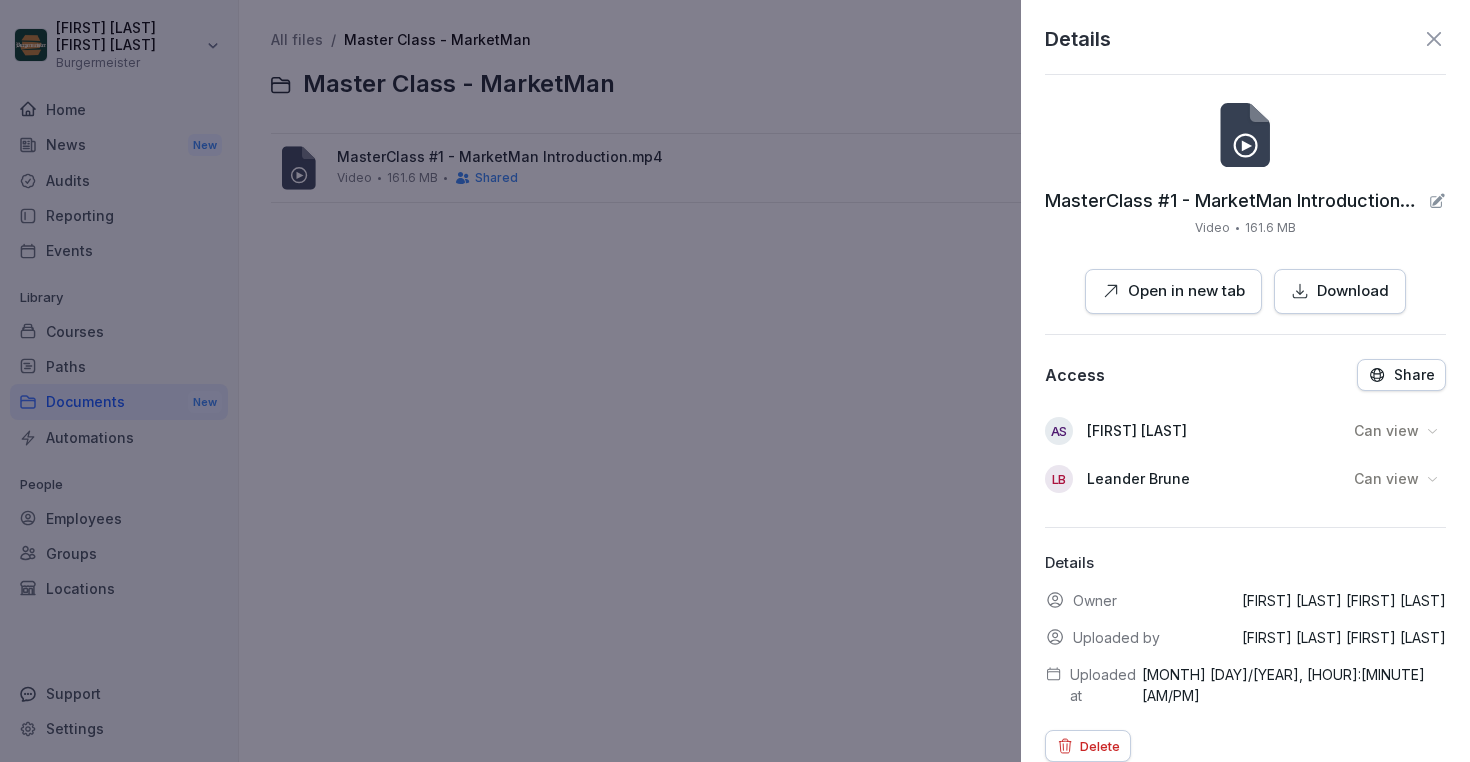 click on "Share" at bounding box center (1401, 375) 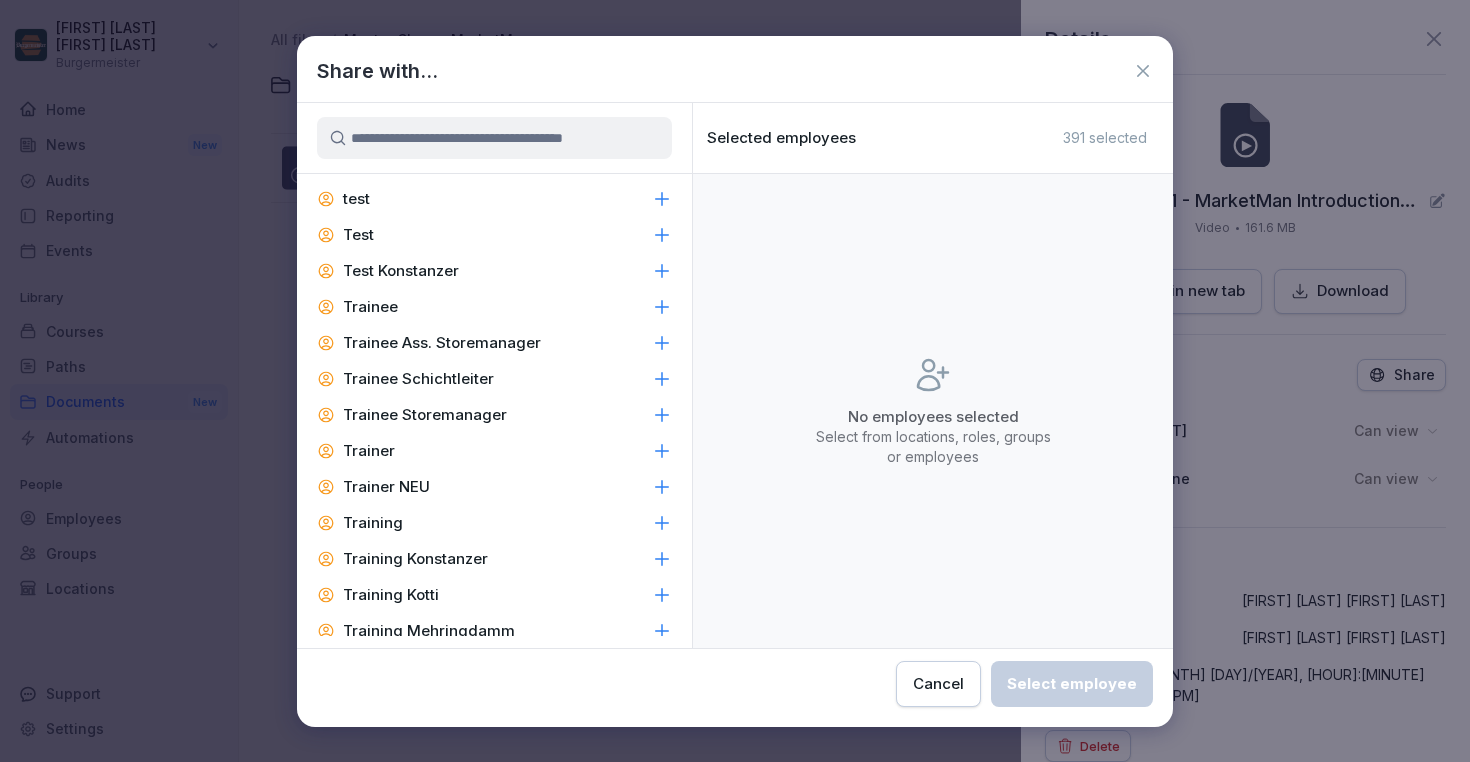 scroll, scrollTop: 4721, scrollLeft: 0, axis: vertical 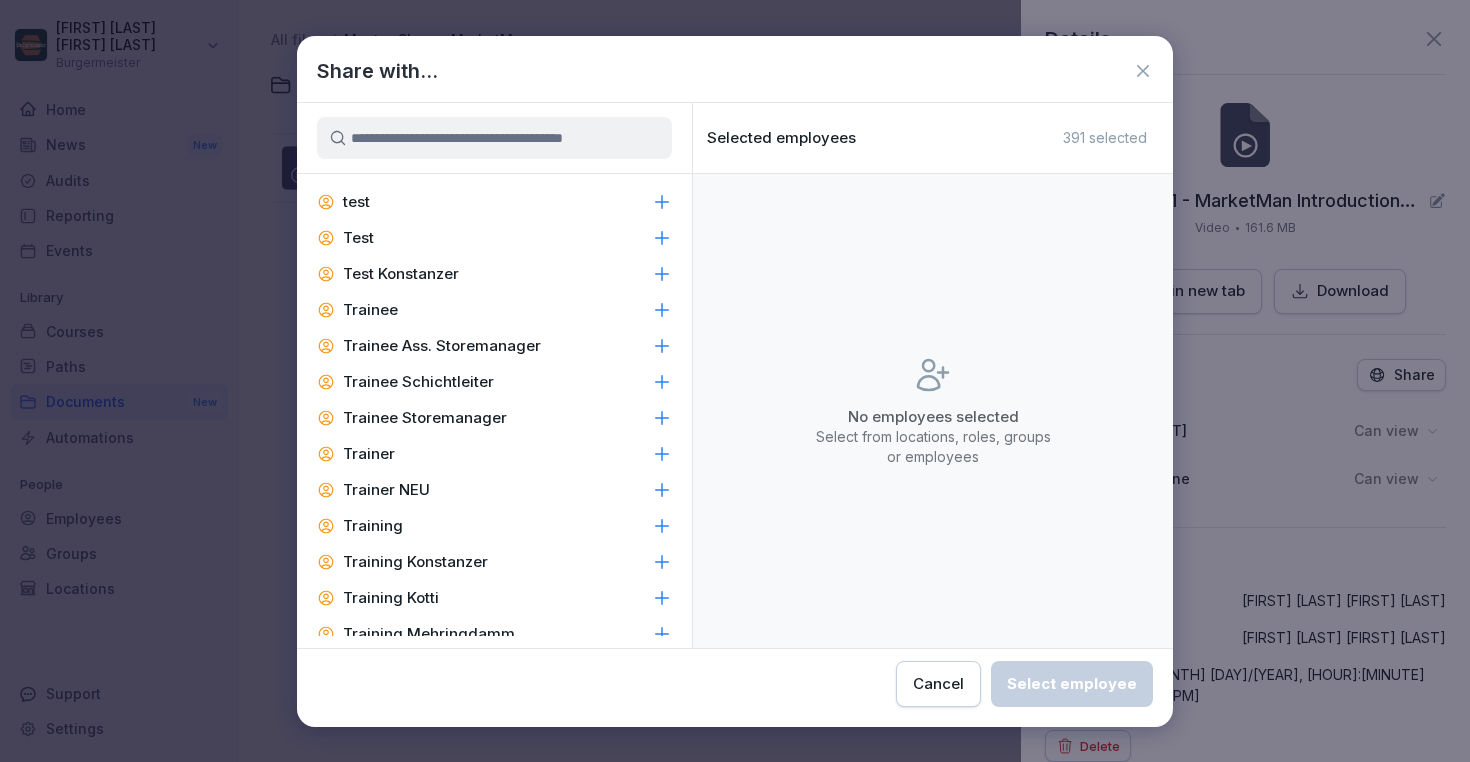 click at bounding box center [494, 138] 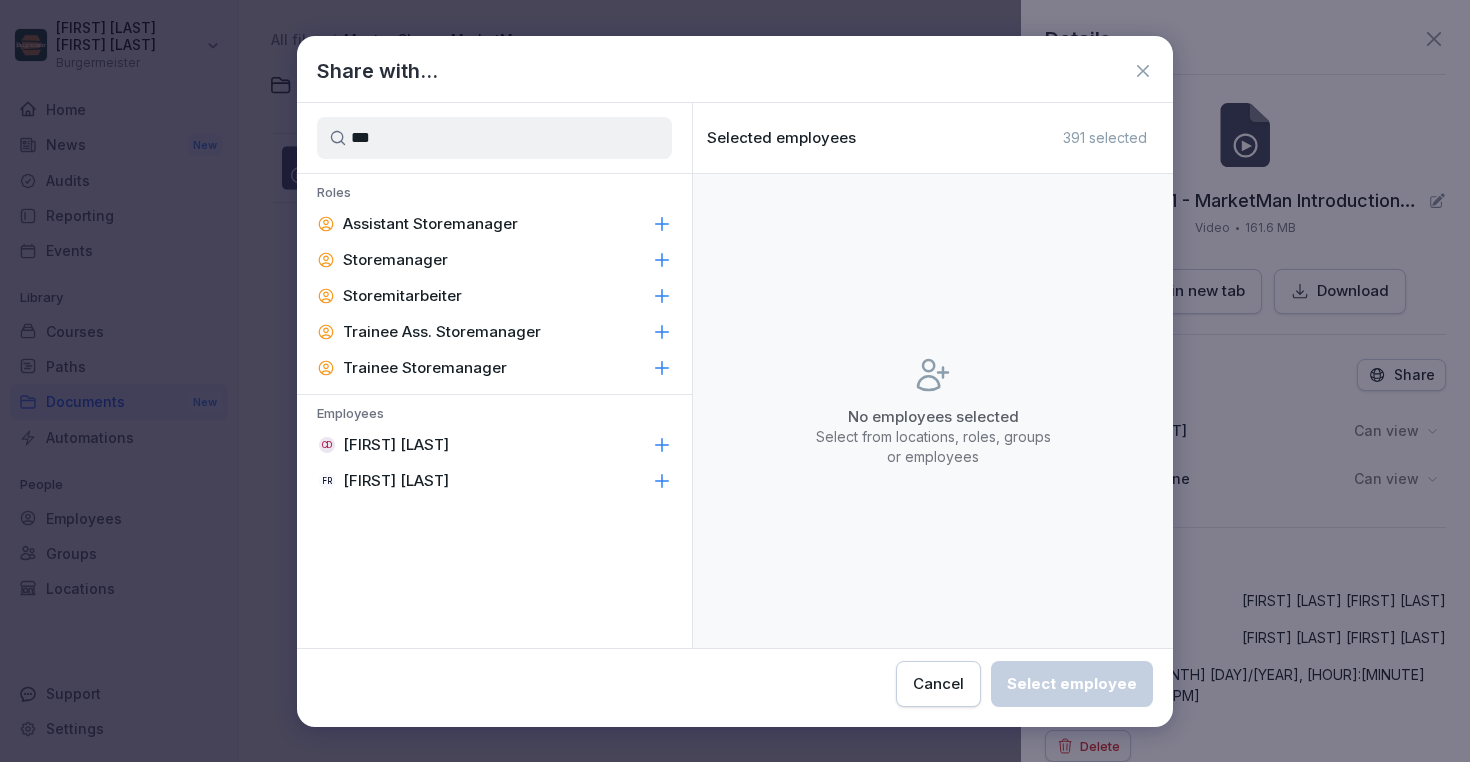 scroll, scrollTop: 0, scrollLeft: 0, axis: both 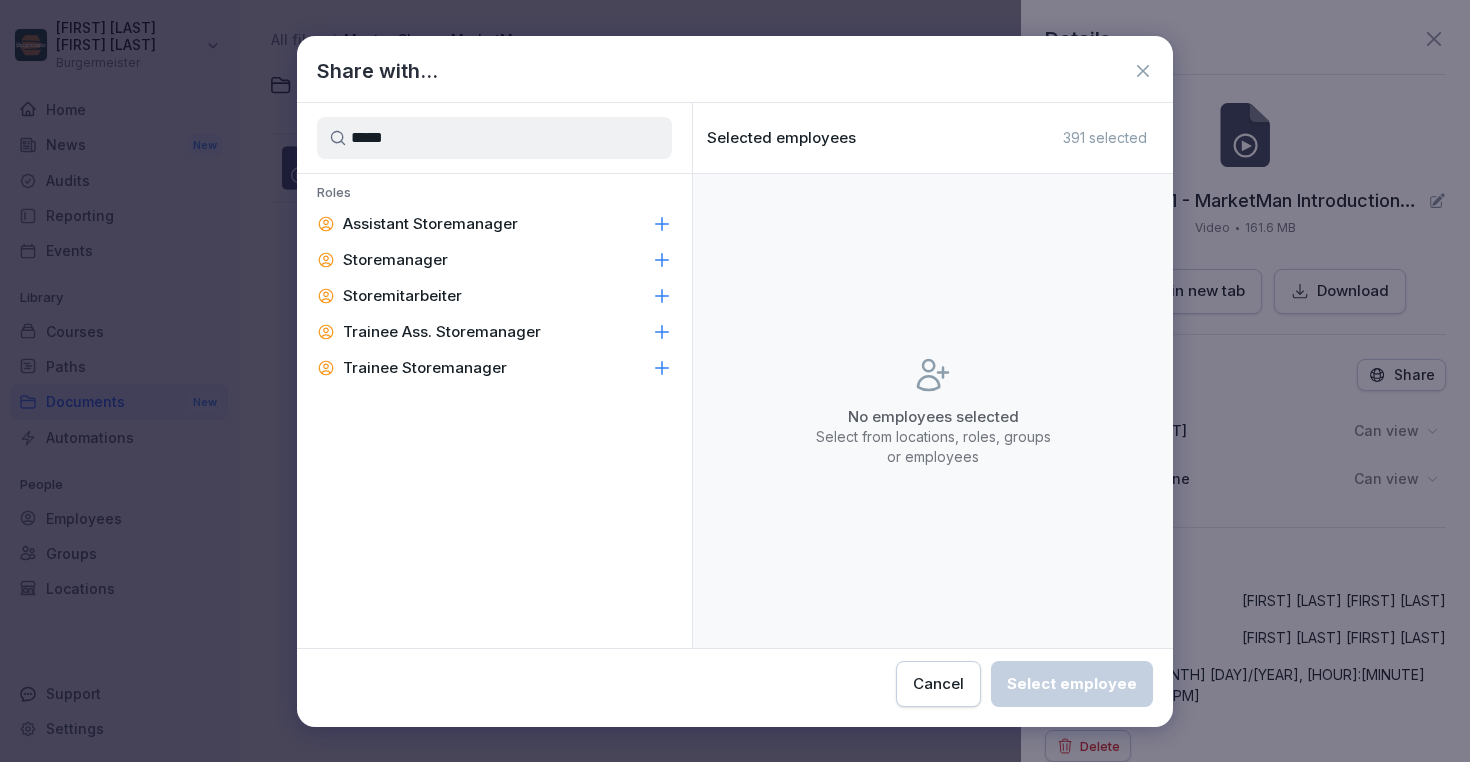 type on "*****" 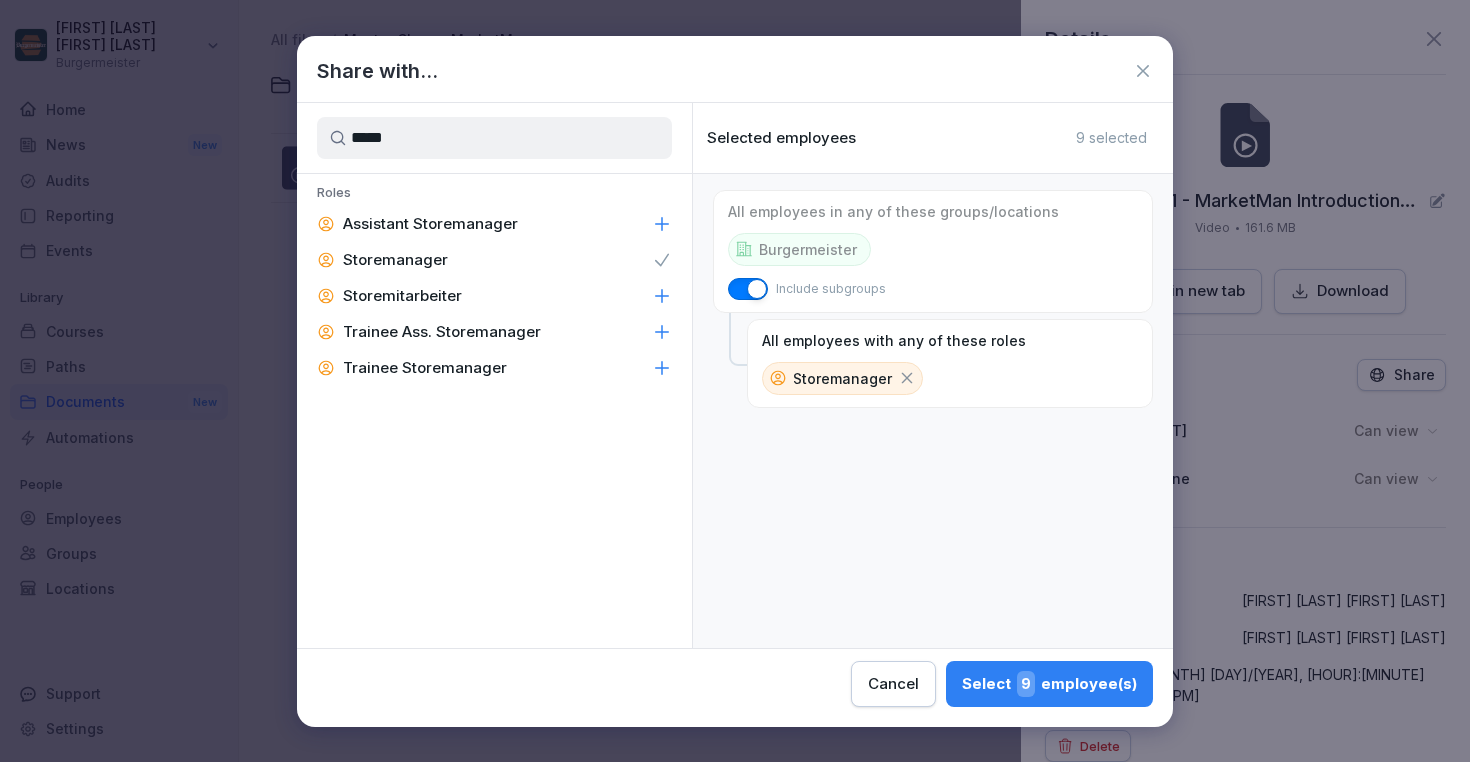 click on "Storemanager" at bounding box center (842, 378) 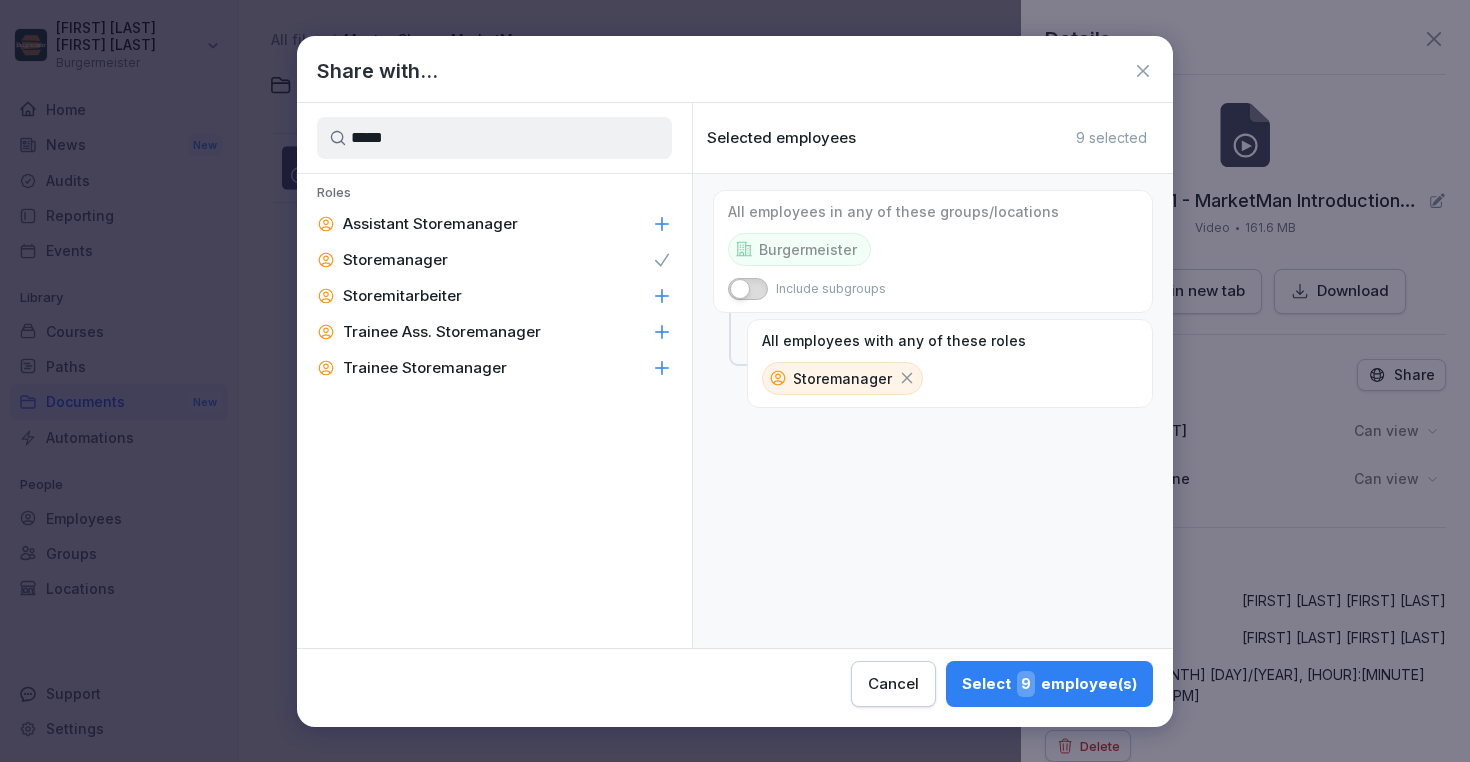 click at bounding box center (748, 289) 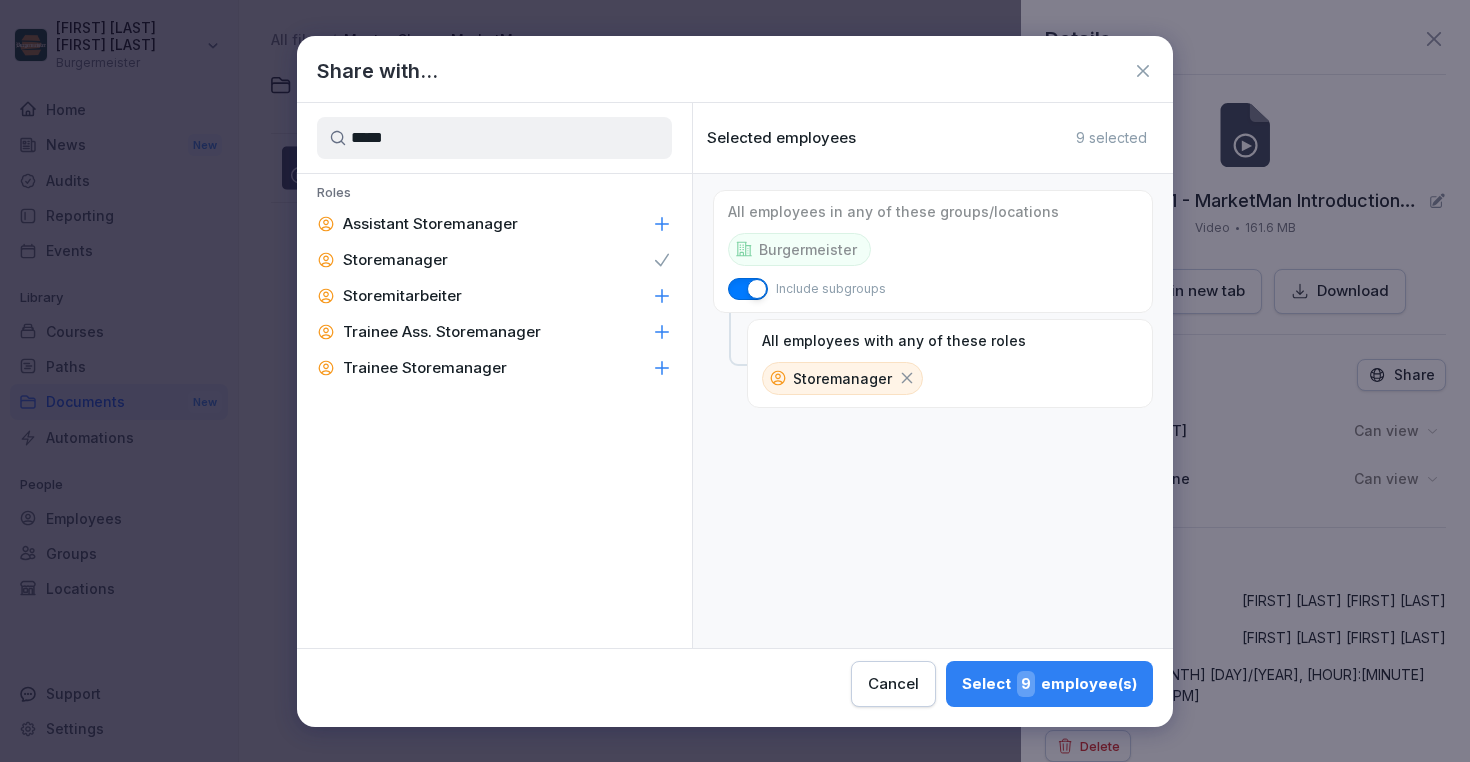 click 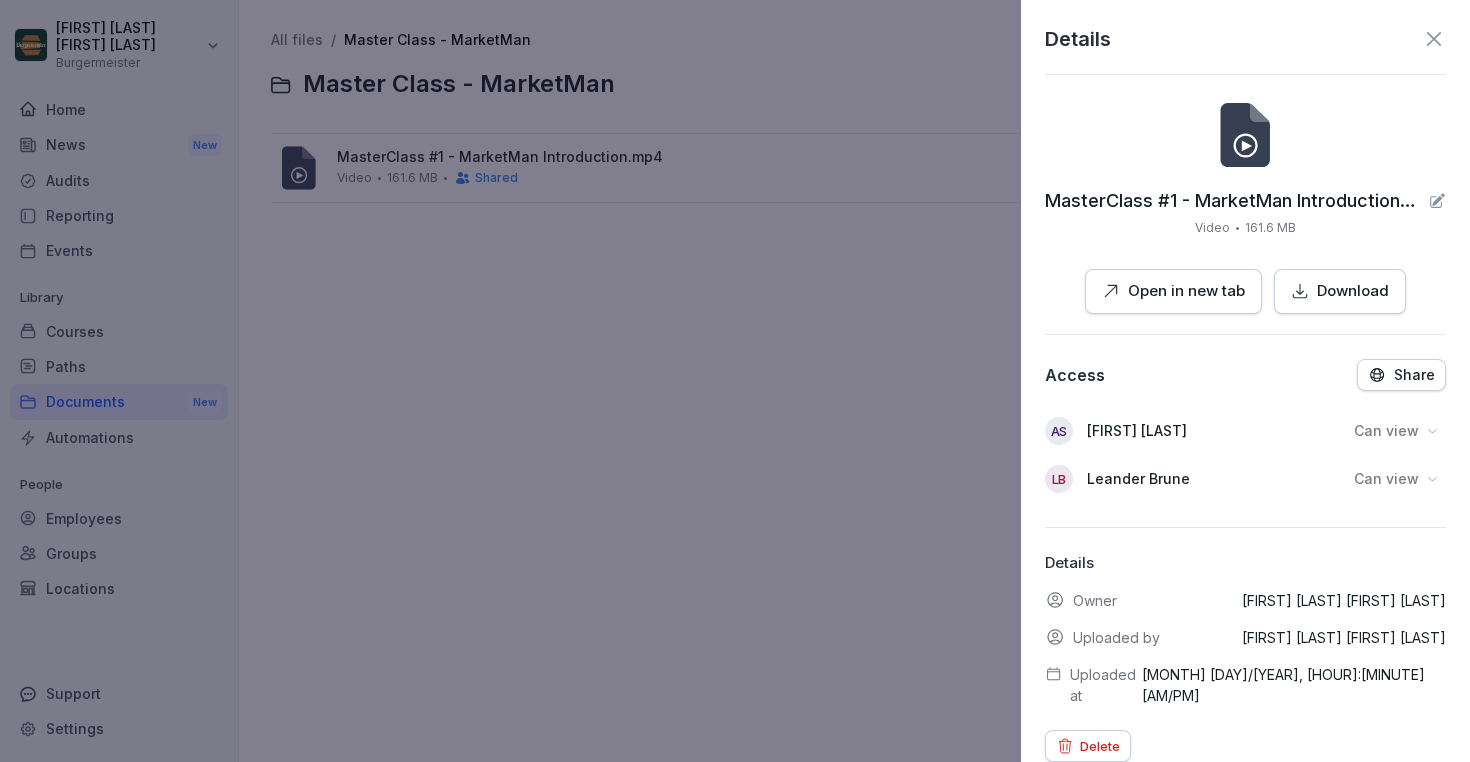 click 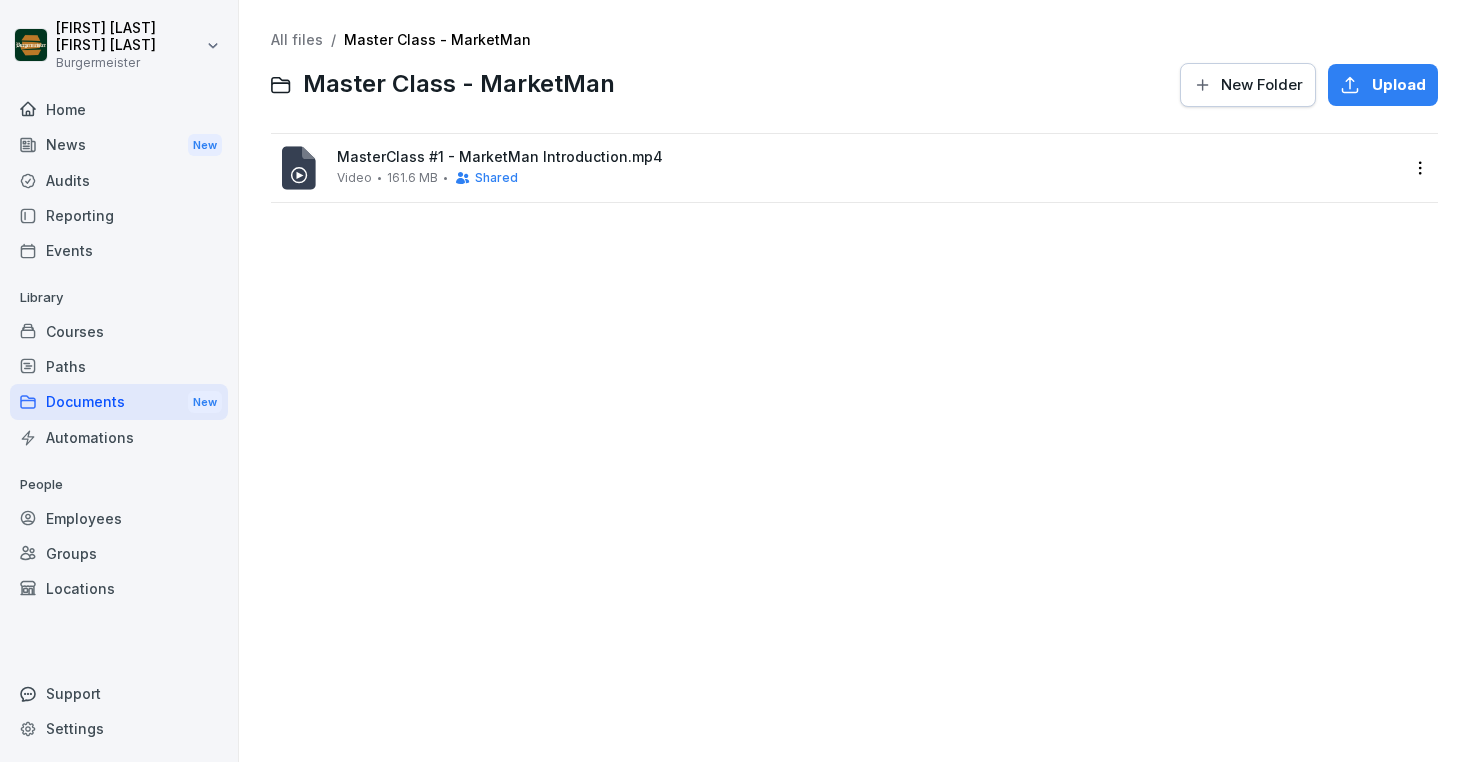 click on "Employees" at bounding box center (119, 518) 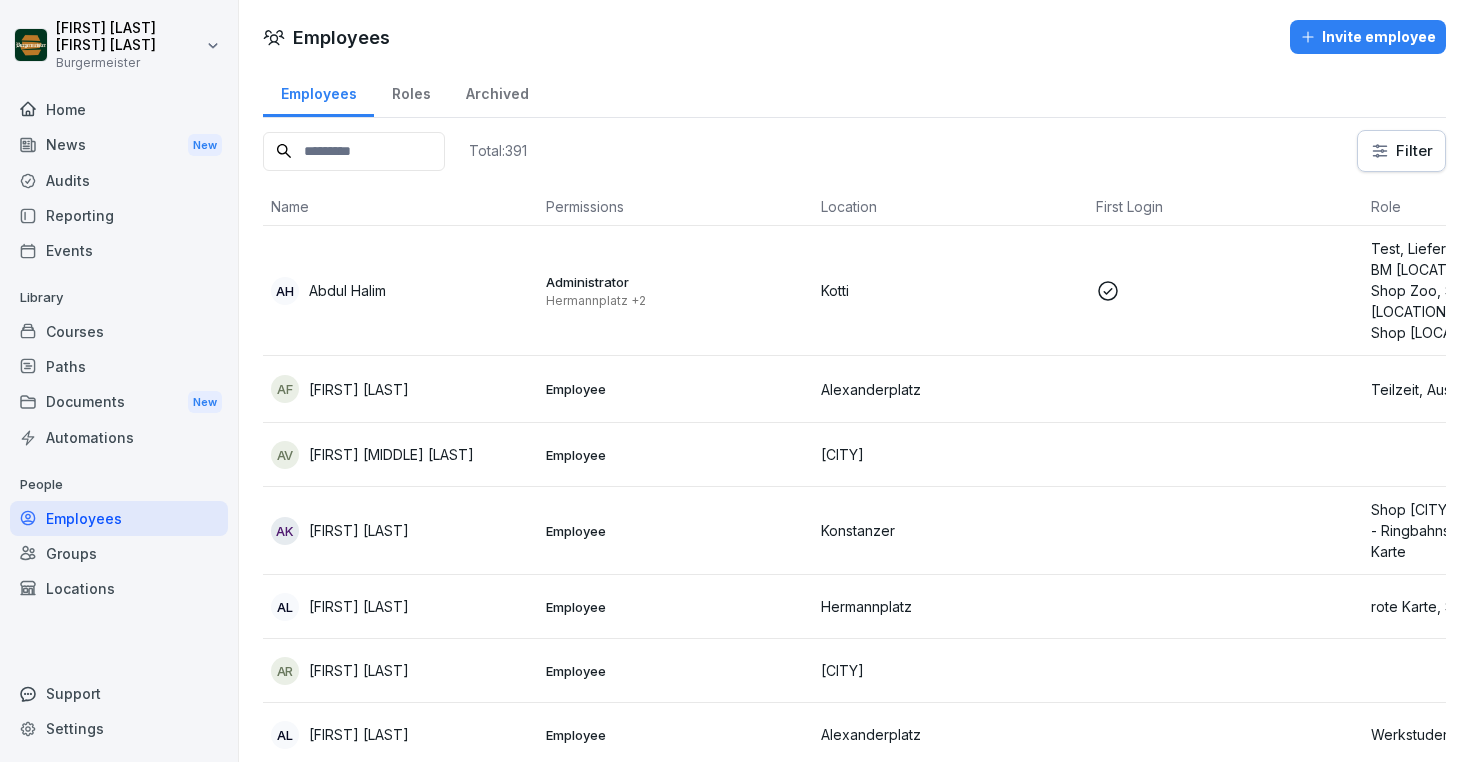 click on "Groups" at bounding box center (119, 553) 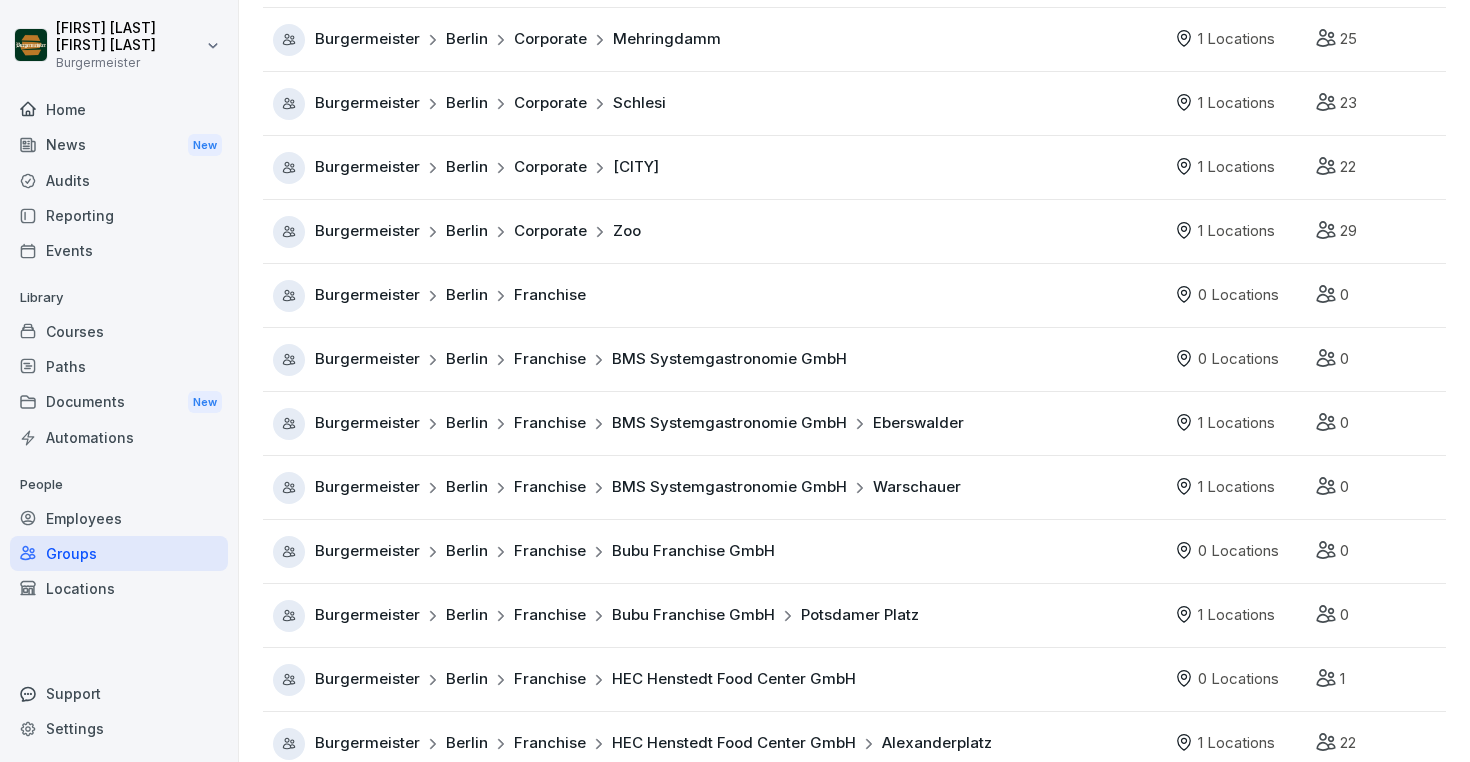 scroll, scrollTop: 0, scrollLeft: 0, axis: both 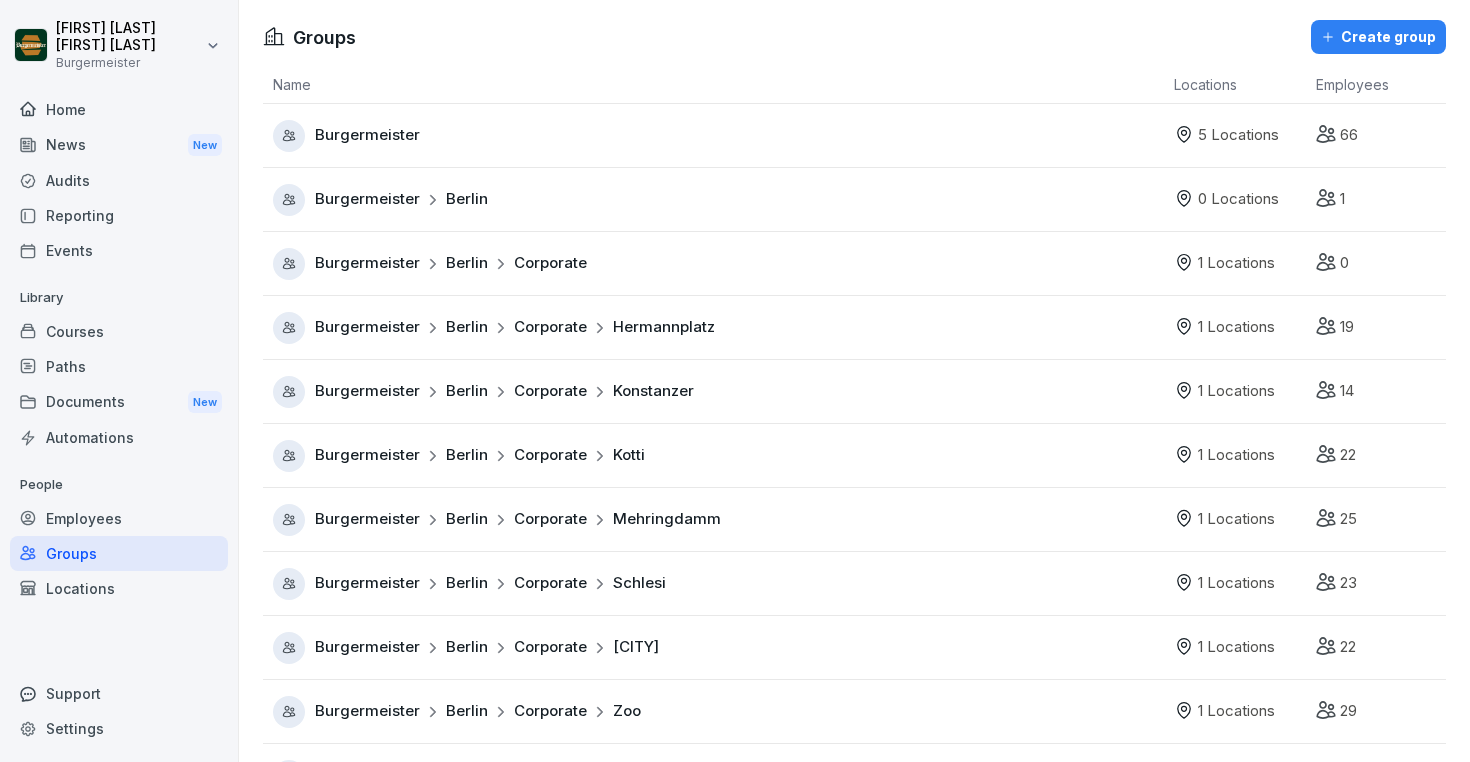 click on "Burgermeister" at bounding box center [713, 136] 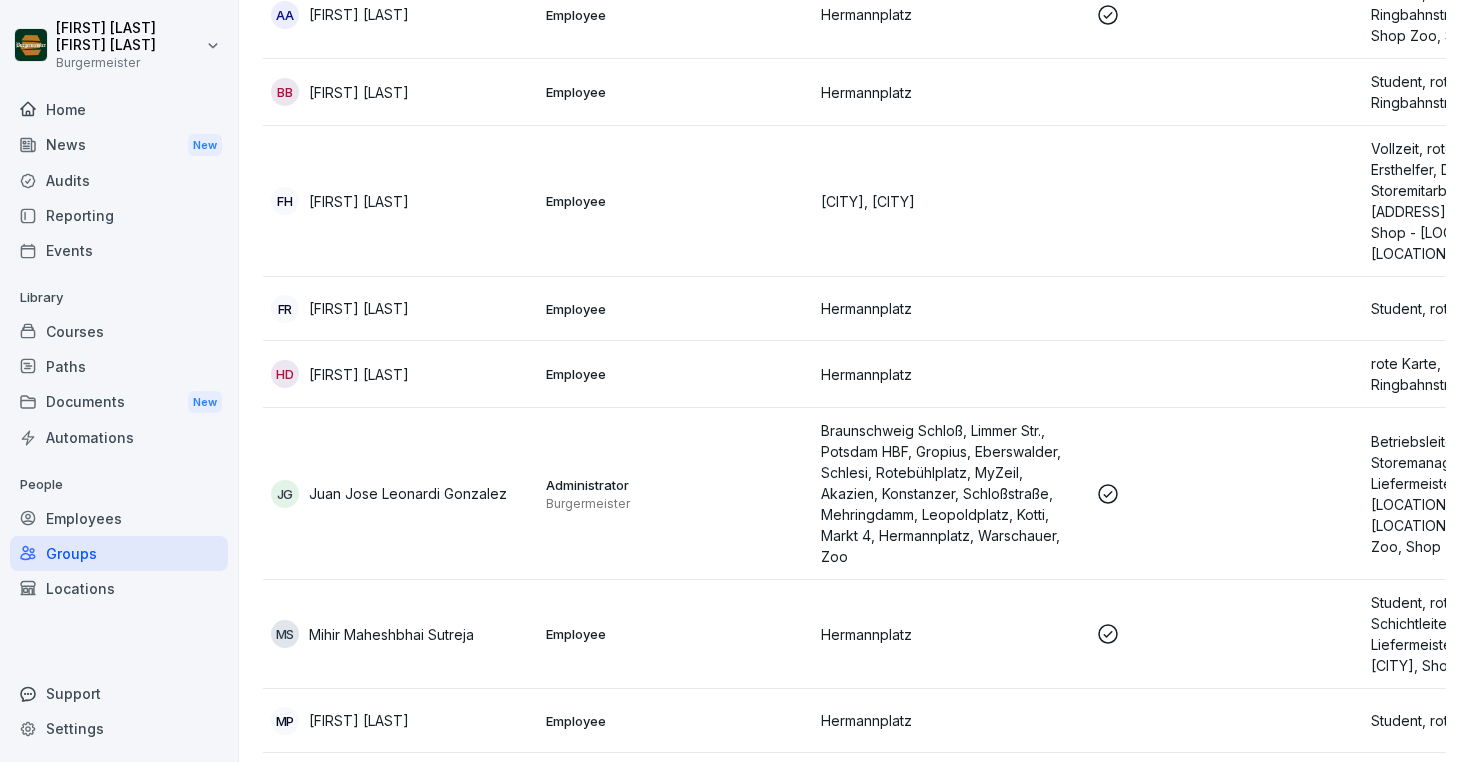 scroll, scrollTop: 0, scrollLeft: 0, axis: both 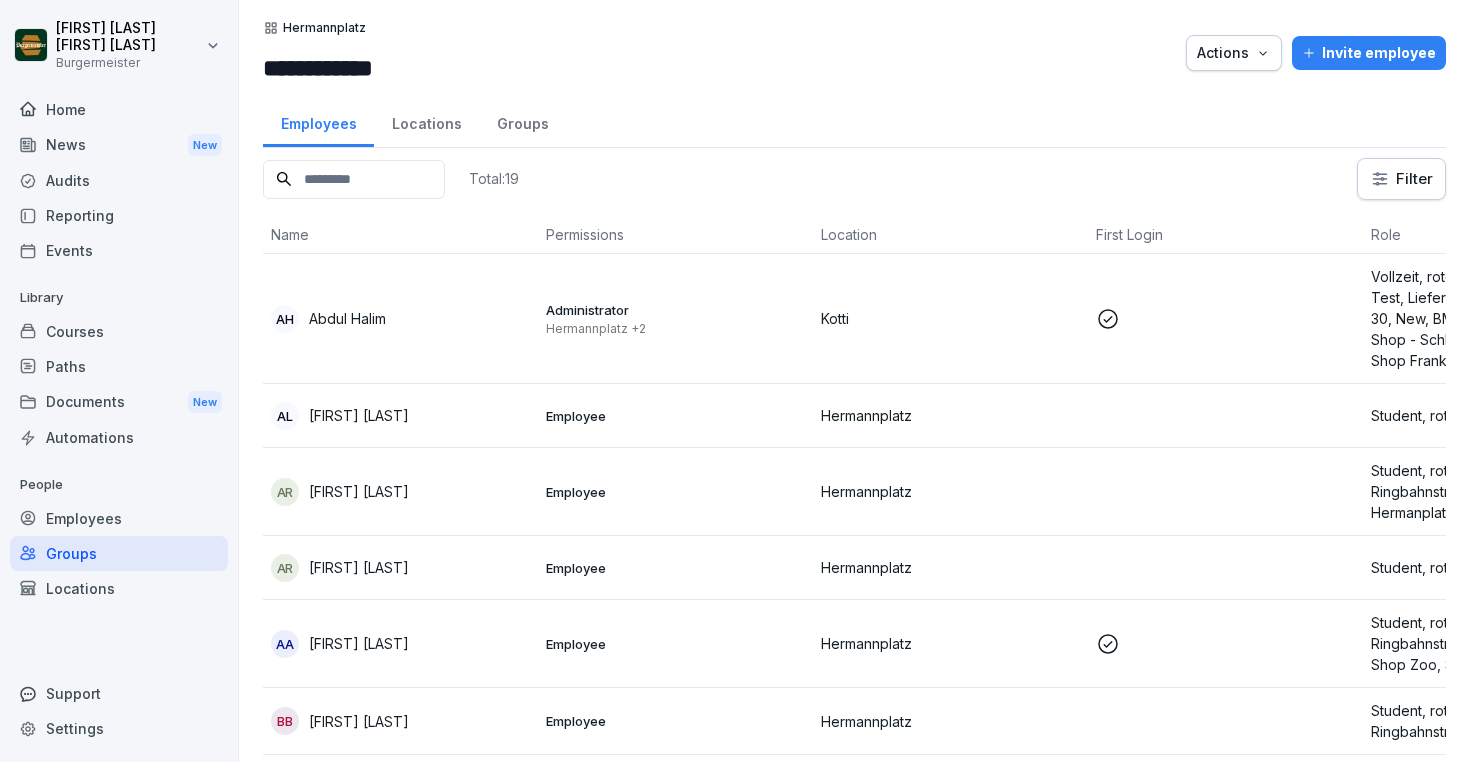 click on "Home" at bounding box center (119, 109) 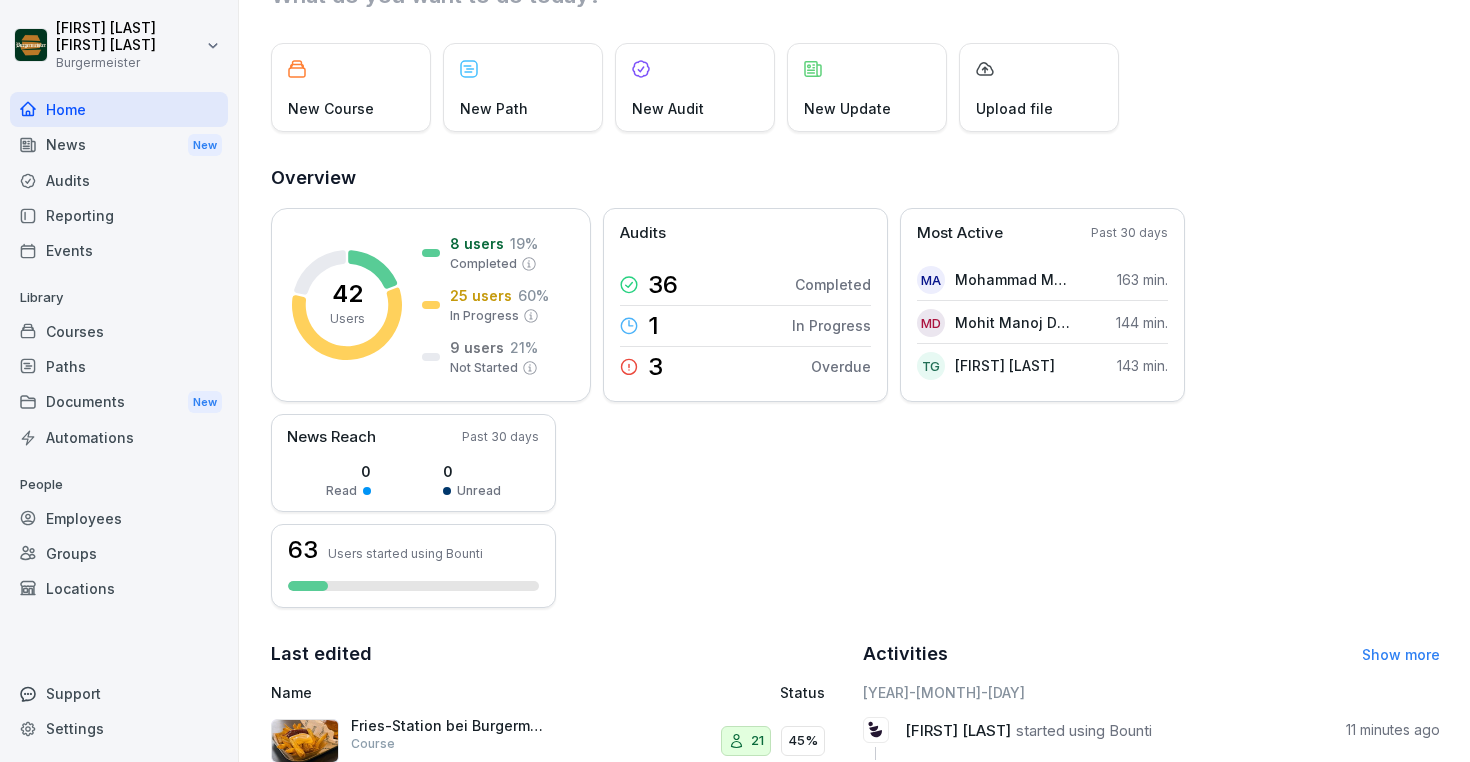 scroll, scrollTop: 258, scrollLeft: 0, axis: vertical 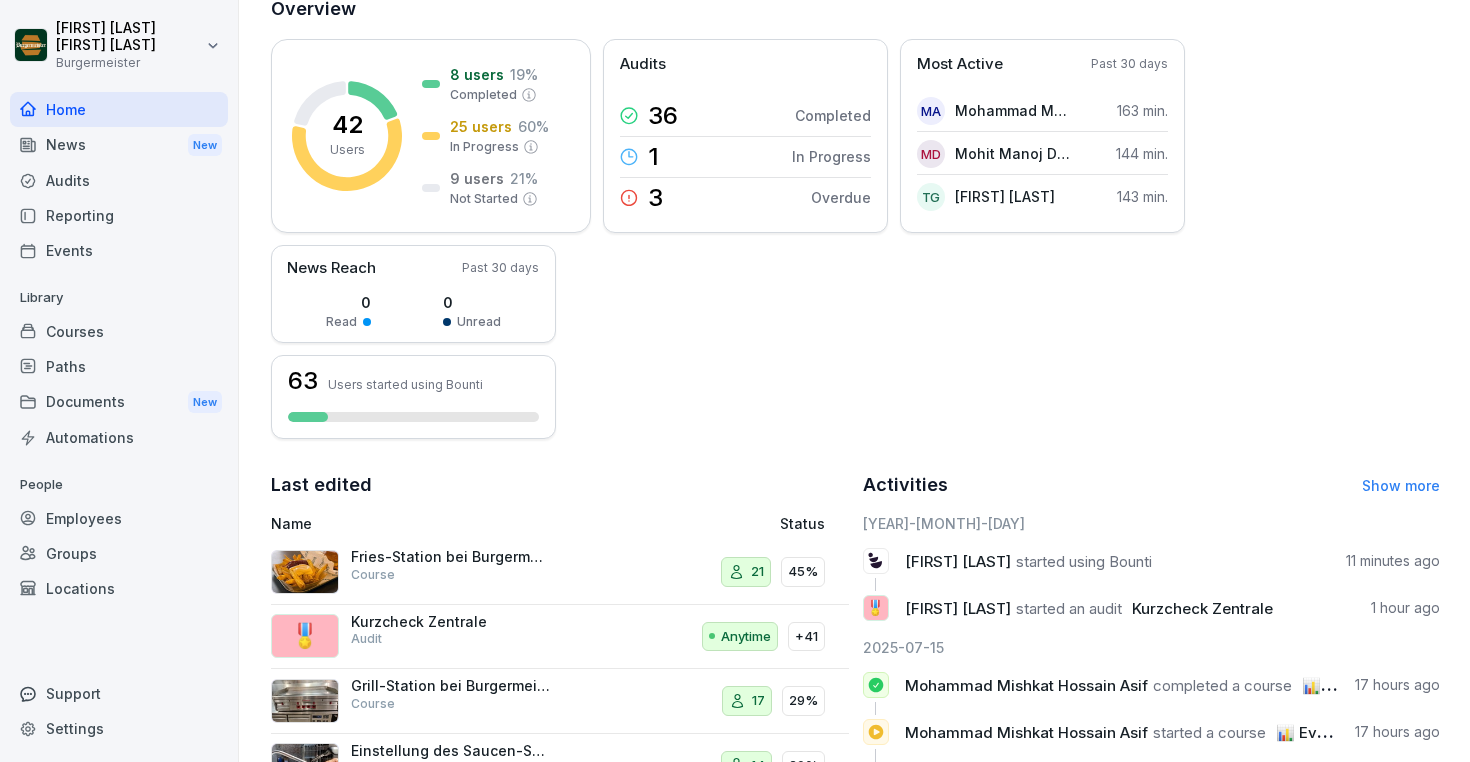 click on "Audits" at bounding box center (119, 180) 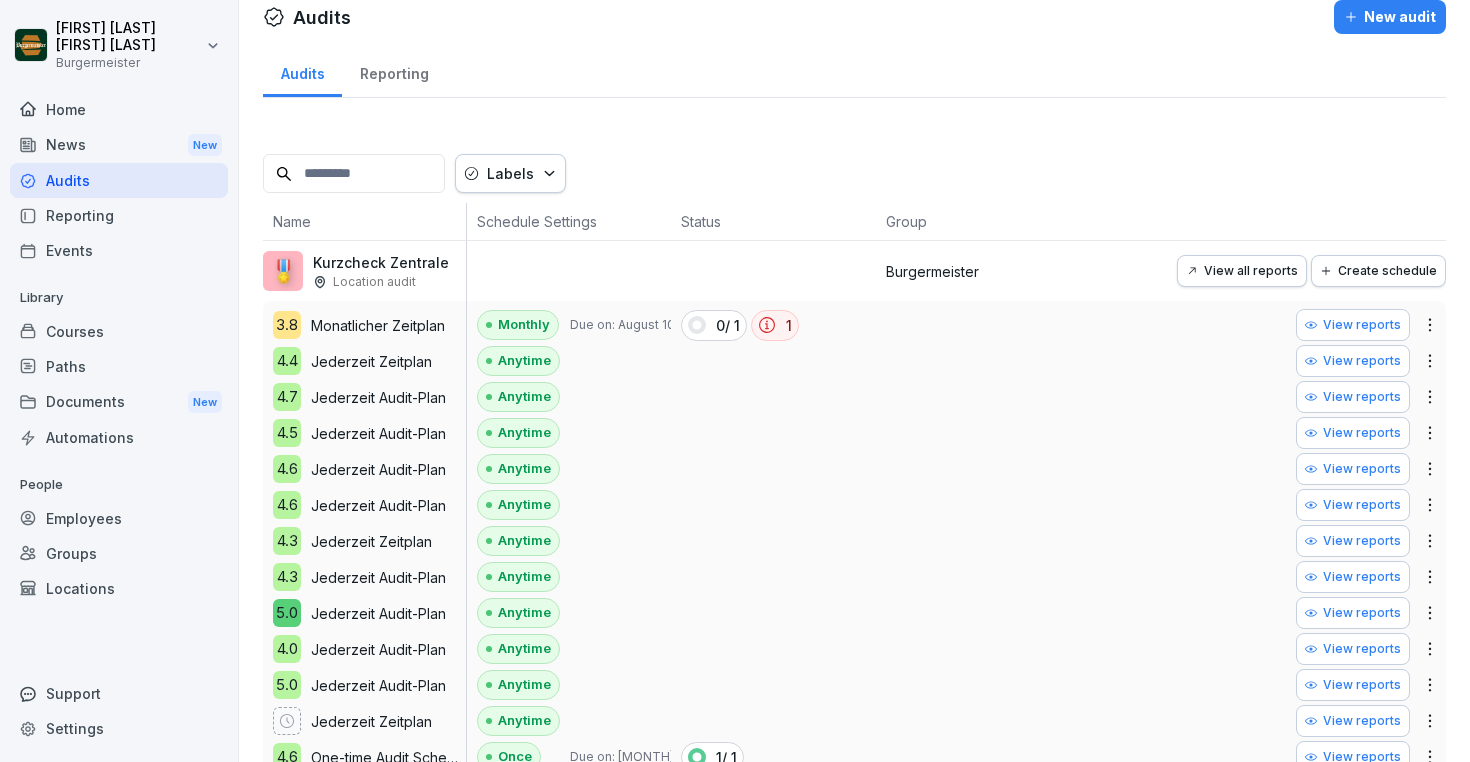 click on "View all reports" at bounding box center [1242, 271] 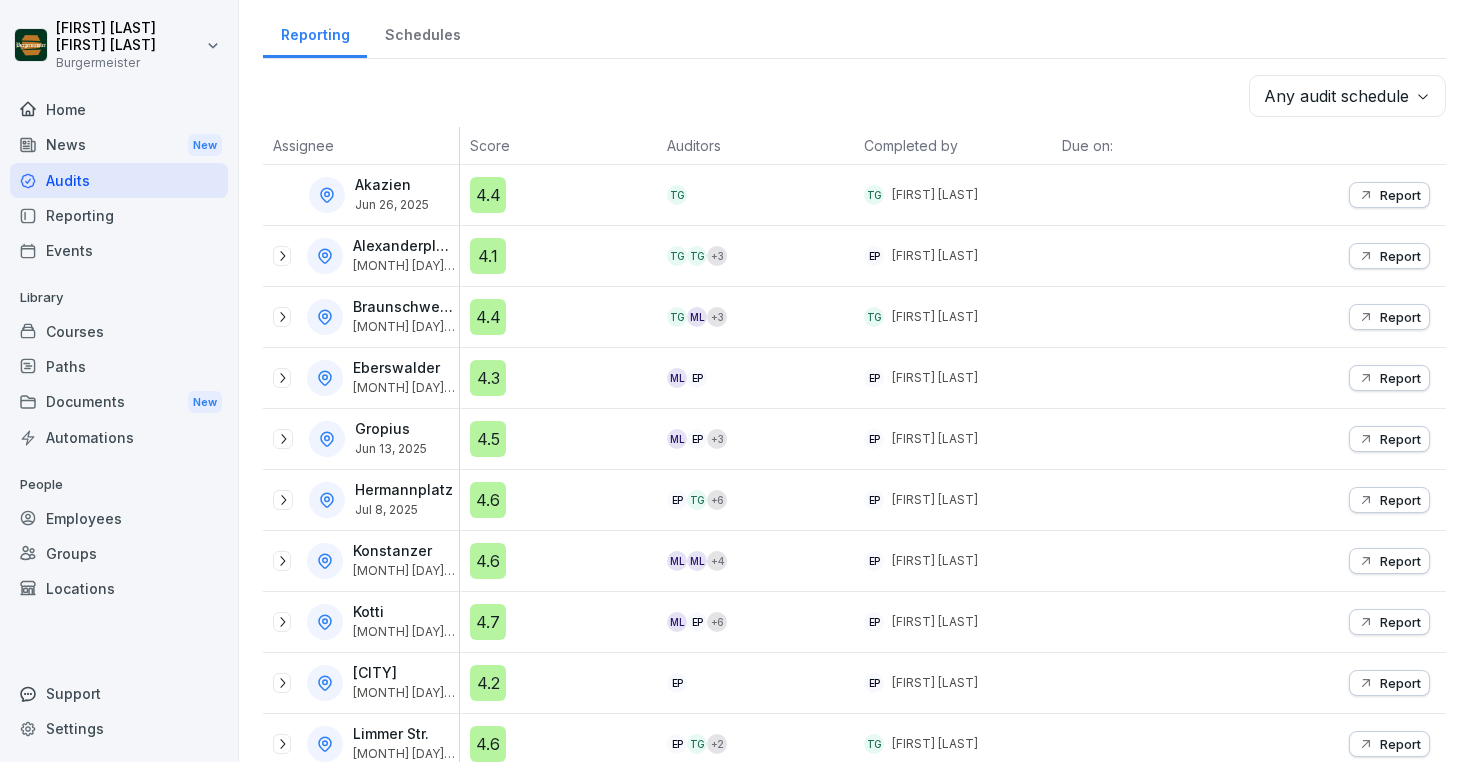 scroll, scrollTop: 265, scrollLeft: 0, axis: vertical 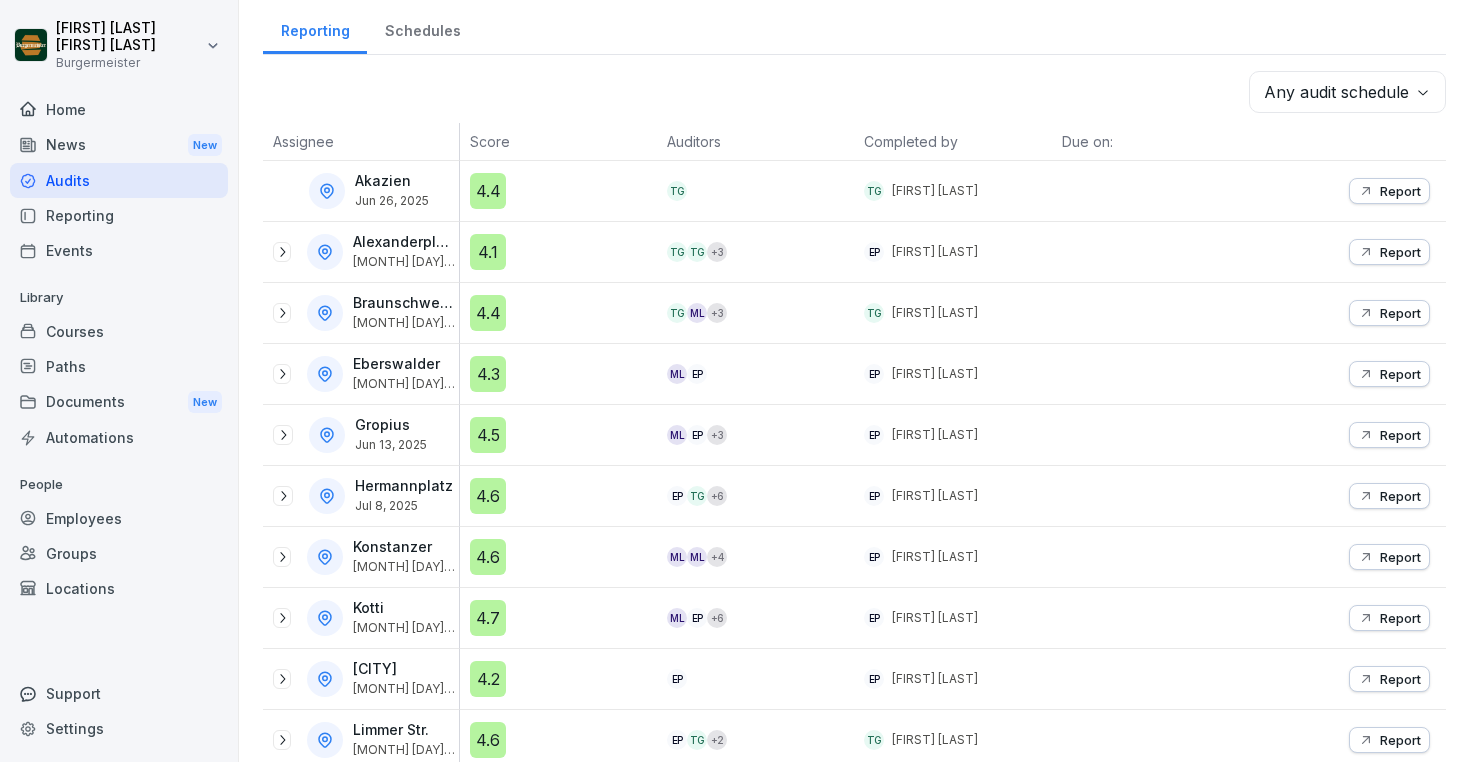 click on "4.4" at bounding box center [488, 313] 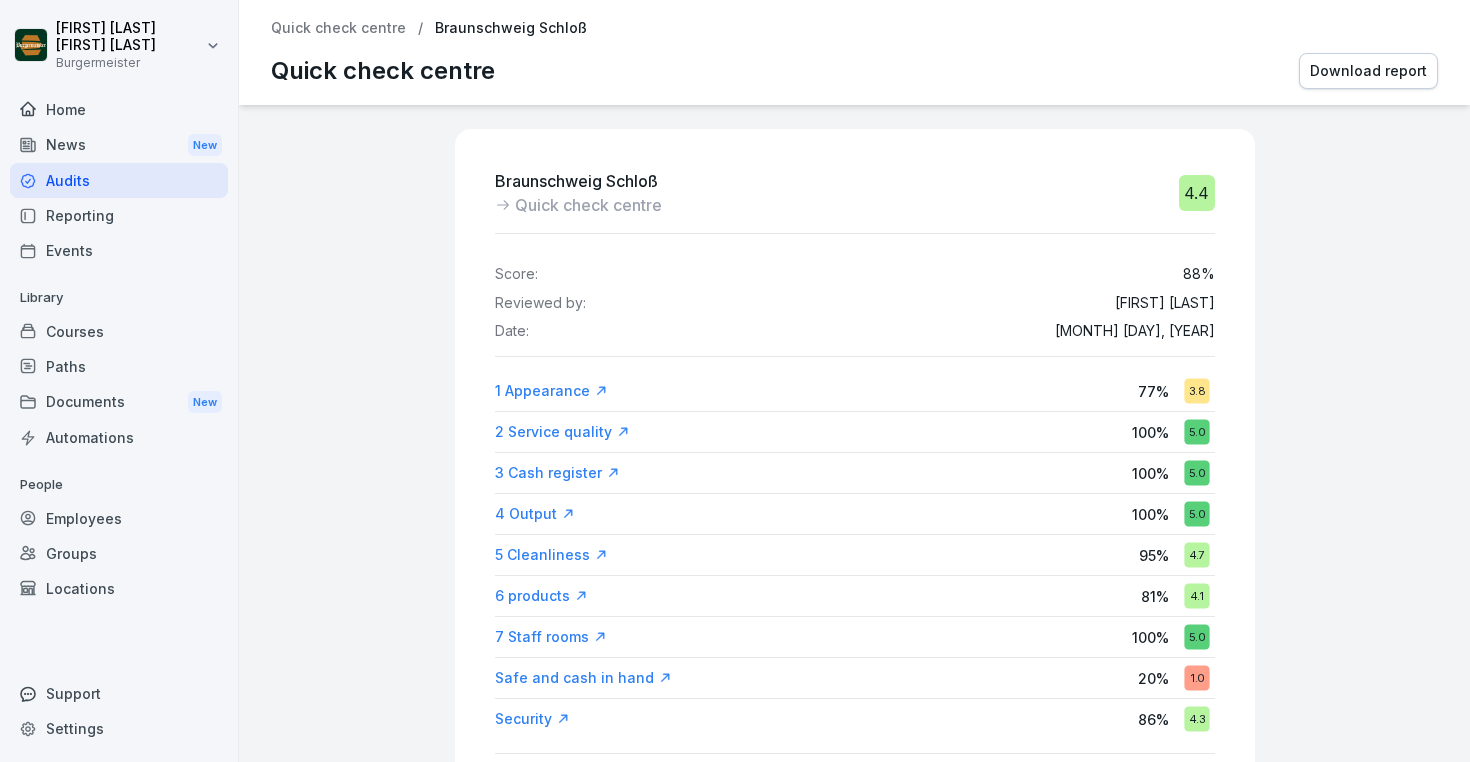scroll, scrollTop: 0, scrollLeft: 0, axis: both 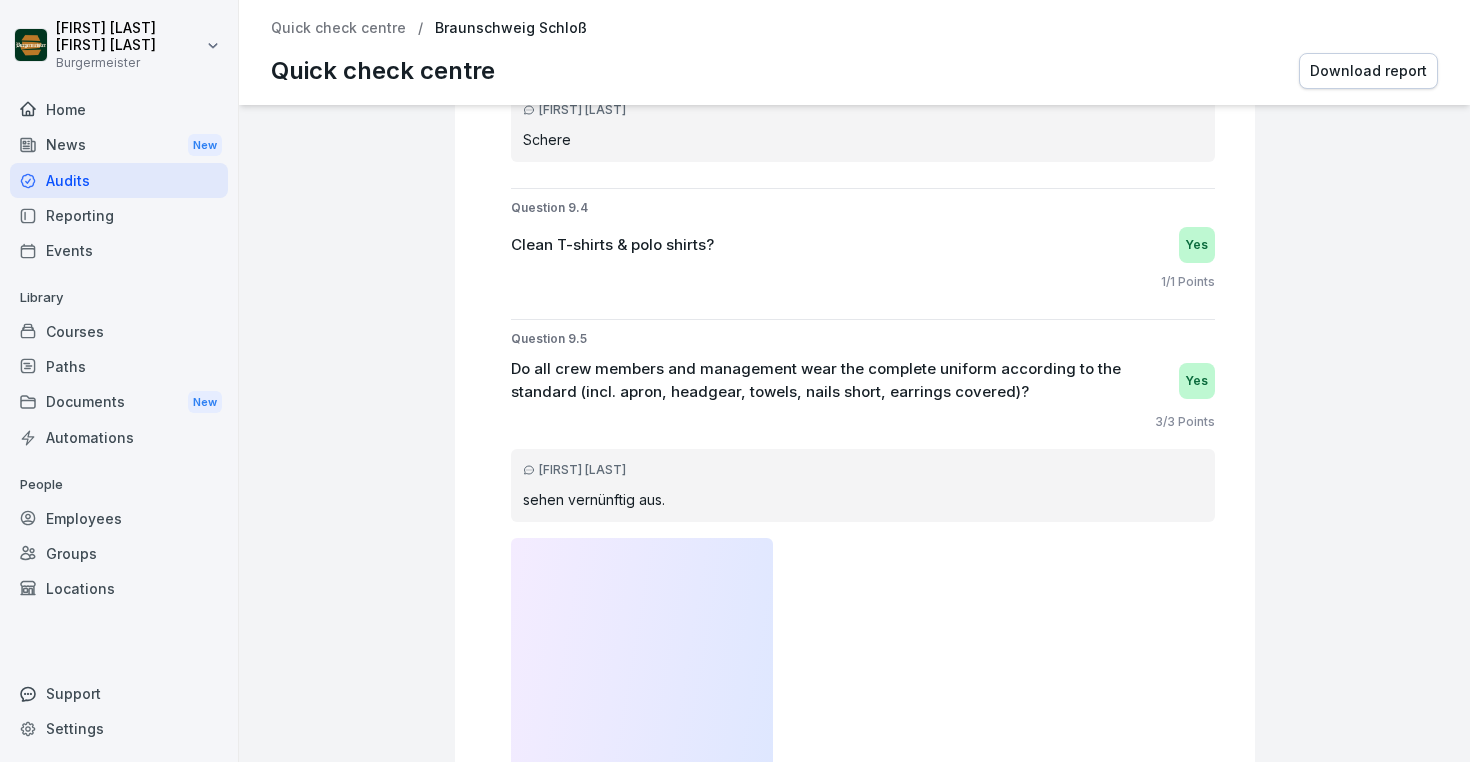 click on "Audits" at bounding box center (119, 180) 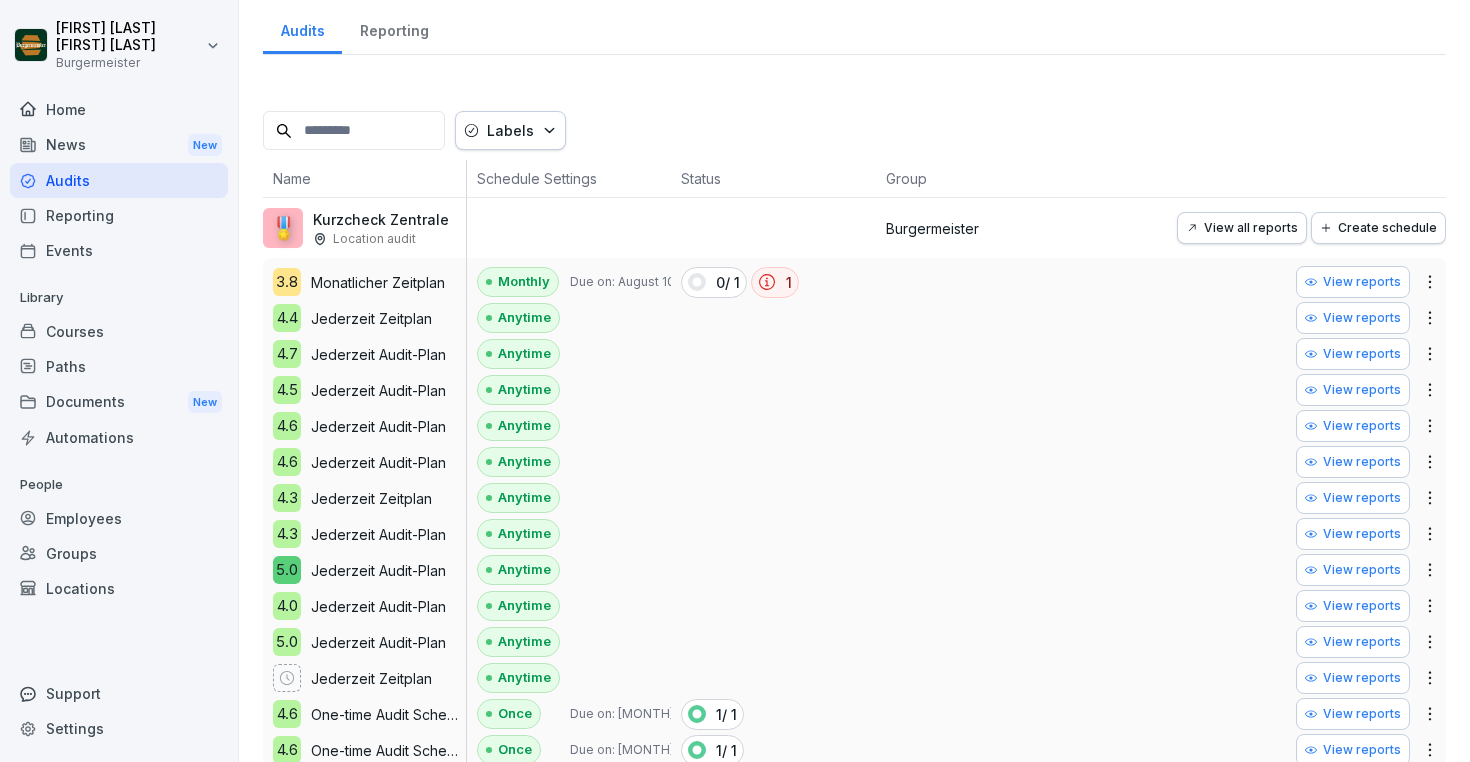 scroll, scrollTop: 0, scrollLeft: 0, axis: both 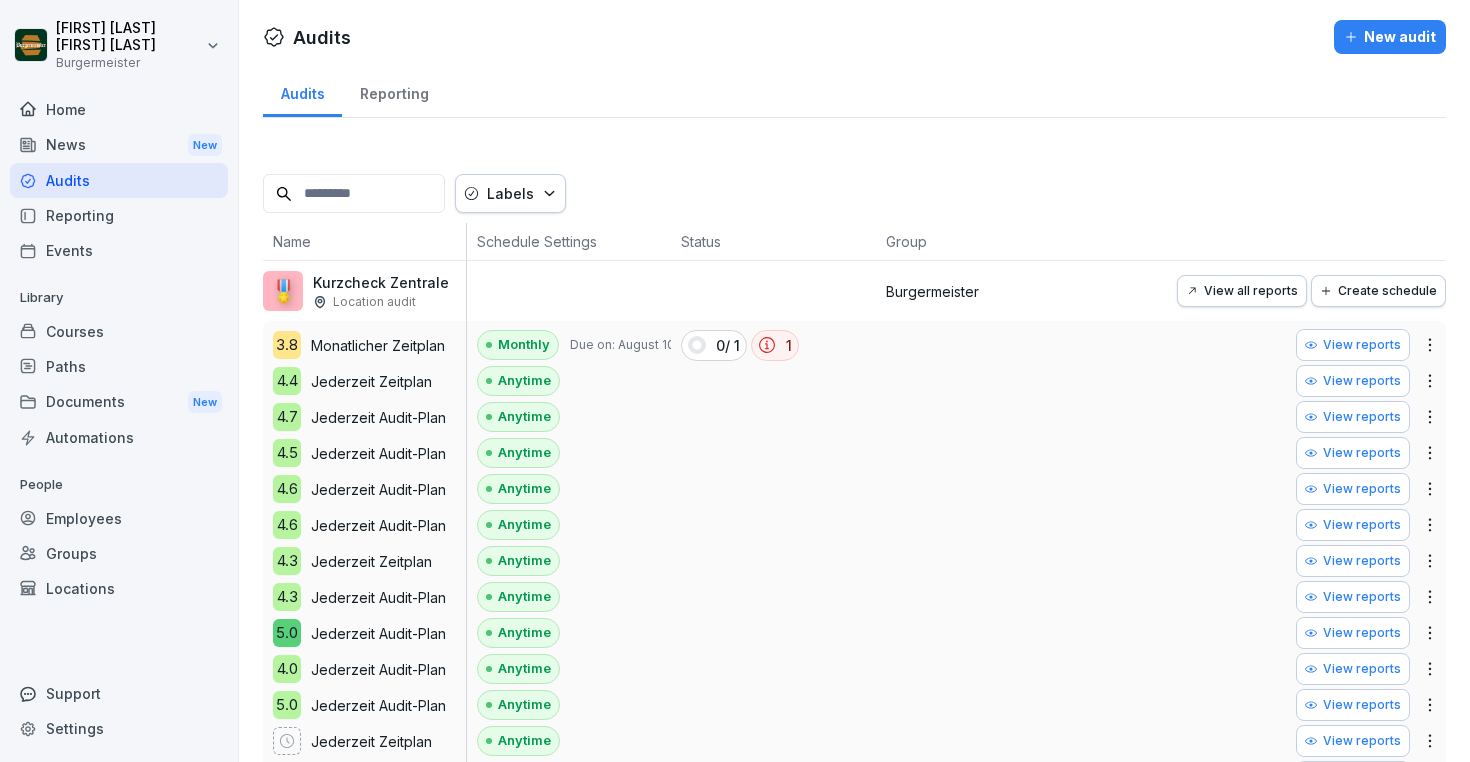 click on "View all reports" at bounding box center (1242, 291) 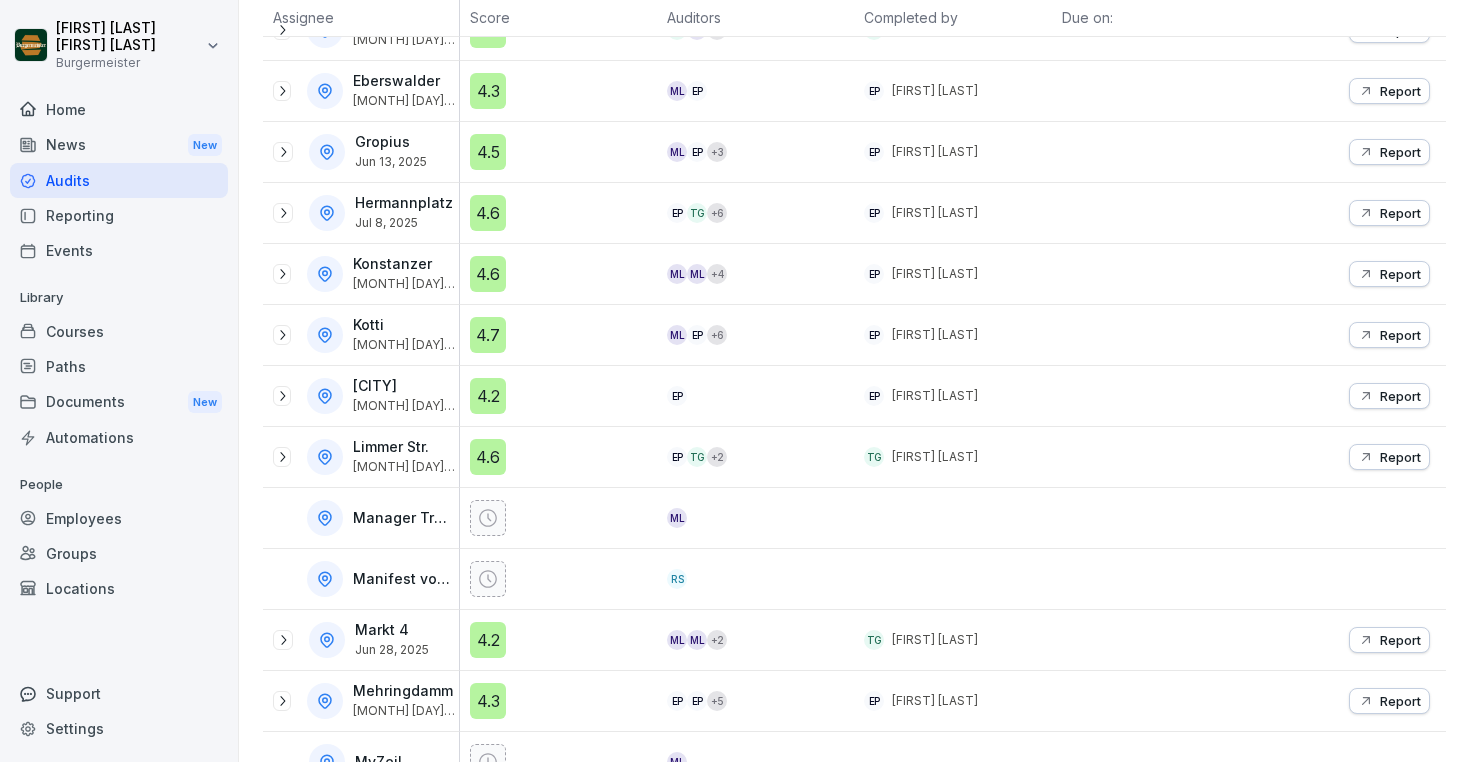 scroll, scrollTop: 550, scrollLeft: 0, axis: vertical 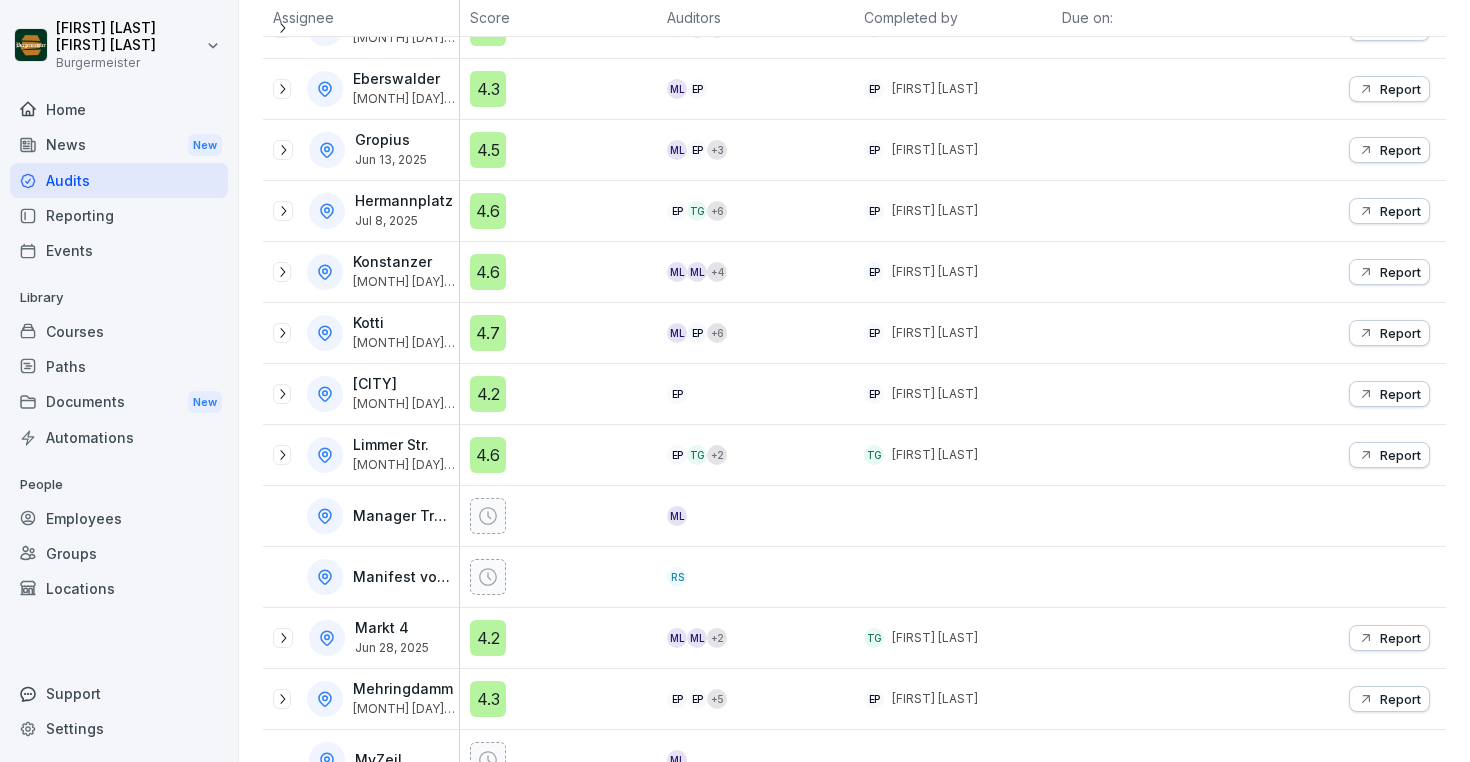 click on "4.6" at bounding box center [488, 211] 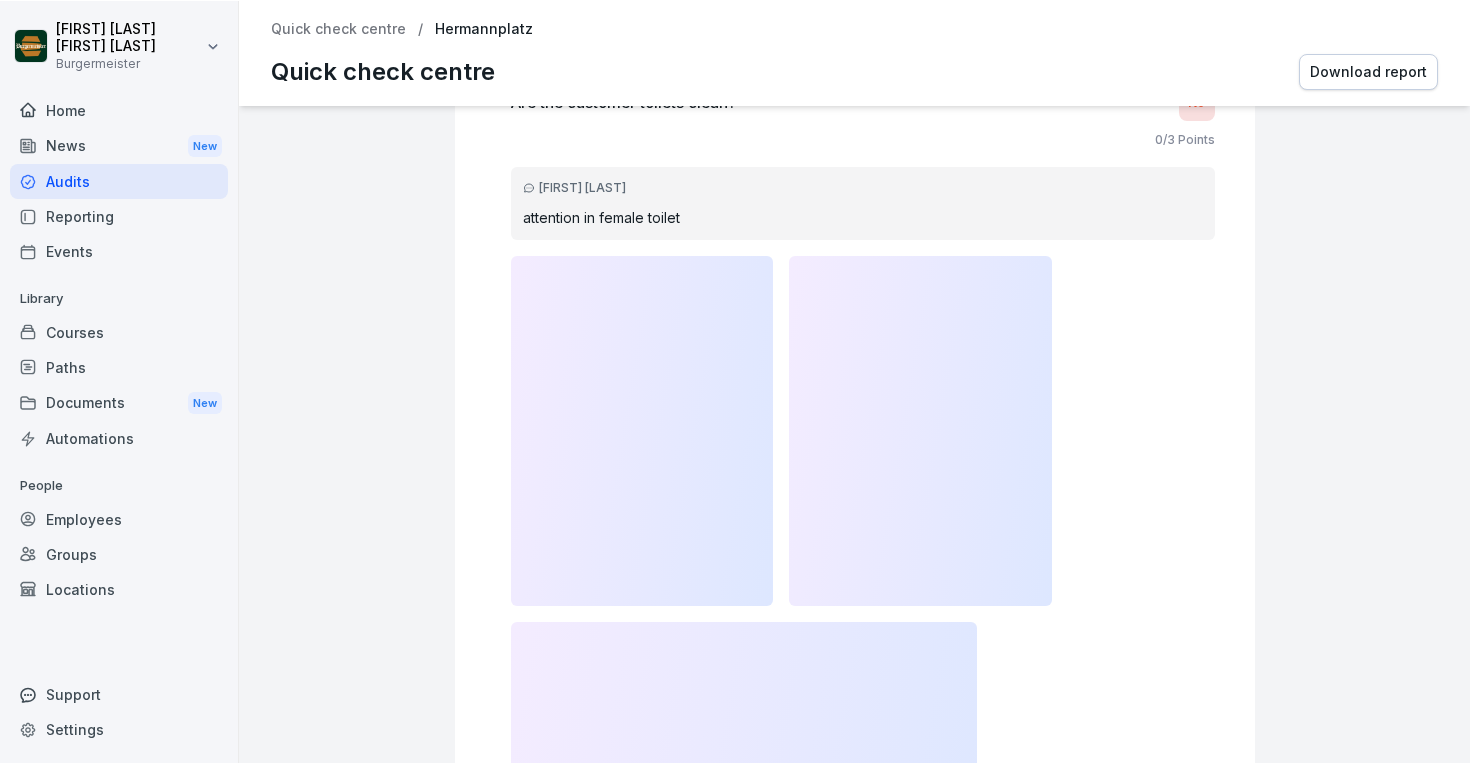 scroll, scrollTop: 22453, scrollLeft: 0, axis: vertical 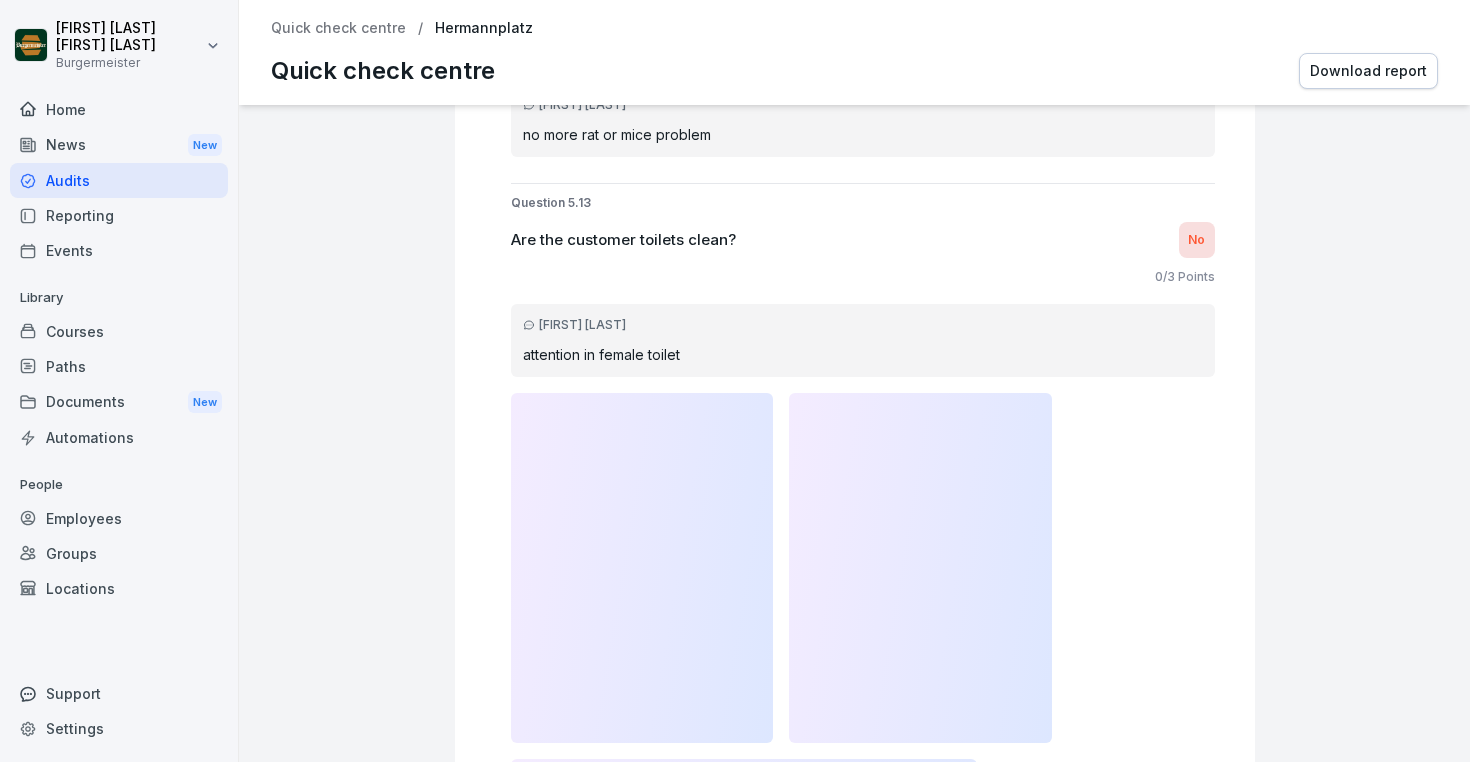 click on "Quick check centre" at bounding box center [338, 28] 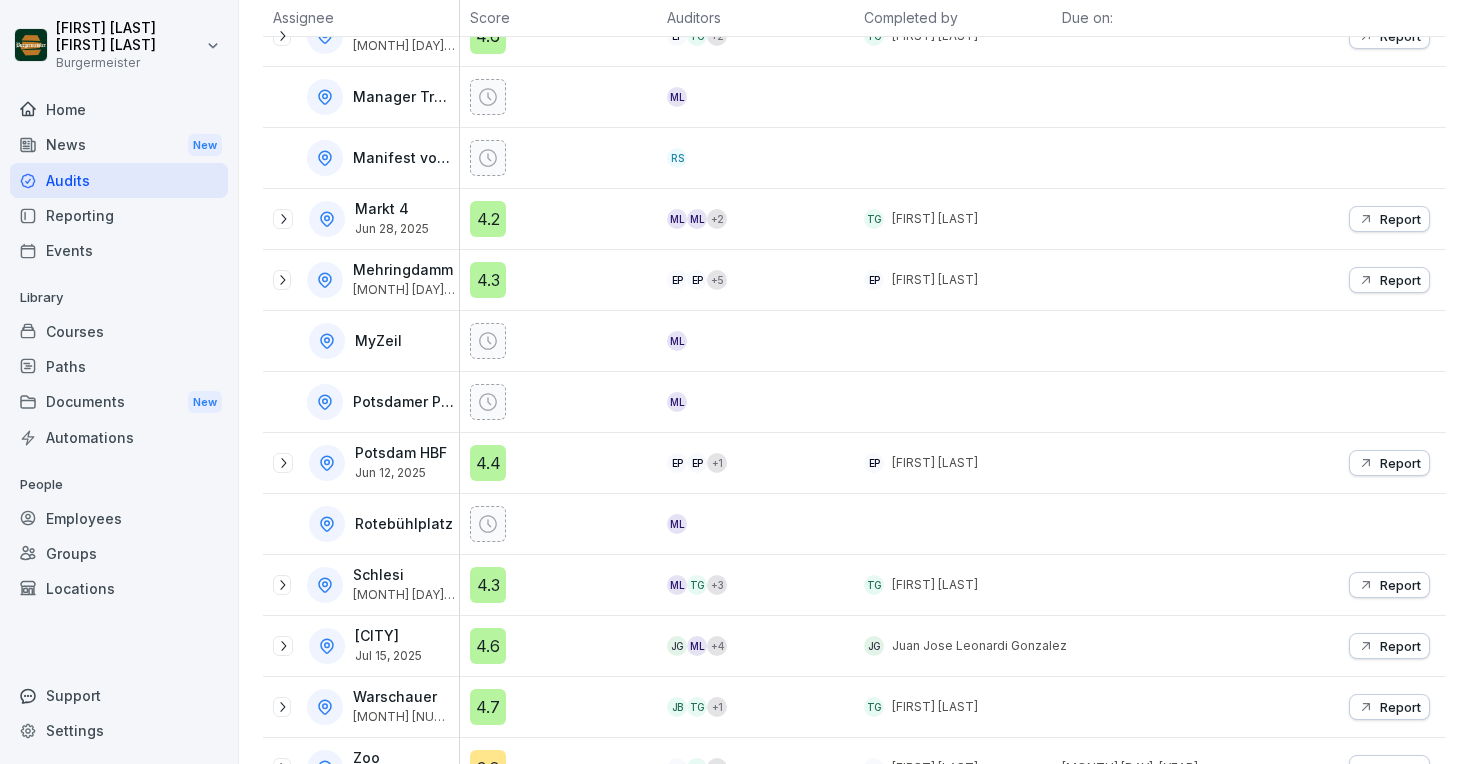 scroll, scrollTop: 1024, scrollLeft: 0, axis: vertical 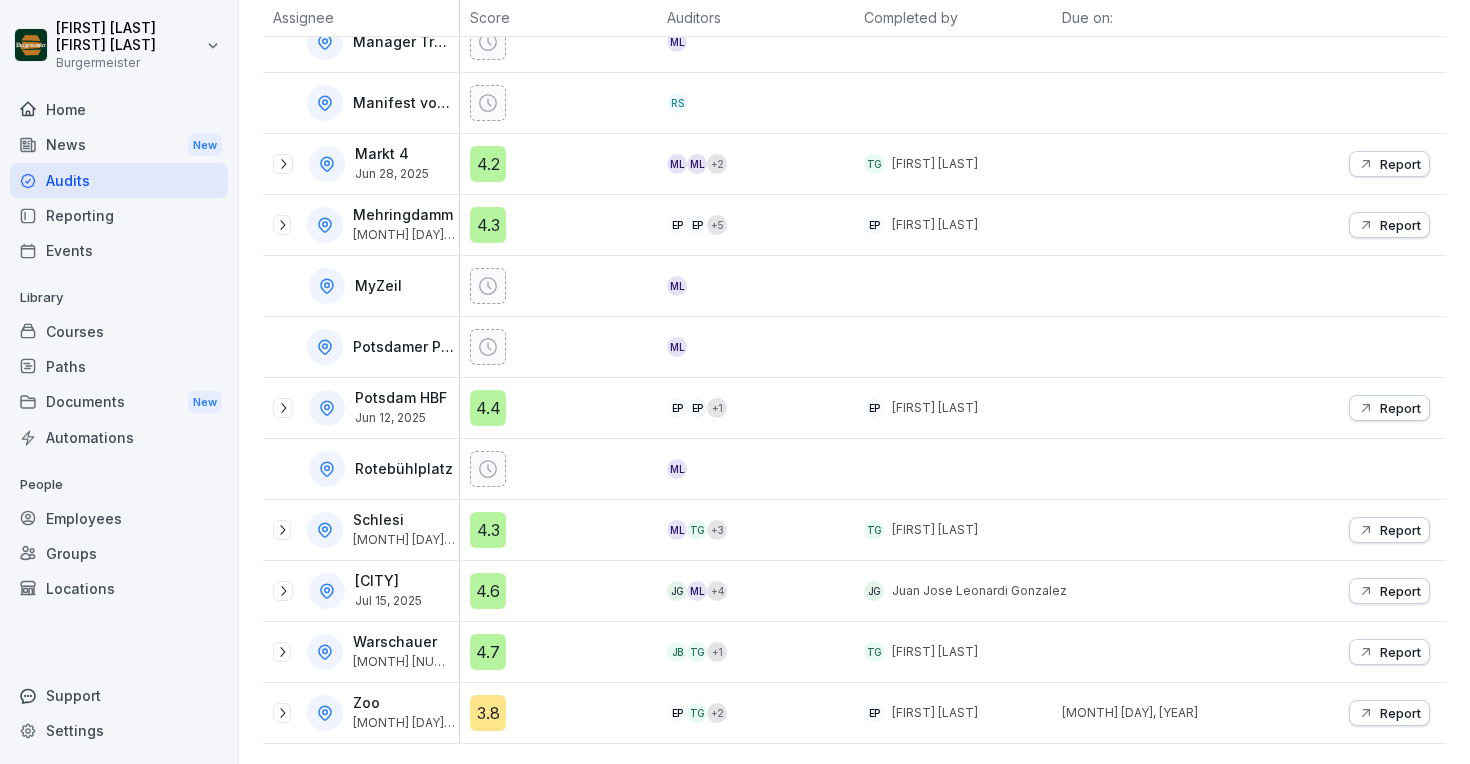 click on "3.8" at bounding box center [488, 713] 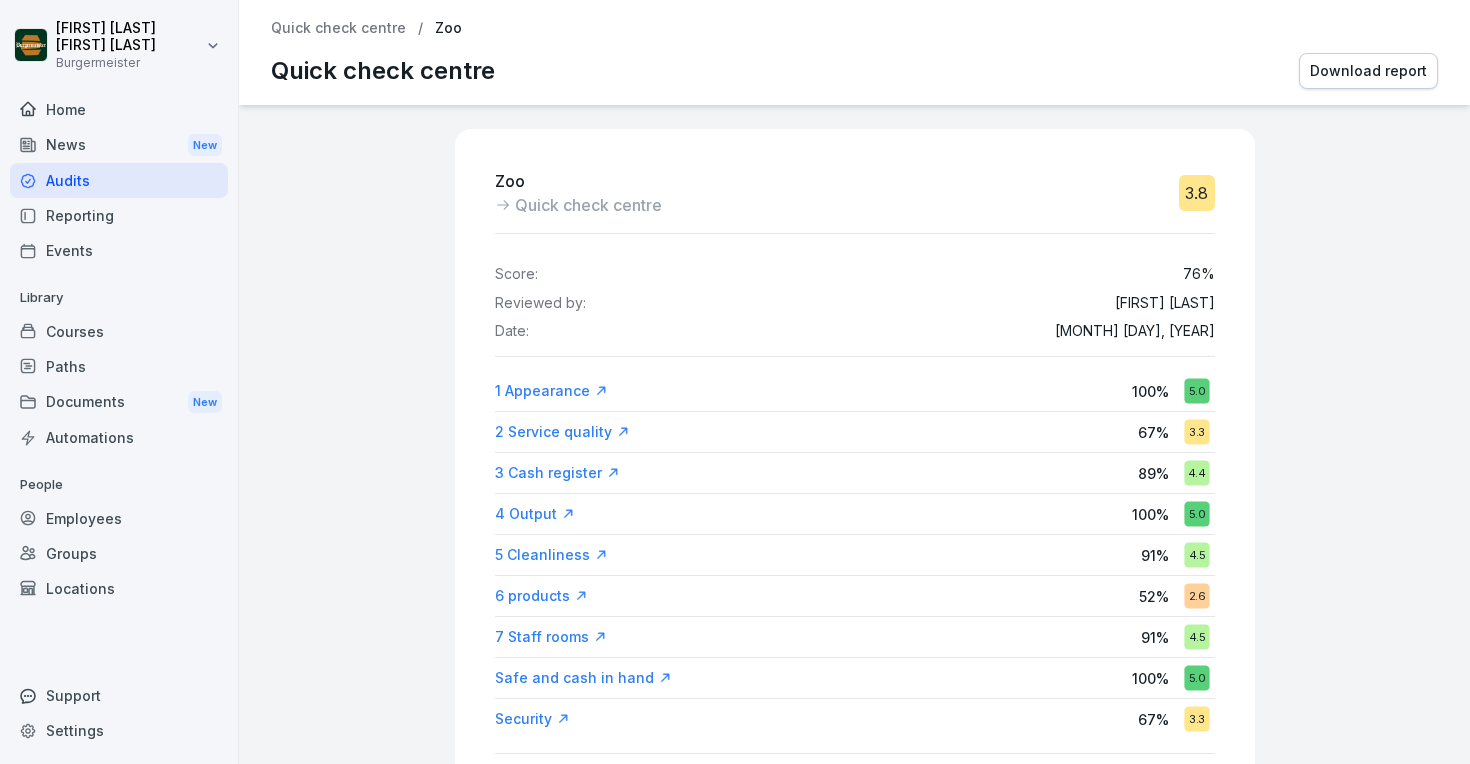 click on "Quick check centre" at bounding box center [338, 28] 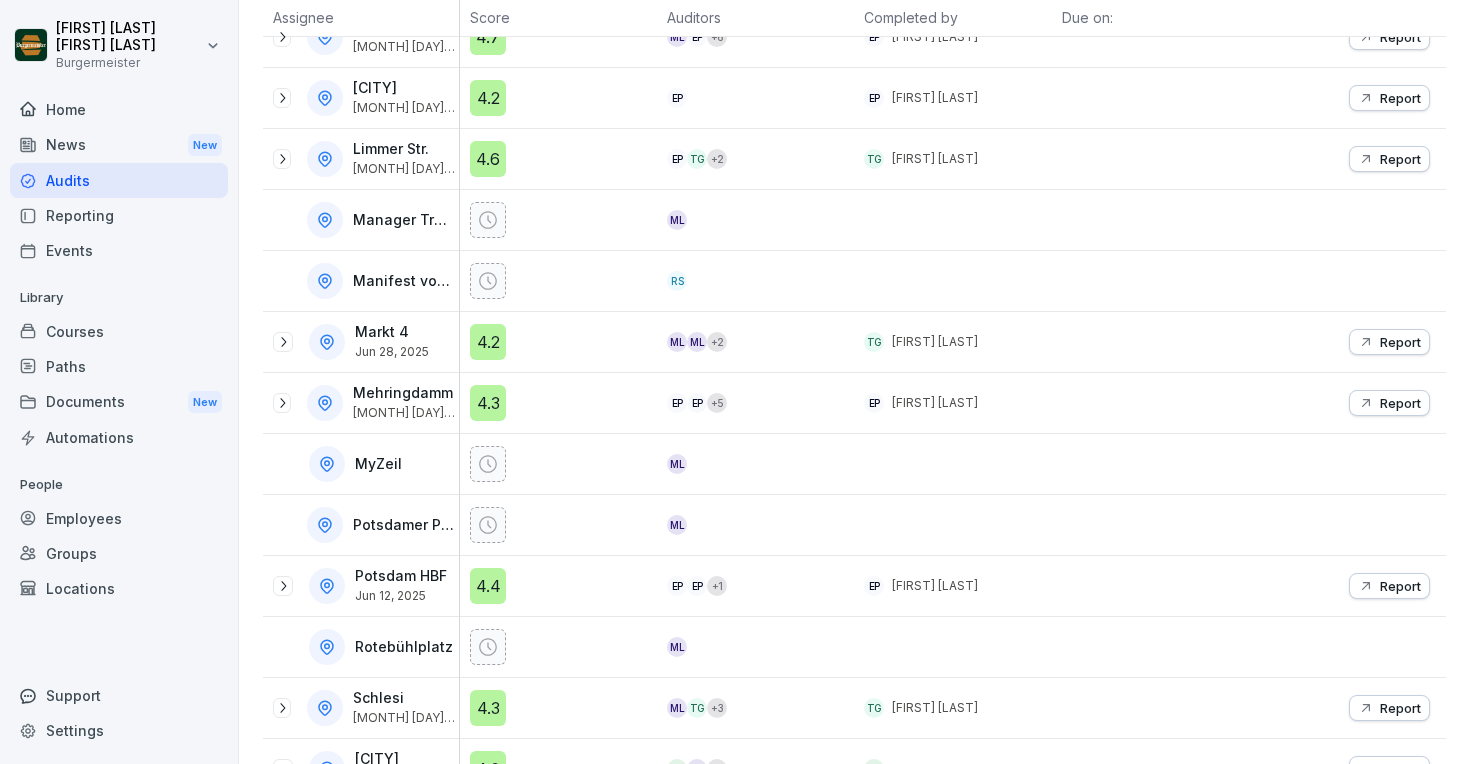 scroll, scrollTop: 1024, scrollLeft: 0, axis: vertical 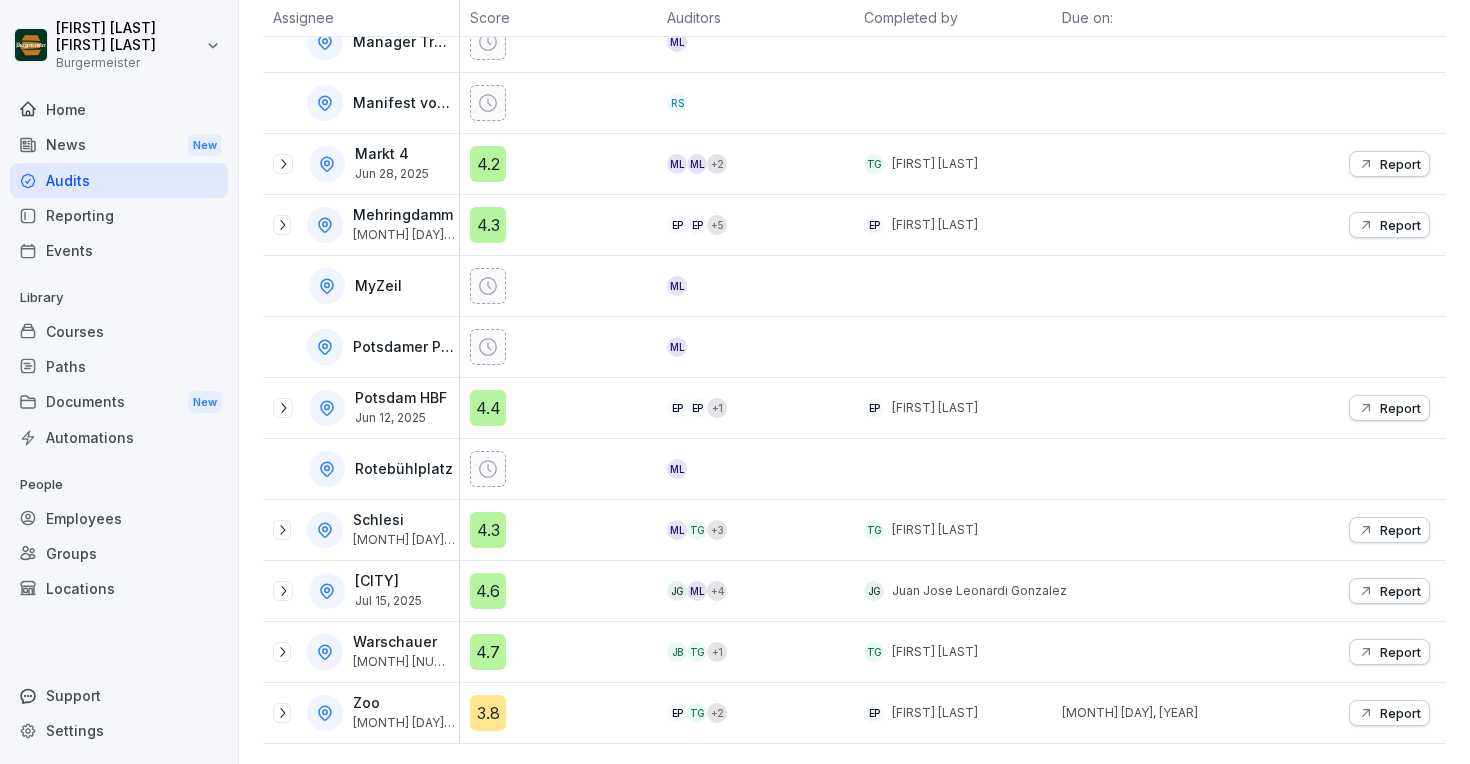 click 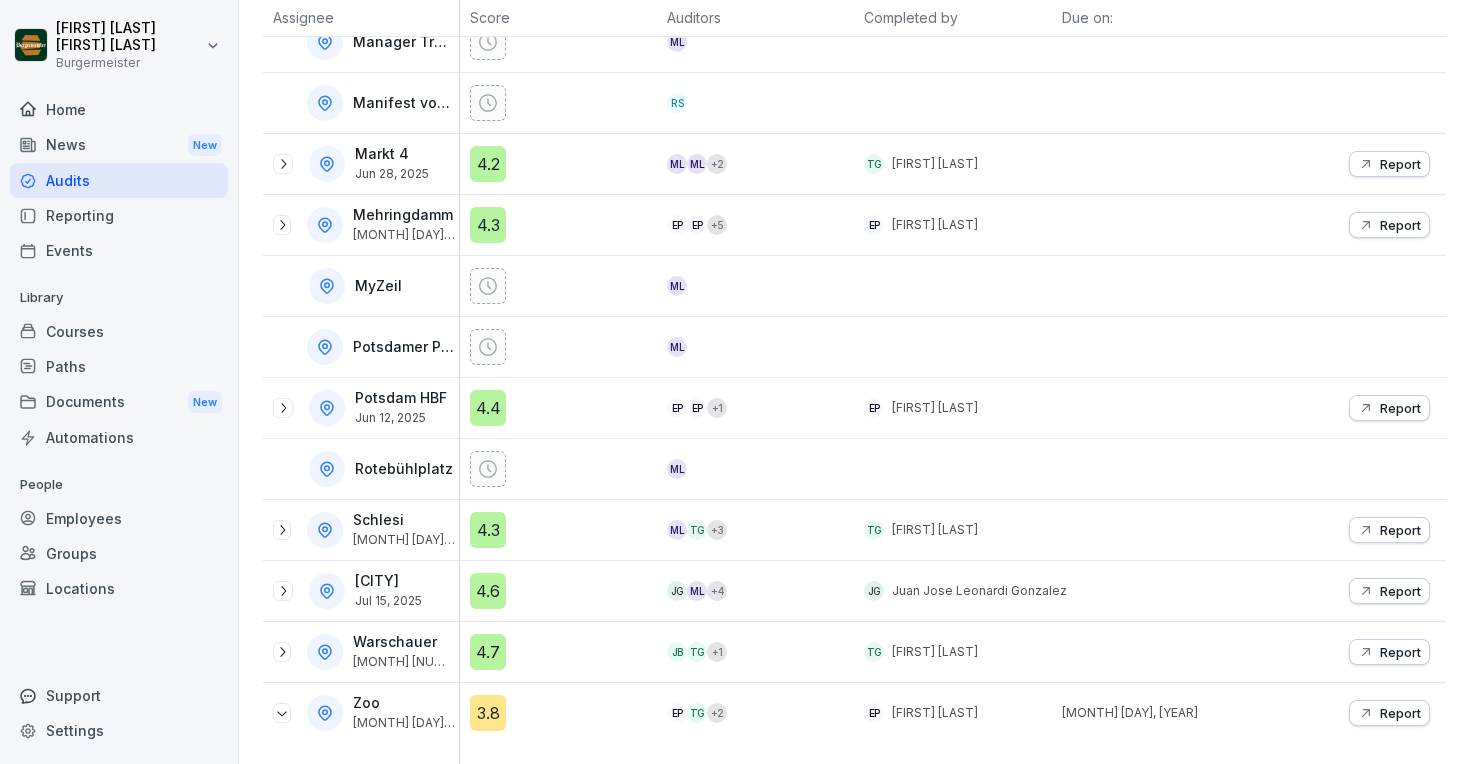 scroll, scrollTop: 1214, scrollLeft: 0, axis: vertical 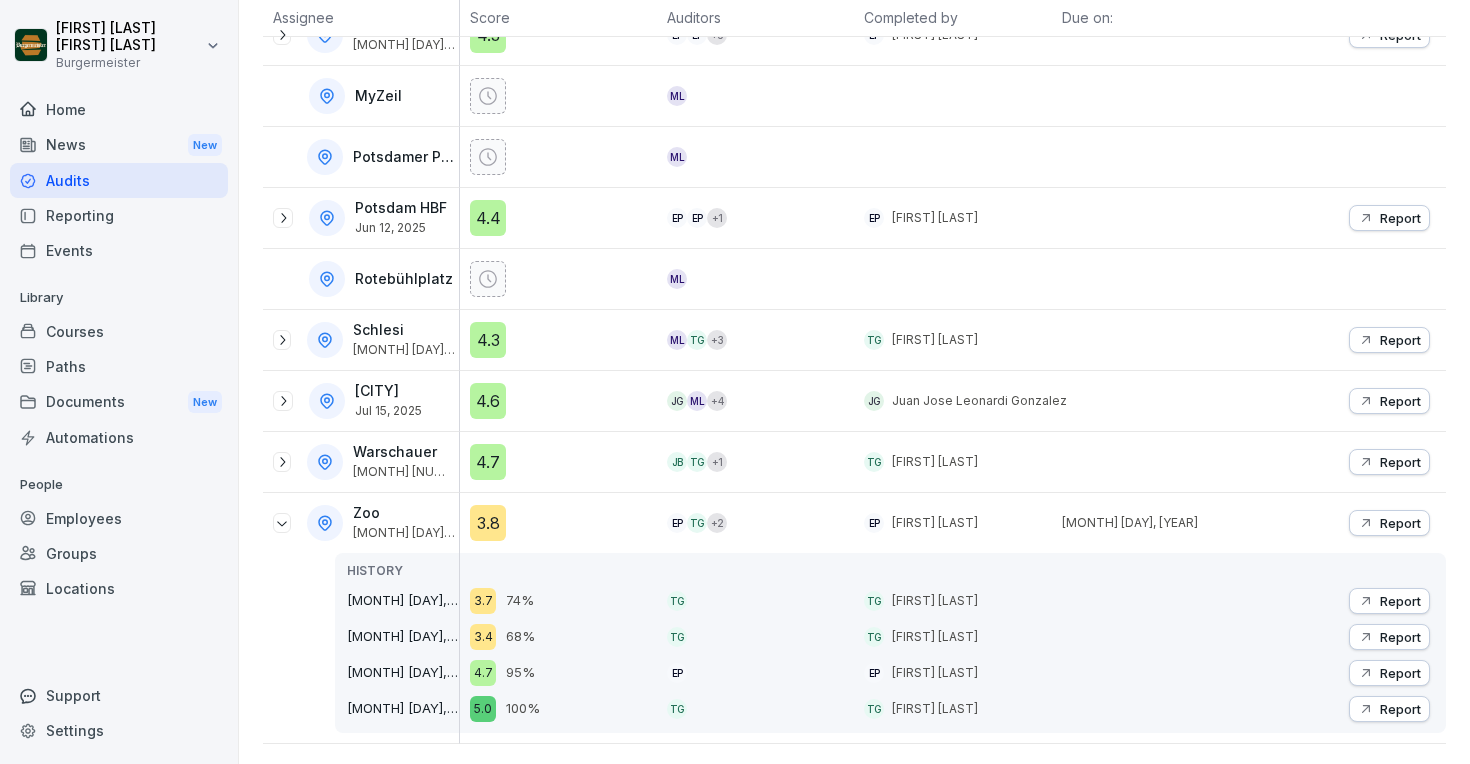 click 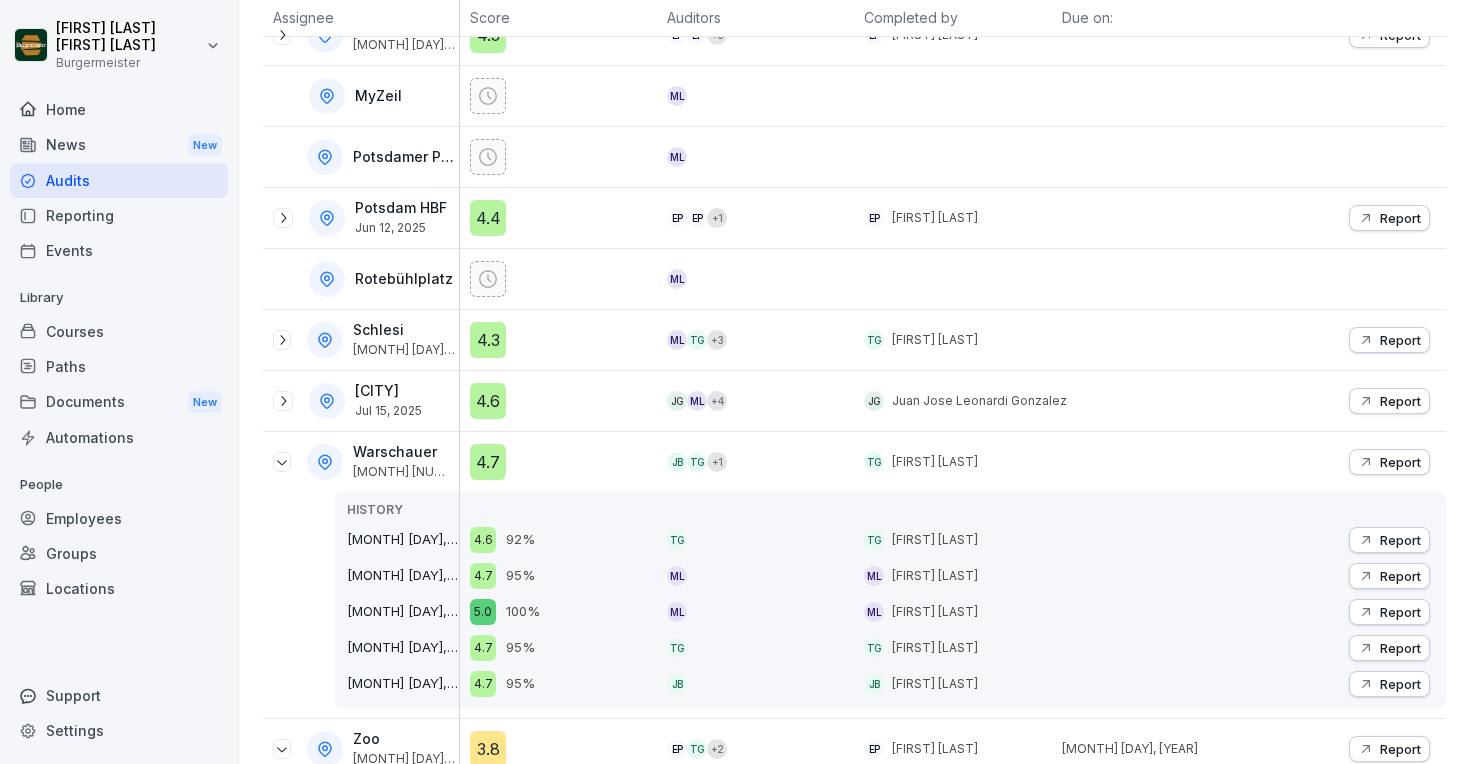click 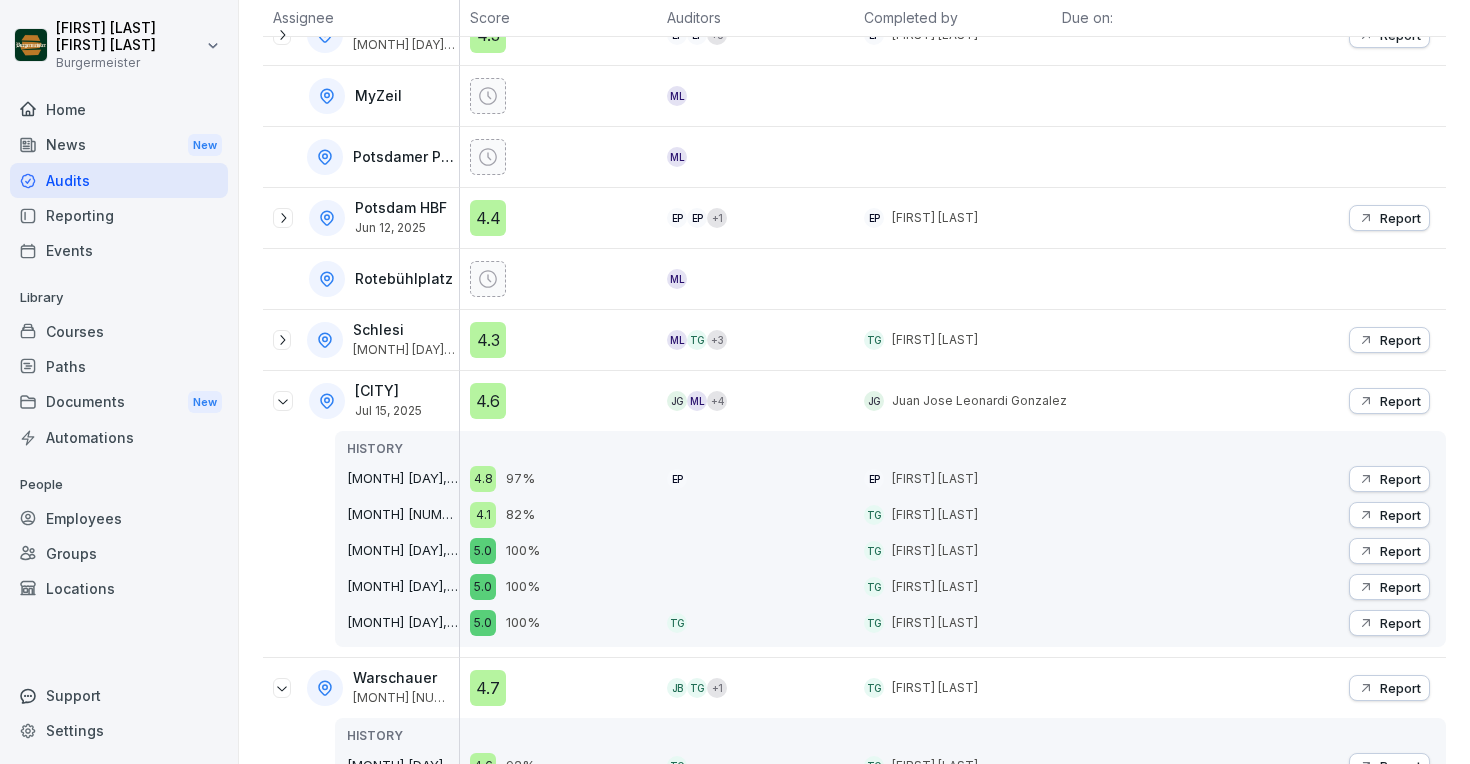 click 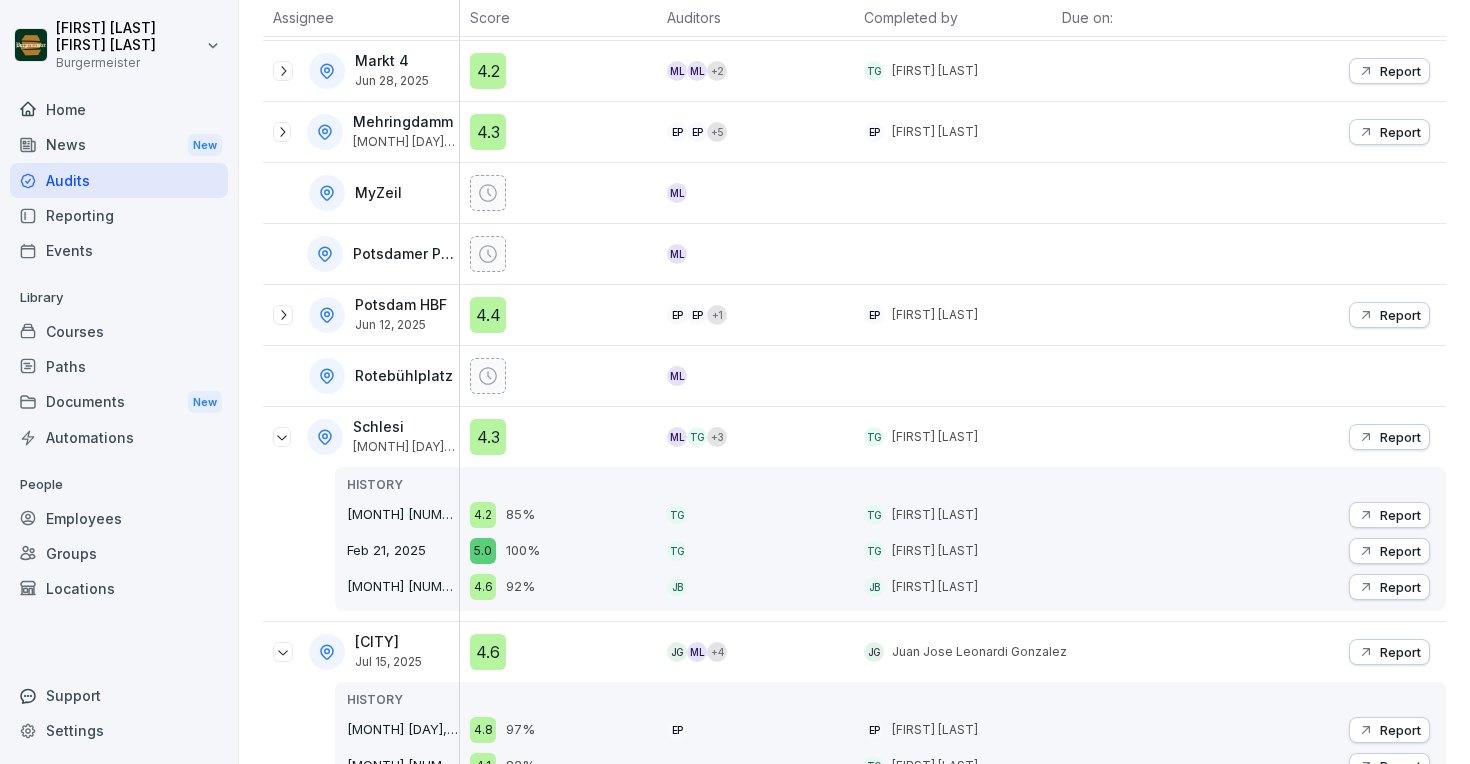 scroll, scrollTop: 1076, scrollLeft: 0, axis: vertical 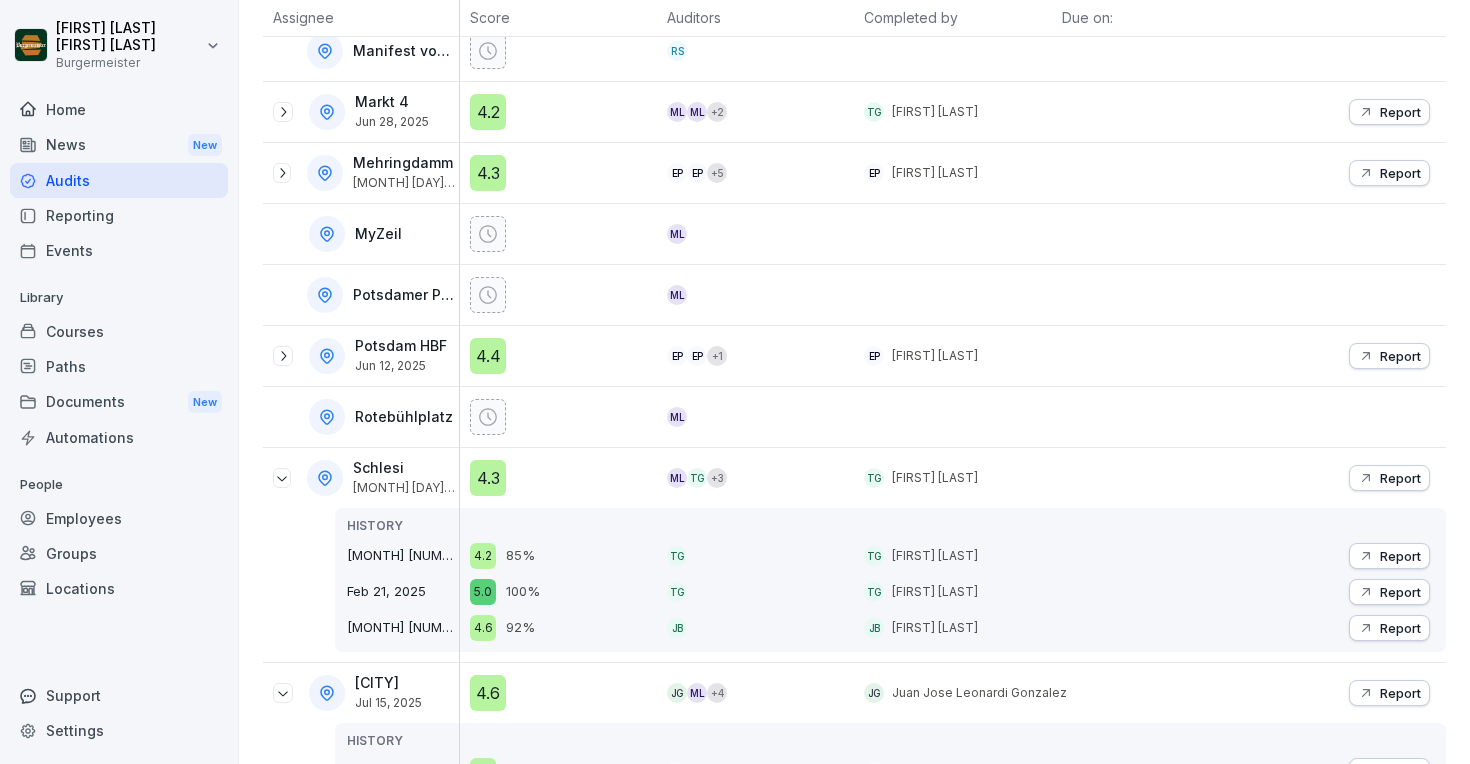 click 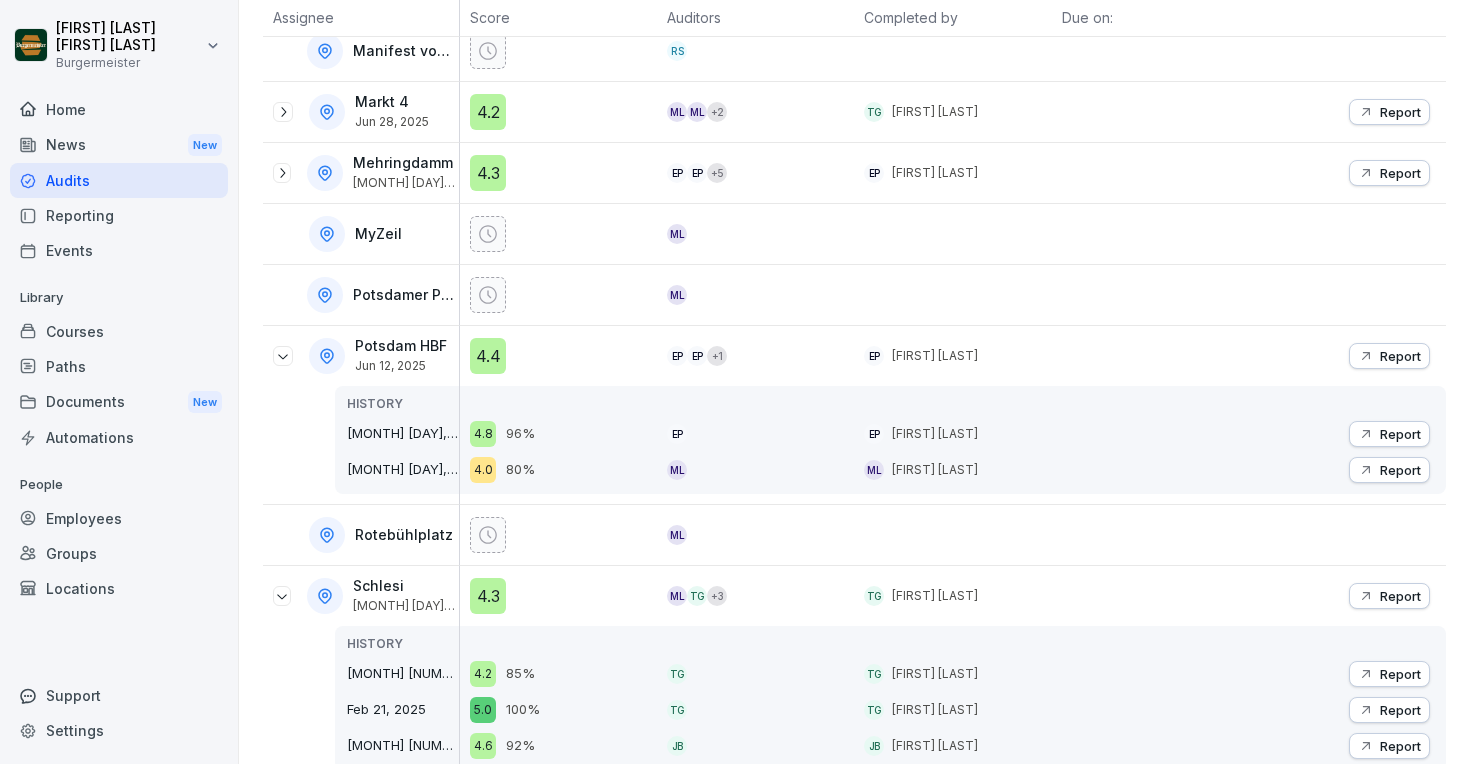 click 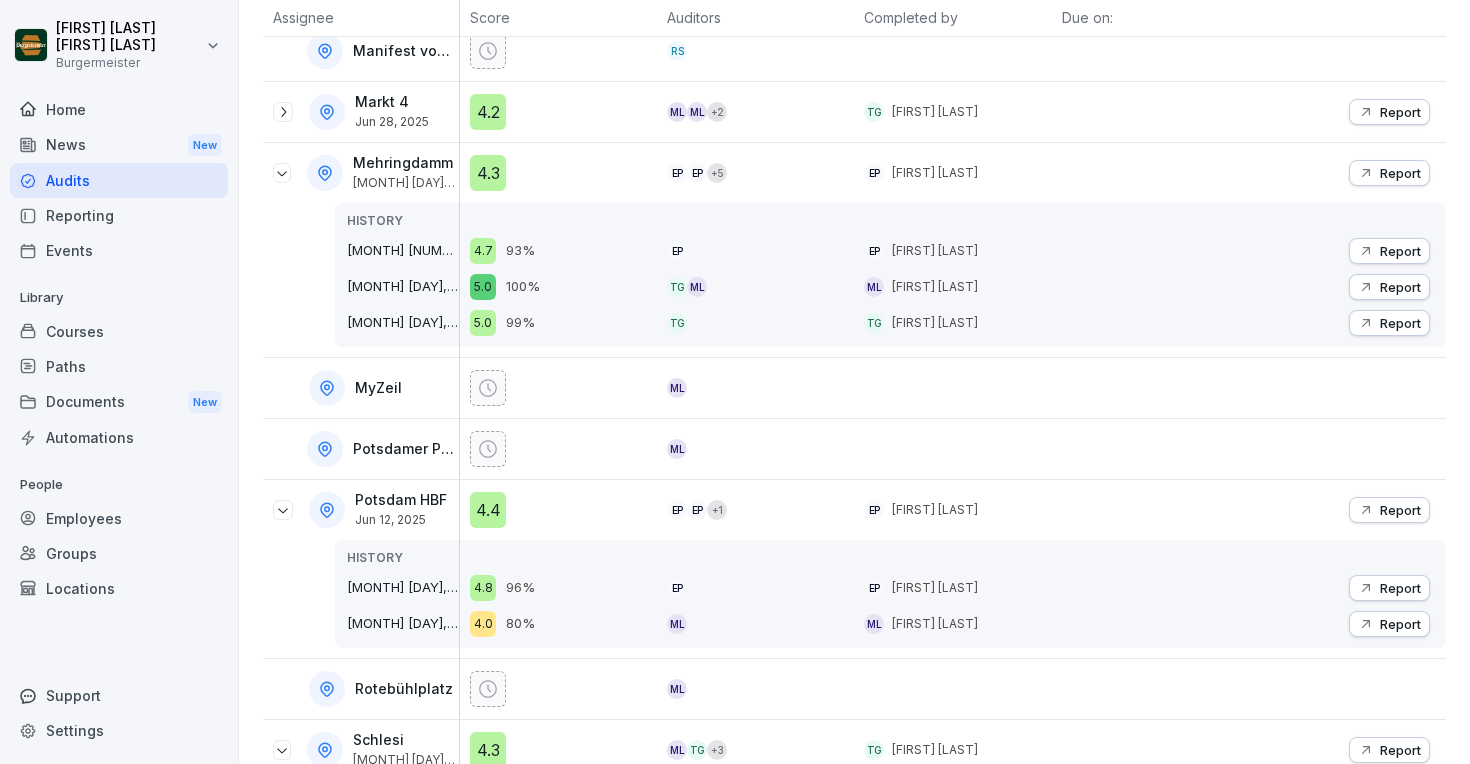 click 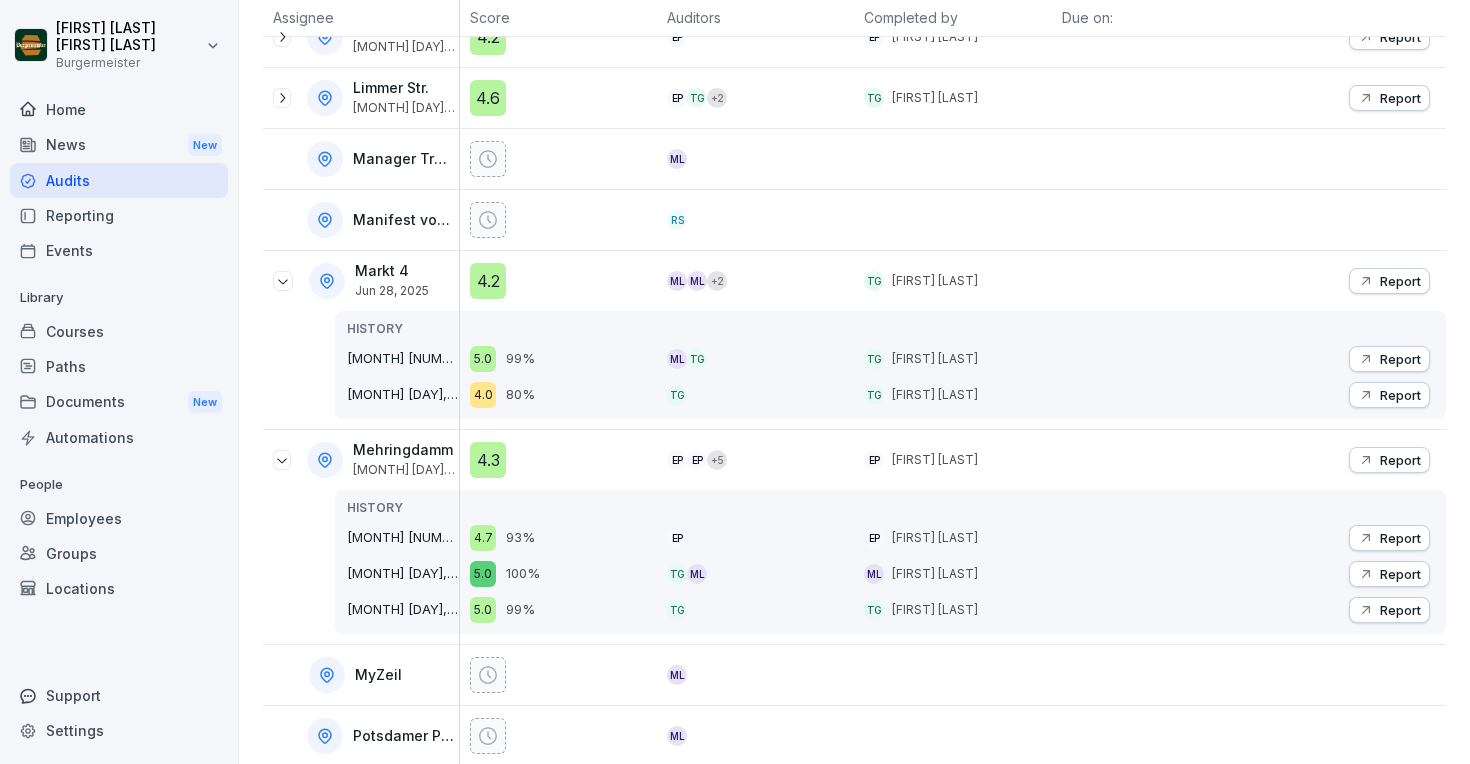 scroll, scrollTop: 905, scrollLeft: 0, axis: vertical 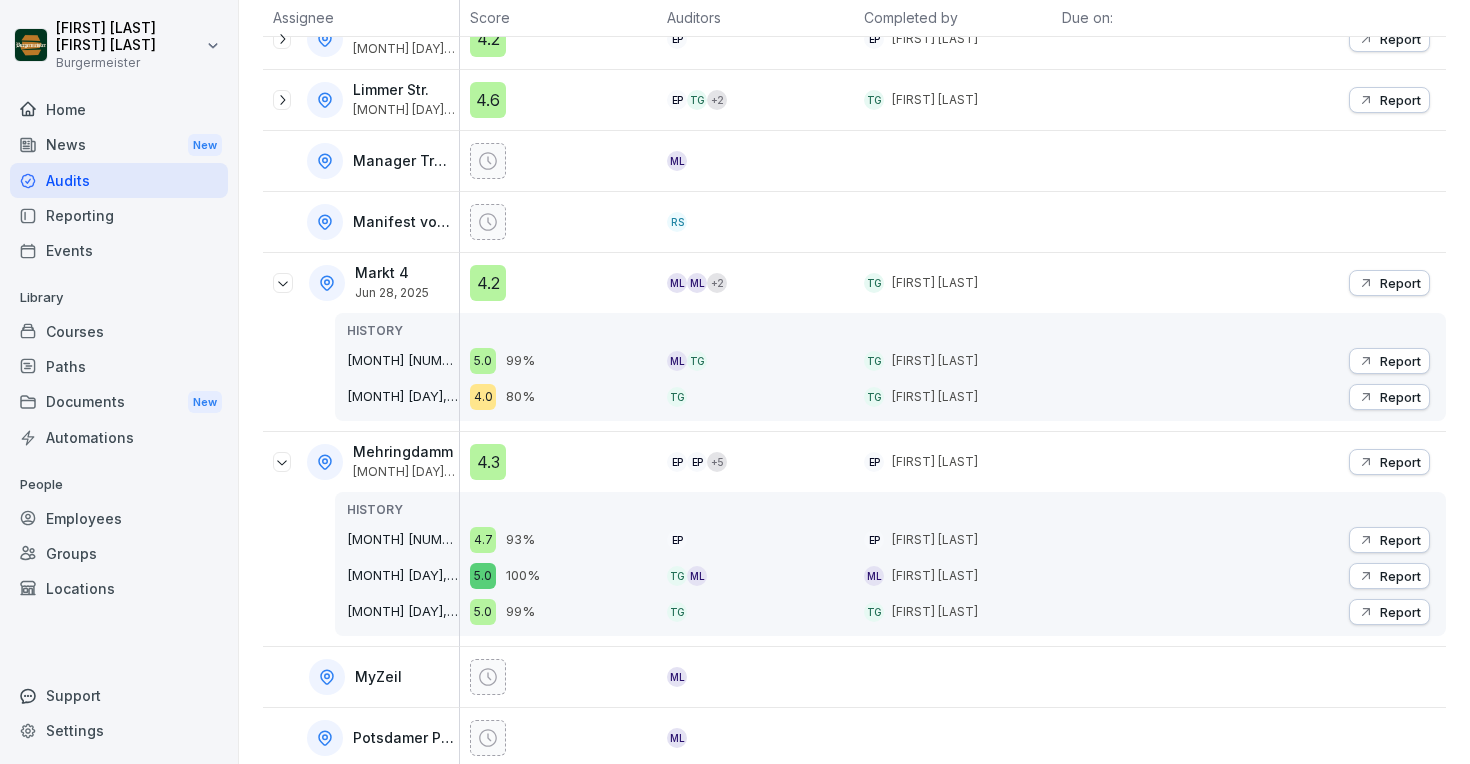 click 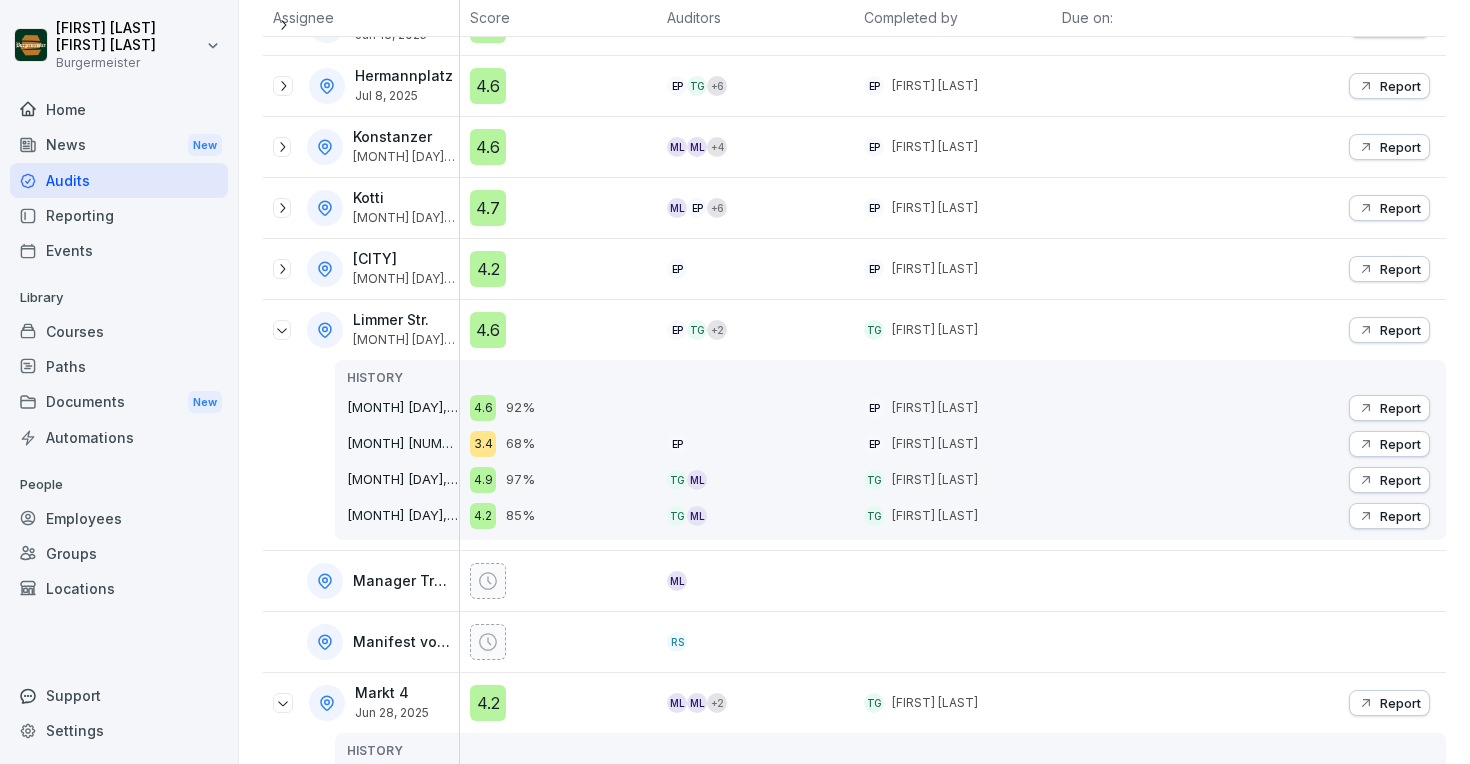 scroll, scrollTop: 673, scrollLeft: 0, axis: vertical 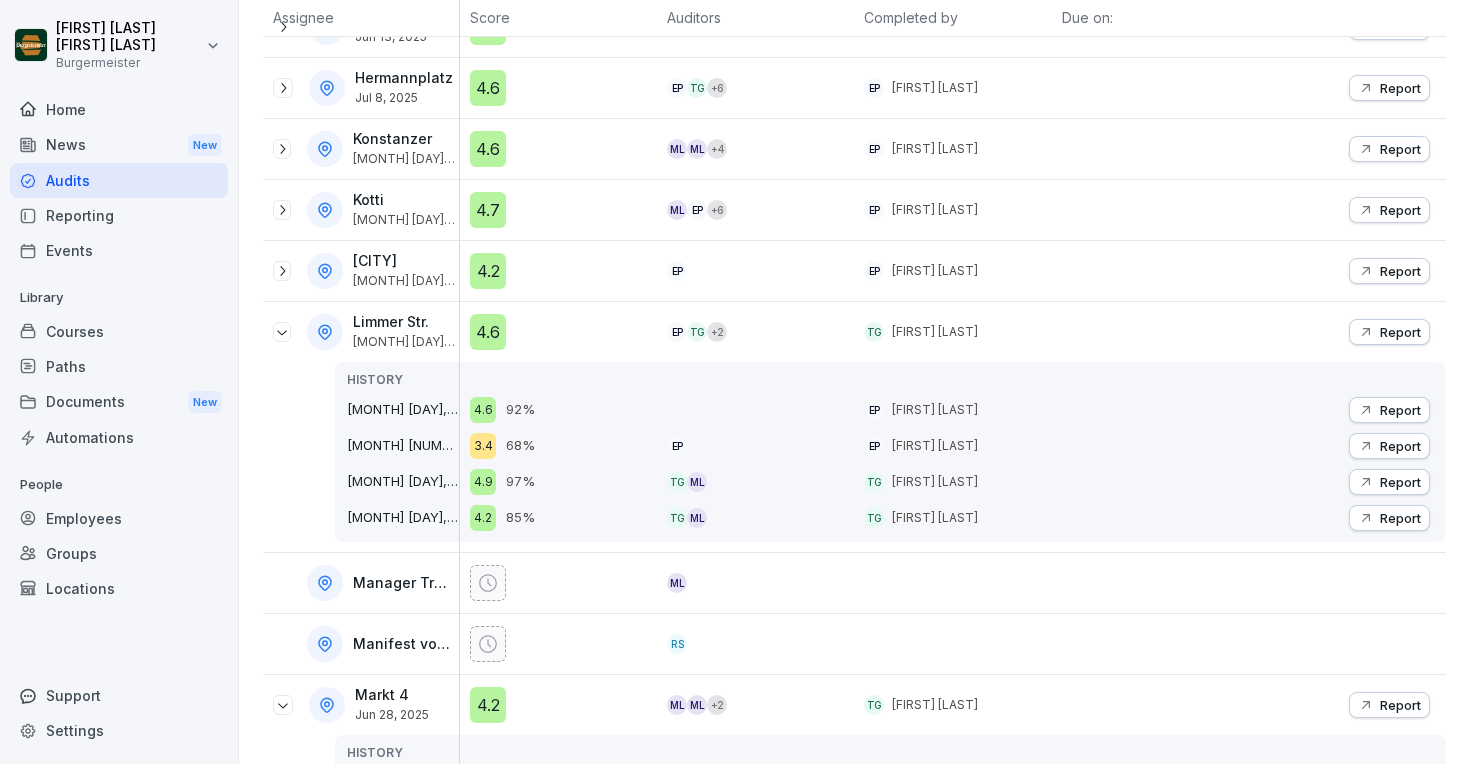 click 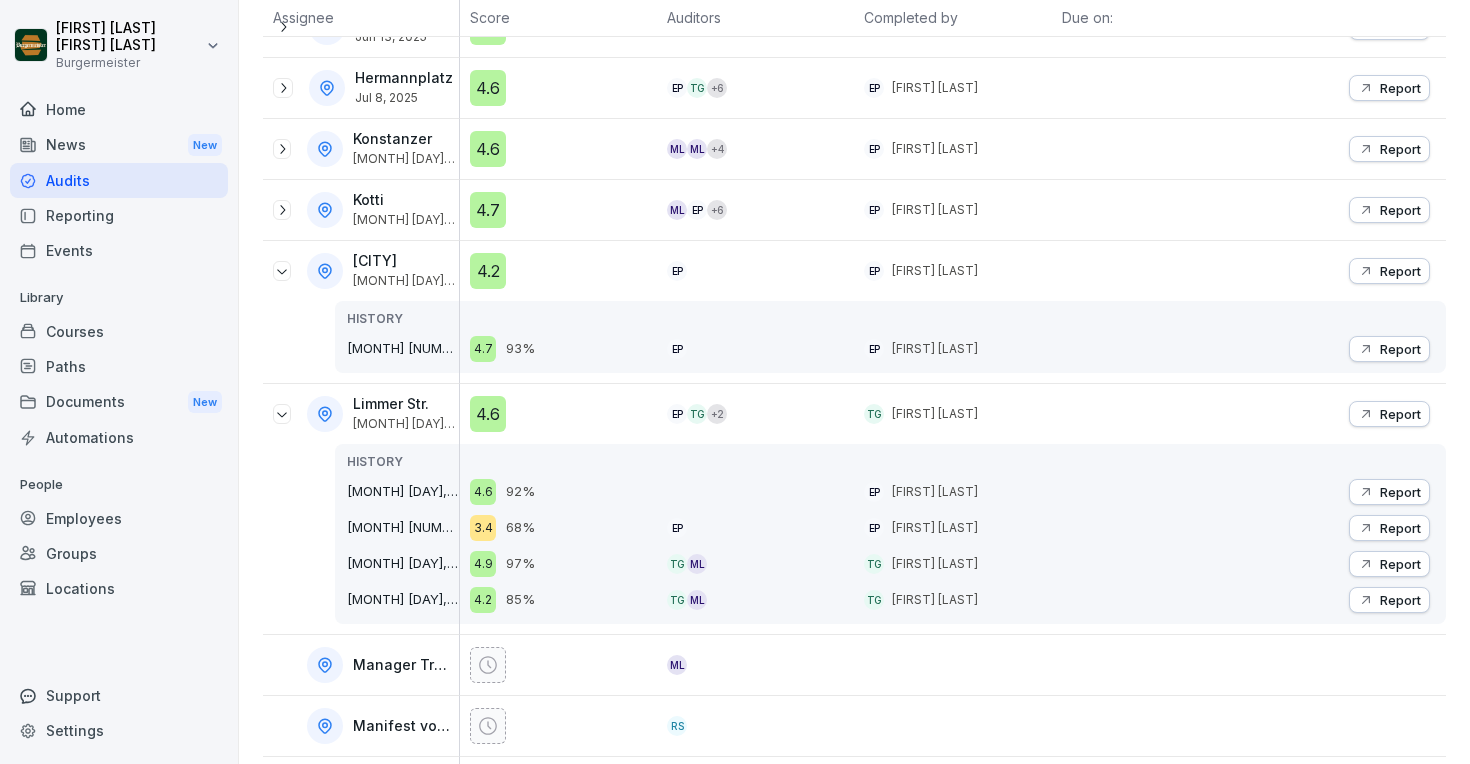 click 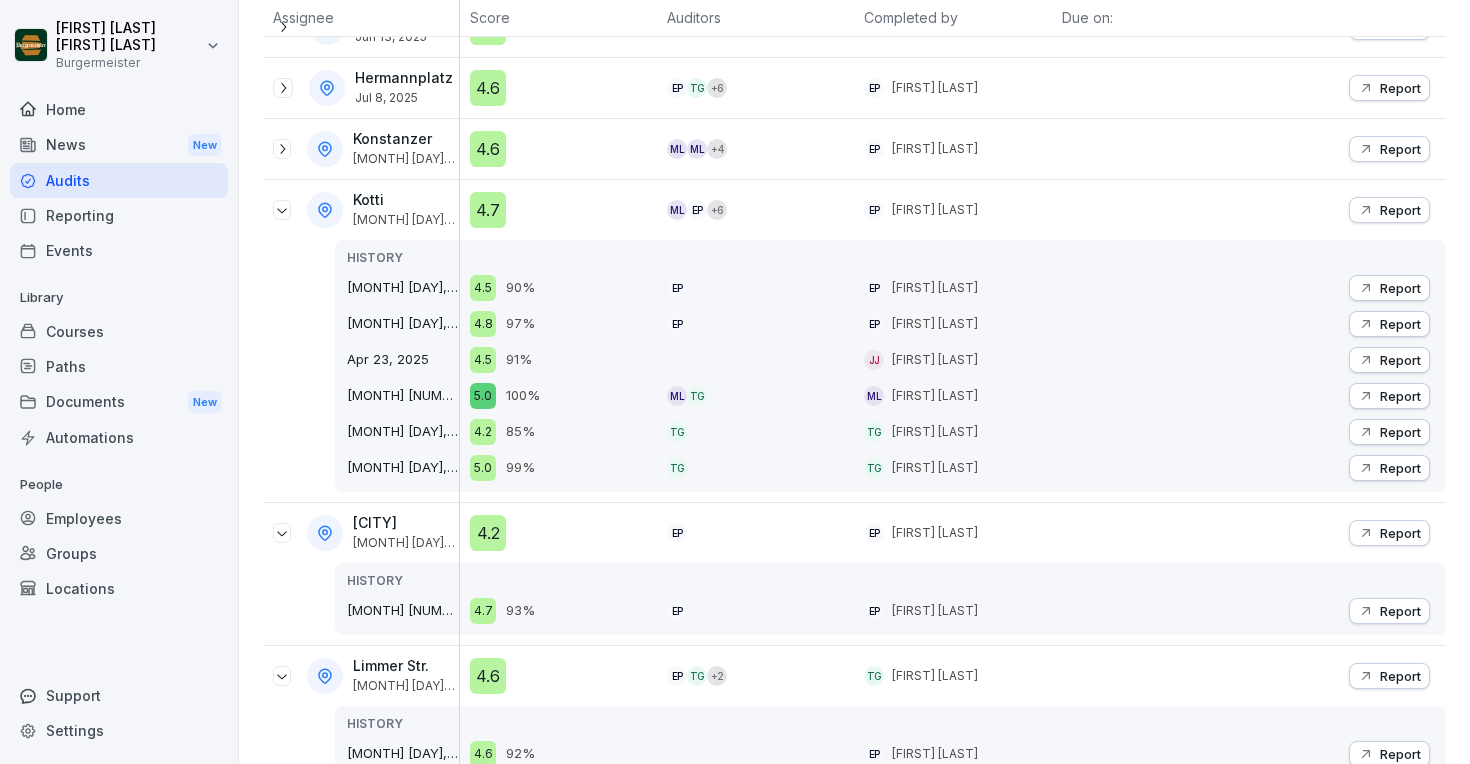 click 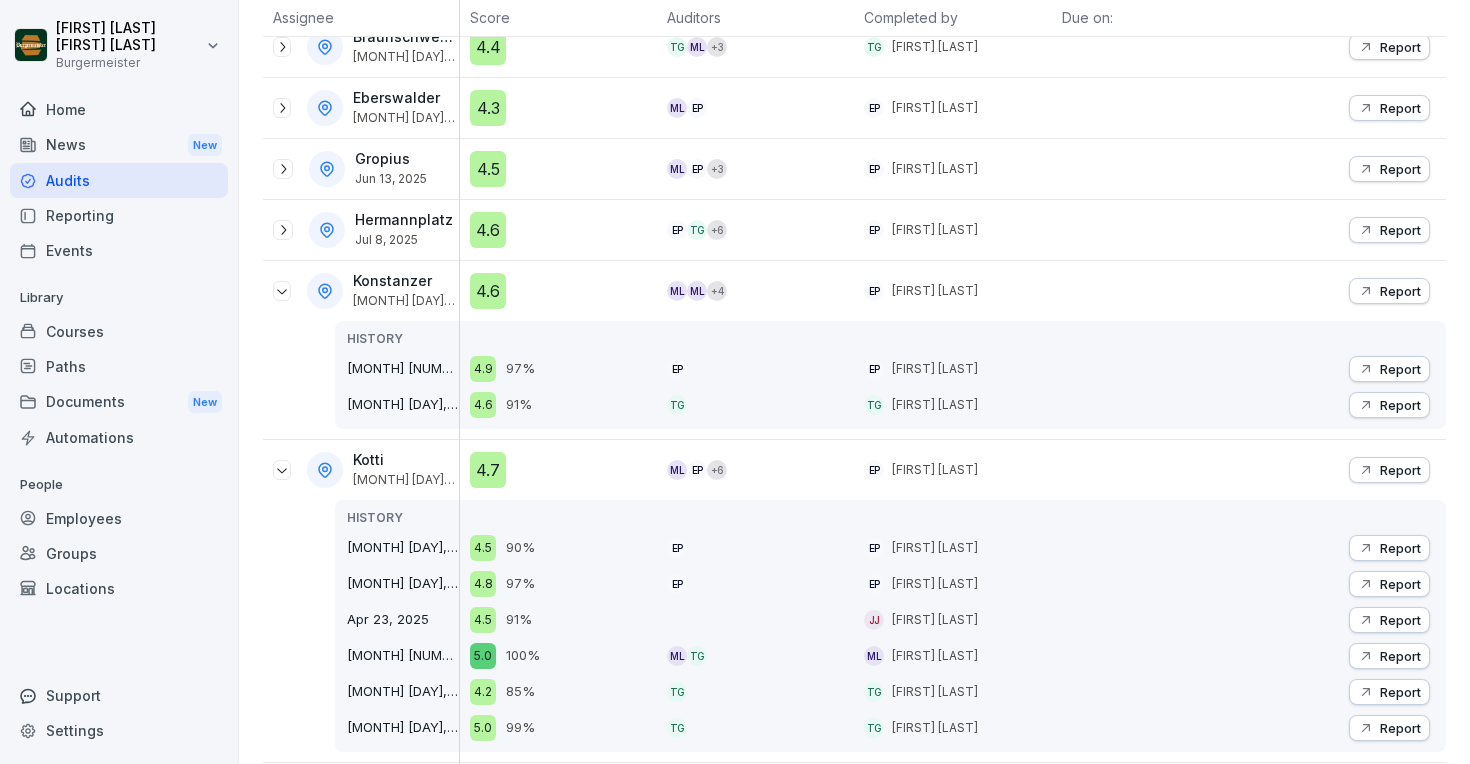 scroll, scrollTop: 529, scrollLeft: 0, axis: vertical 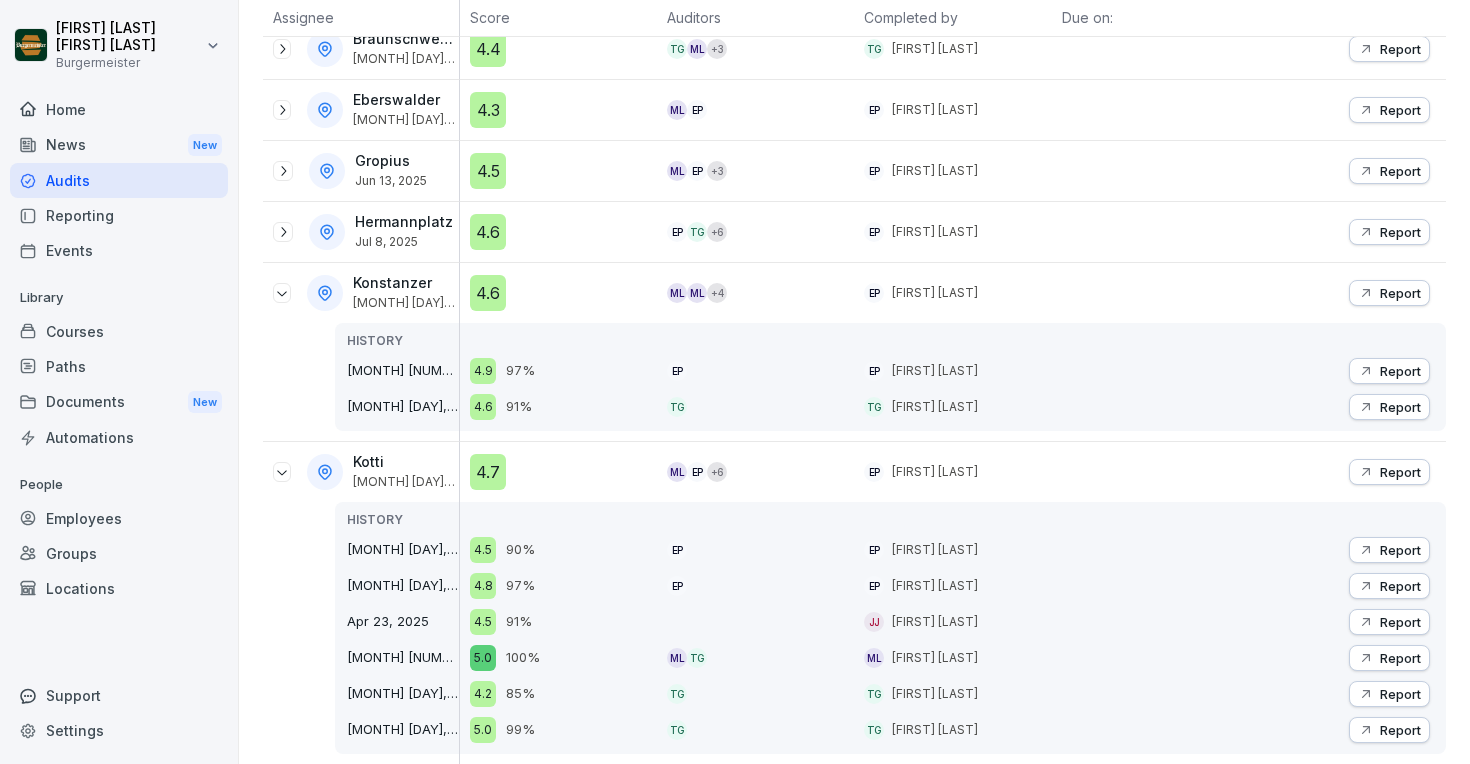 click 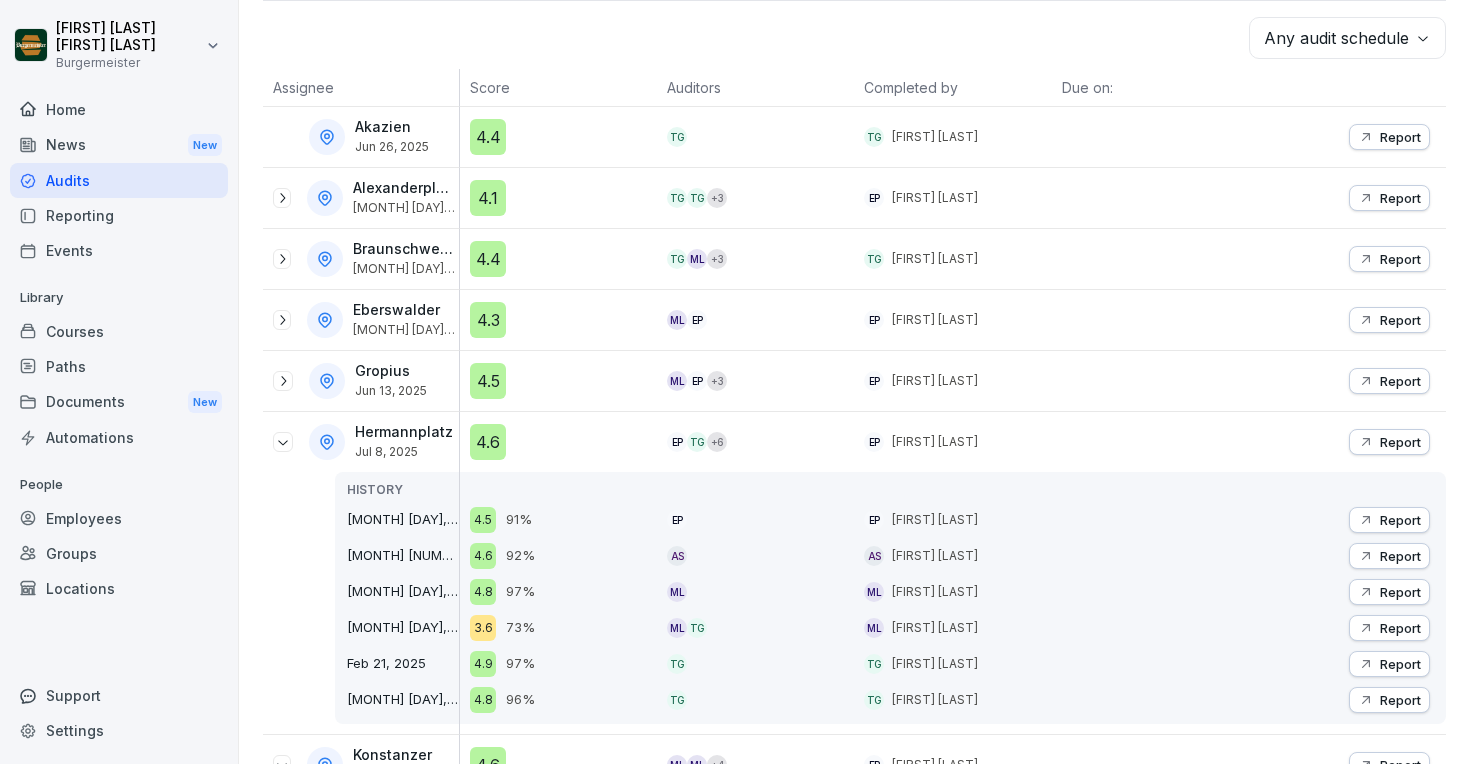 scroll, scrollTop: 292, scrollLeft: 0, axis: vertical 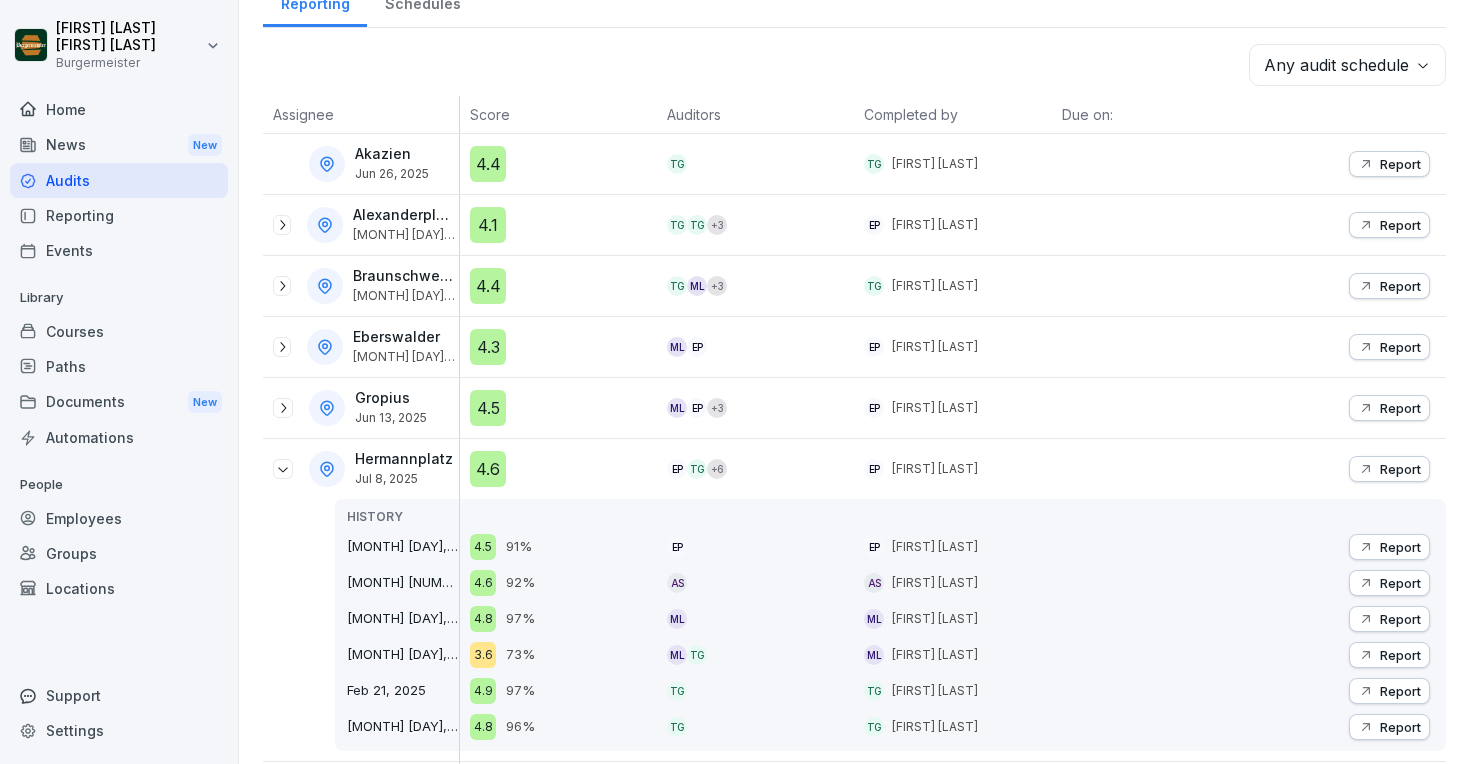 click 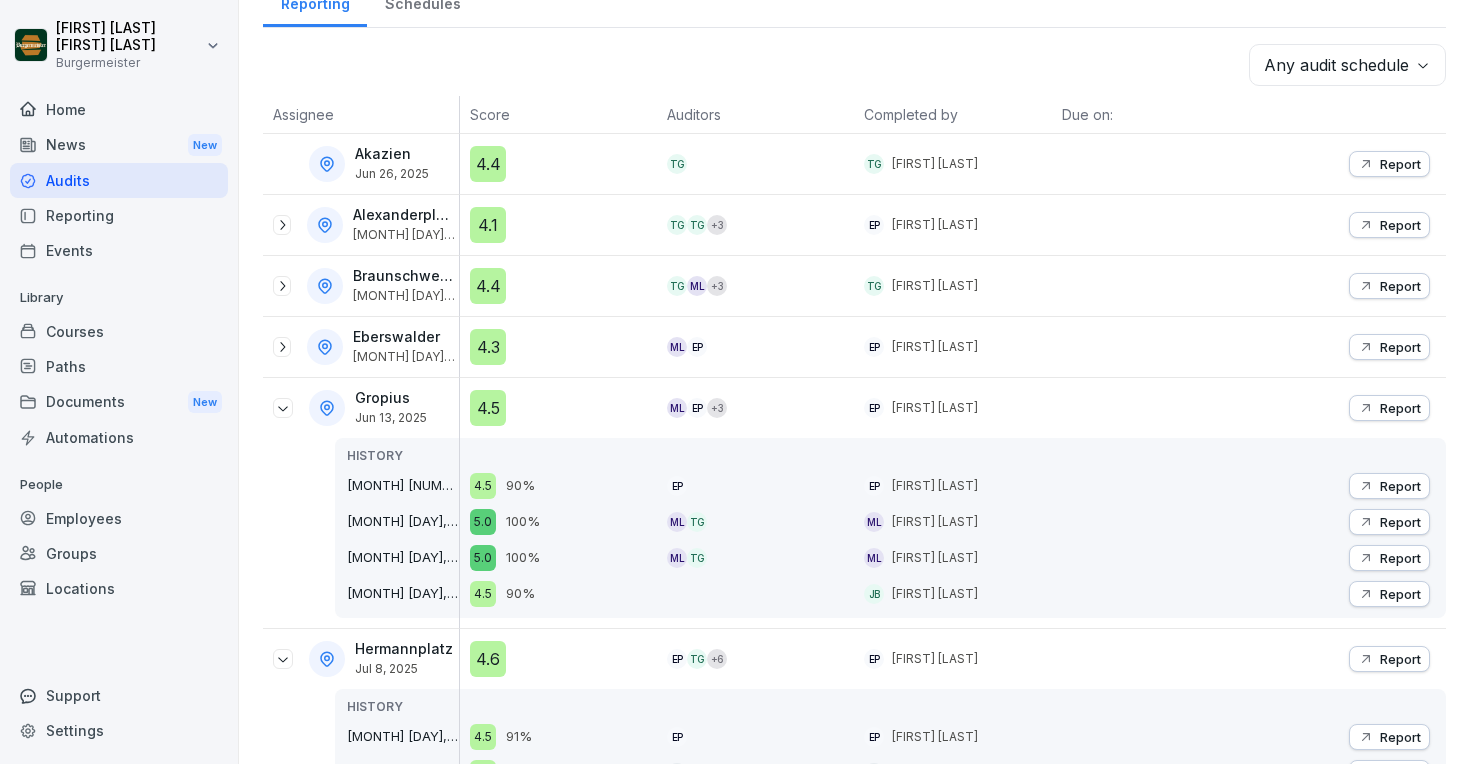 click 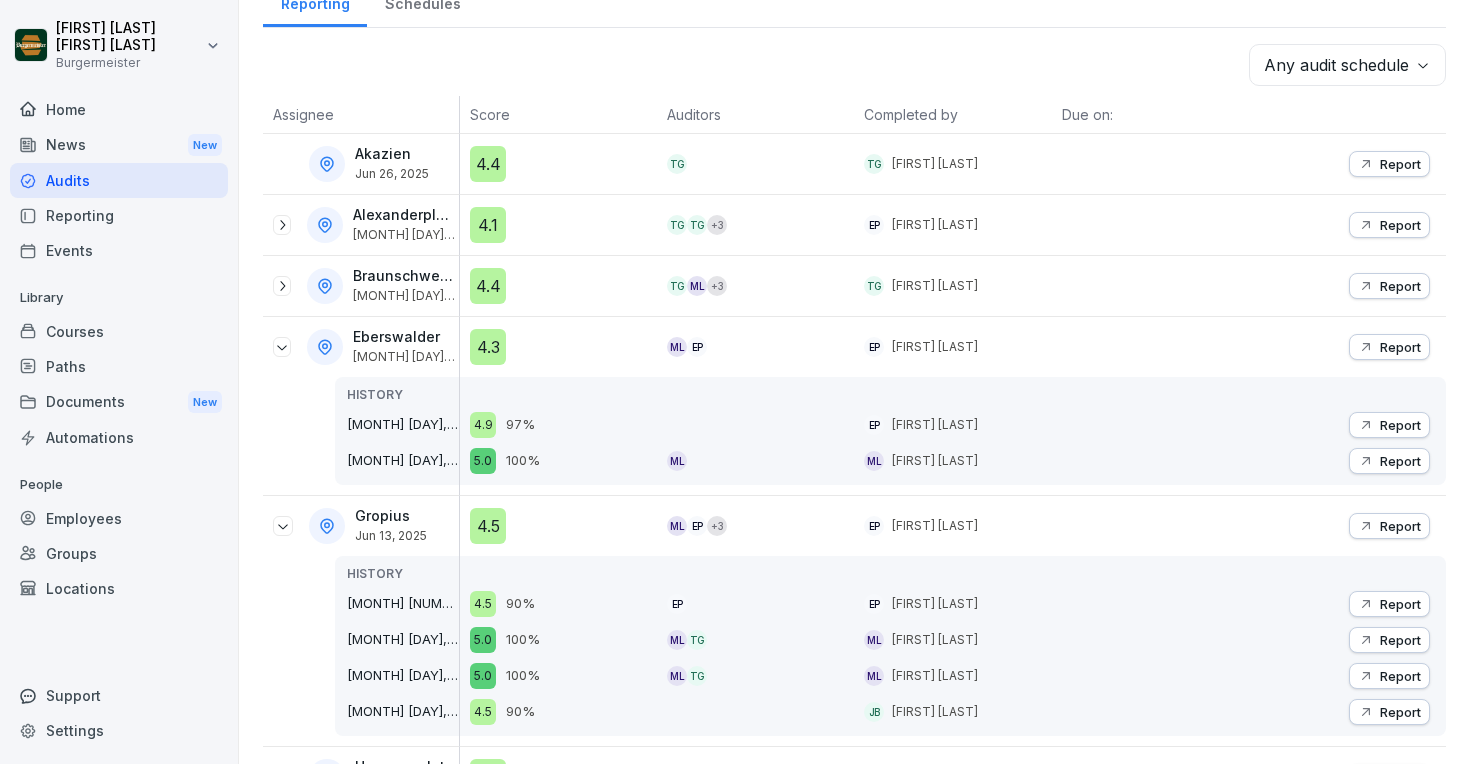 click 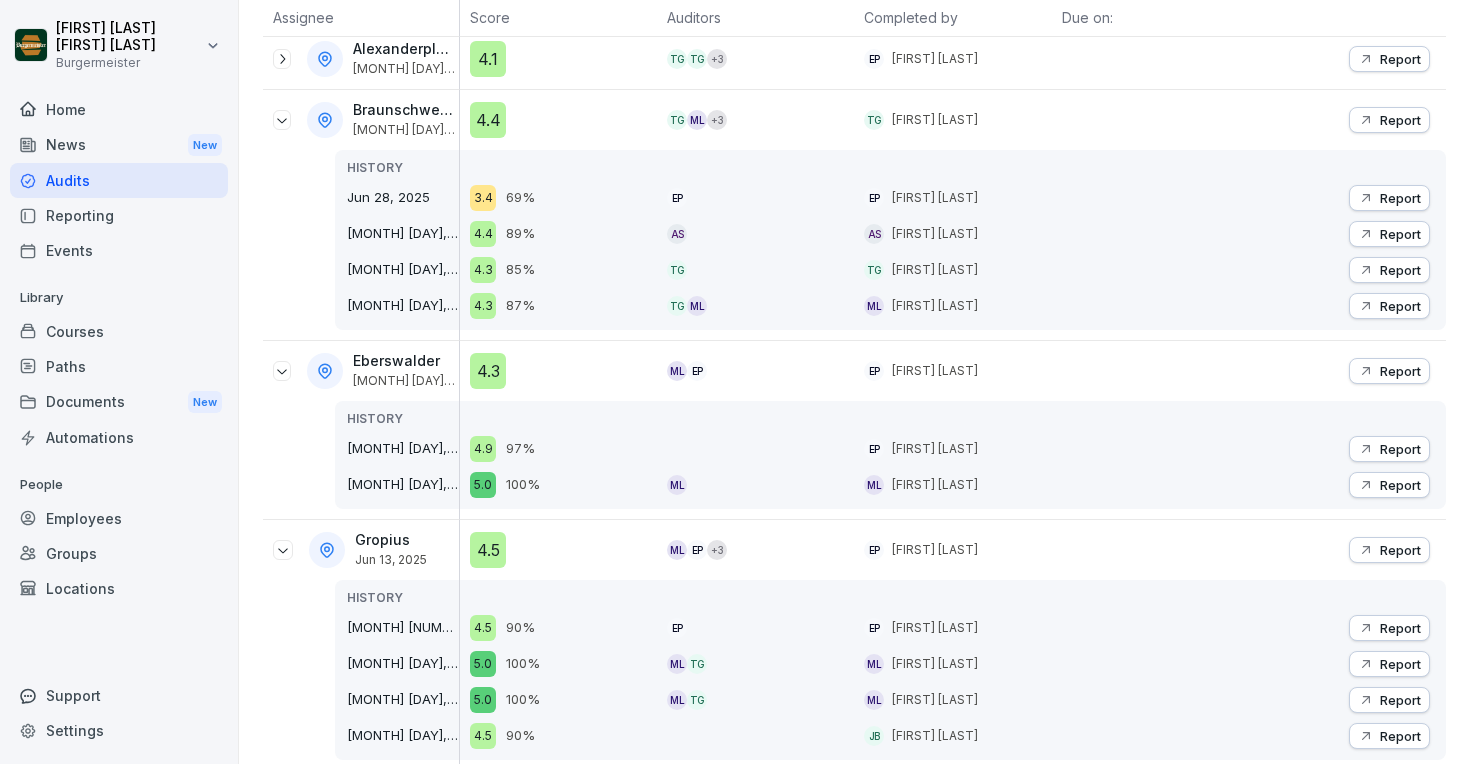 scroll, scrollTop: 446, scrollLeft: 0, axis: vertical 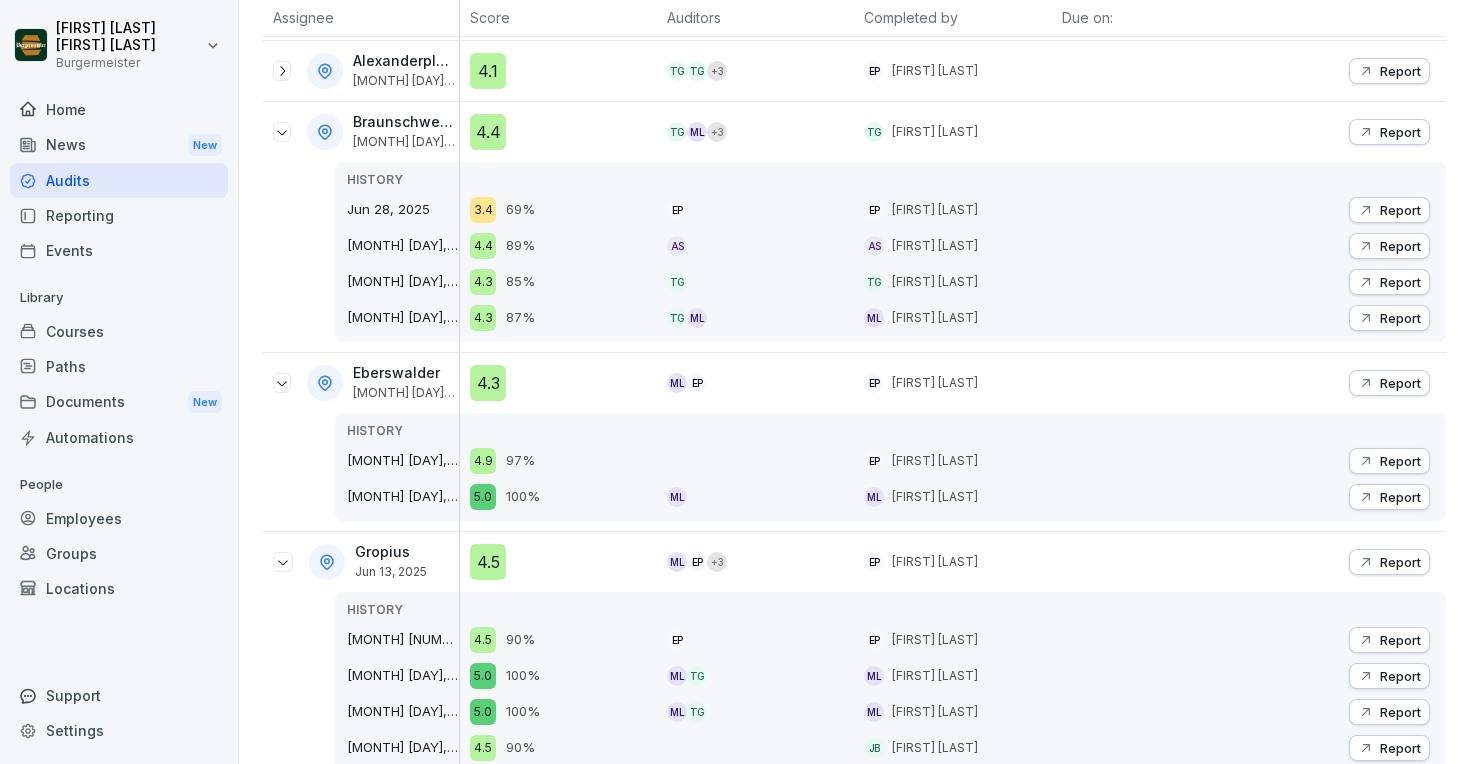 click 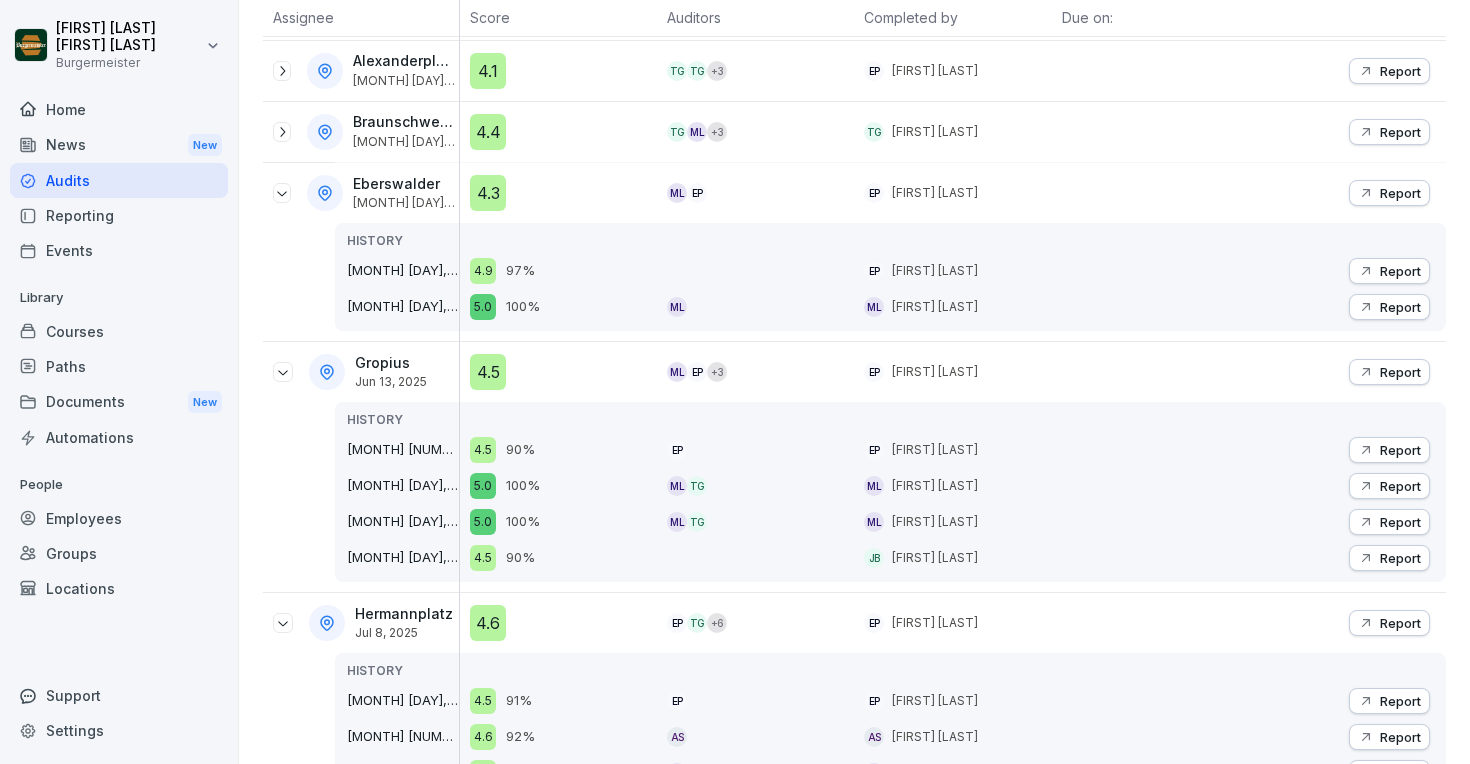 click 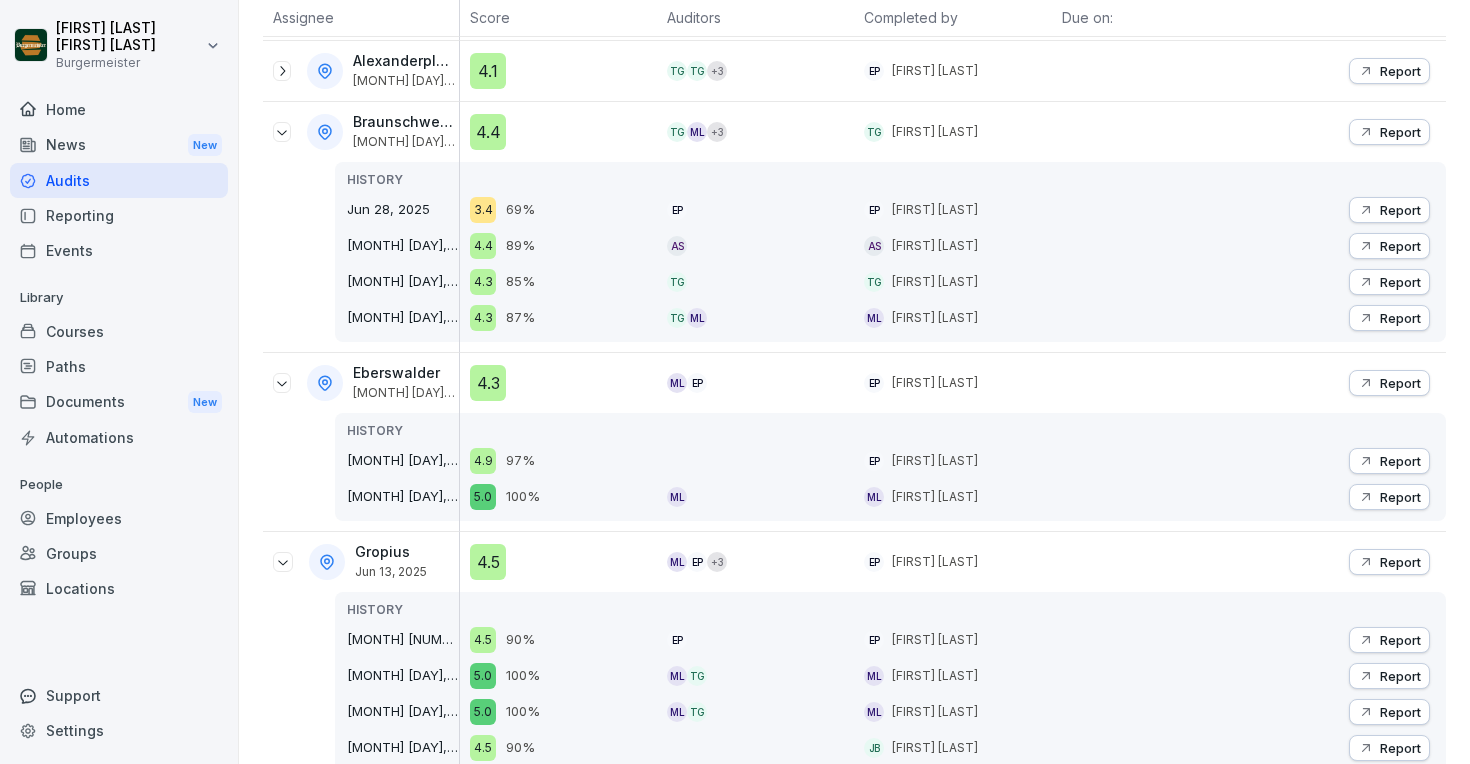 click 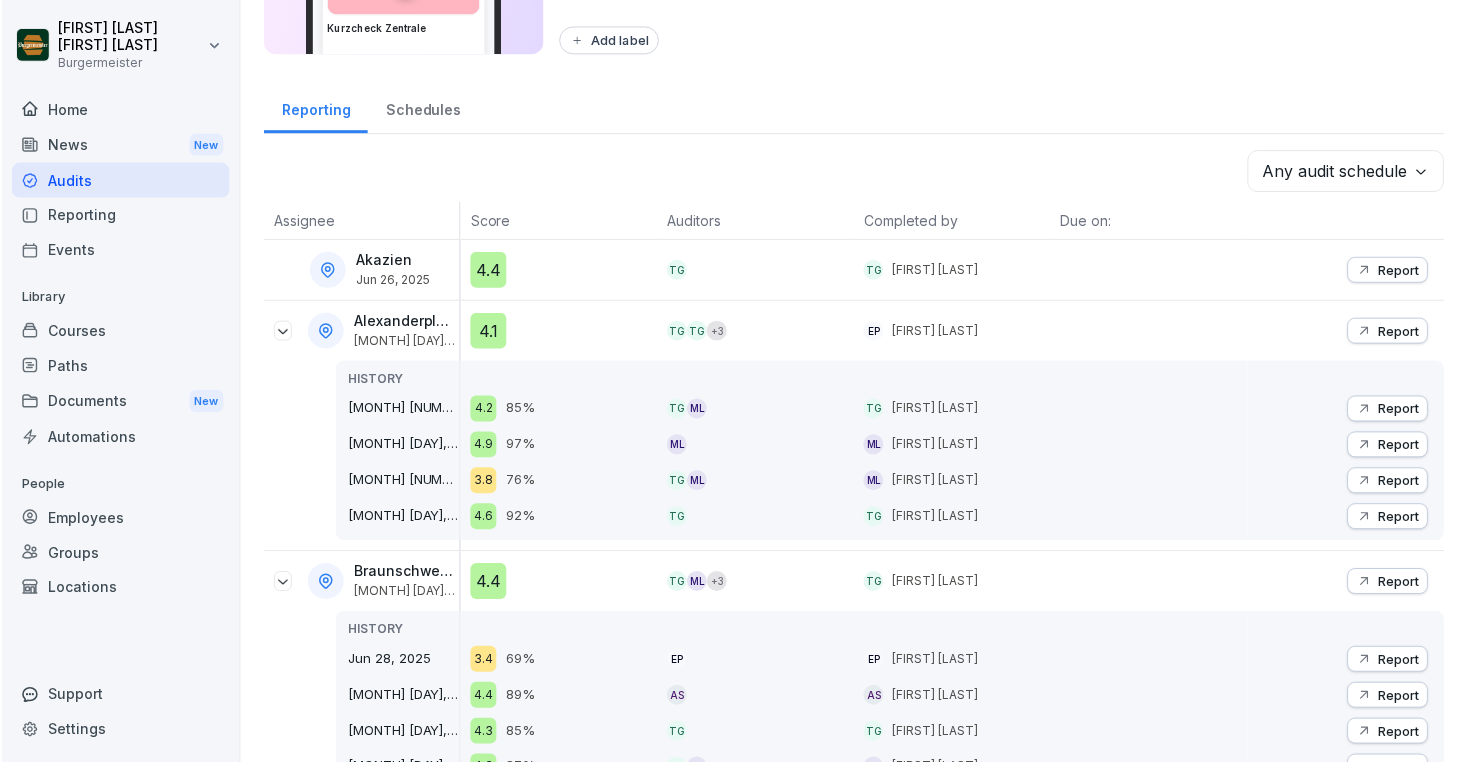 scroll, scrollTop: 179, scrollLeft: 0, axis: vertical 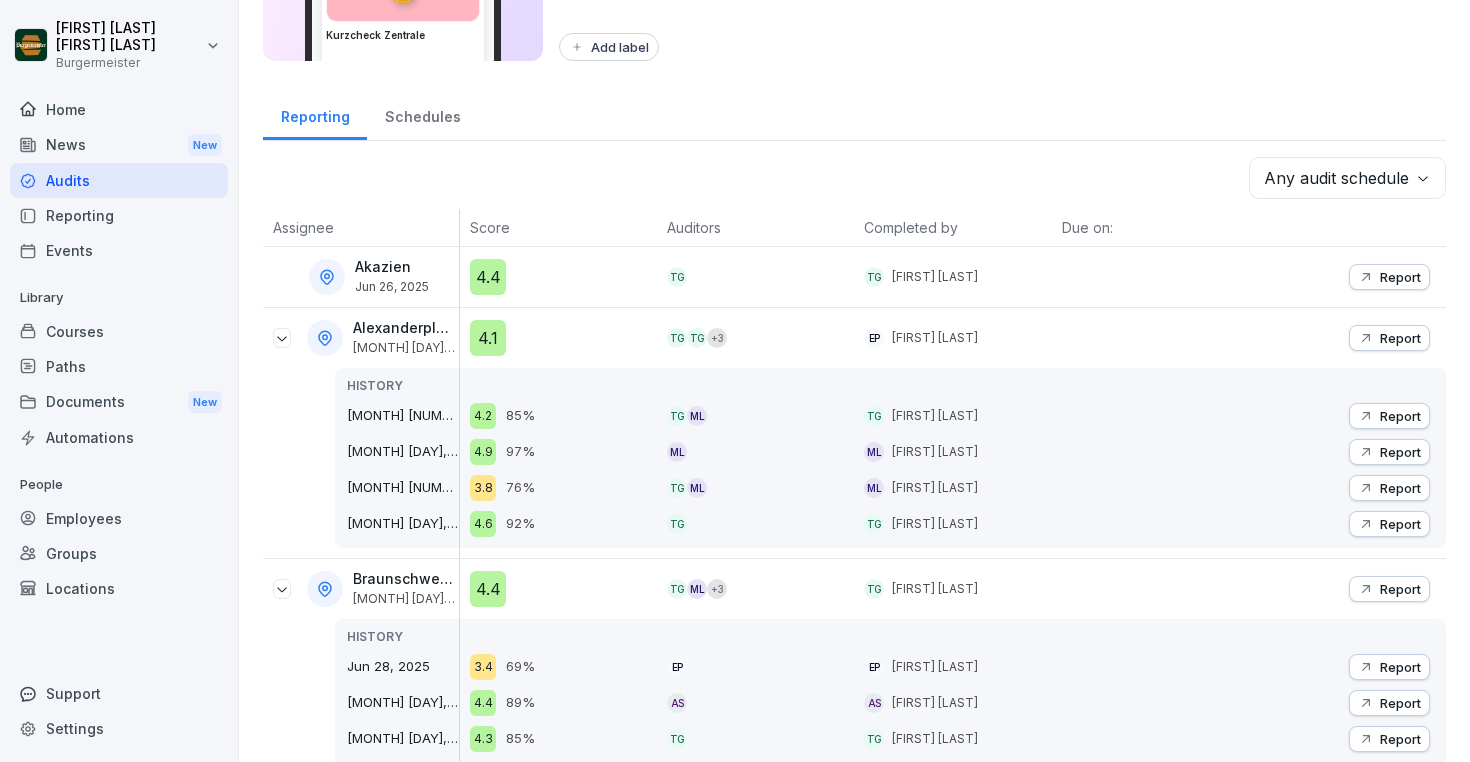 click on "Courses" at bounding box center [119, 331] 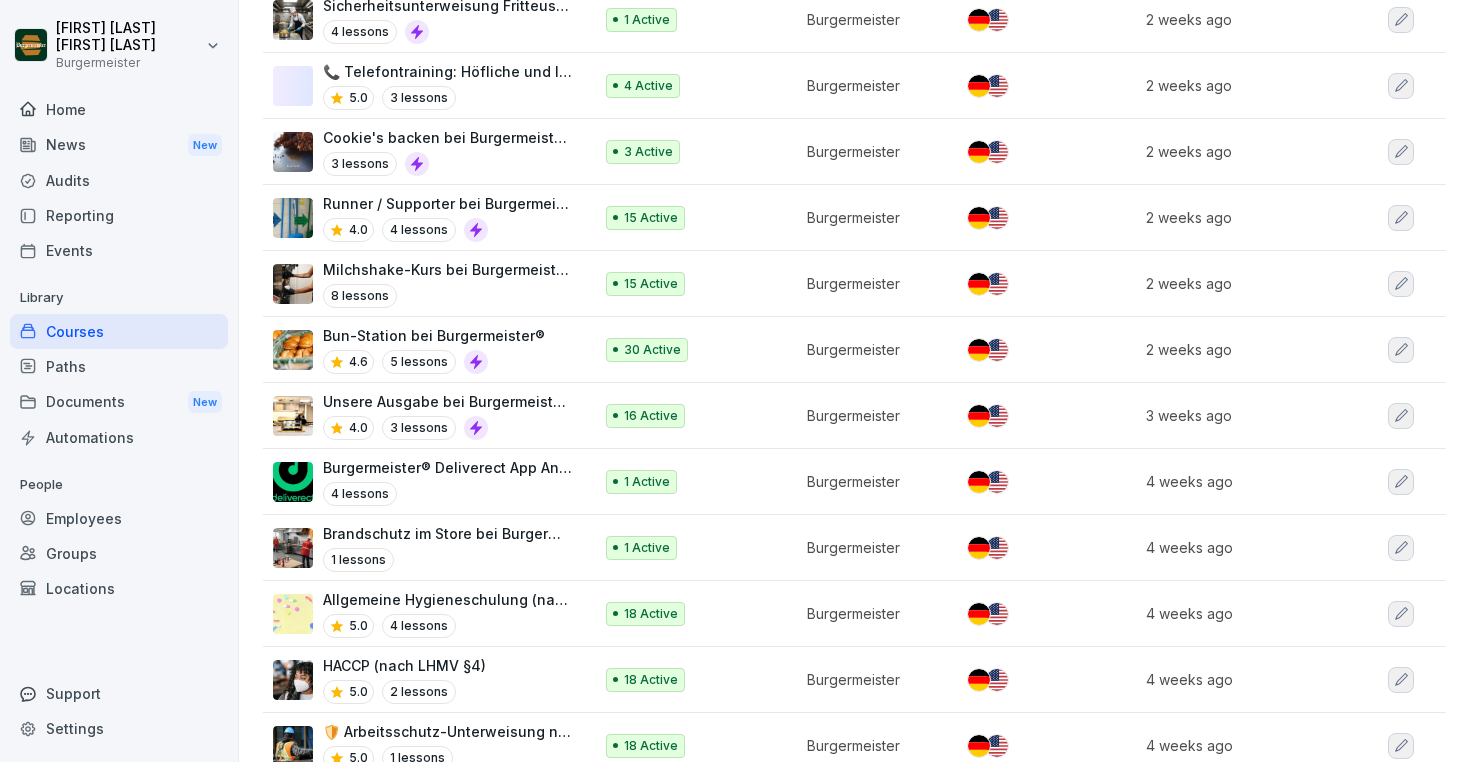 scroll, scrollTop: 0, scrollLeft: 0, axis: both 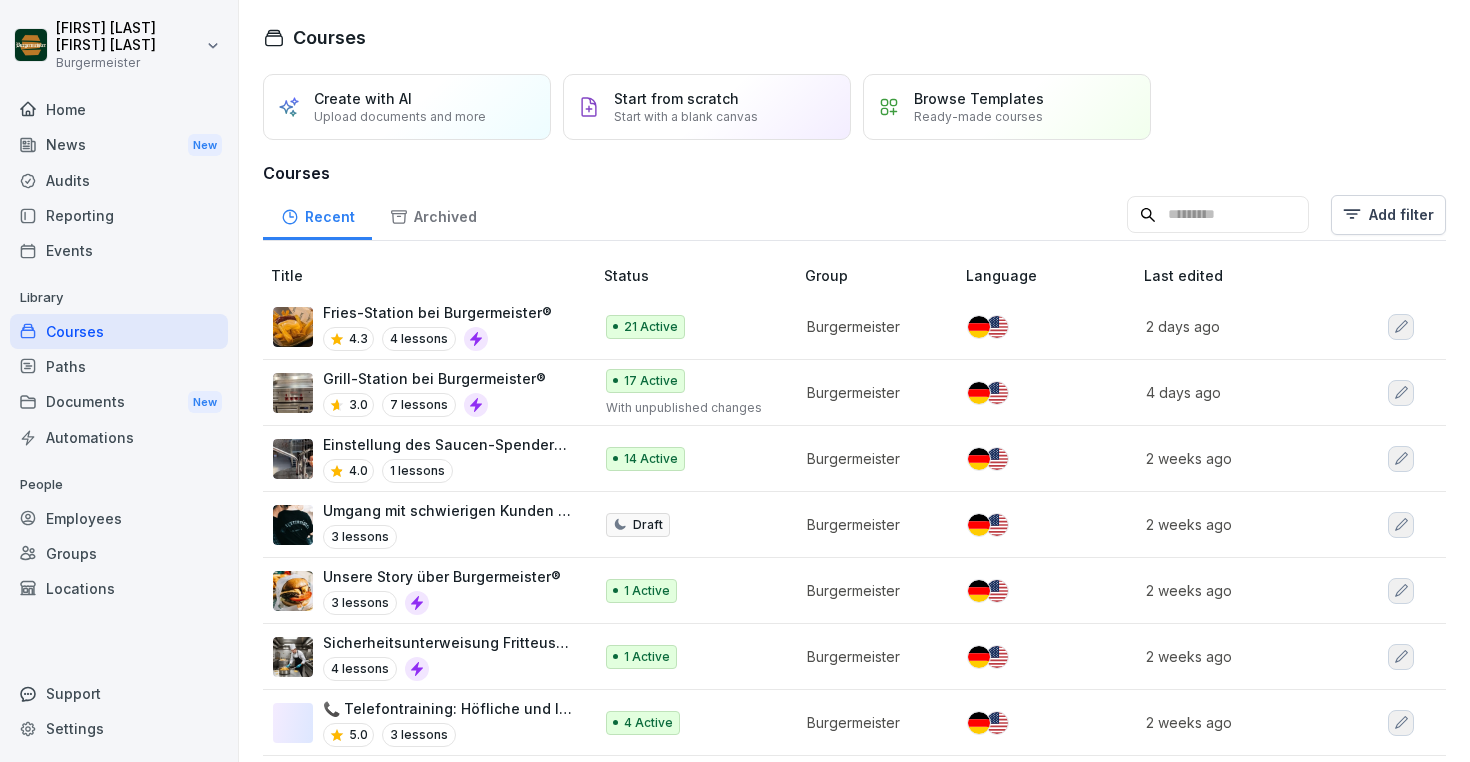 click on "Archived" at bounding box center (433, 214) 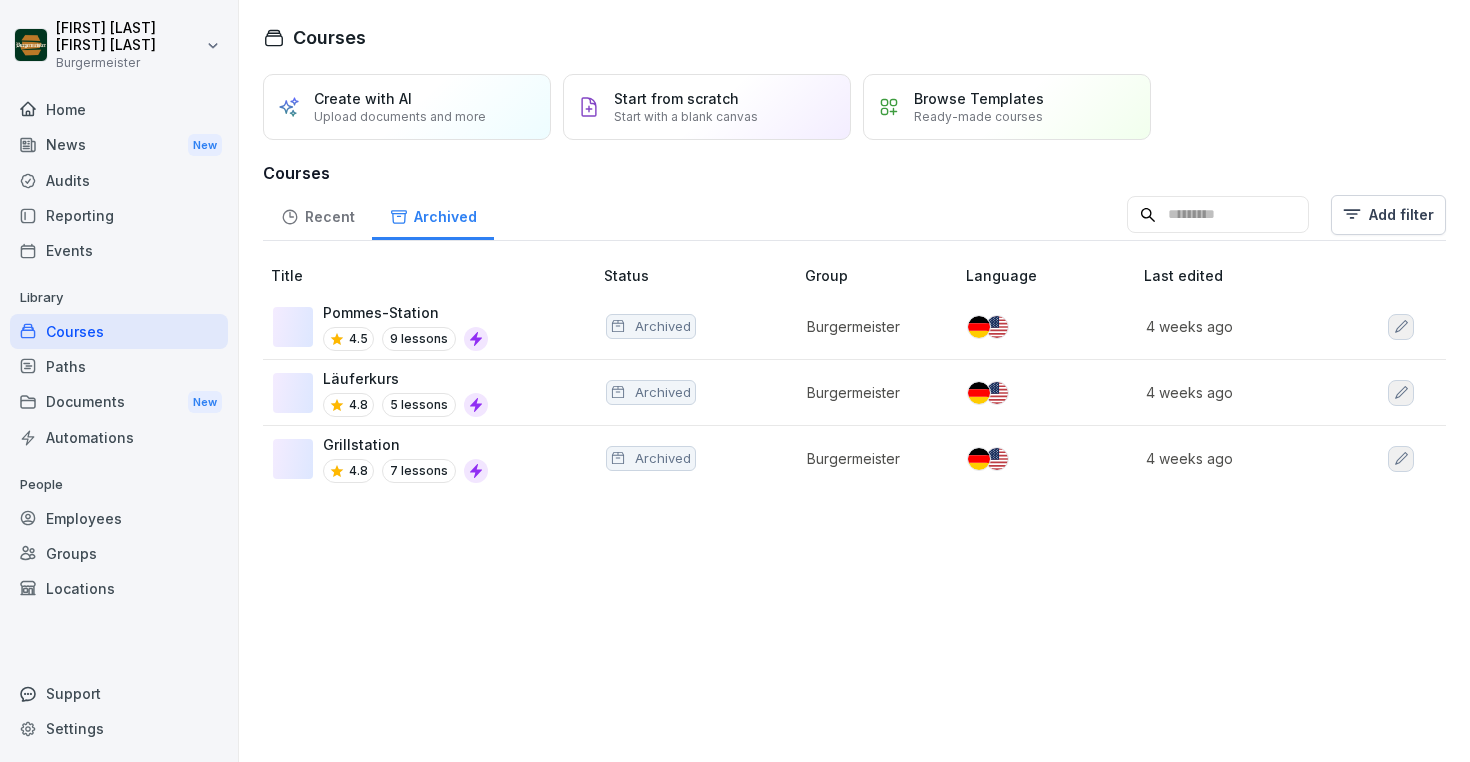 click on "Recent" at bounding box center [317, 214] 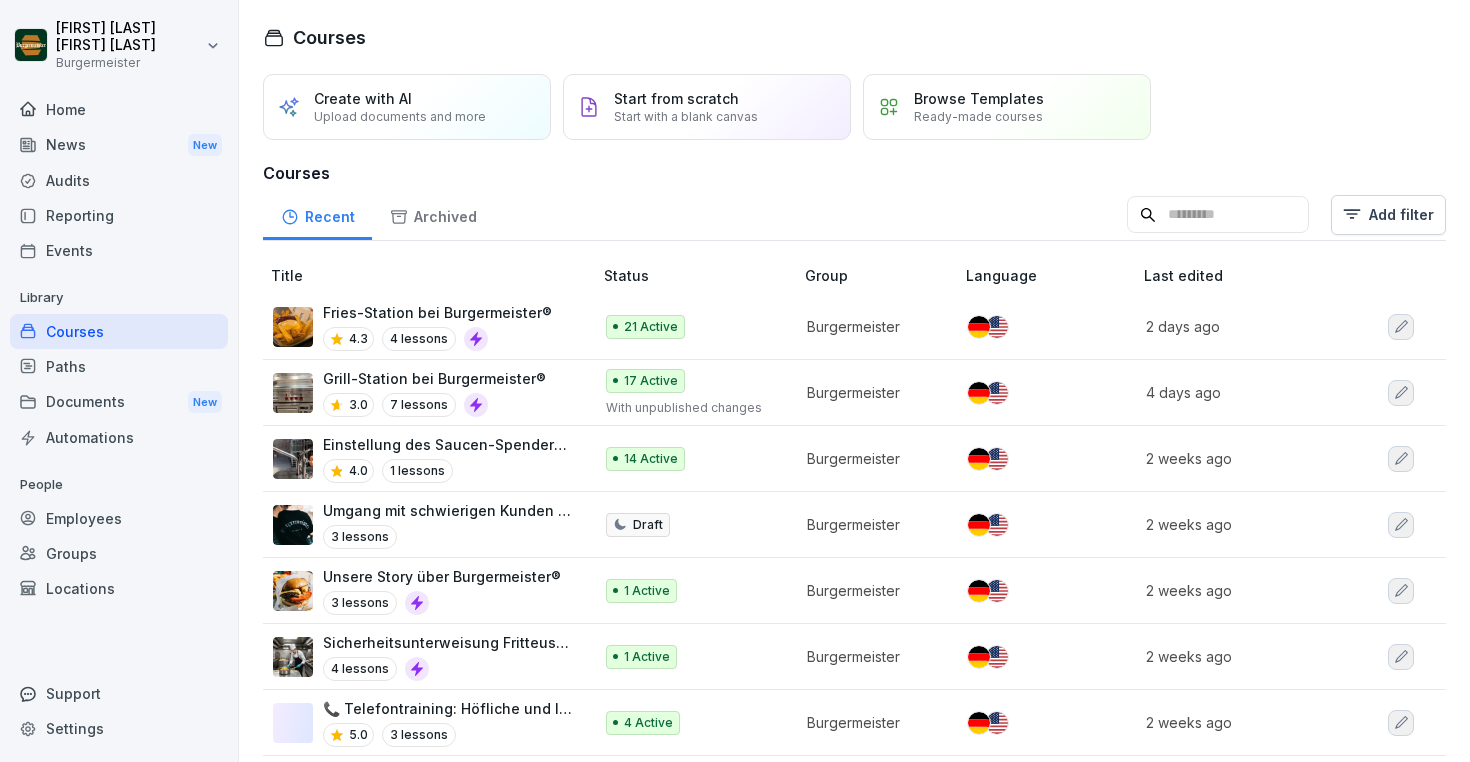 click at bounding box center (1218, 215) 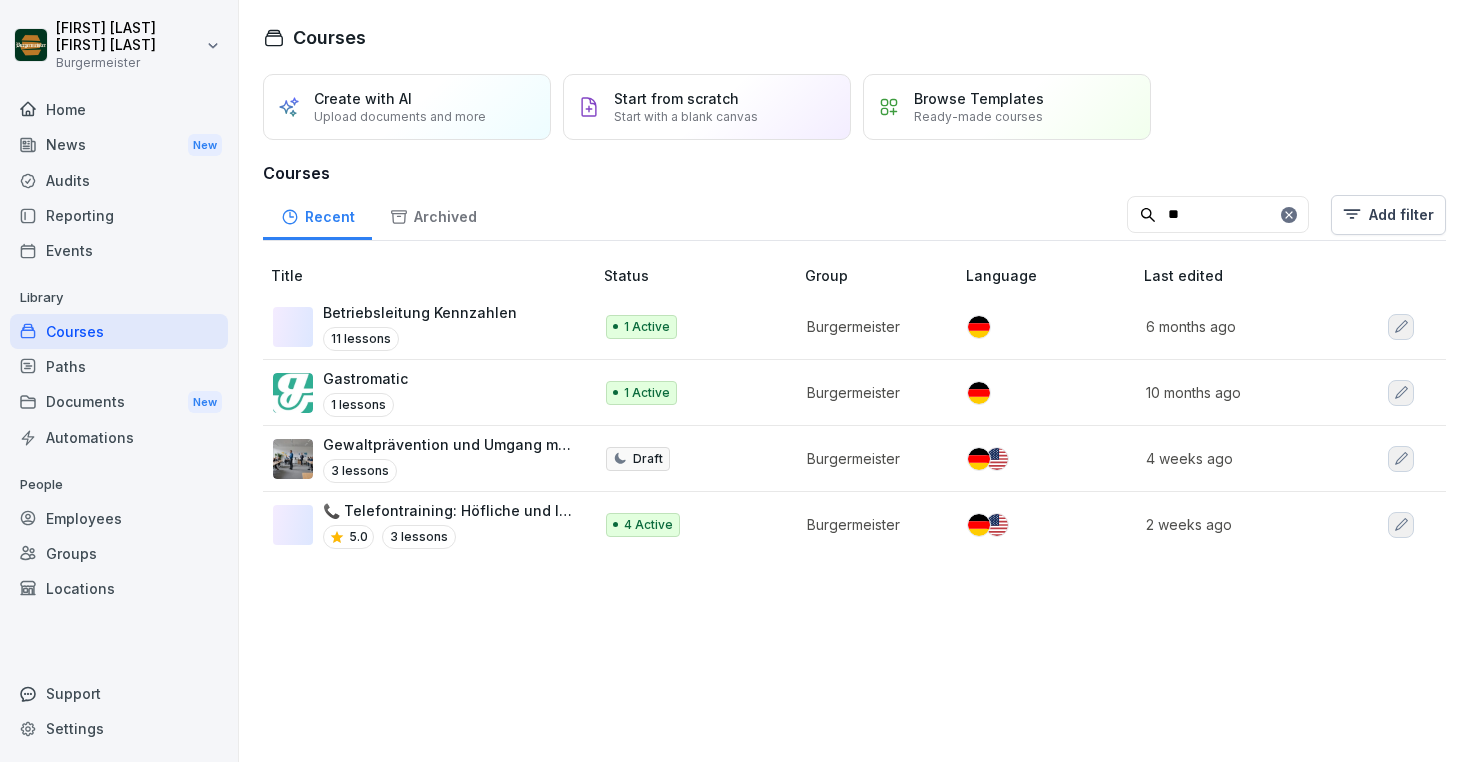 type on "**" 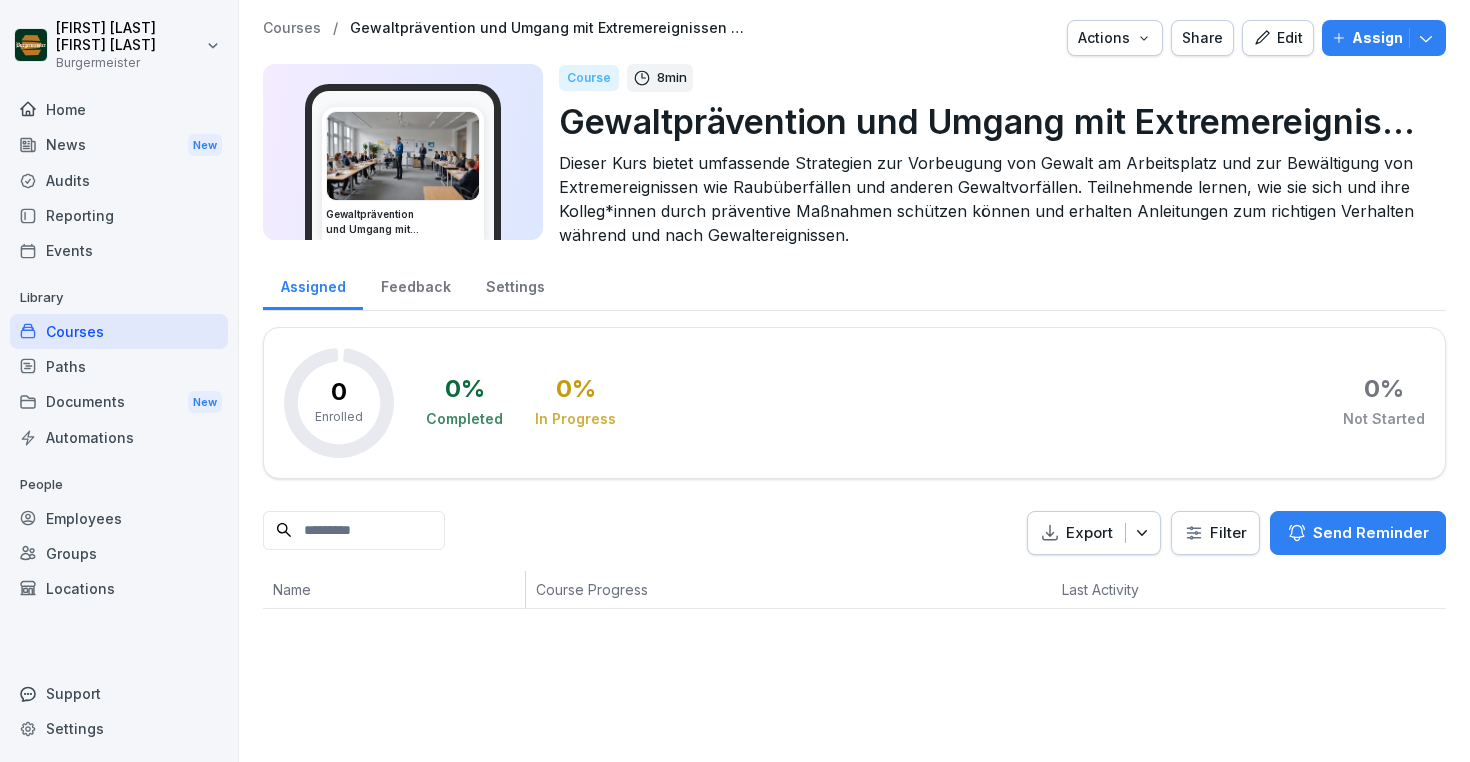 scroll, scrollTop: 0, scrollLeft: 0, axis: both 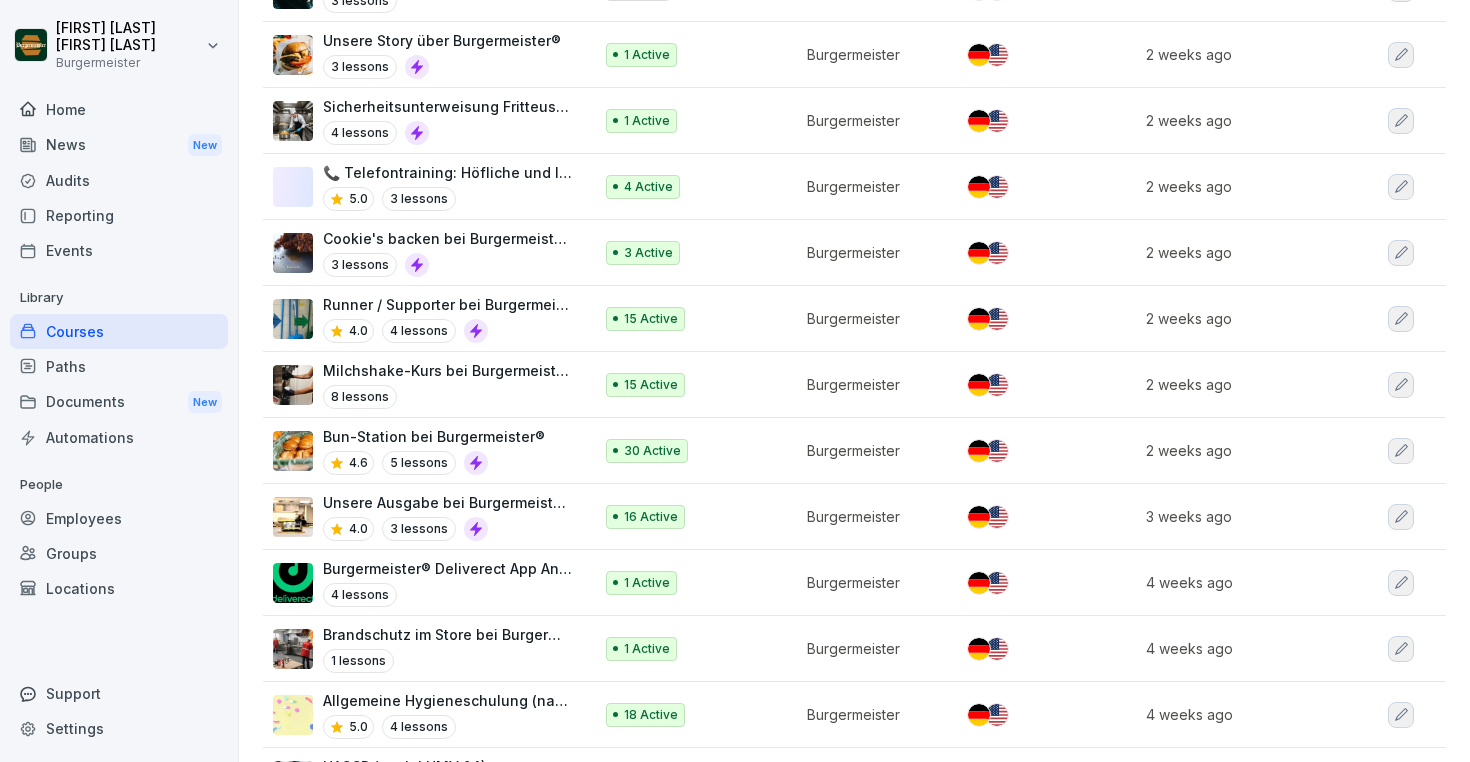 click on "Paths" at bounding box center (119, 366) 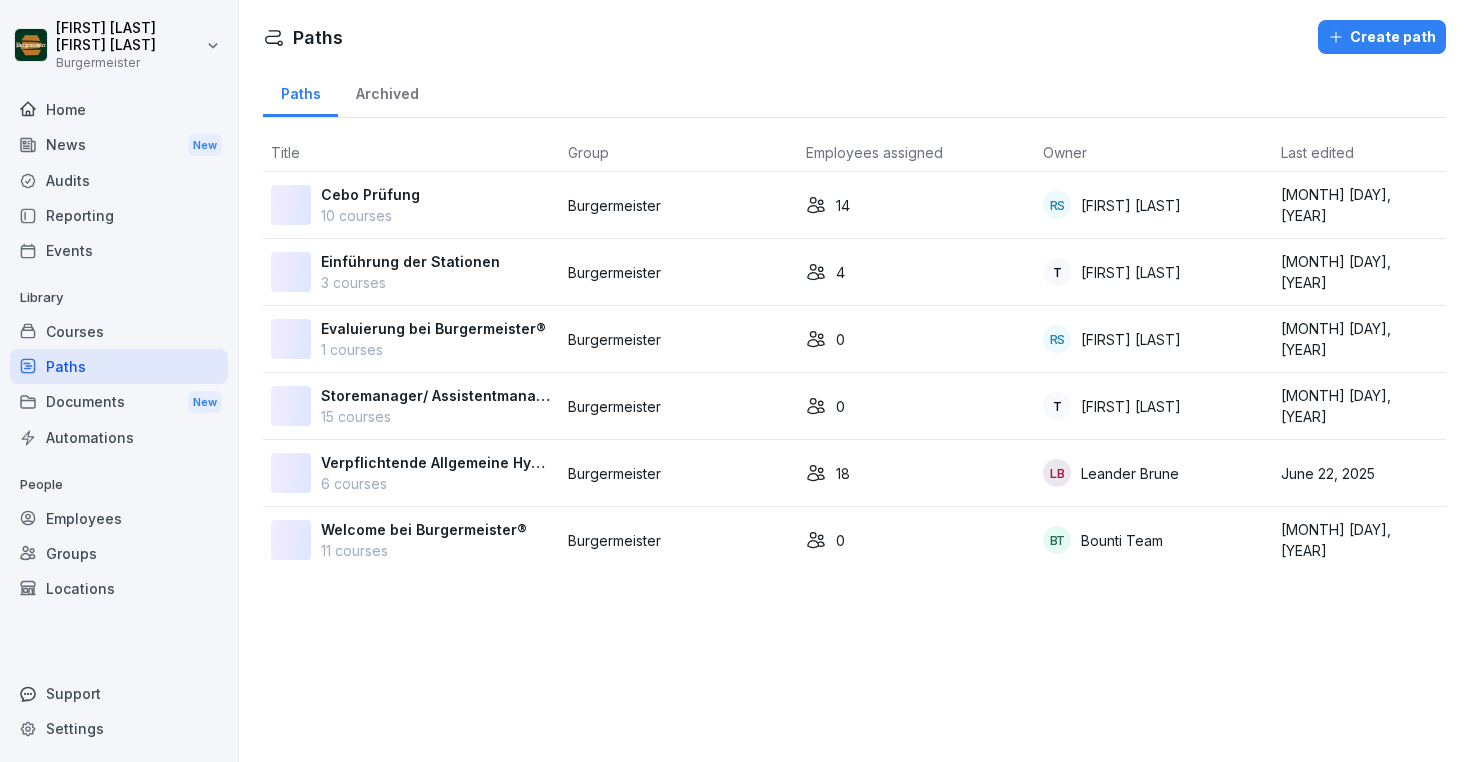 scroll, scrollTop: 0, scrollLeft: 0, axis: both 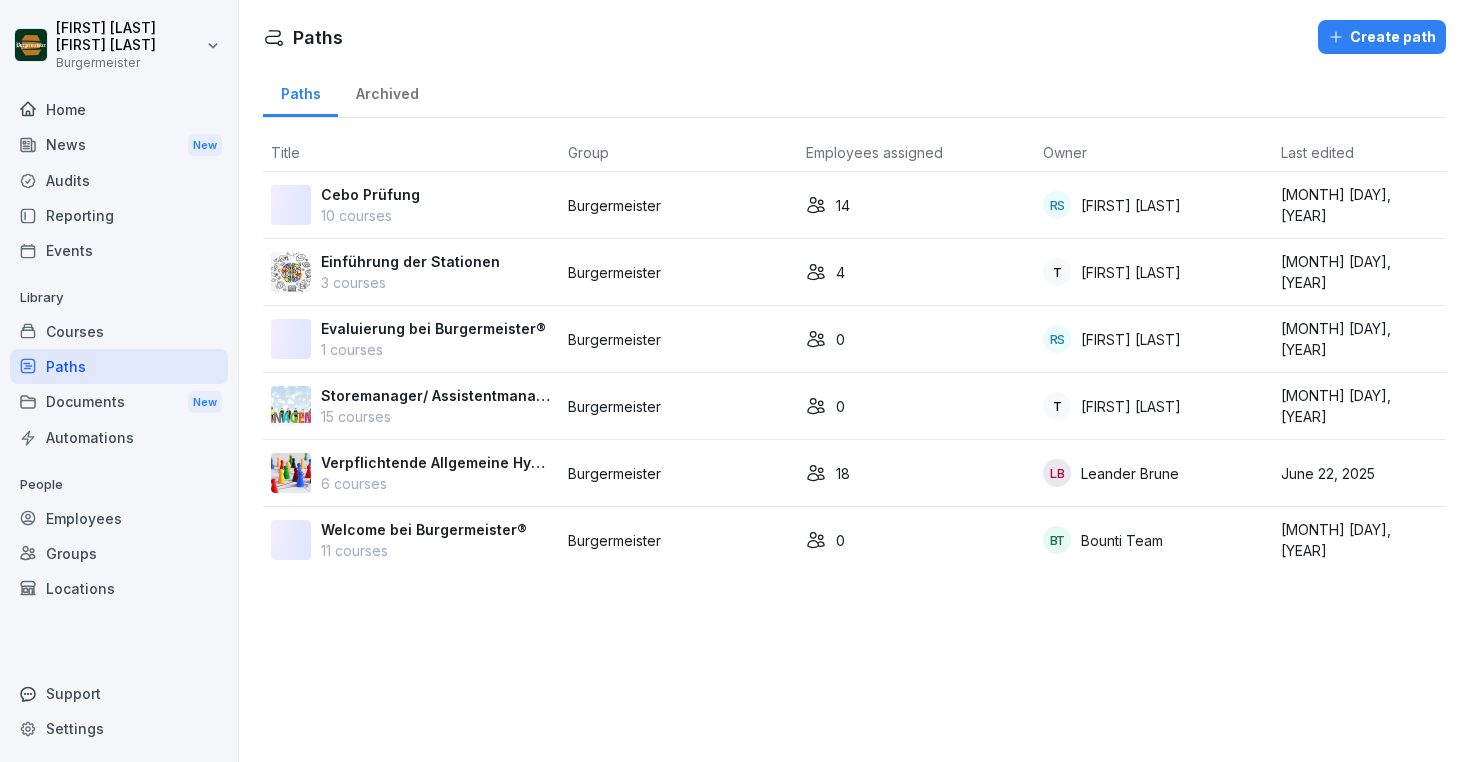 click on "Archived" at bounding box center (387, 91) 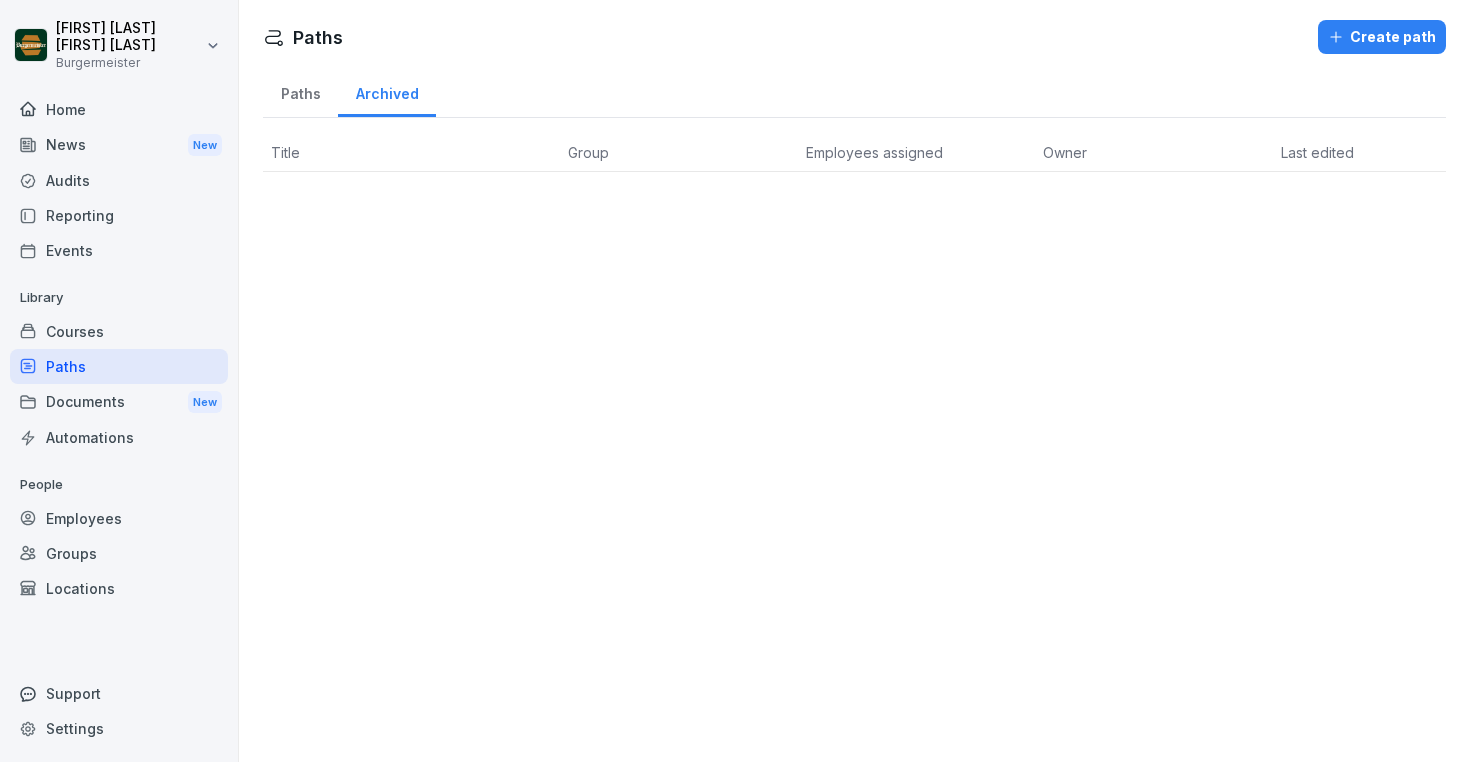 click on "Documents New" at bounding box center (119, 402) 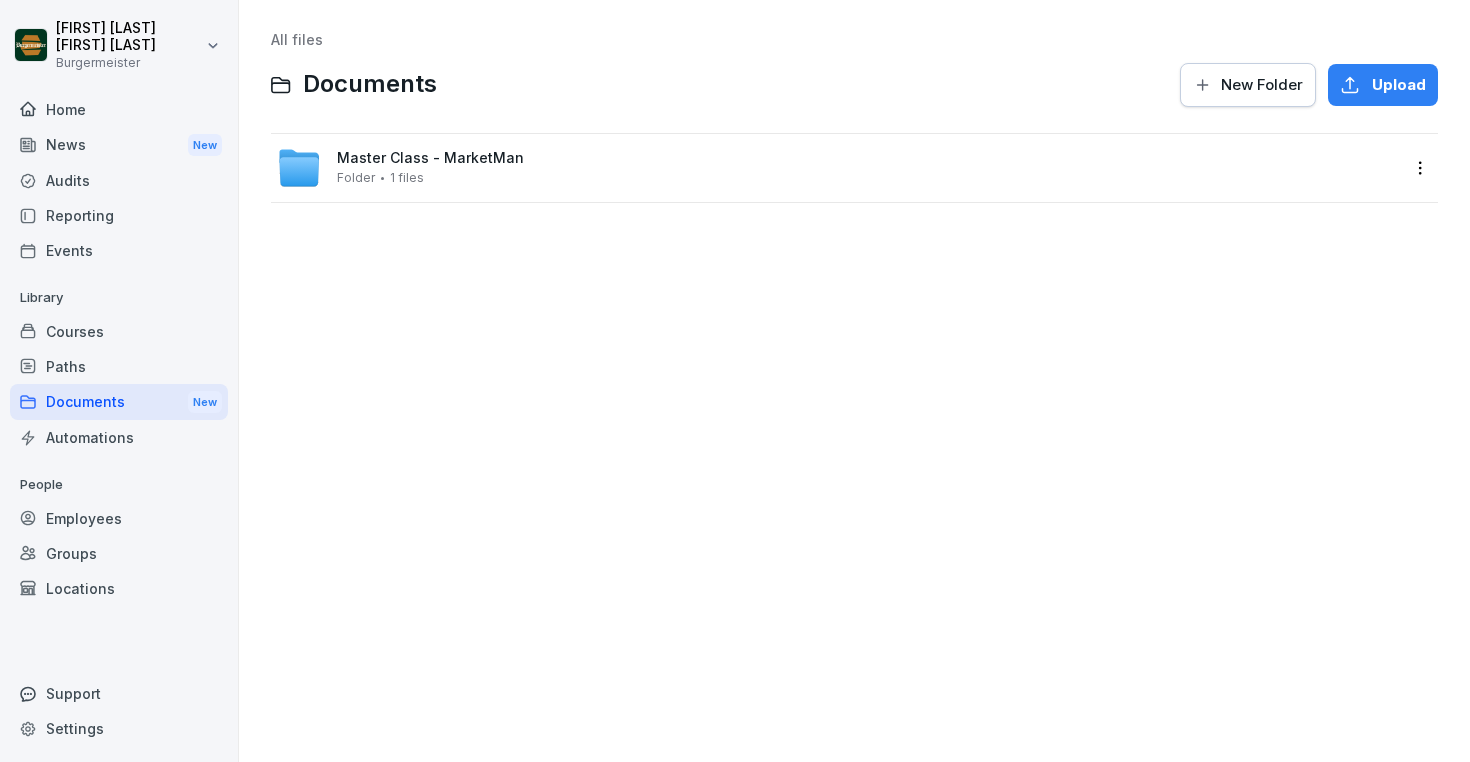 click on "Reporting" at bounding box center (119, 215) 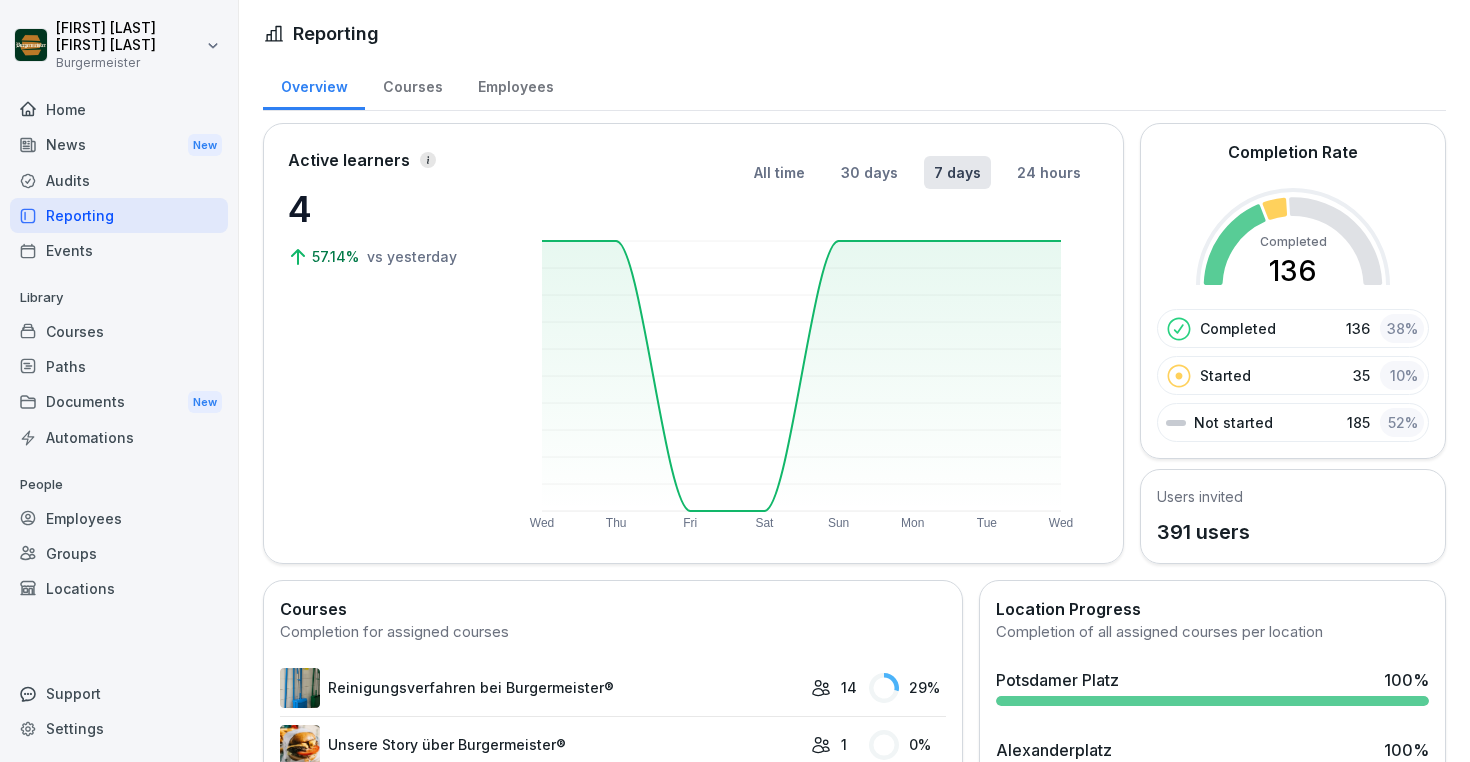 click on "Audits" at bounding box center (119, 180) 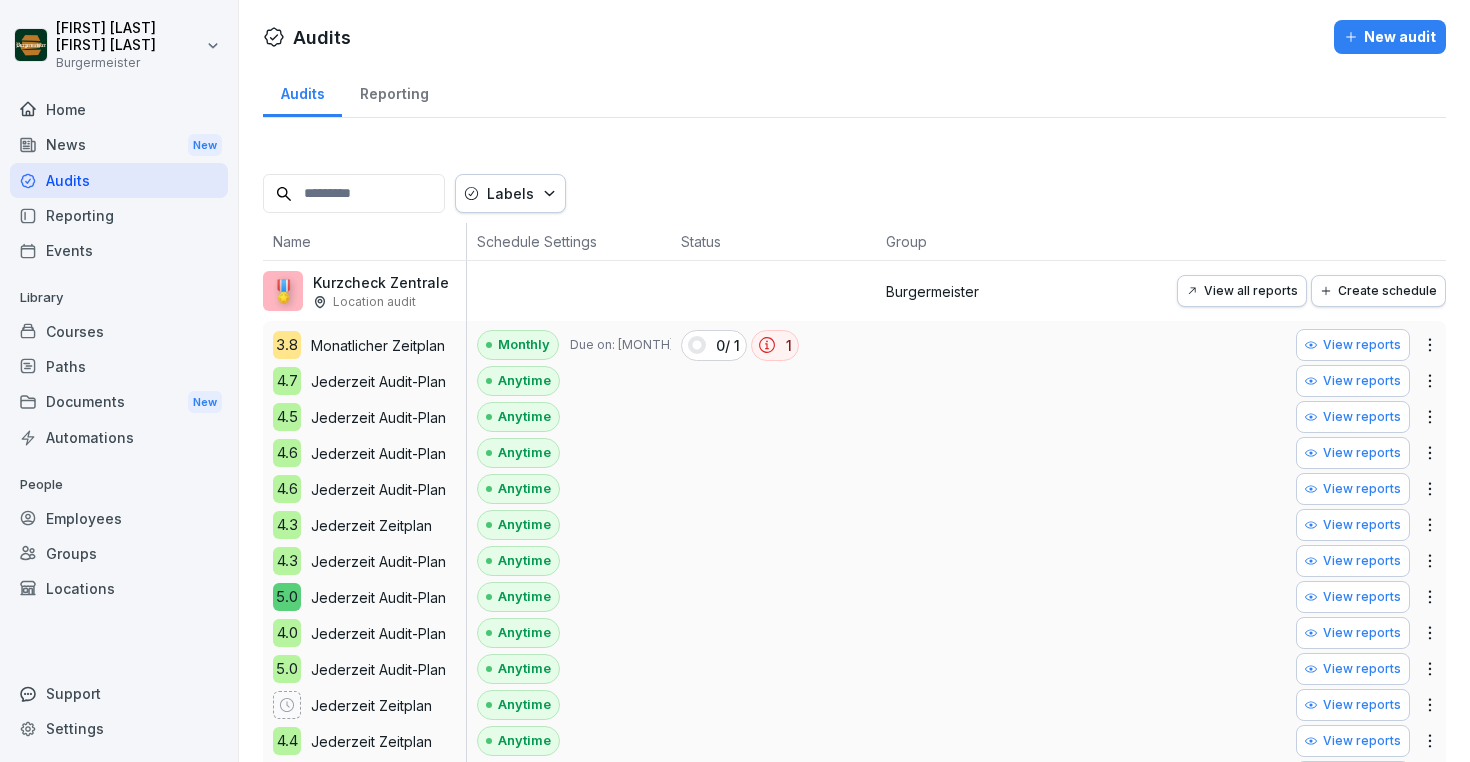 click on "Reporting" at bounding box center (119, 215) 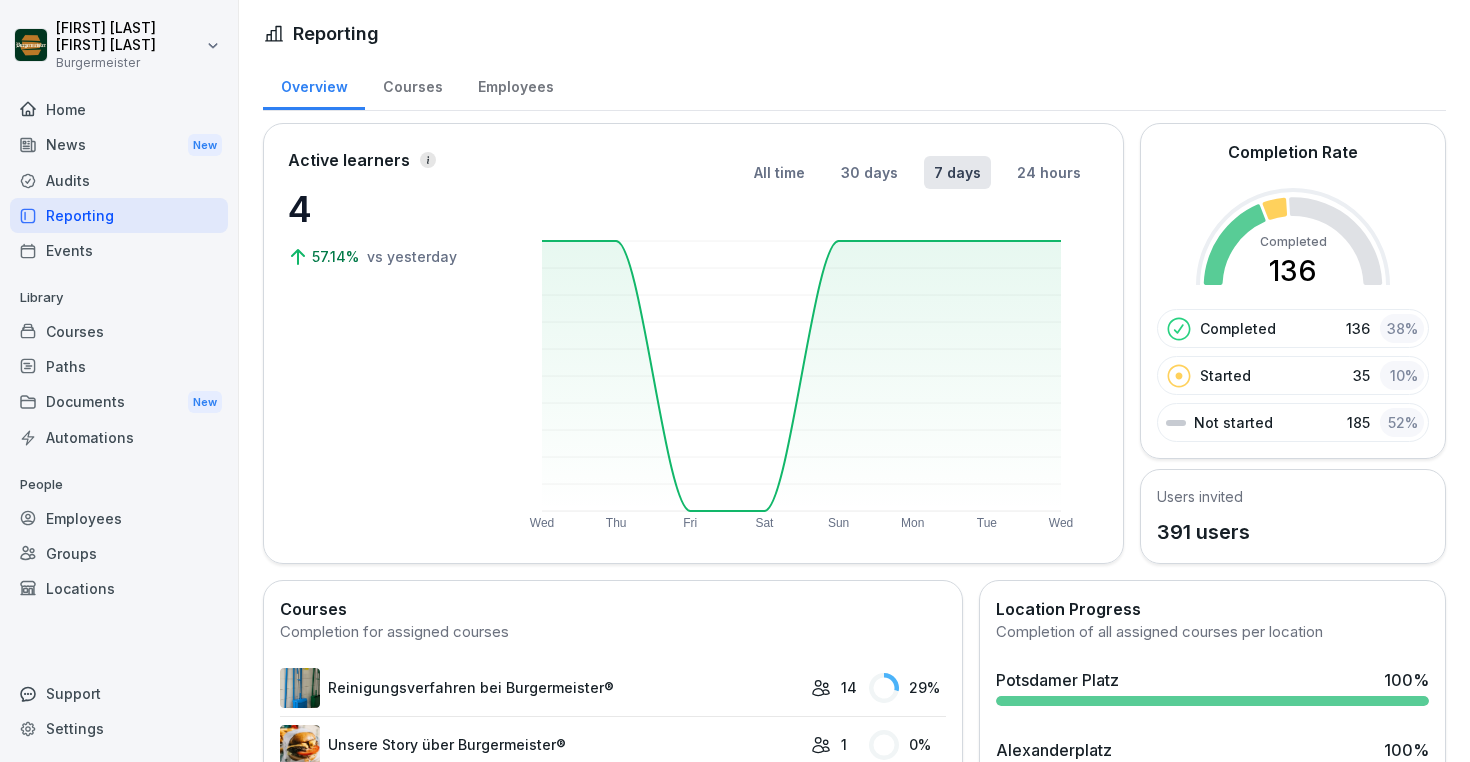 click on "Employees" at bounding box center (515, 84) 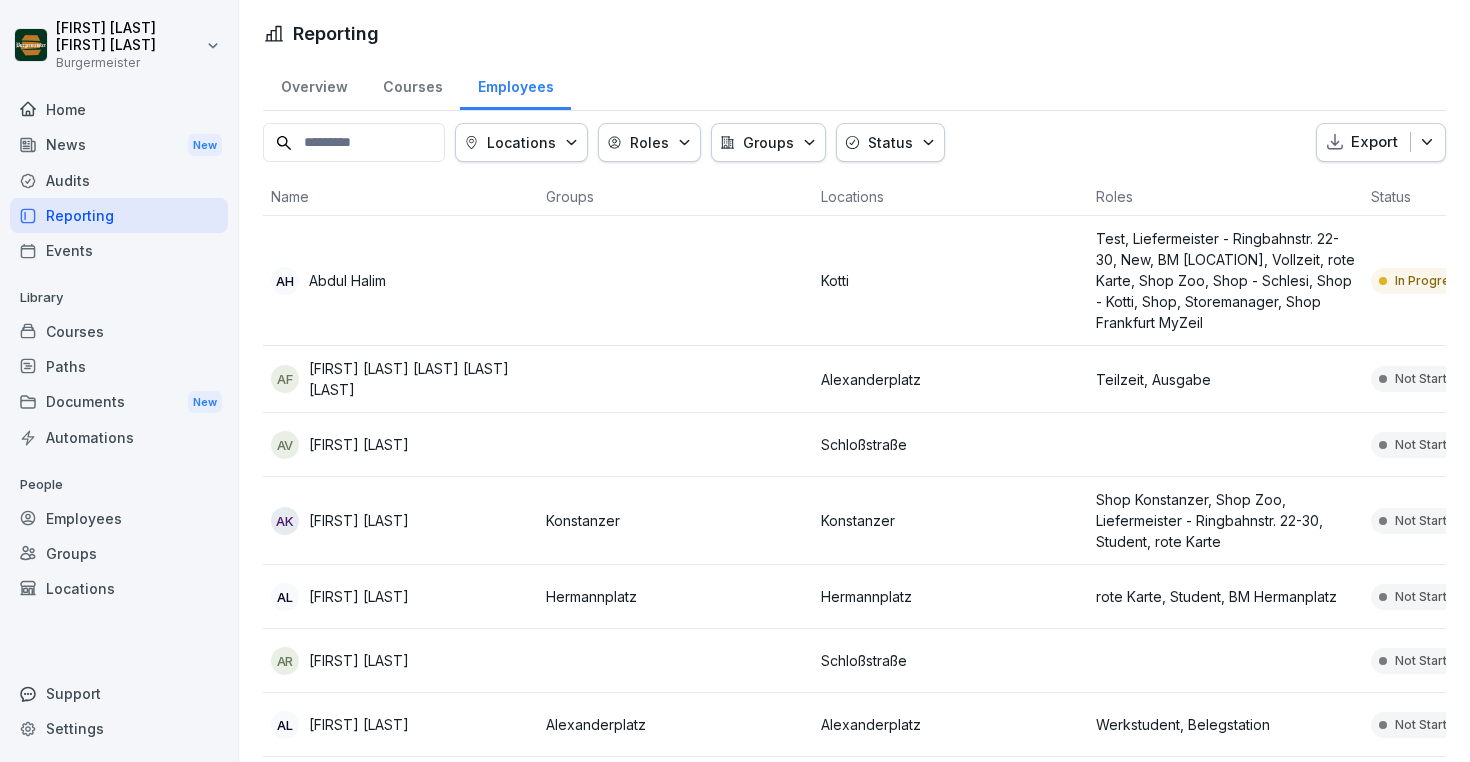 click on "Documents New" at bounding box center (119, 402) 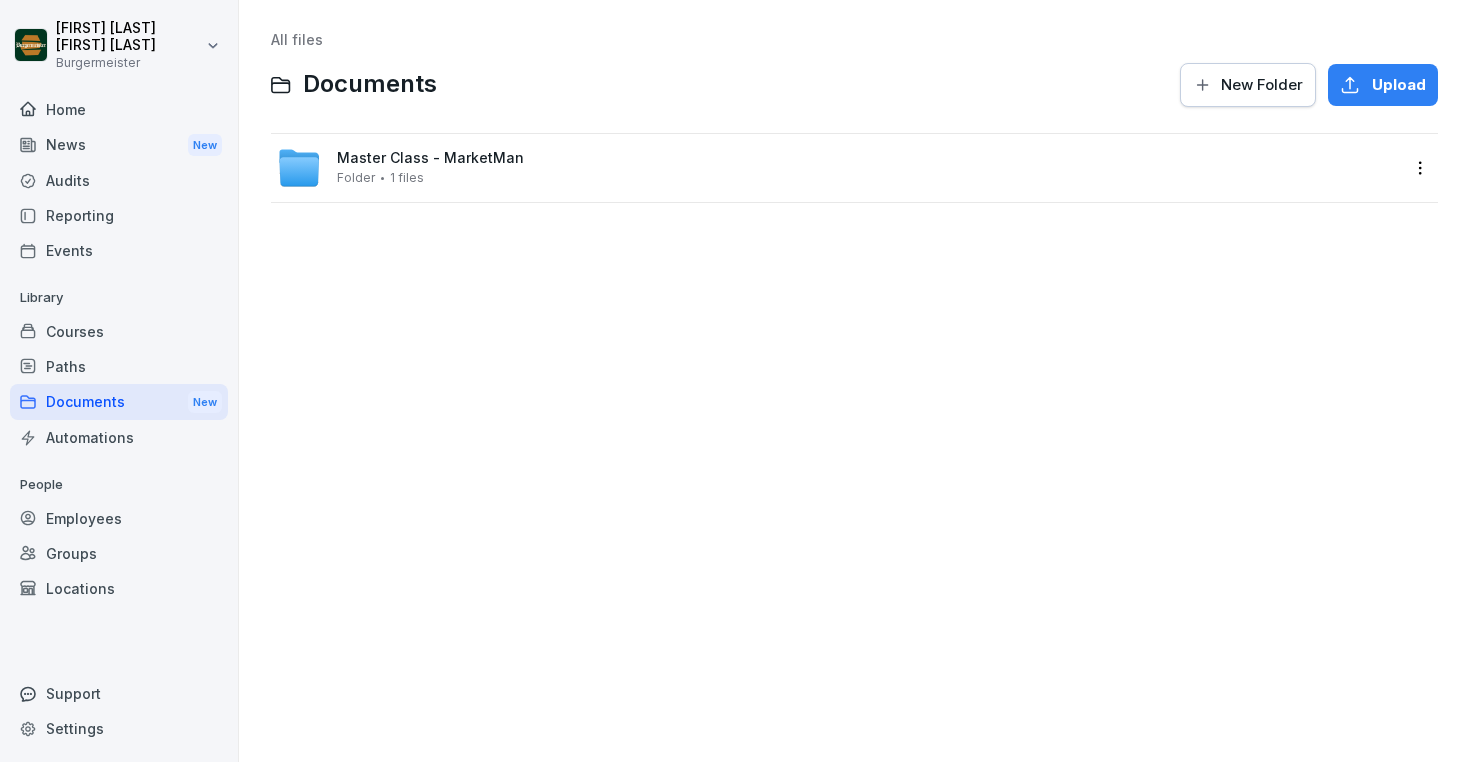 click on "Master Class - MarketMan Folder 1 files" at bounding box center (838, 168) 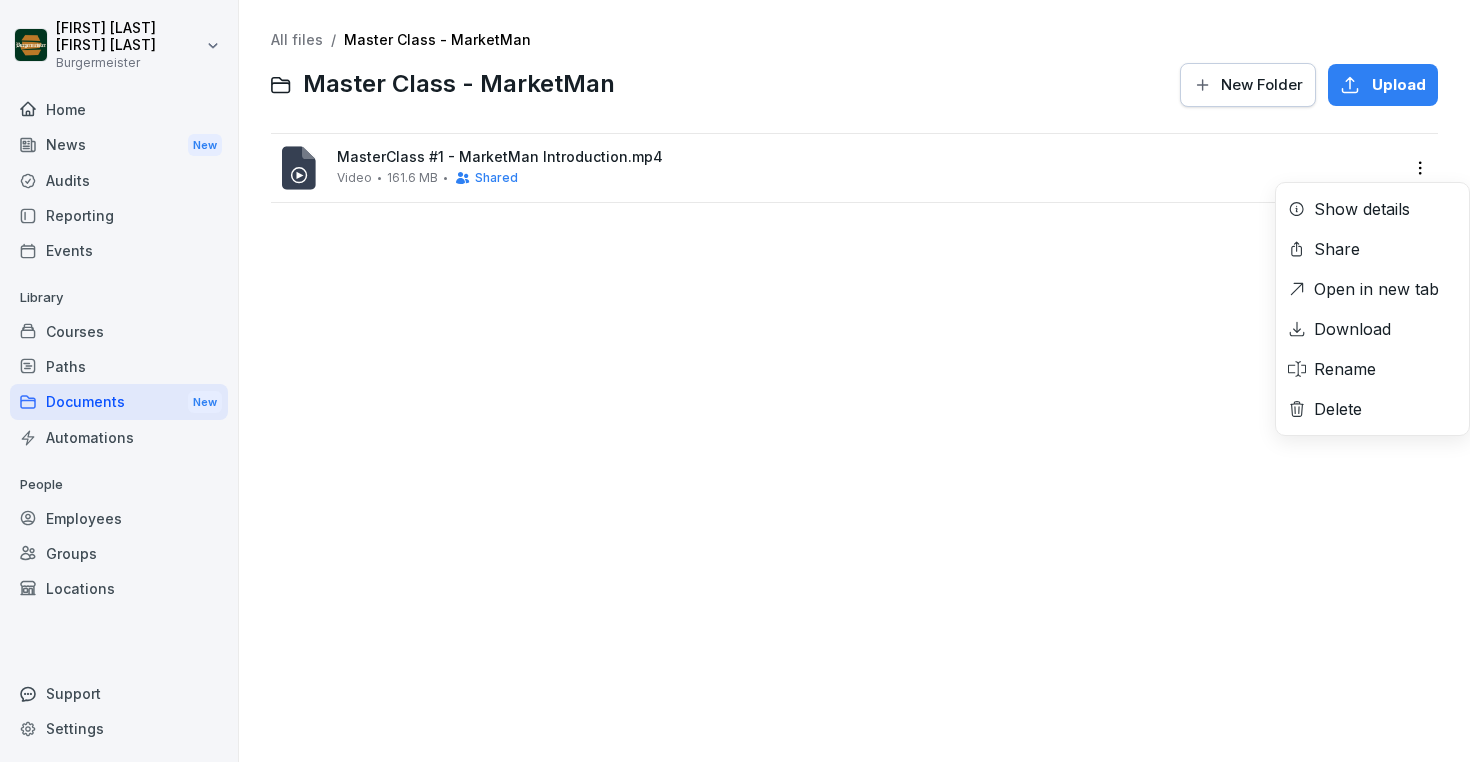 click on "Juan Jose   Leonardi Gonzalez Burgermeister Home News New Audits Reporting Events Library Courses Paths Documents New Automations People Employees Groups Locations Support Settings All files / Master Class - MarketMan Master Class - MarketMan New Folder Upload MasterClass #1 - MarketMan Introduction.mp4 Video 161.6 MB Shared Show details Share Open in new tab Download Rename Delete Original text Rate this translation Your feedback will be used to help improve Google Translate" at bounding box center [735, 381] 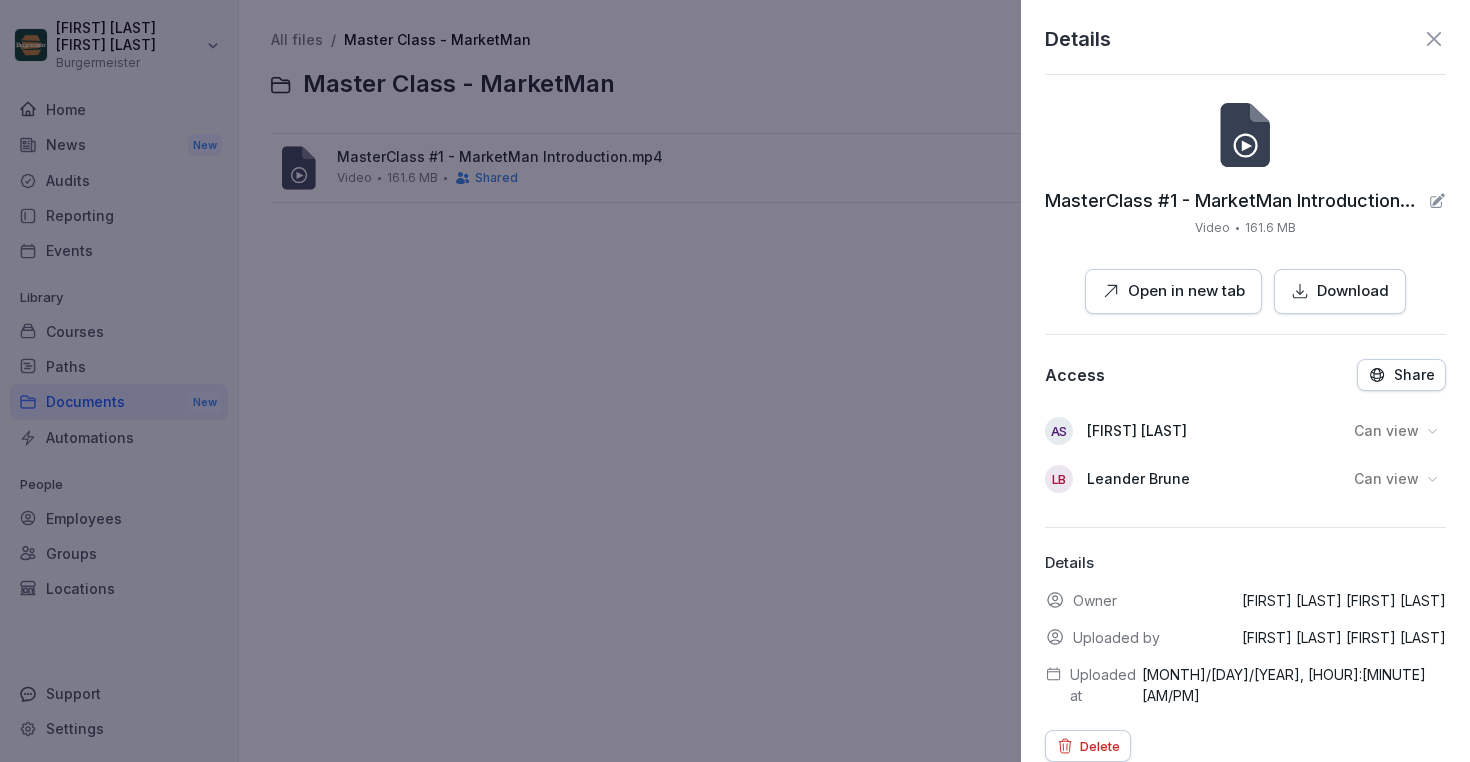 scroll, scrollTop: 3, scrollLeft: 0, axis: vertical 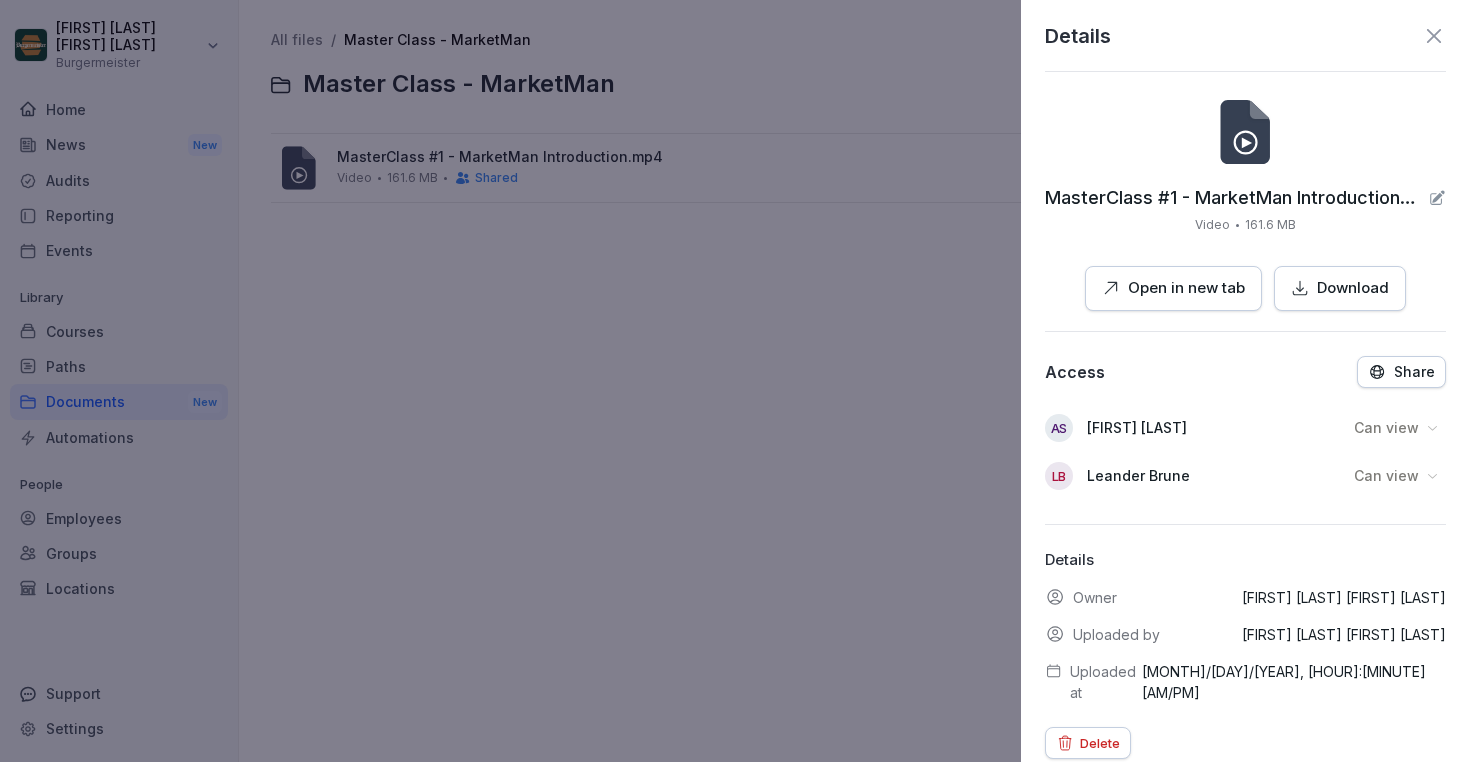 click 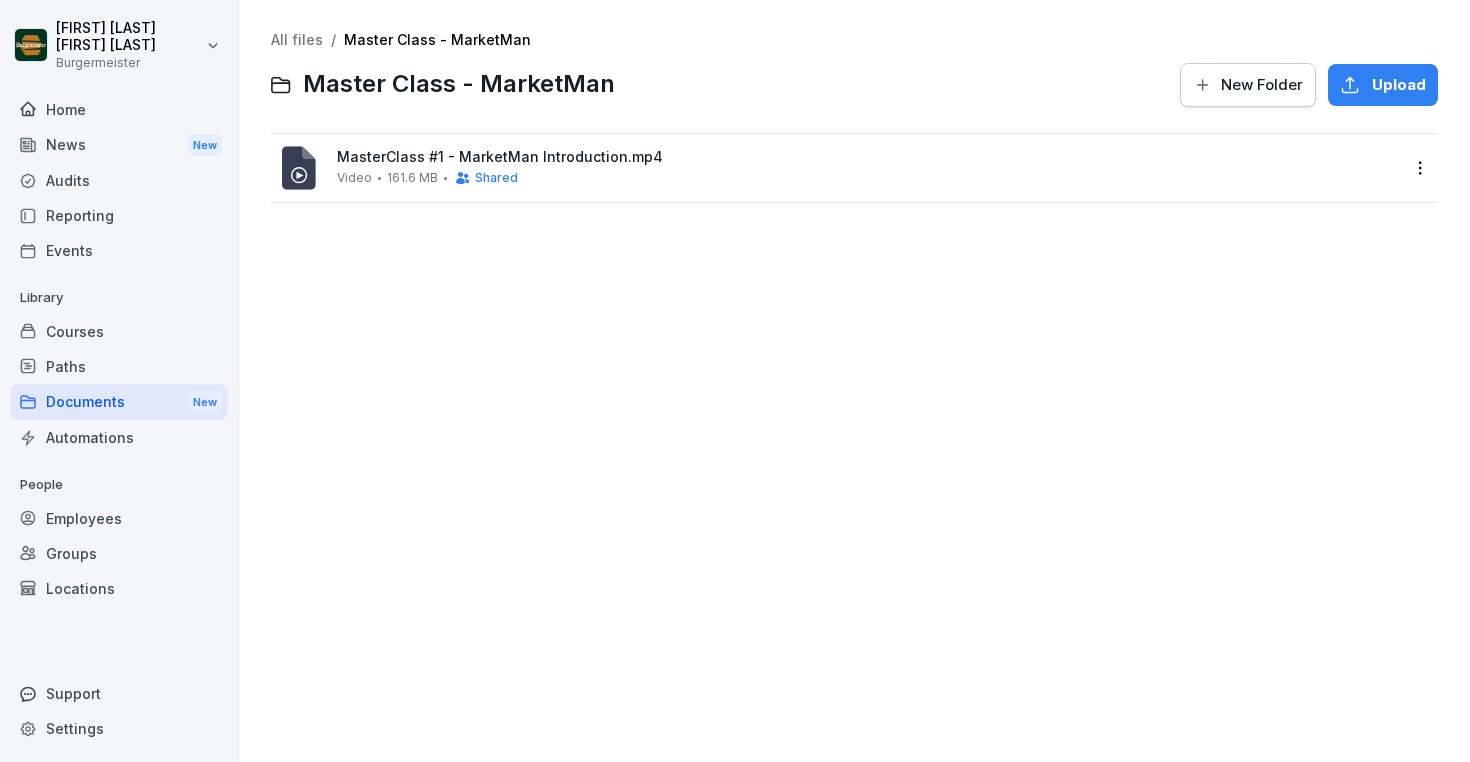 click on "Automations" at bounding box center [119, 437] 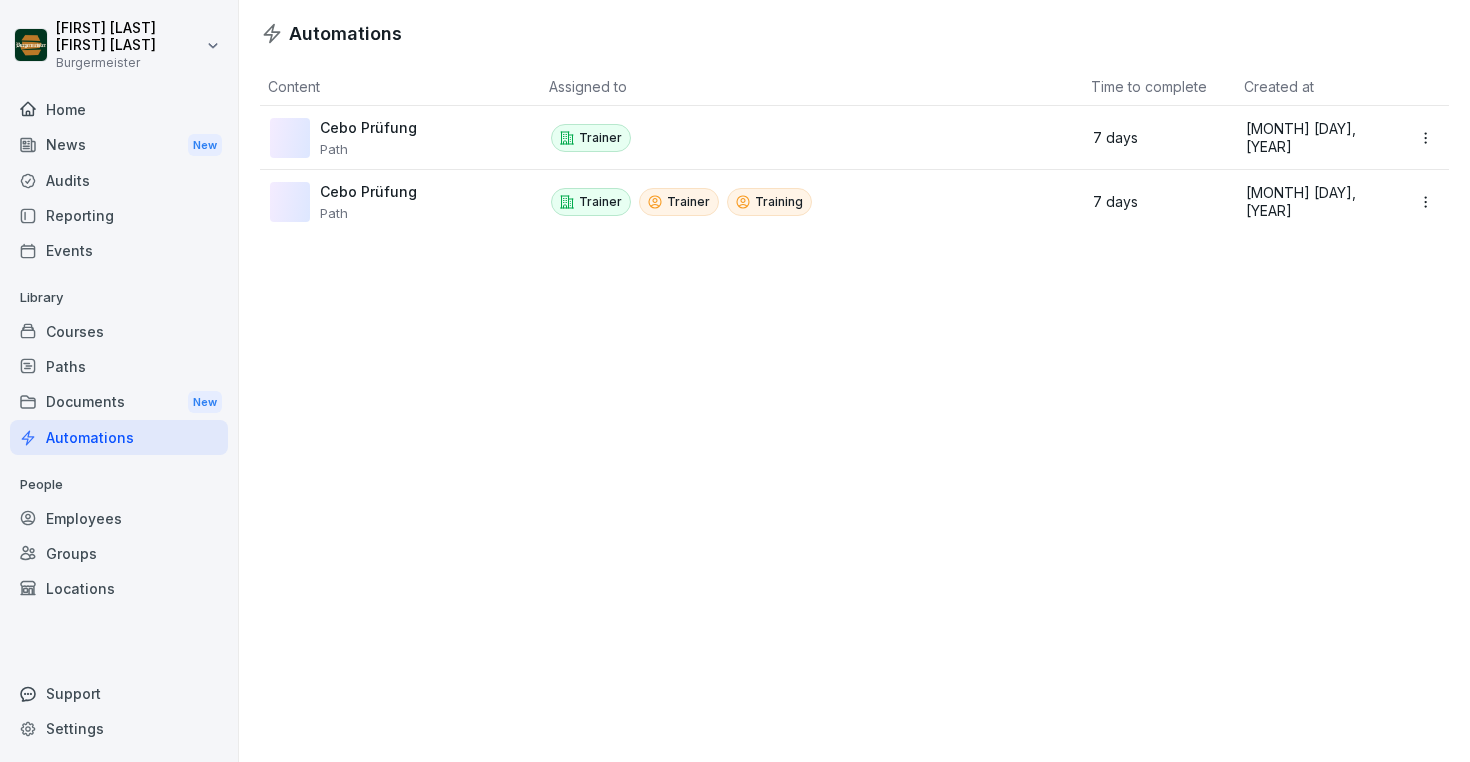 click on "Cebo Prüfung  Path" at bounding box center (393, 202) 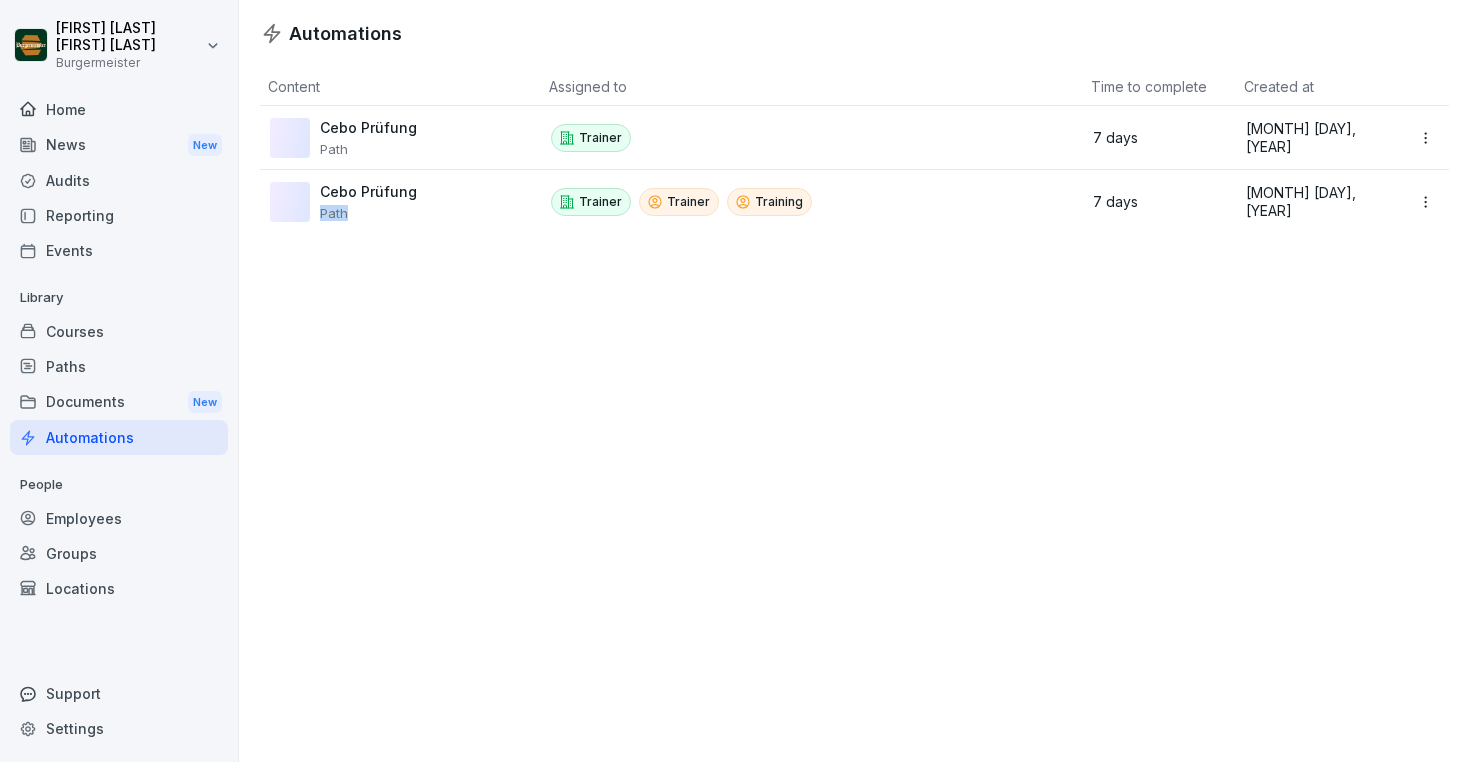 click on "Cebo Prüfung  Path" at bounding box center (393, 202) 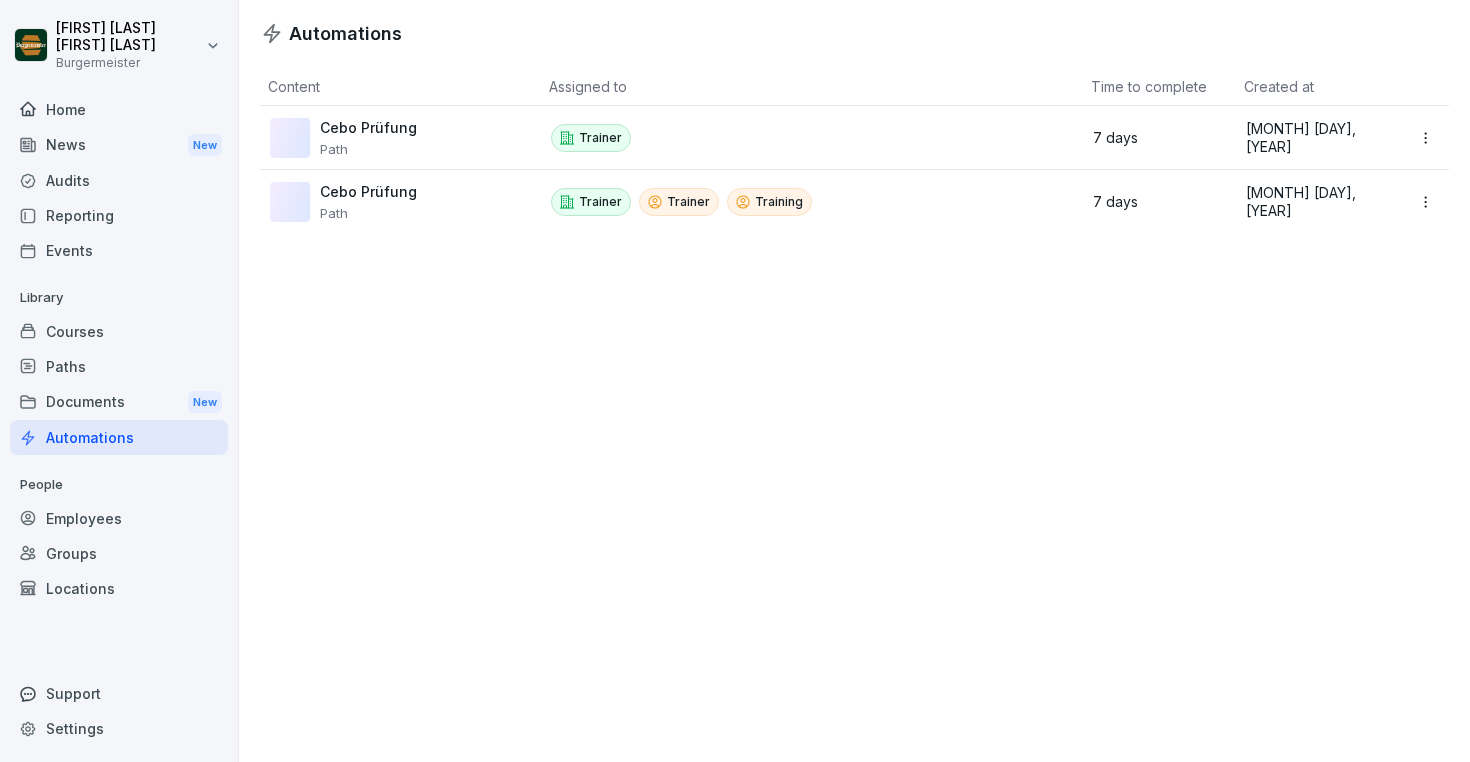 click on "Automations Content Assigned to Time to complete Created at Cebo Prüfung  Path Trainer 7 days July 4, 2025 Cebo Prüfung  Path Trainer Trainer Training 7 days June 29, 2025" at bounding box center [854, 381] 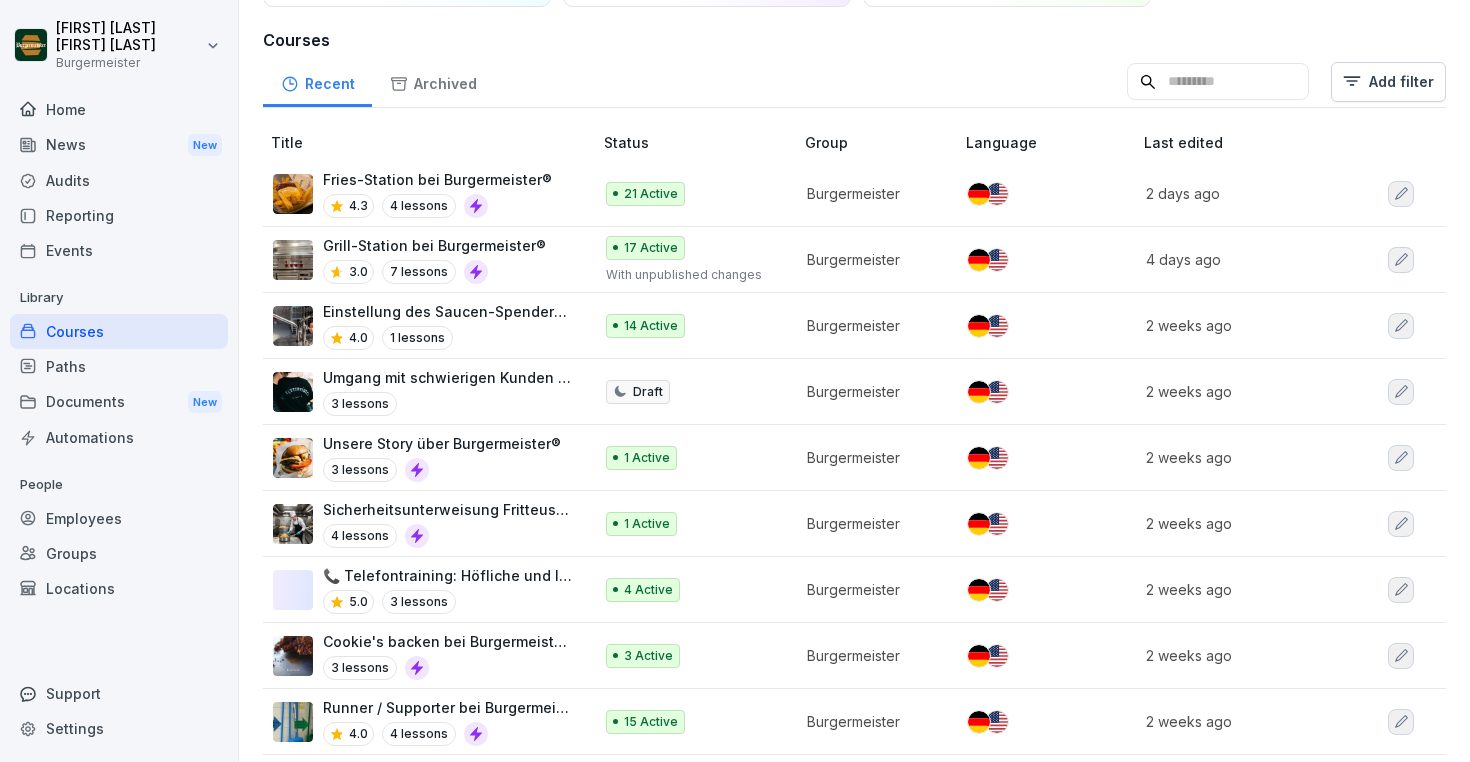 scroll, scrollTop: 138, scrollLeft: 0, axis: vertical 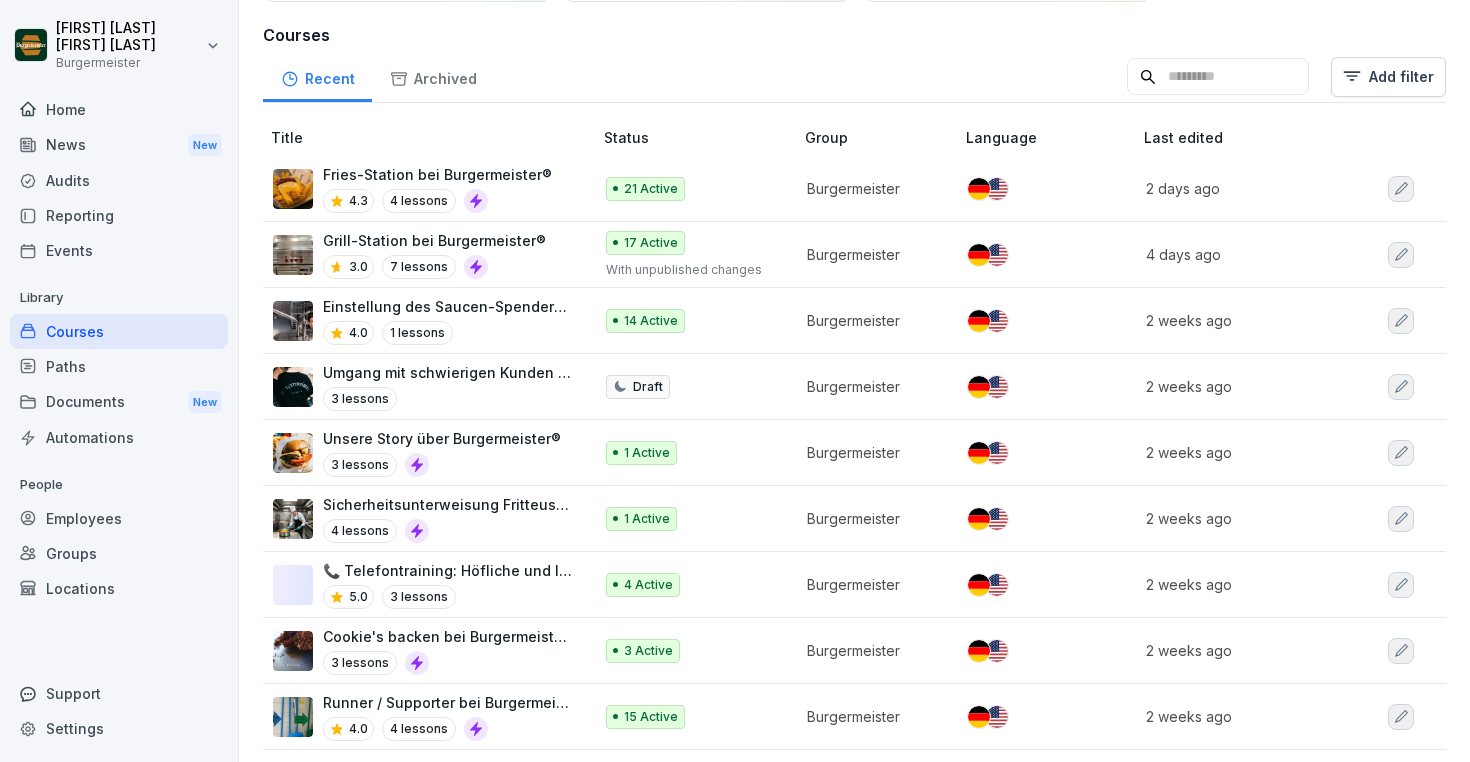 click on "Paths" at bounding box center (119, 366) 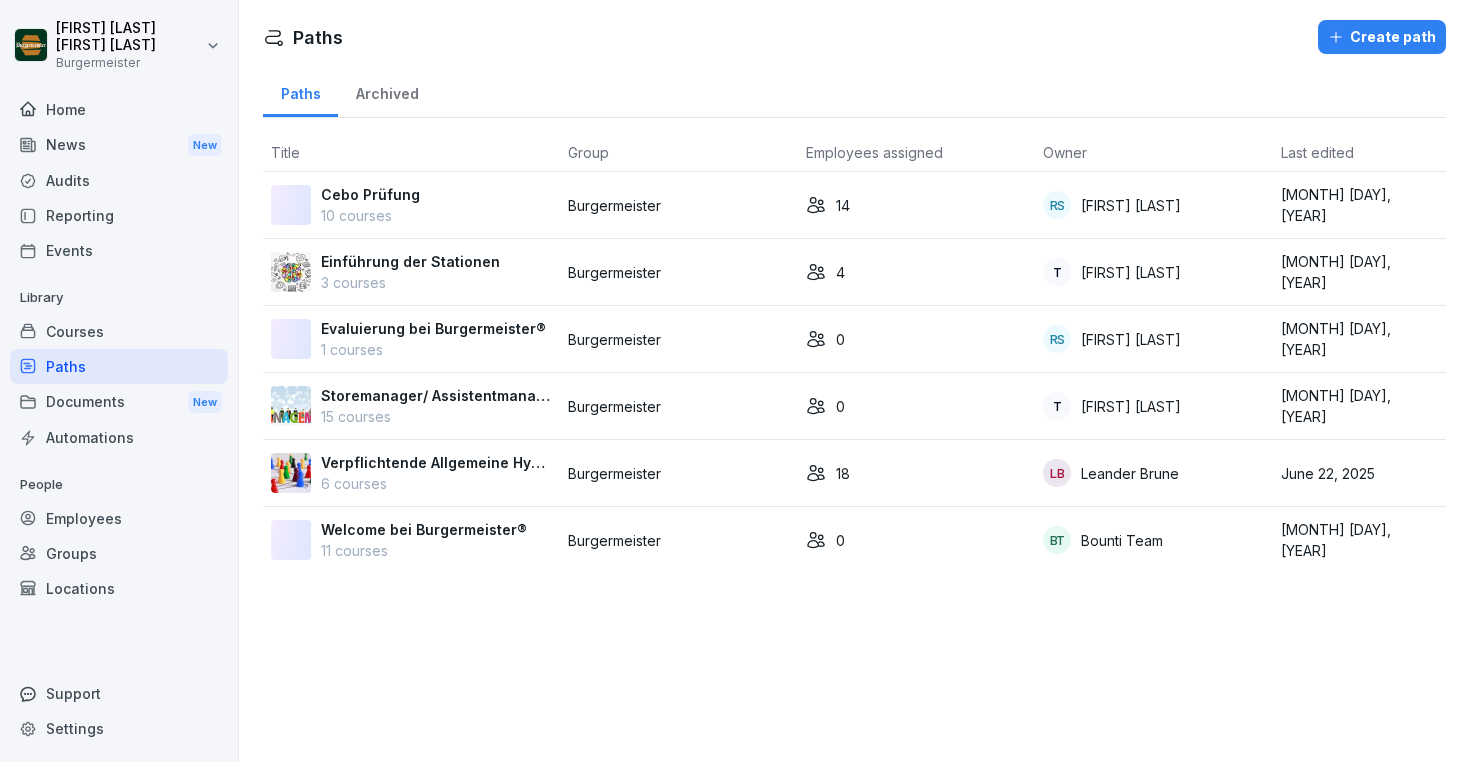 click on "Cebo Prüfung" at bounding box center [370, 194] 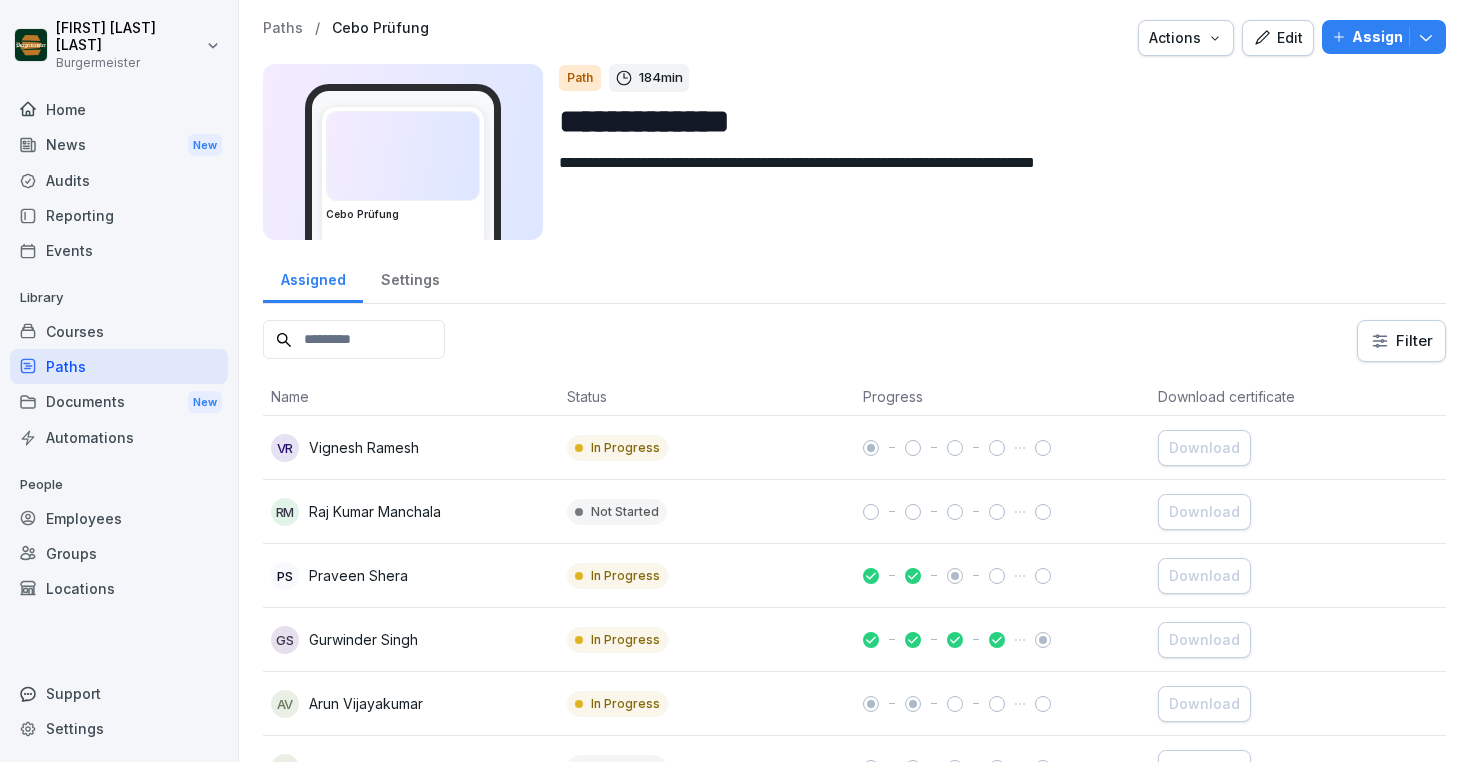 scroll, scrollTop: 0, scrollLeft: 0, axis: both 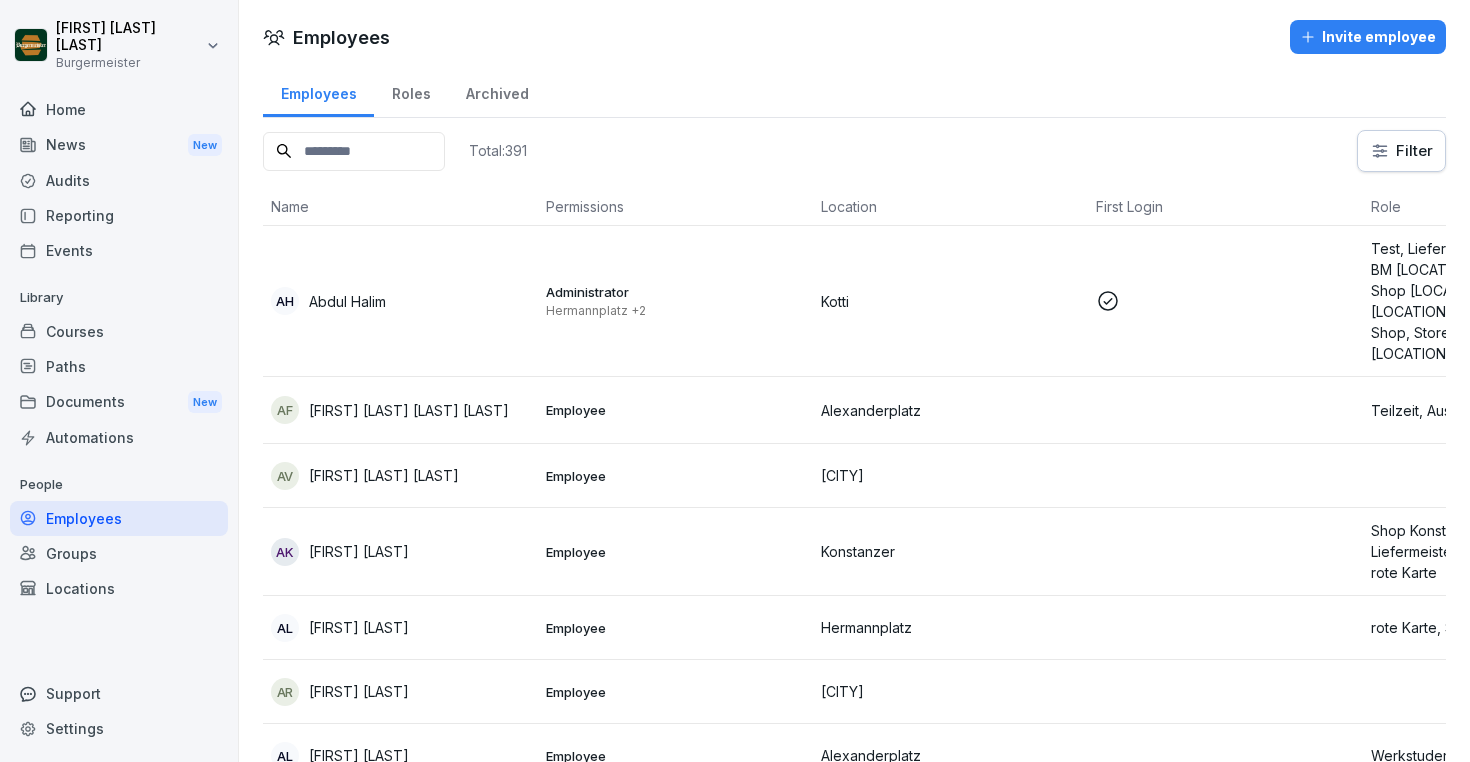 click at bounding box center (354, 151) 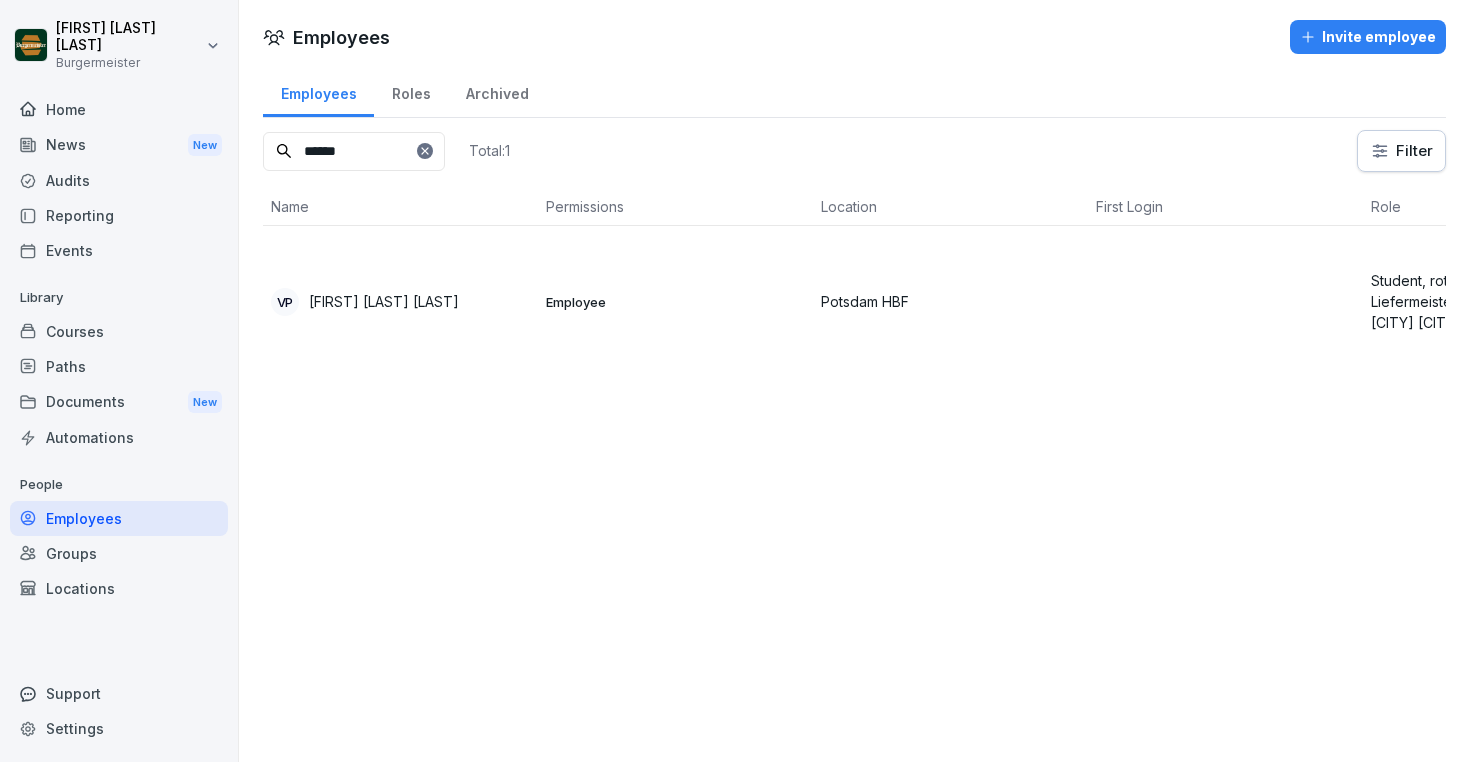 click on "[FIRST] [LAST]" at bounding box center [384, 301] 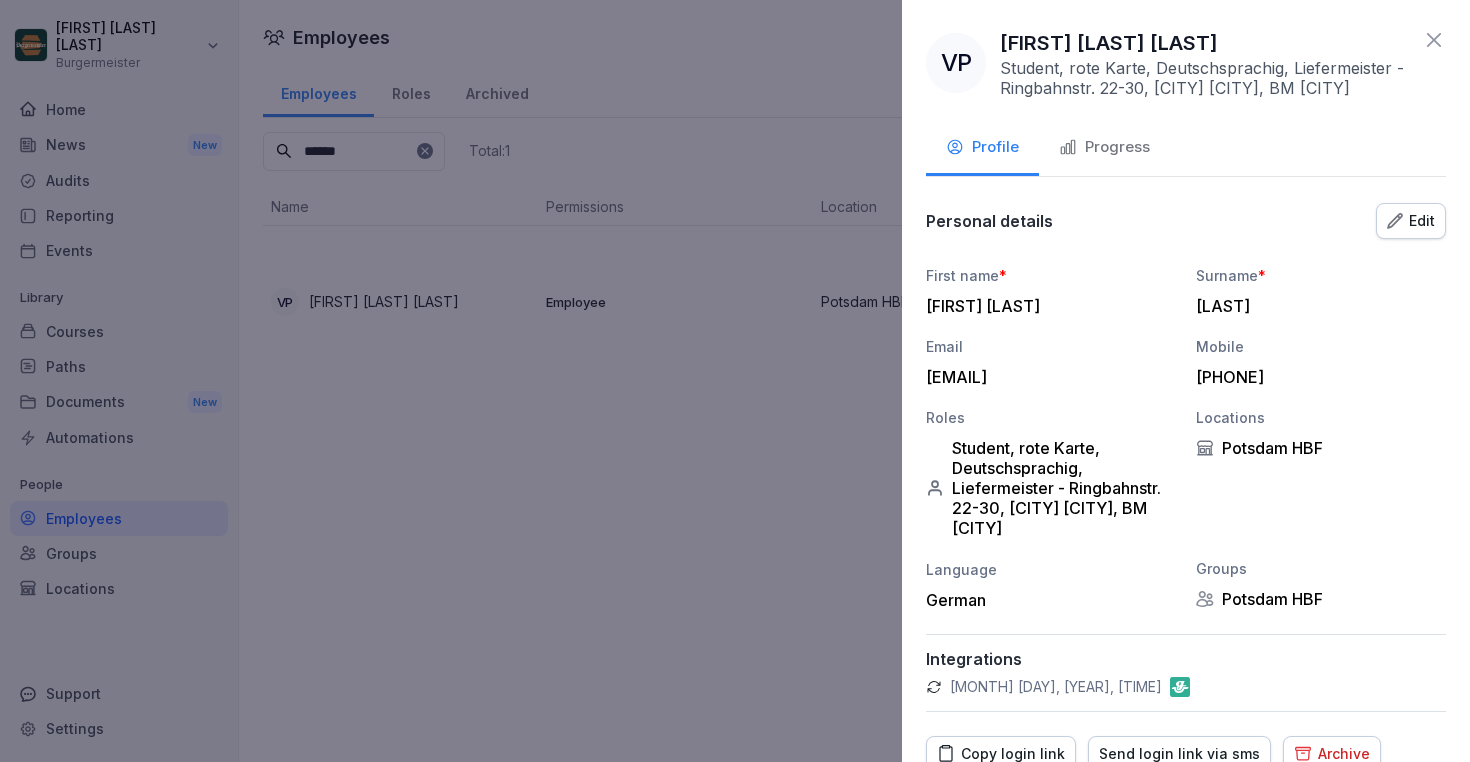 click at bounding box center [735, 381] 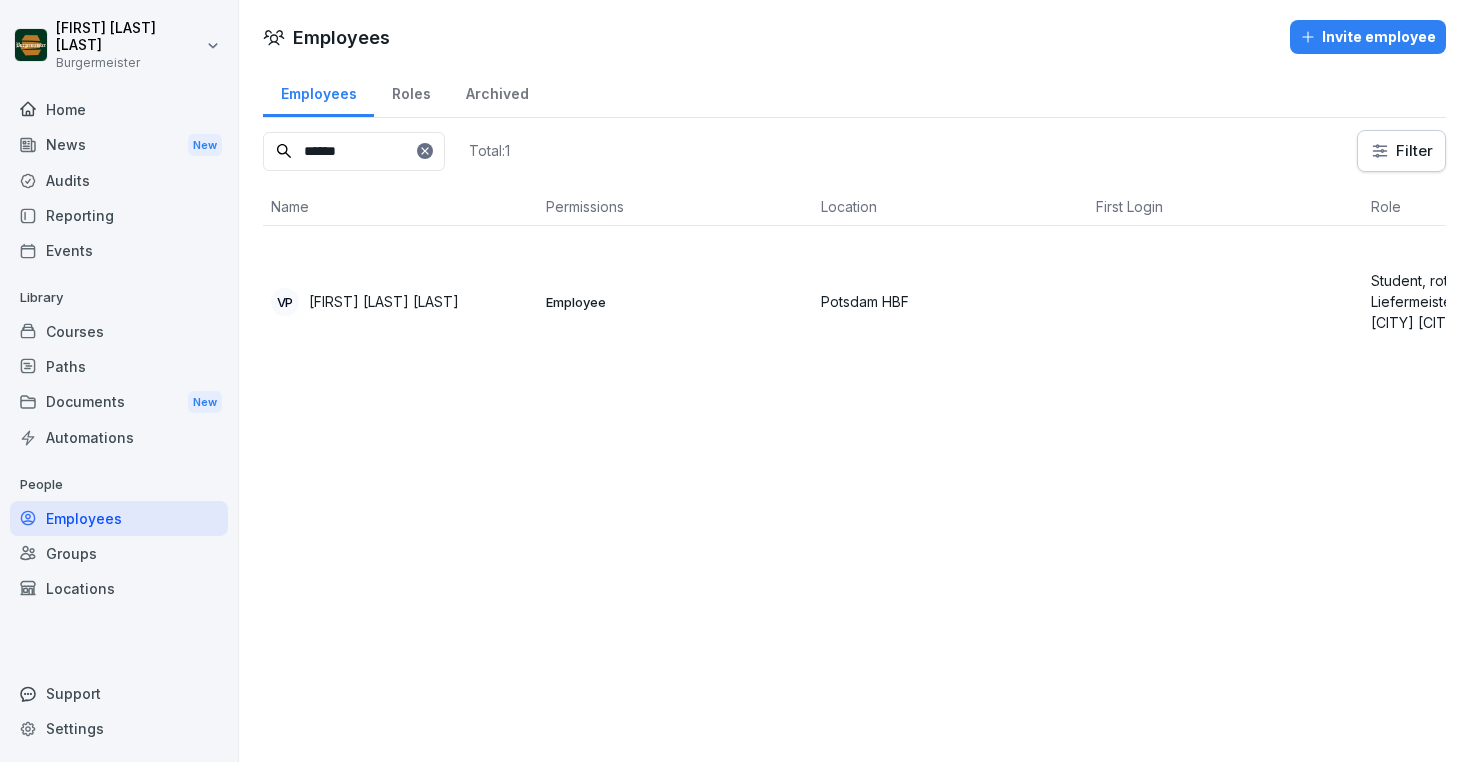 click on "******" at bounding box center [354, 151] 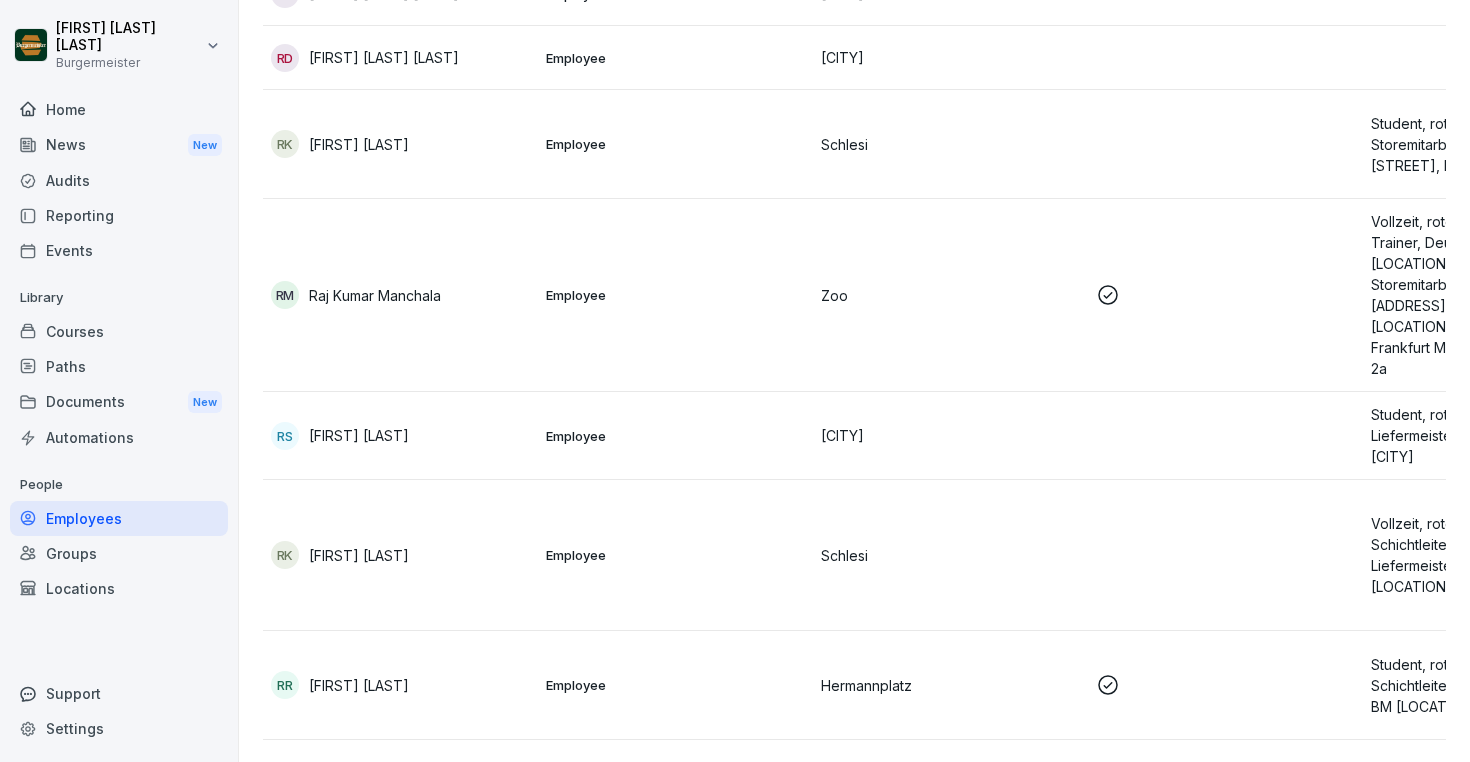 scroll, scrollTop: 692, scrollLeft: 0, axis: vertical 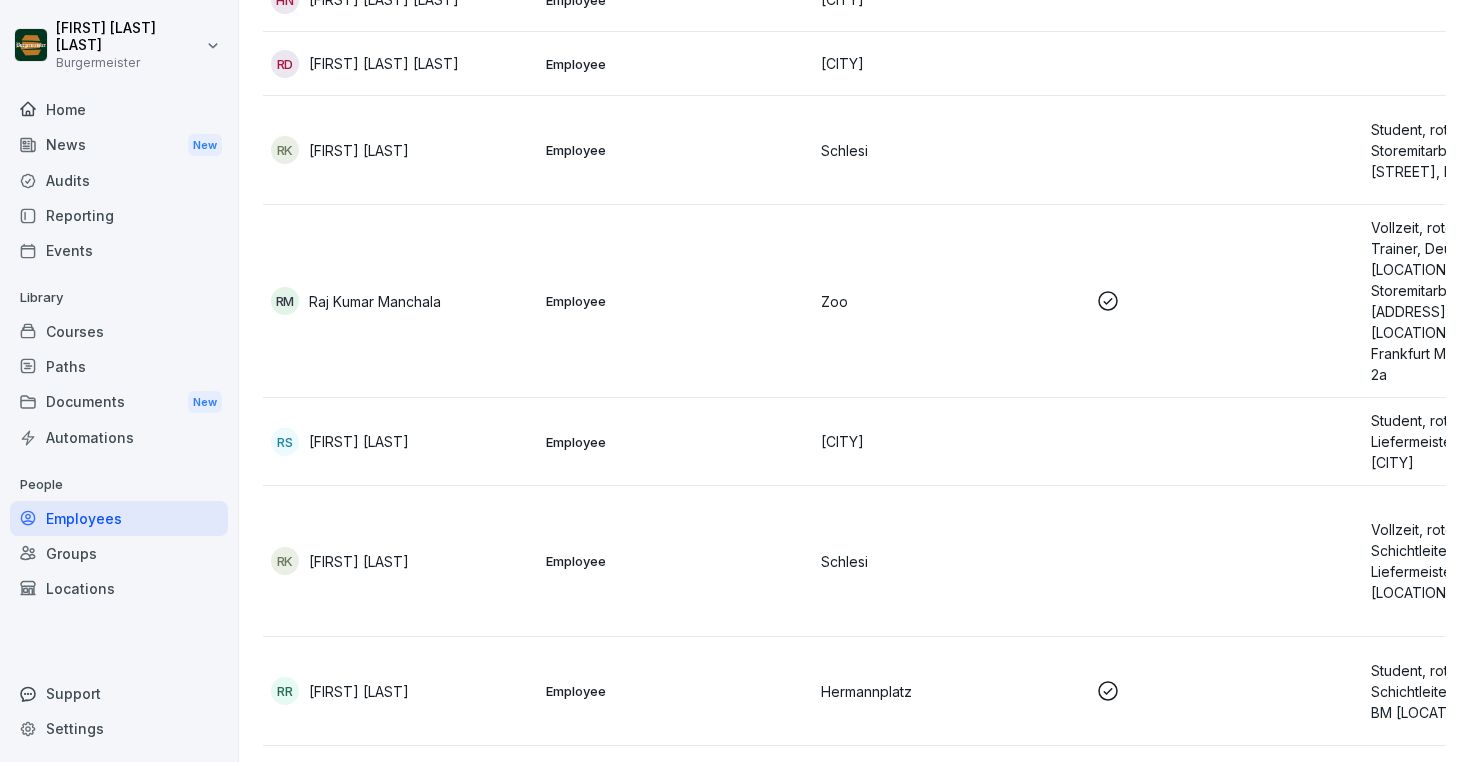 type on "***" 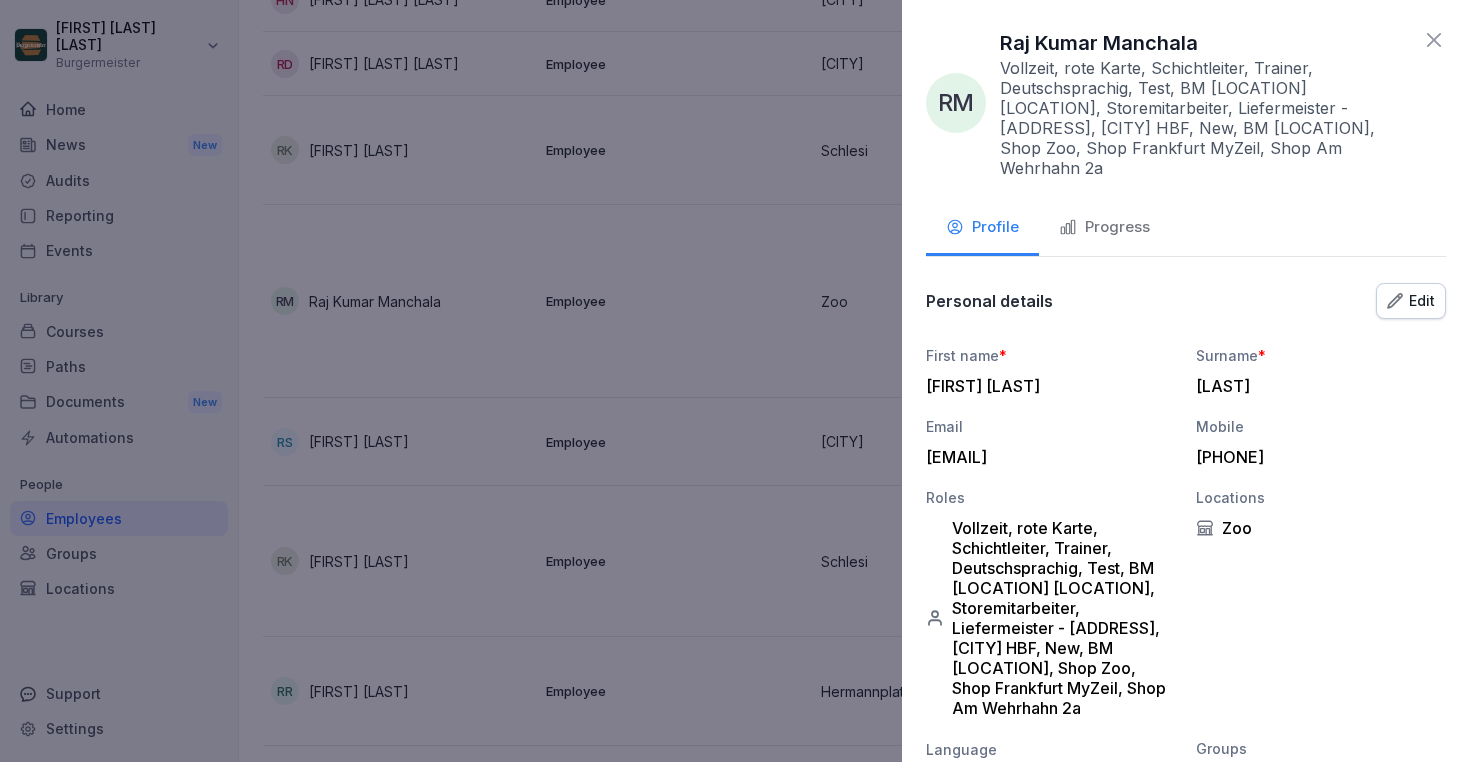 scroll, scrollTop: 38, scrollLeft: 0, axis: vertical 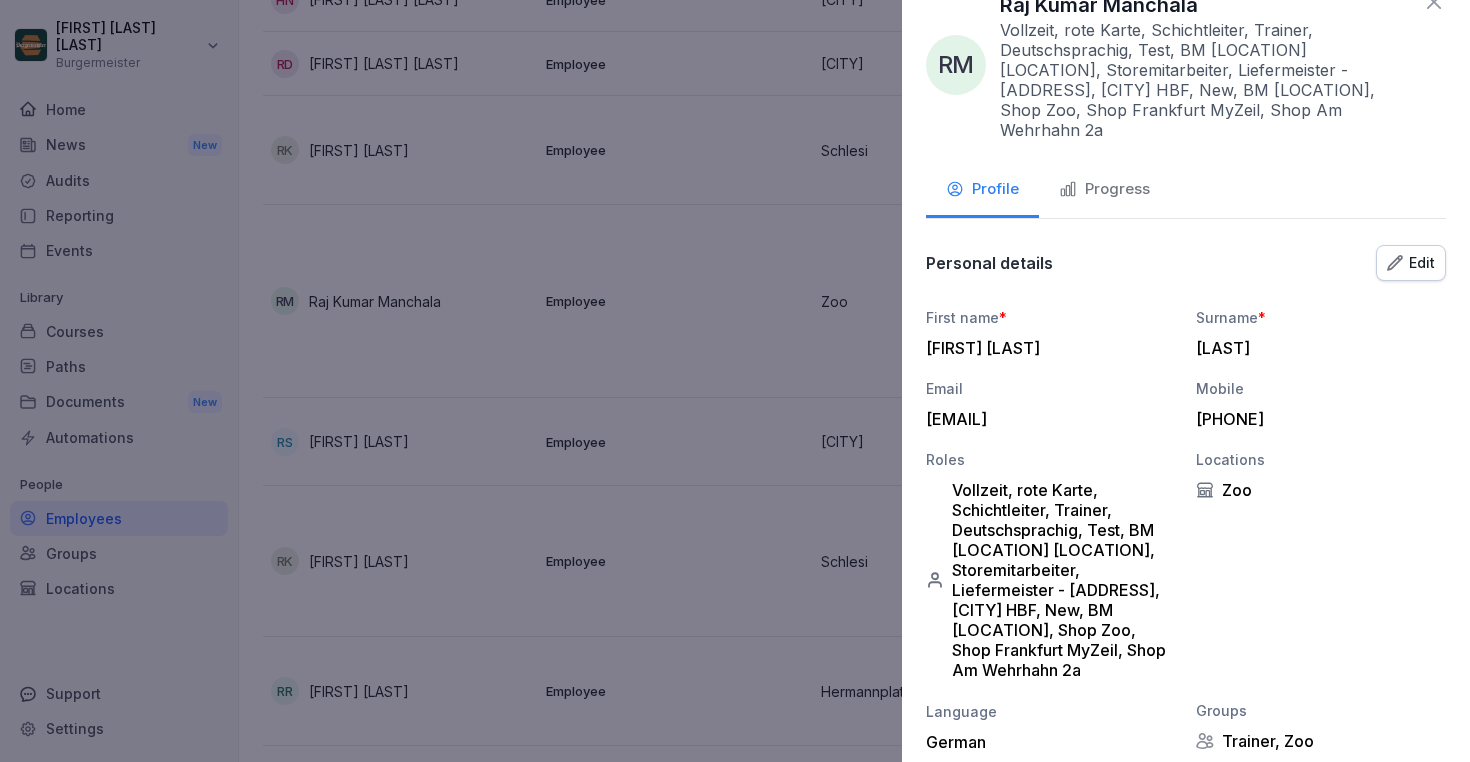 click on "Edit" at bounding box center (1411, 263) 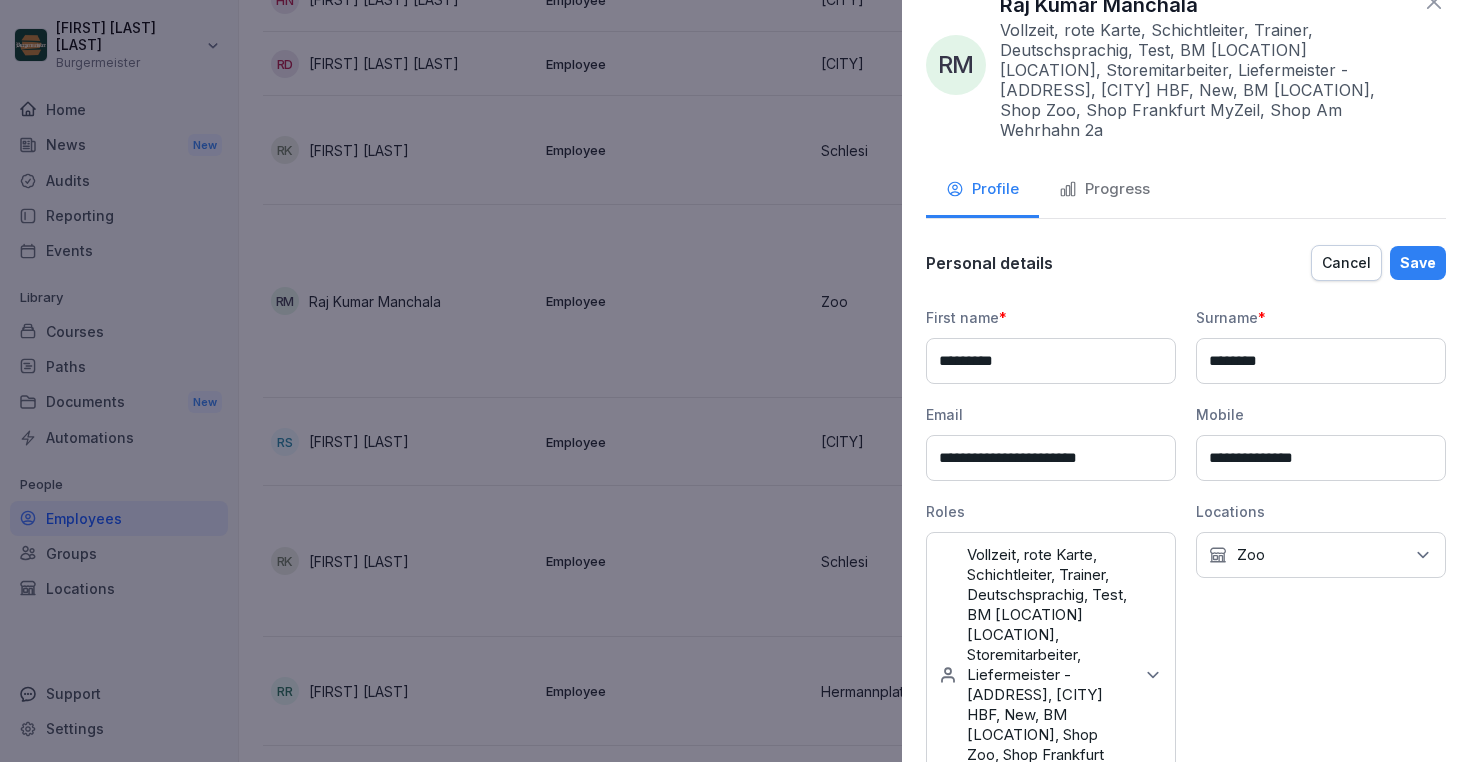 drag, startPoint x: 1355, startPoint y: 435, endPoint x: 1236, endPoint y: 437, distance: 119.01681 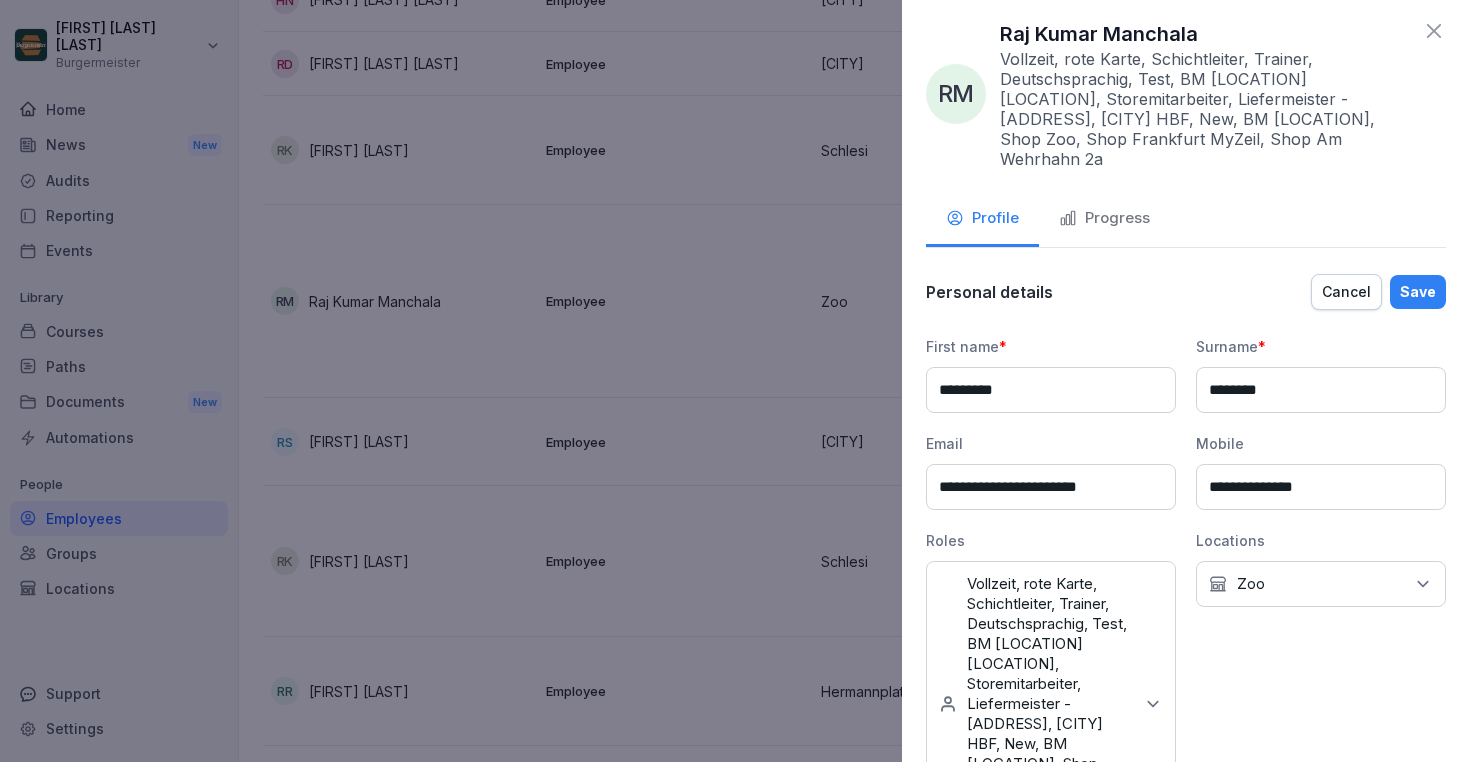 scroll, scrollTop: 0, scrollLeft: 0, axis: both 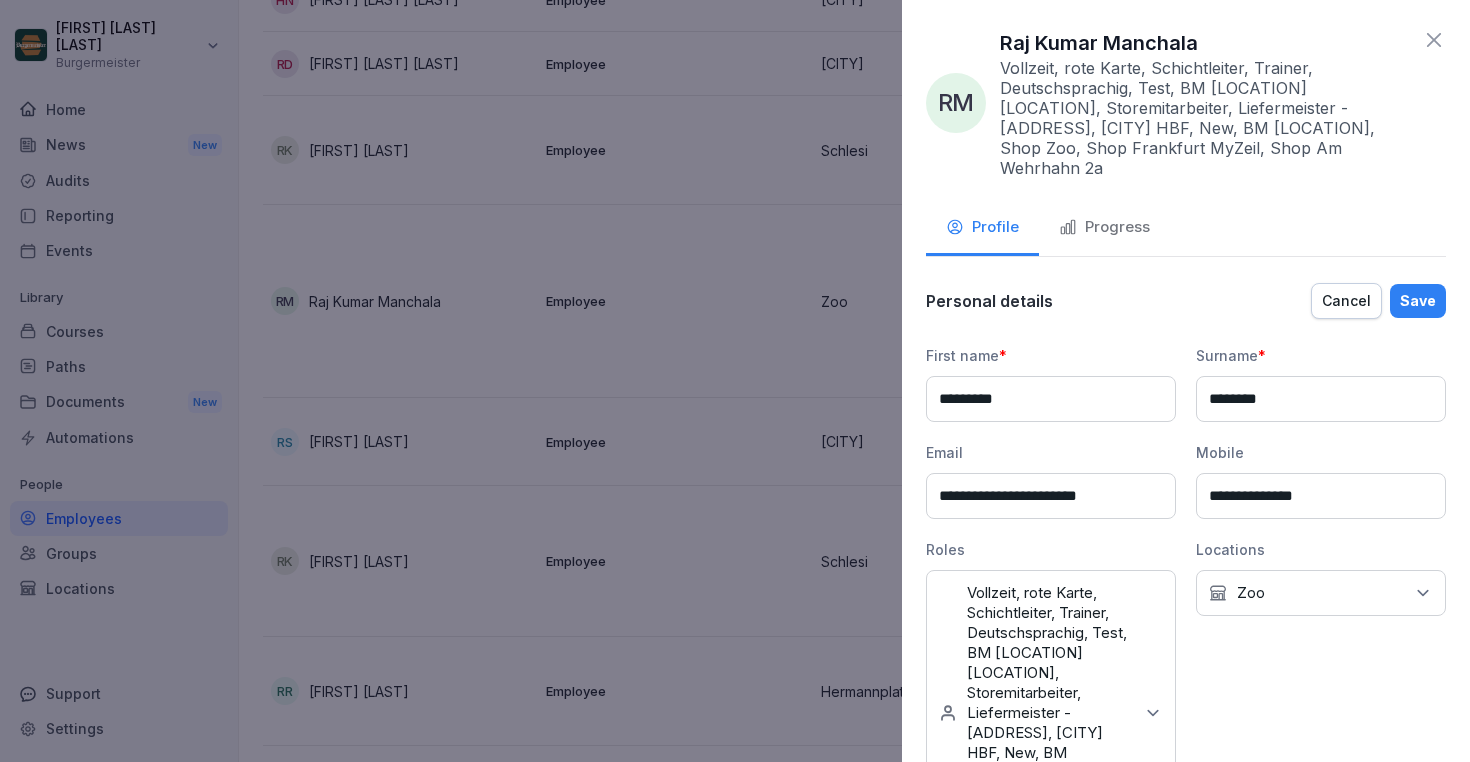 click on "Save" at bounding box center (1418, 301) 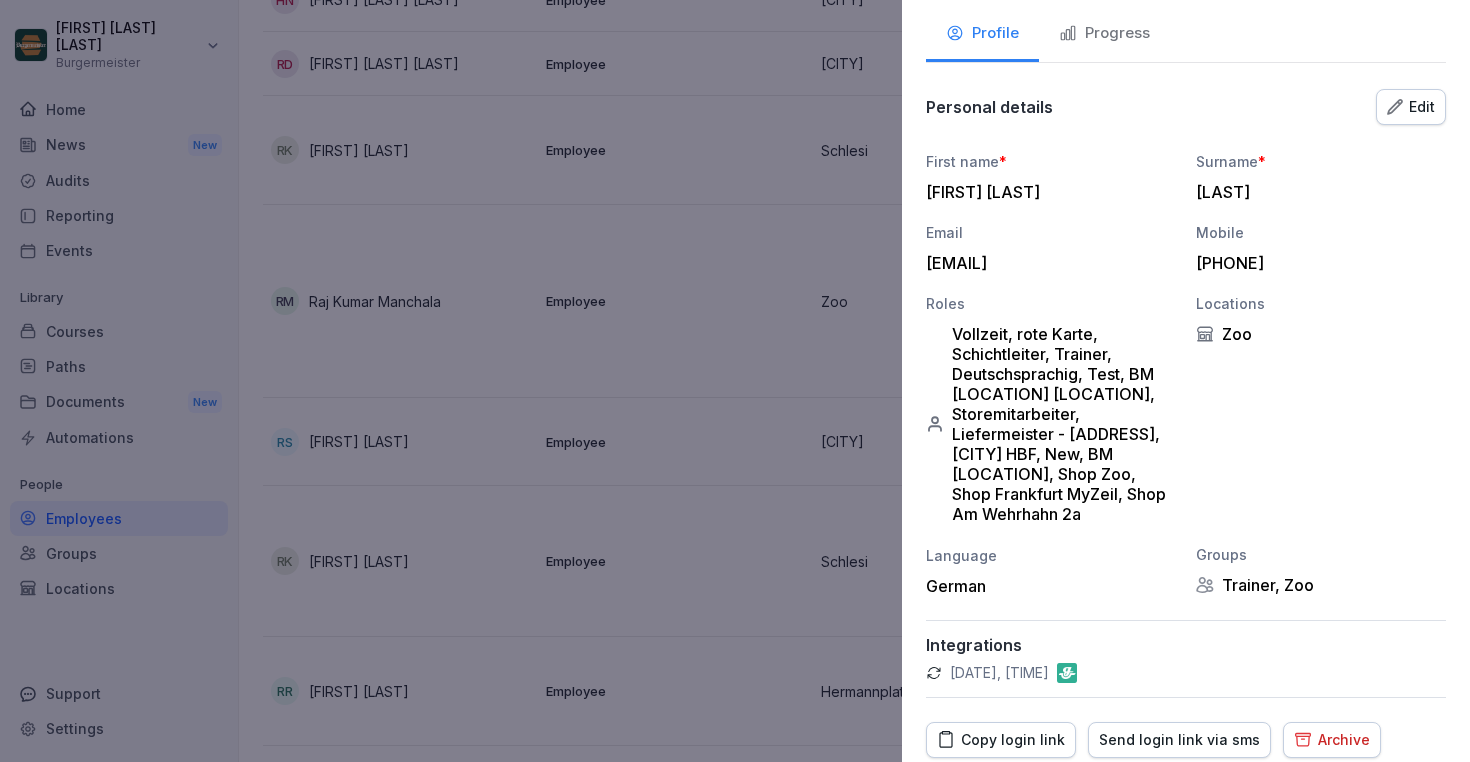 scroll, scrollTop: 247, scrollLeft: 0, axis: vertical 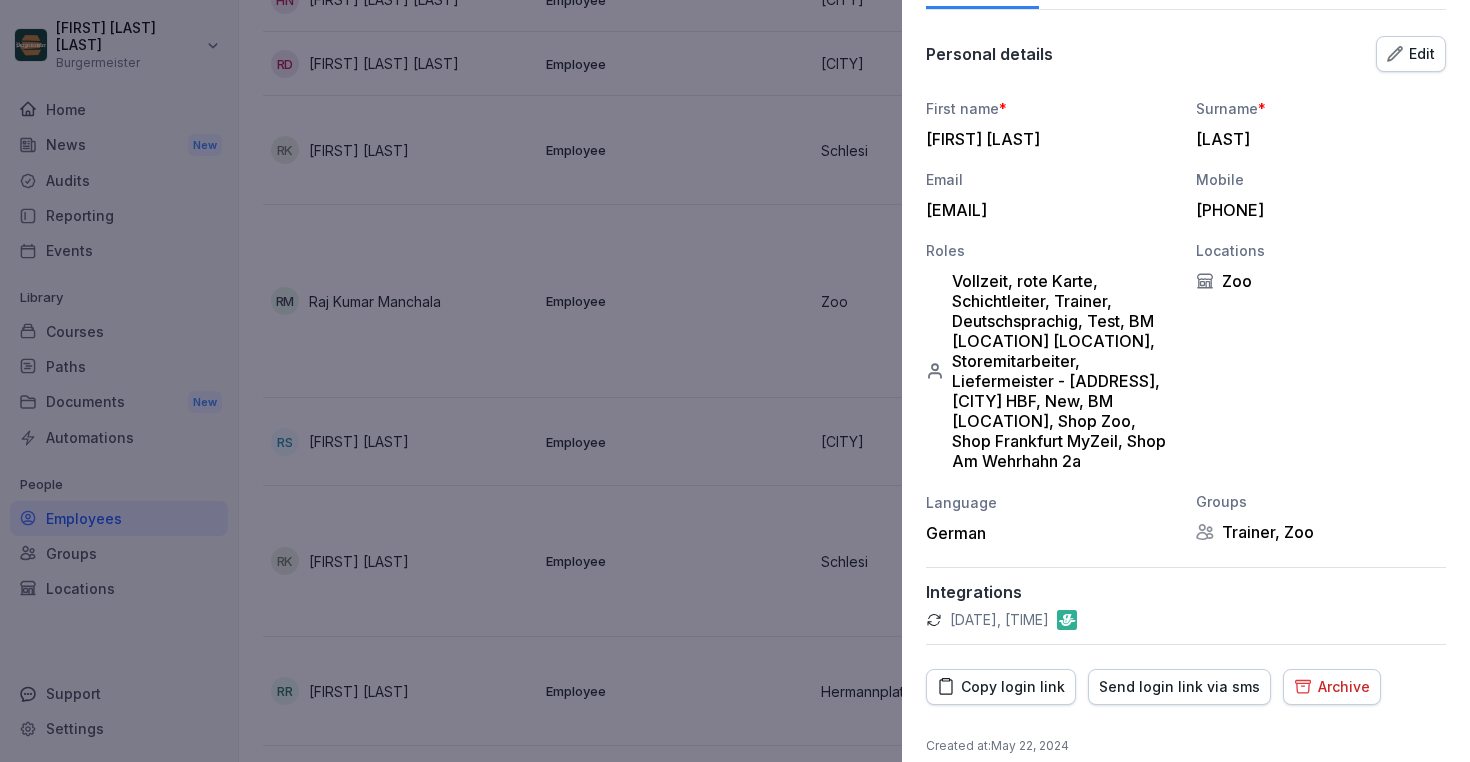 click on "Send login link via sms" at bounding box center (1179, 687) 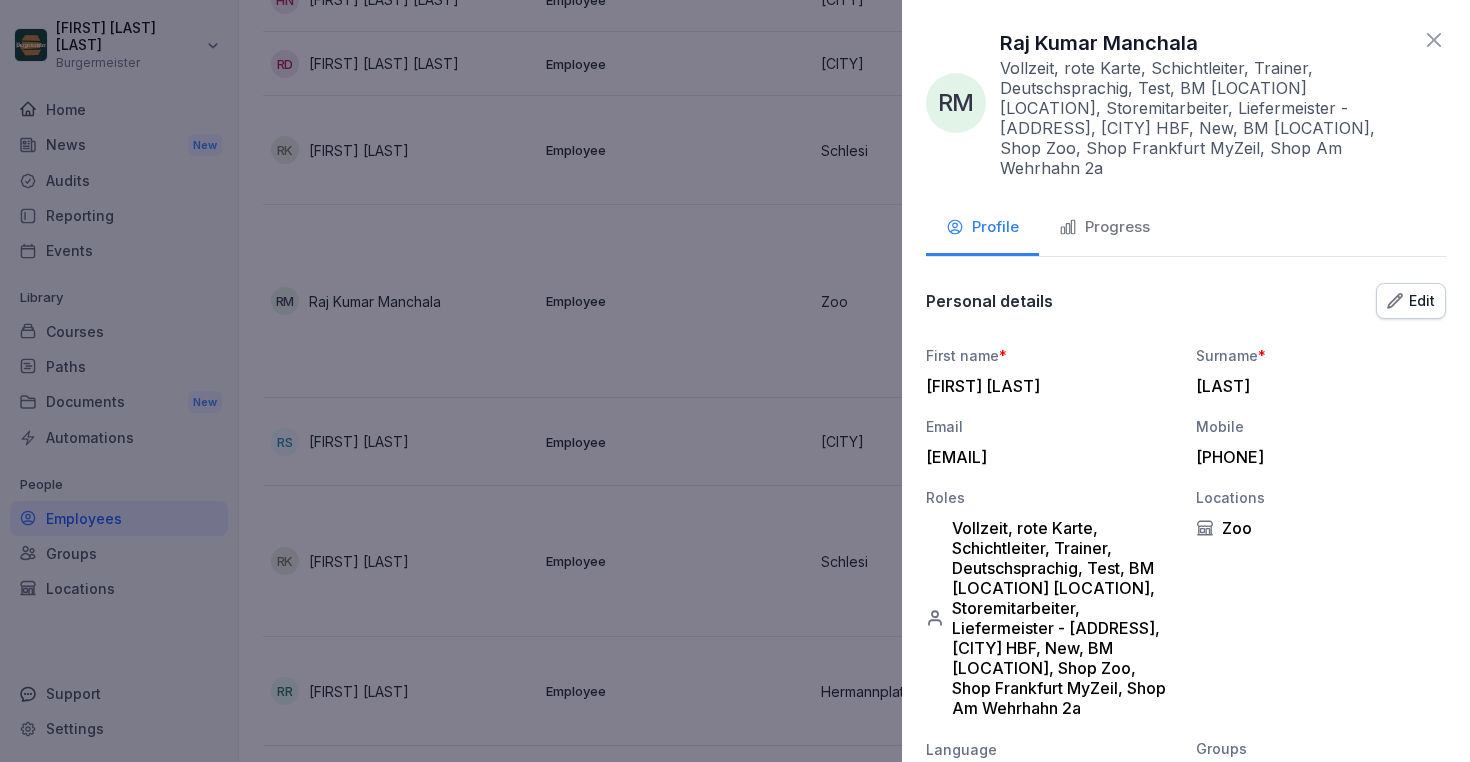 click 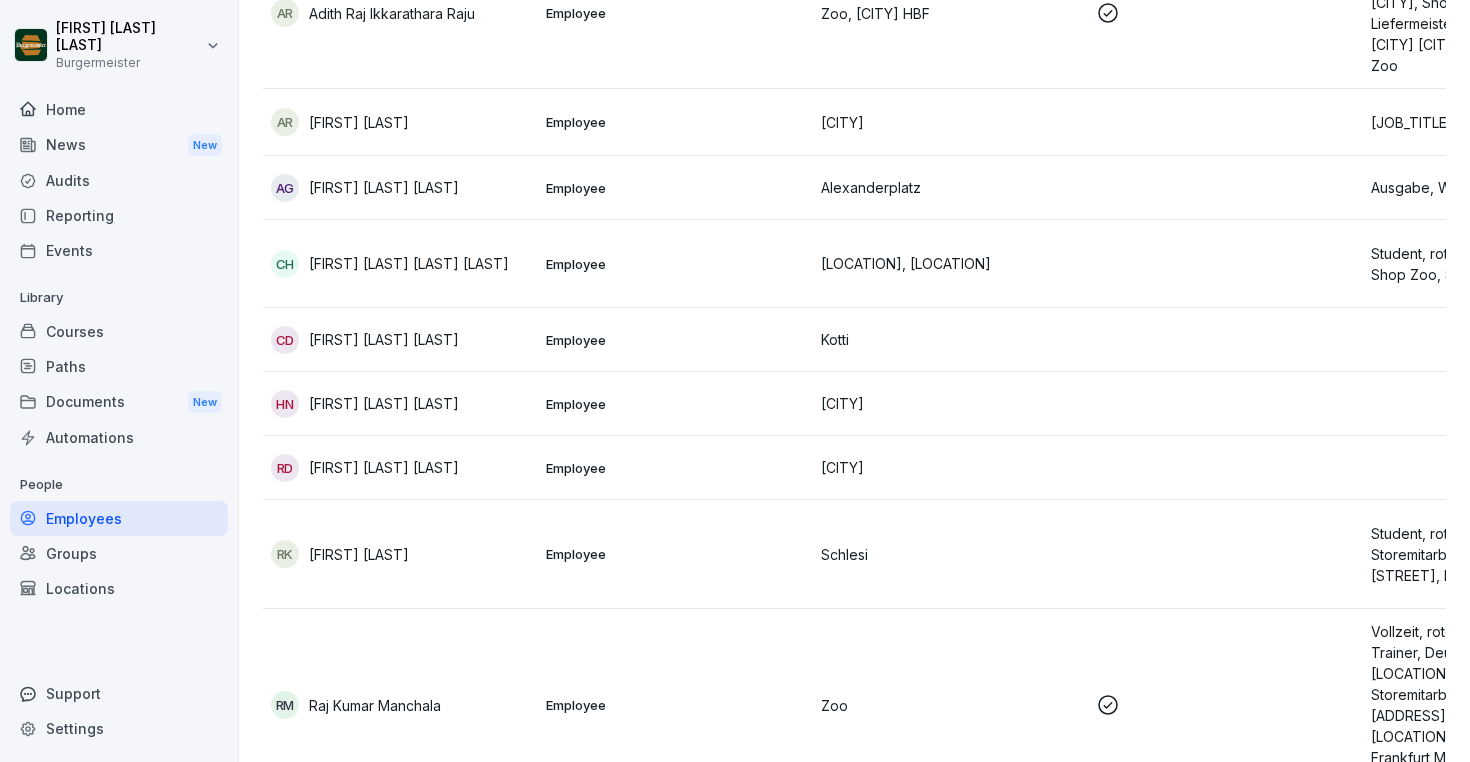 scroll, scrollTop: 0, scrollLeft: 0, axis: both 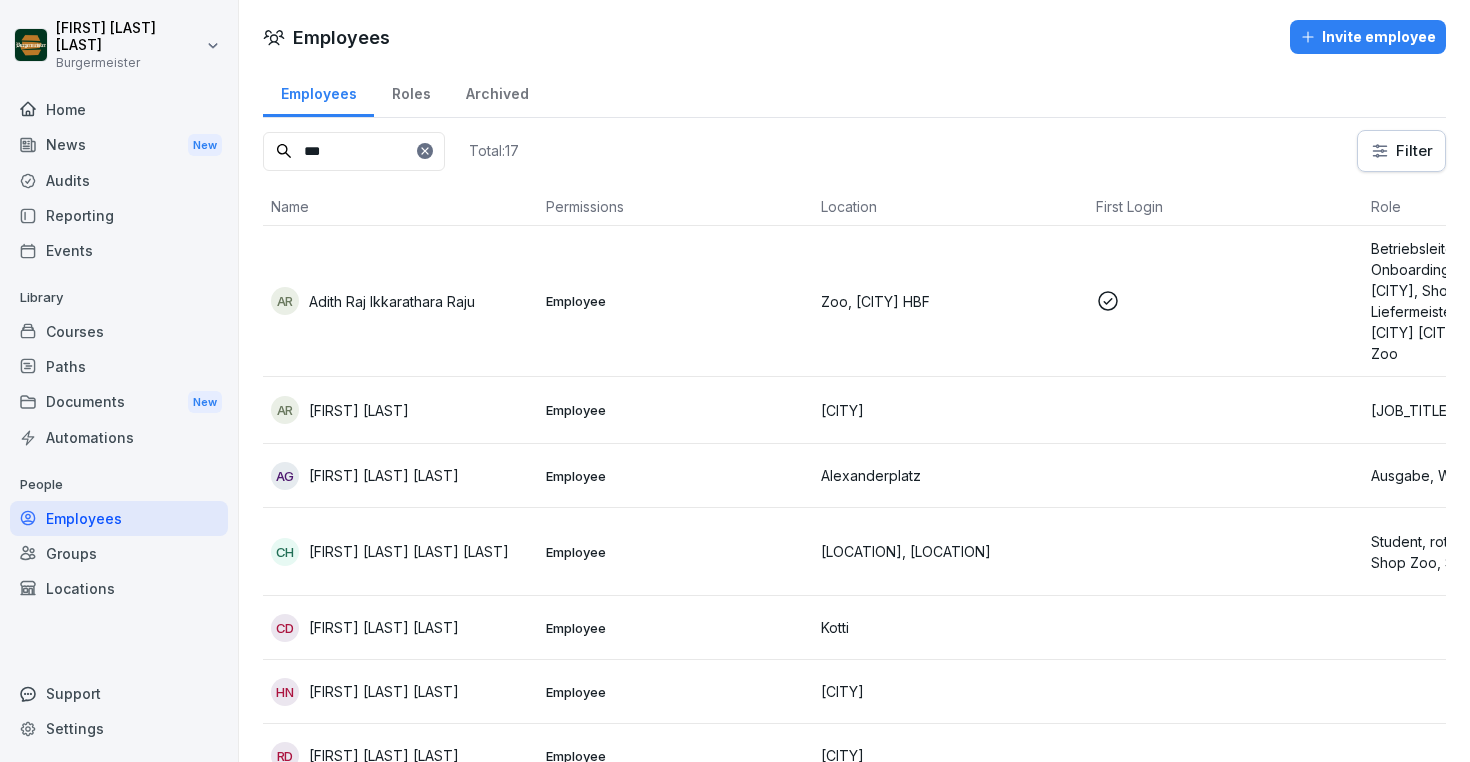 click 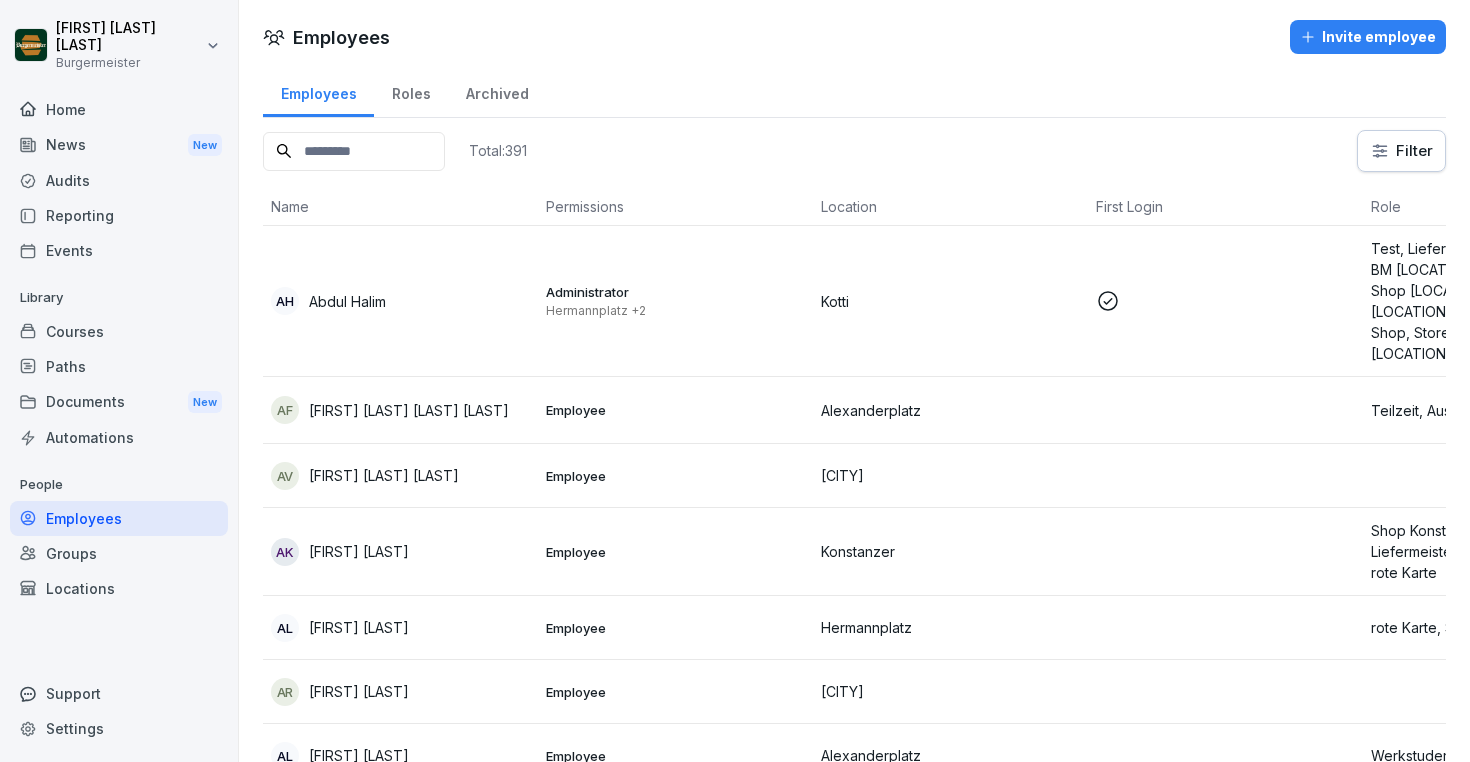 click at bounding box center (354, 151) 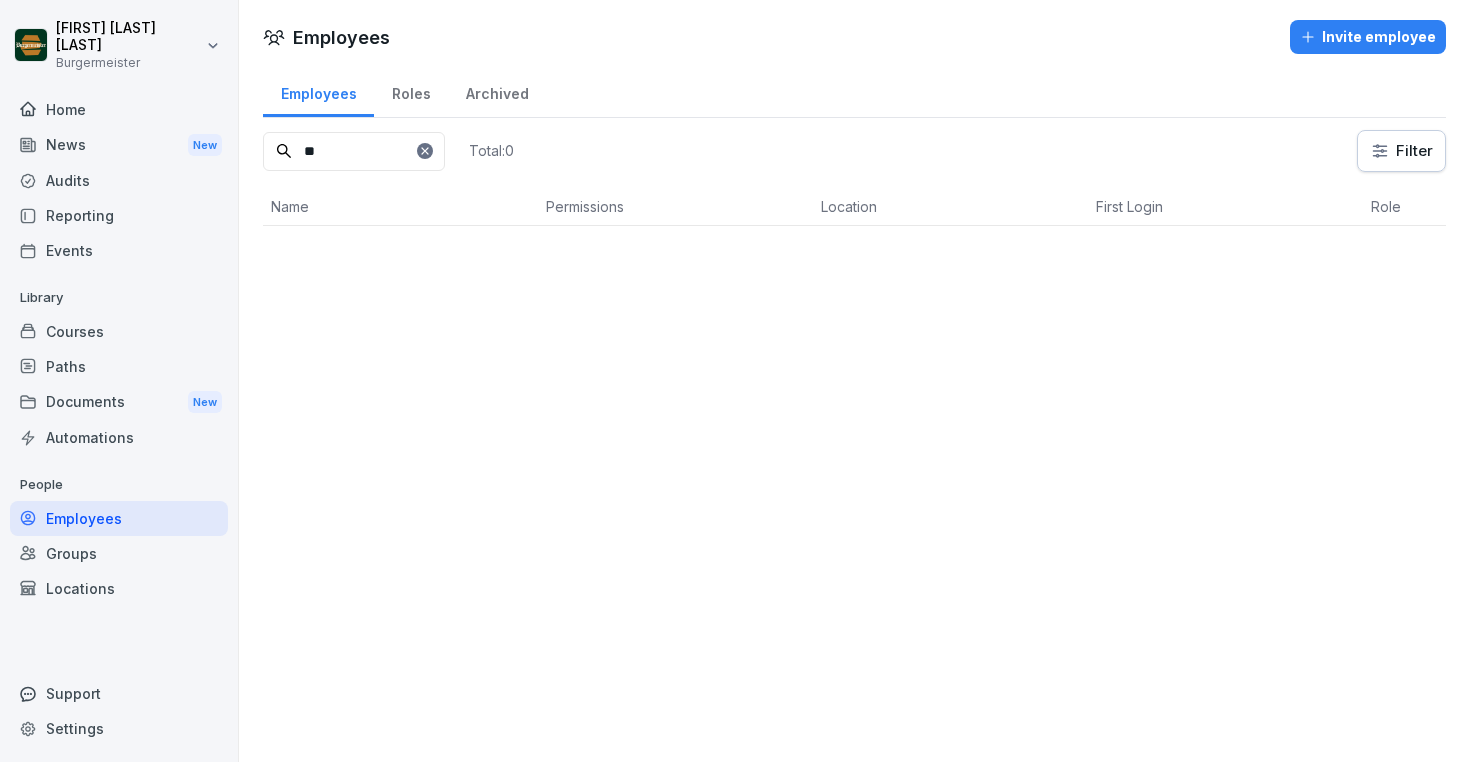 type on "*" 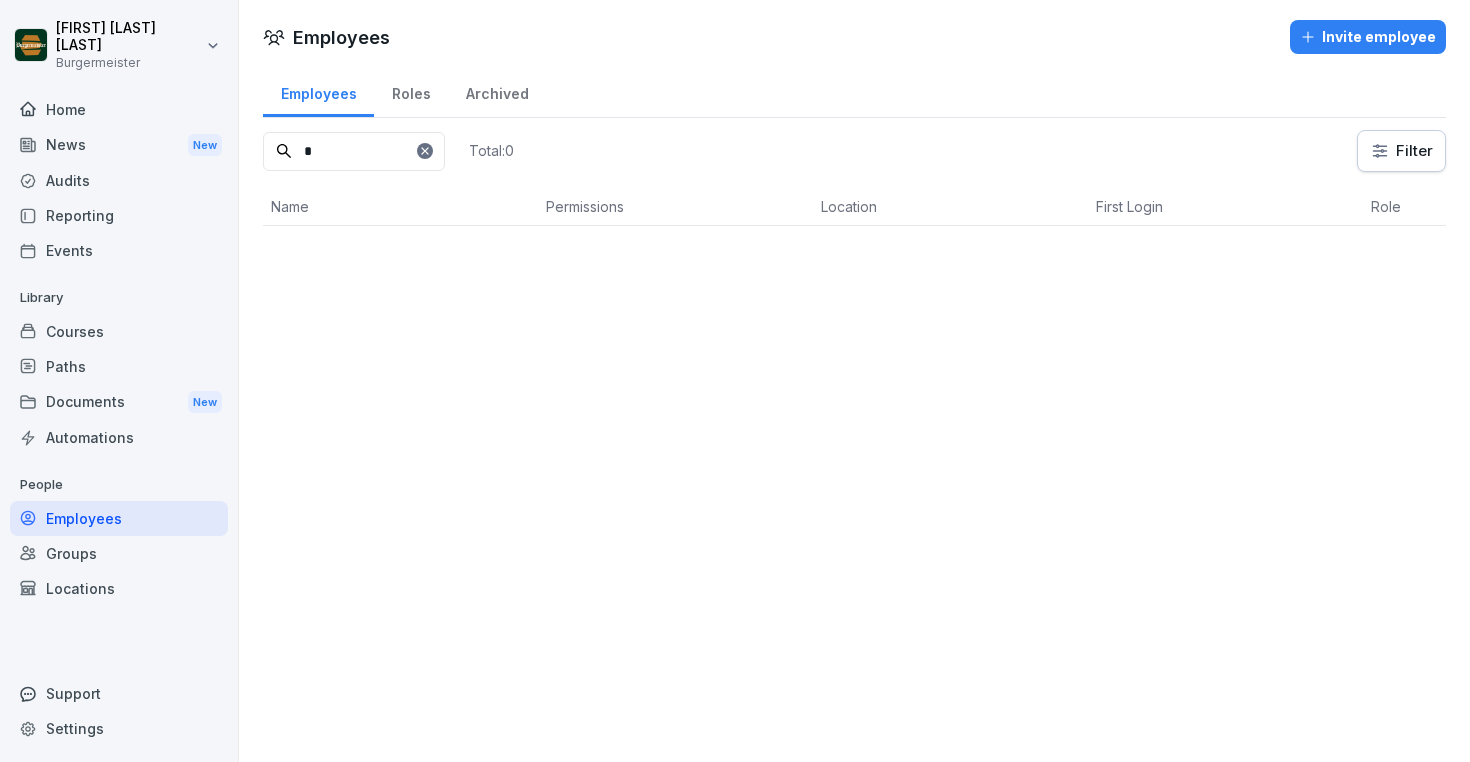 type 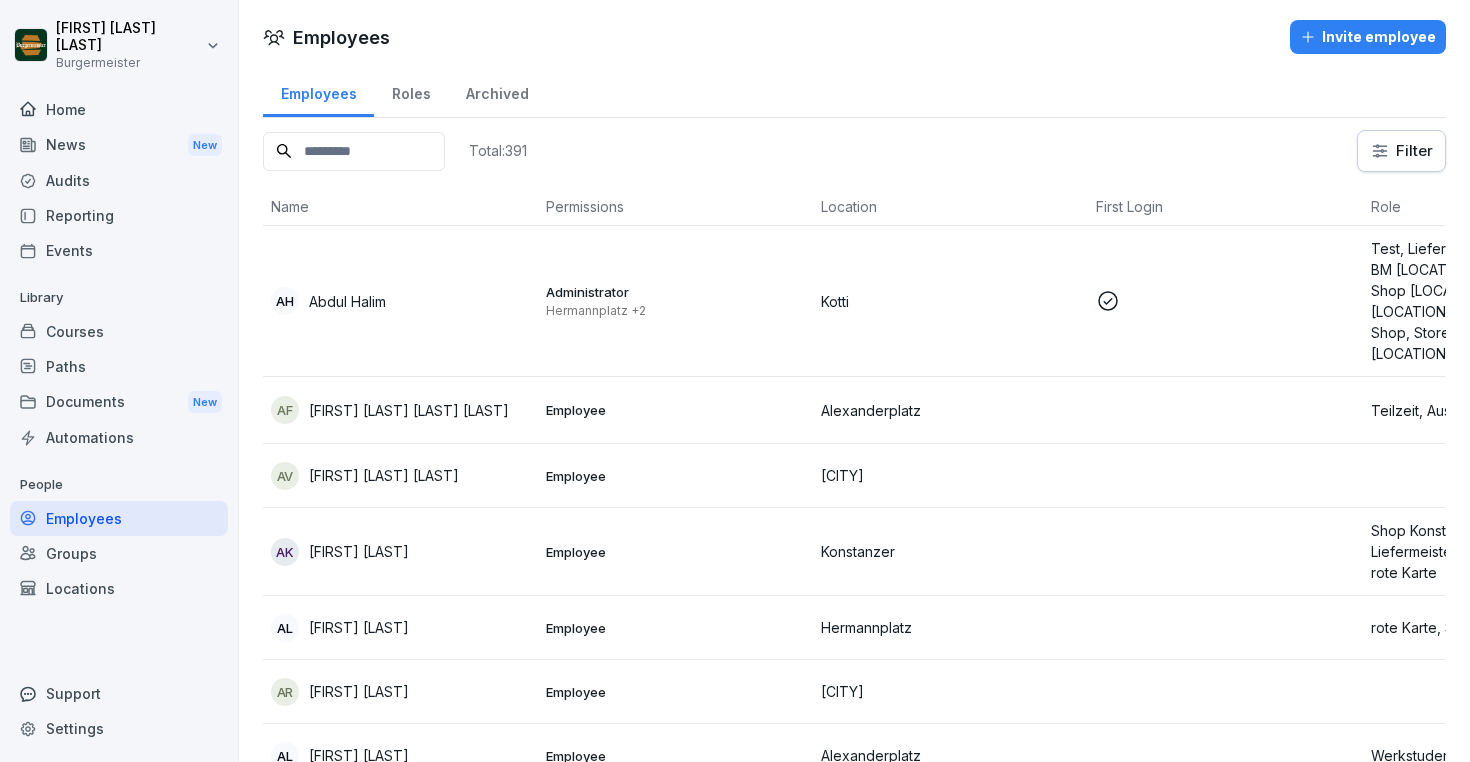 click on "Invite employee" at bounding box center [1368, 37] 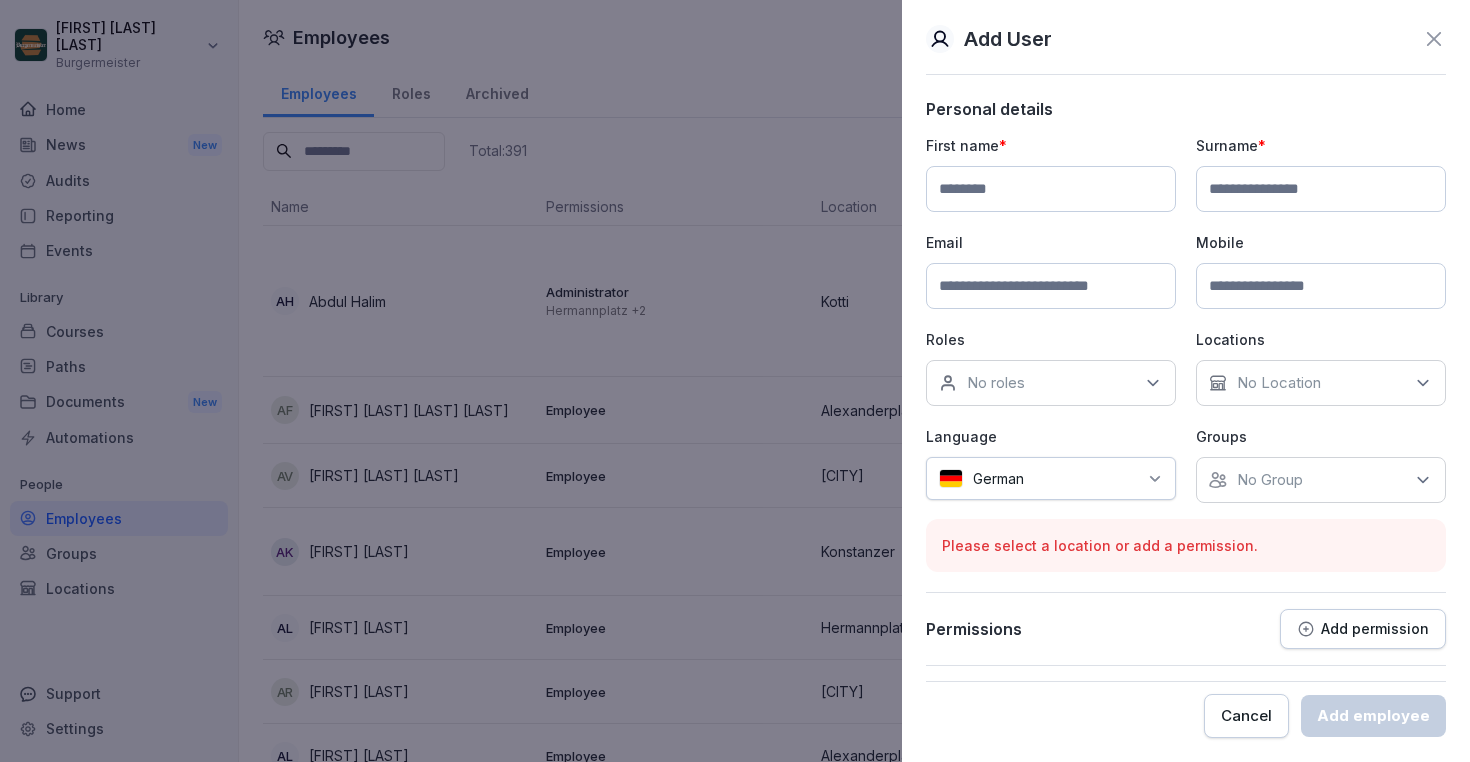 click 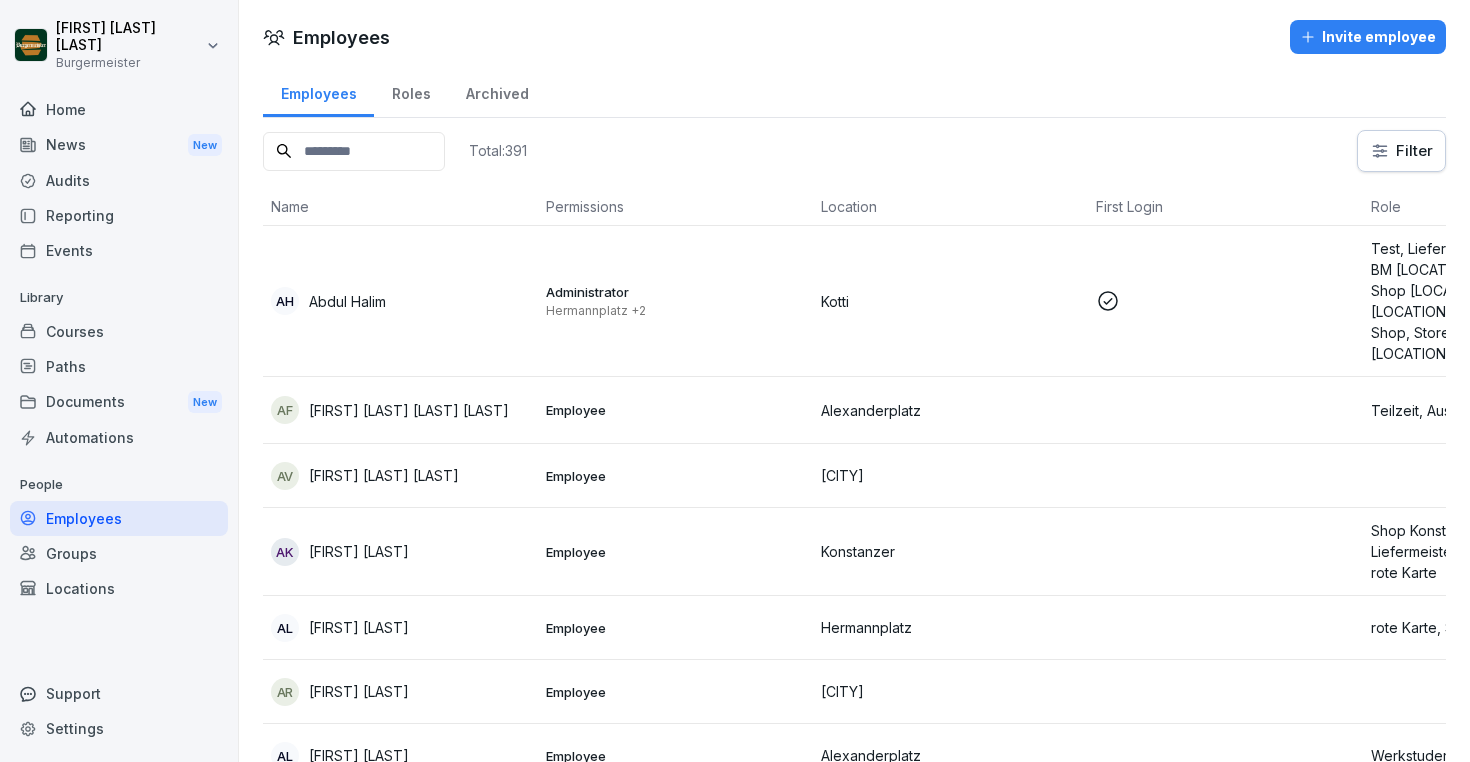 click at bounding box center [354, 151] 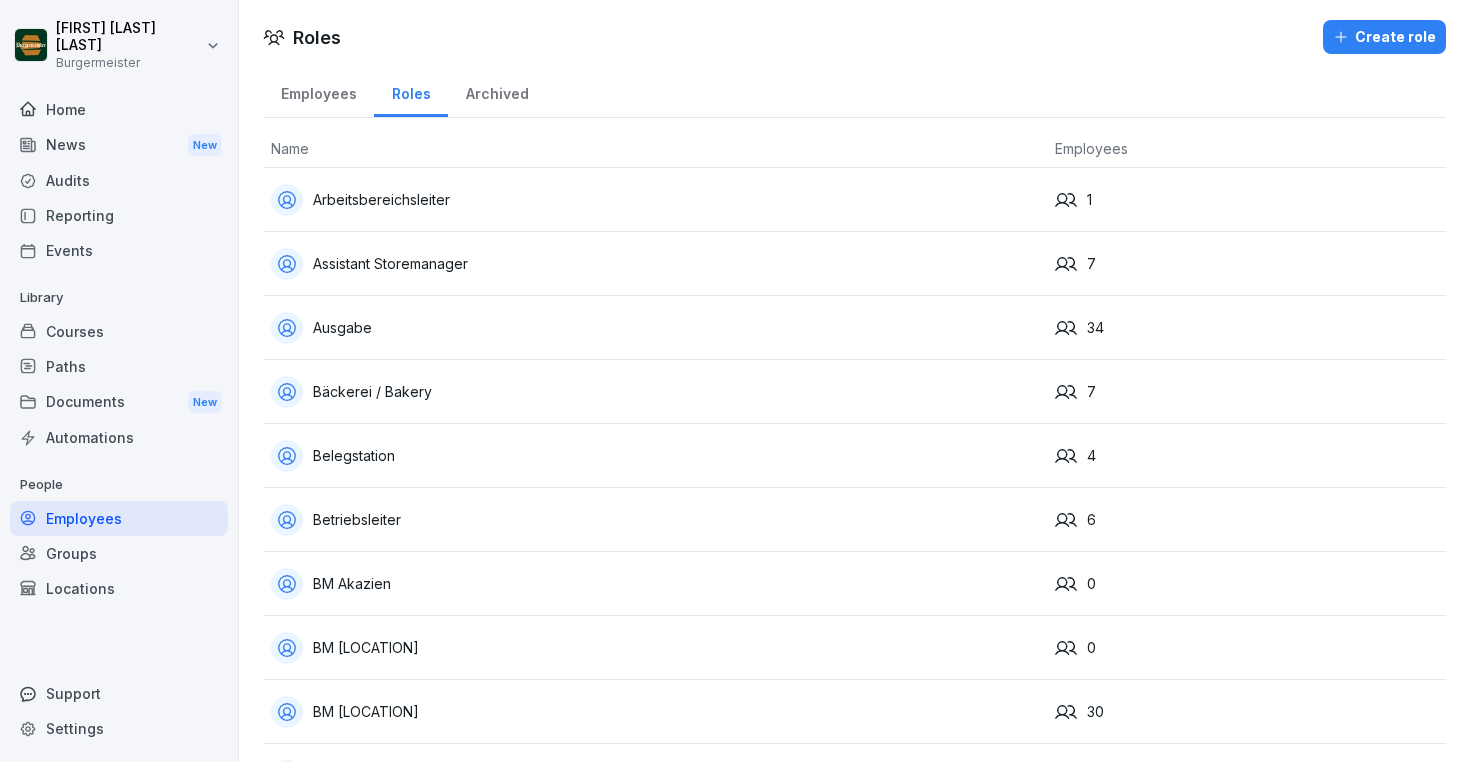 click on "Employees" at bounding box center [318, 91] 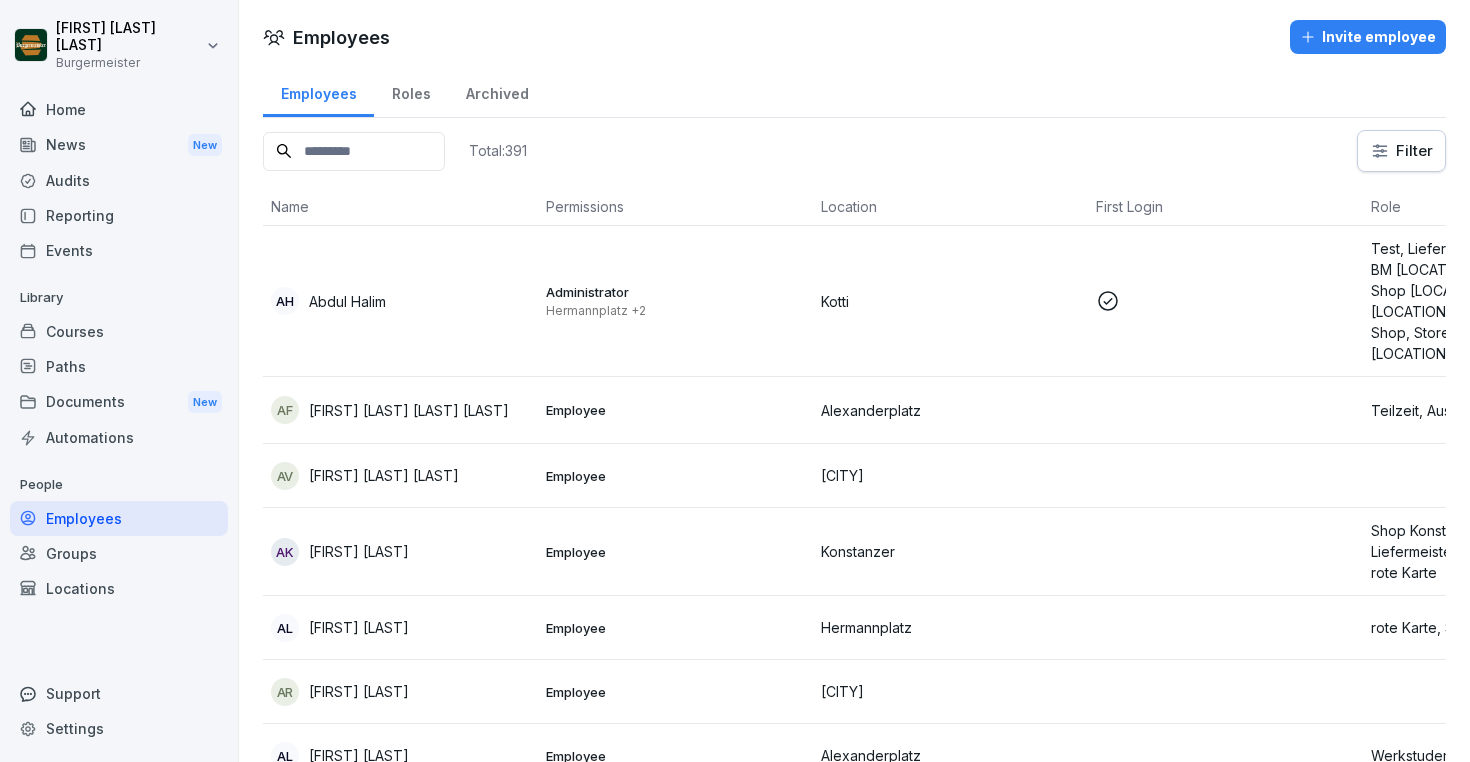 click at bounding box center (354, 151) 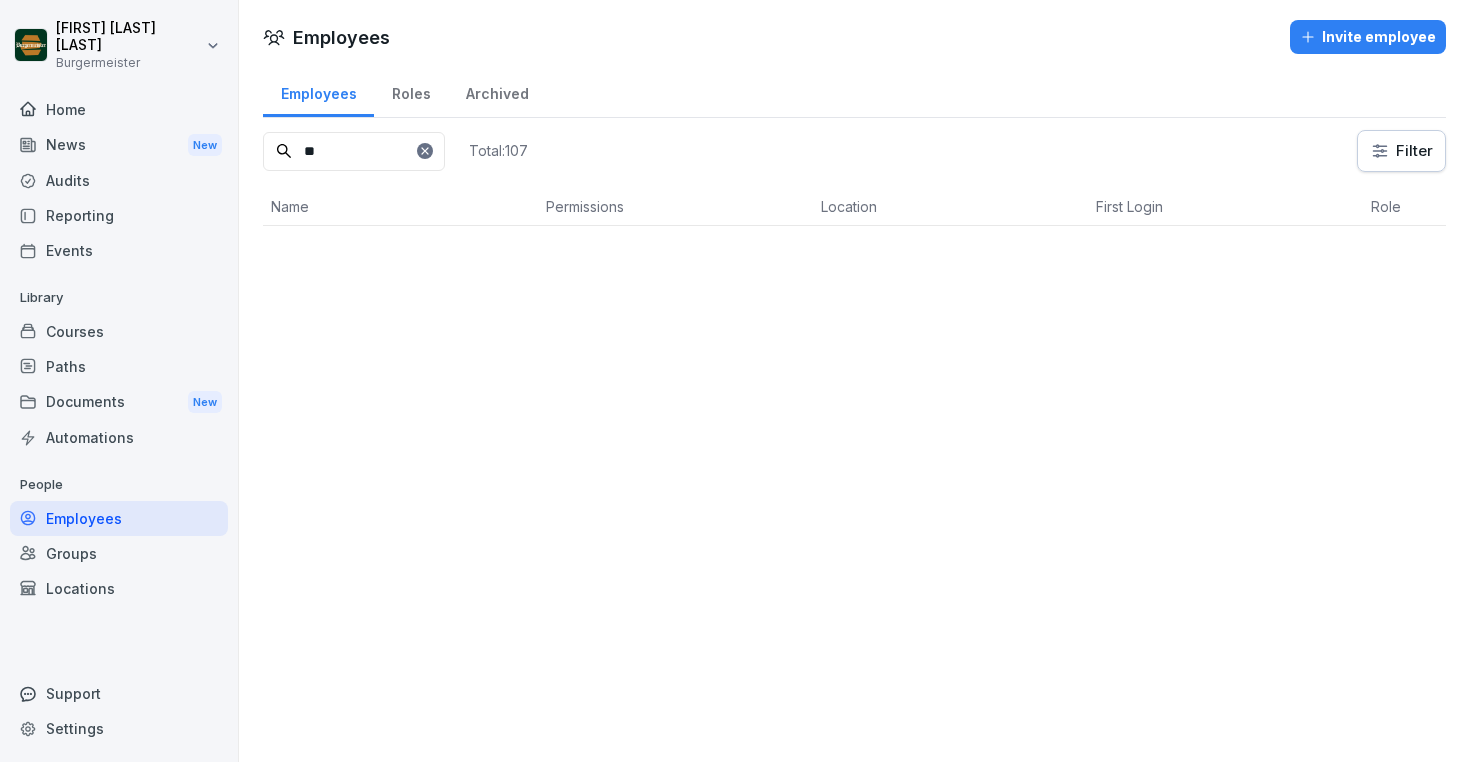 type on "*" 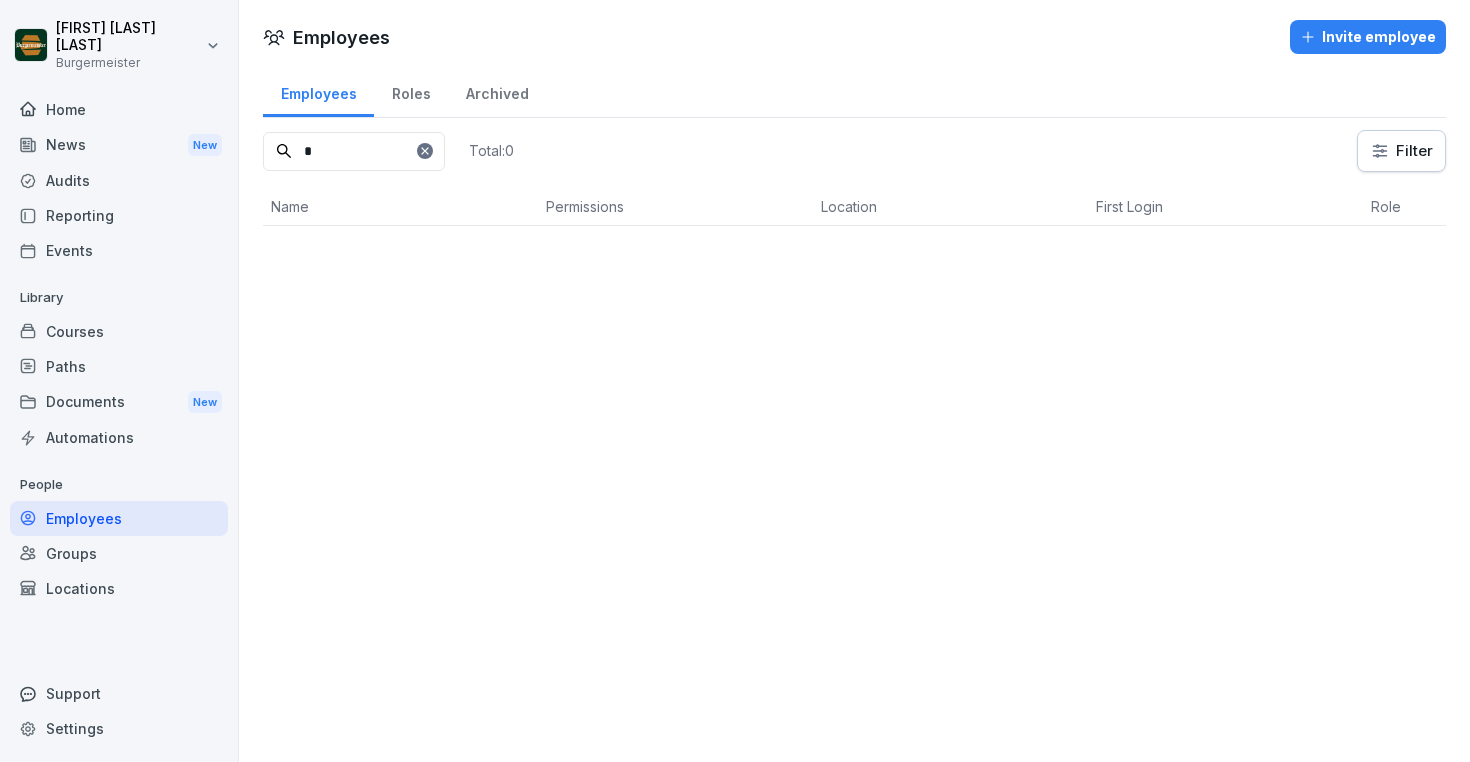 type 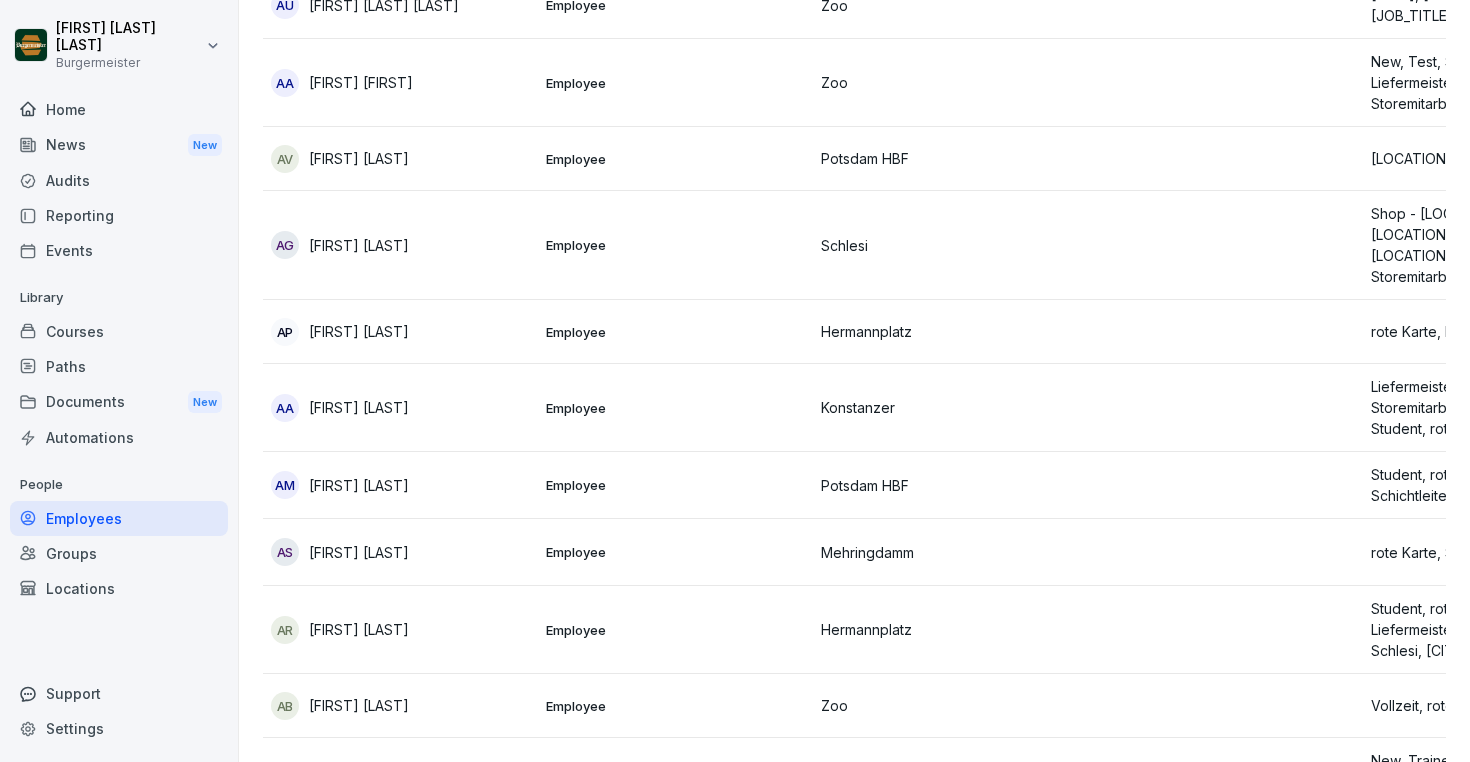 scroll, scrollTop: 0, scrollLeft: 0, axis: both 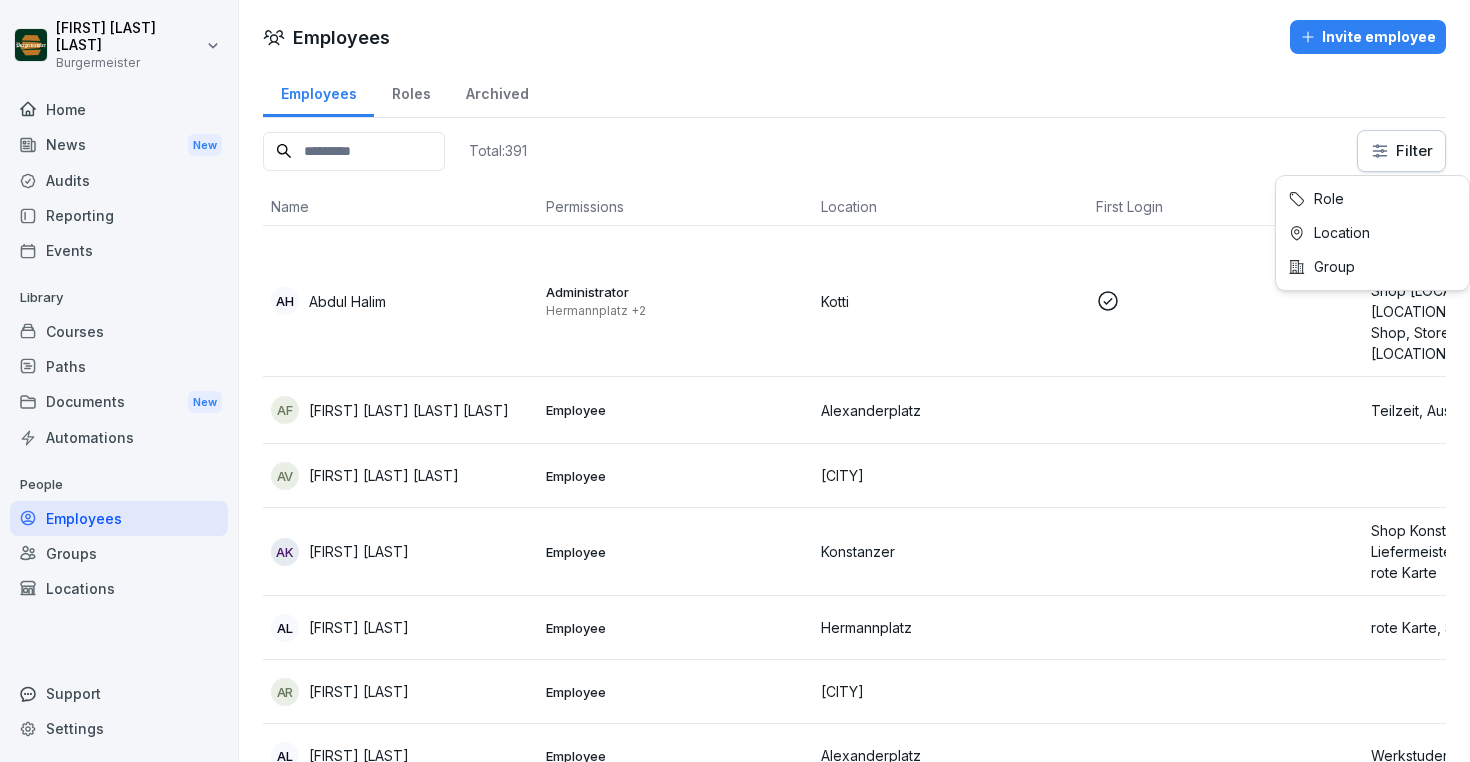 click on "AH Abdul Halim Administrator Hermannplatz +2 Kotti Test, Liefermeister - Ringbahnstr. 22-30, New, BM Hermanplatz, Vollzeit, rote Karte, Shop Zoo, Shop - Schlesi, Shop - Kotti, Shop, Storemanager, Shop Frankfurt MyZeil AF Abdulrahman Khaled Mohamed Mohamed Fayad Employee Alexanderplatz Teilzeit, Ausgabe AV Abhijith Vijay Vijaykumar Employee Schloßstraße AK Abhinav Kally Employee Konstanzer Shop Konstanzer, Shop Zoo, Liefermeister - Ringbahnstr. 22-30, Student, rote Karte AL Abhishak Luxman Employee Hermannplatz rote Karte, Student, BM Hermanplatz AR Abishek Ramakrishnan Employee Schloßstraße AL Adem Lansari Employee Alexanderplatz Werkstudent, Belegstation AP Adheena Paul Employee Mehringdamm AB Adiella Bikorimana" at bounding box center (735, 381) 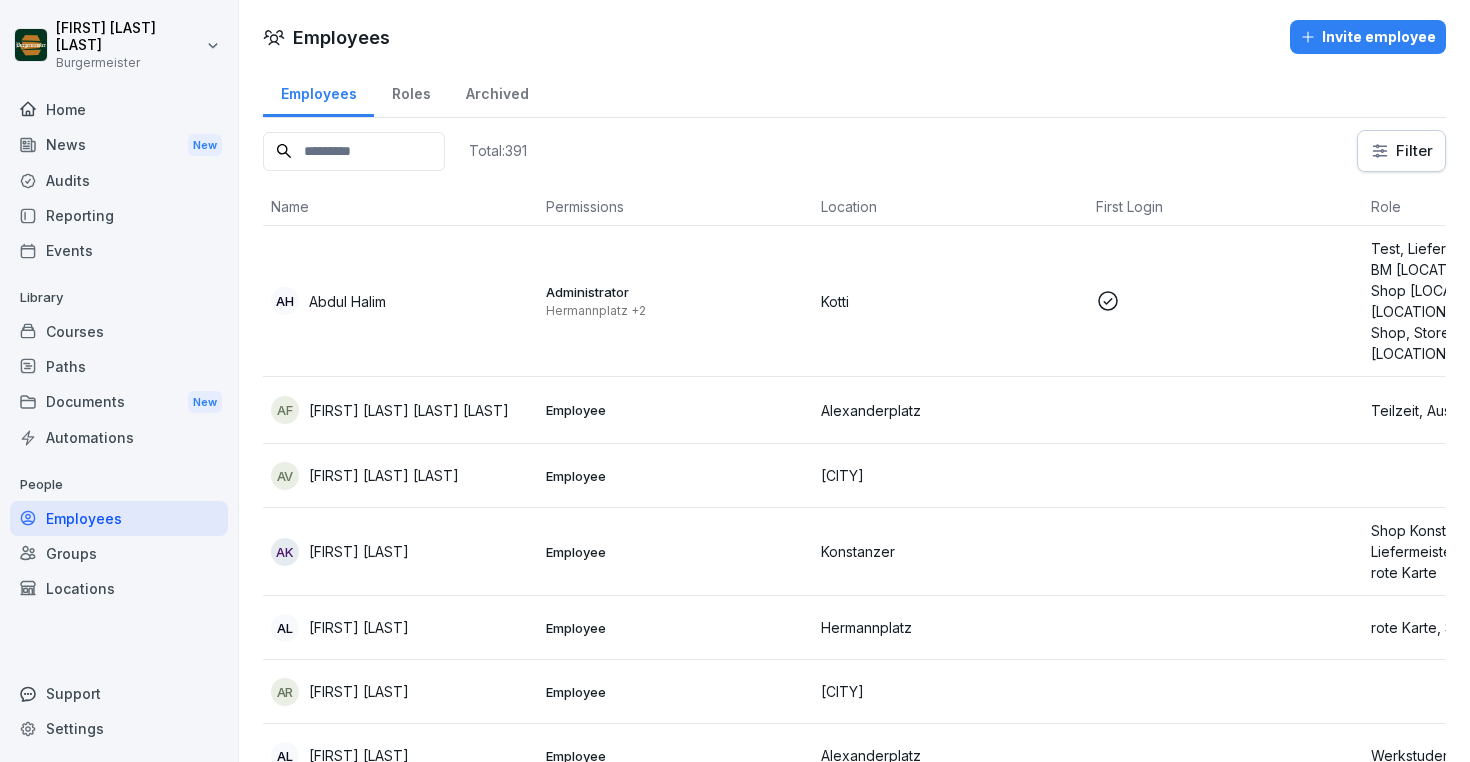 click on "AH Abdul Halim Administrator Hermannplatz +2 Kotti Test, Liefermeister - Ringbahnstr. 22-30, New, BM Hermanplatz, Vollzeit, rote Karte, Shop Zoo, Shop - Schlesi, Shop - Kotti, Shop, Storemanager, Shop Frankfurt MyZeil AF Abdulrahman Khaled Mohamed Mohamed Fayad Employee Alexanderplatz Teilzeit, Ausgabe AV Abhijith Vijay Vijaykumar Employee Schloßstraße AK Abhinav Kally Employee Konstanzer Shop Konstanzer, Shop Zoo, Liefermeister - Ringbahnstr. 22-30, Student, rote Karte AL Abhishak Luxman Employee Hermannplatz rote Karte, Student, BM Hermanplatz AR Abishek Ramakrishnan Employee Schloßstraße AL Adem Lansari Employee Alexanderplatz Werkstudent, Belegstation AP Adheena Paul Employee Mehringdamm AB Adiella Bikorimana" at bounding box center (735, 381) 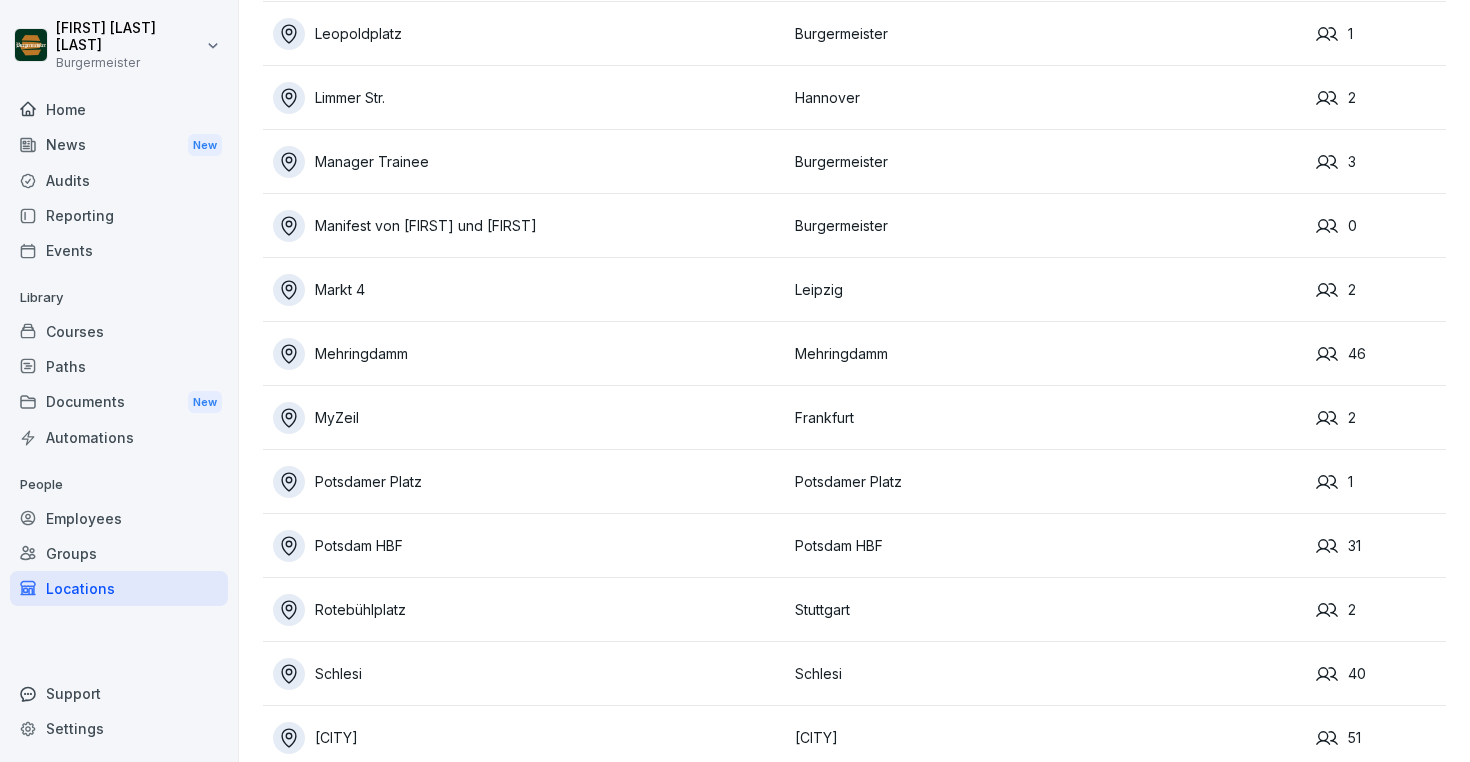 scroll, scrollTop: 766, scrollLeft: 0, axis: vertical 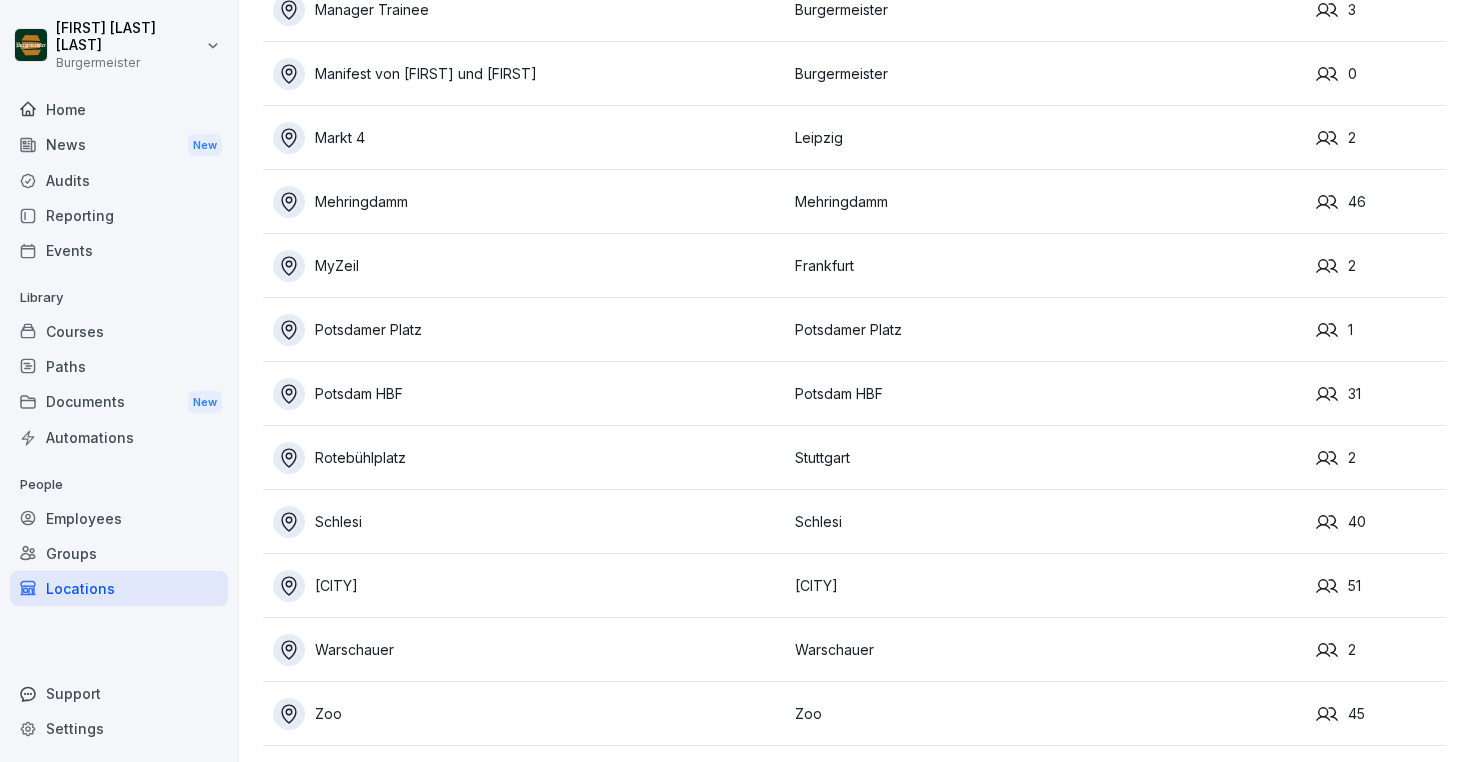 click on "Zoo" at bounding box center (529, 714) 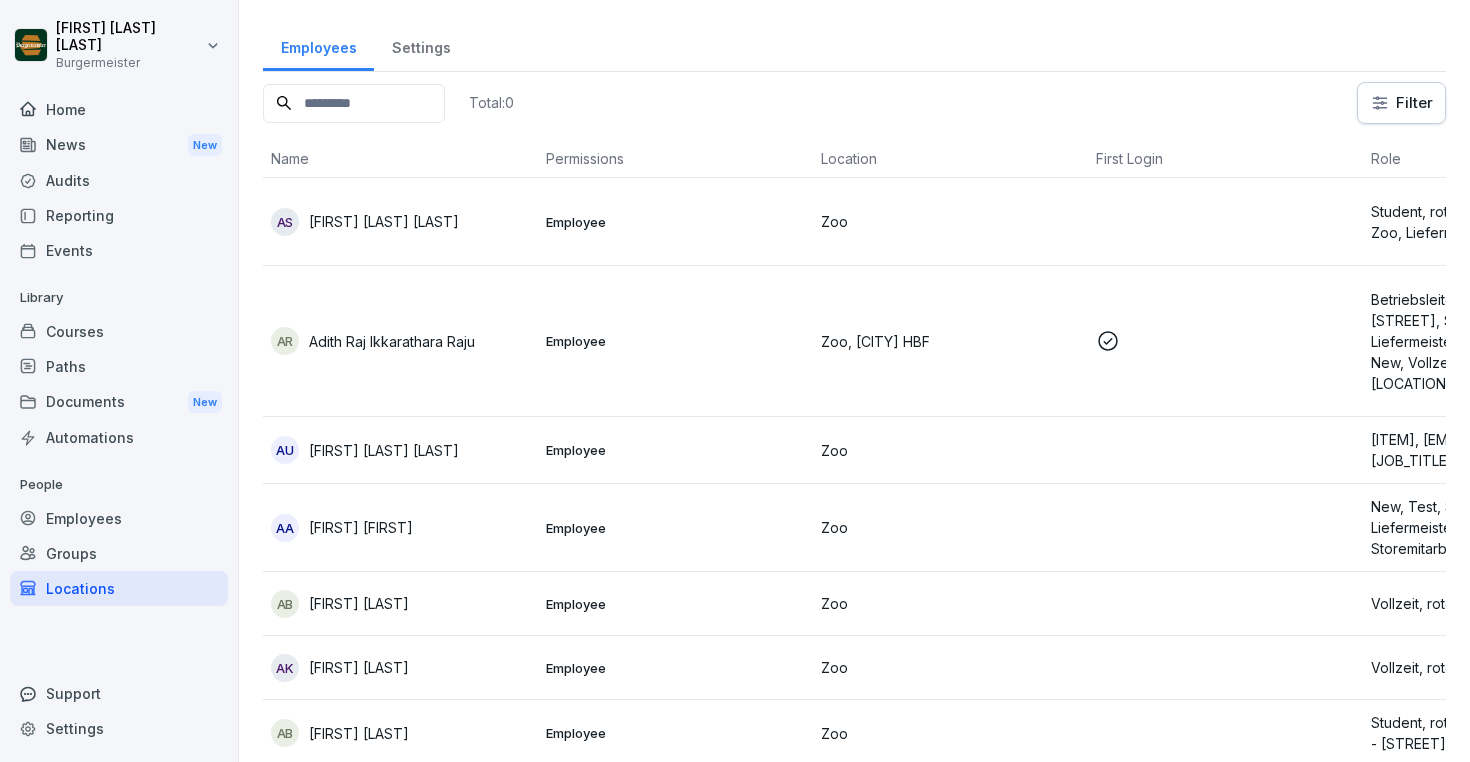 scroll, scrollTop: 87, scrollLeft: 0, axis: vertical 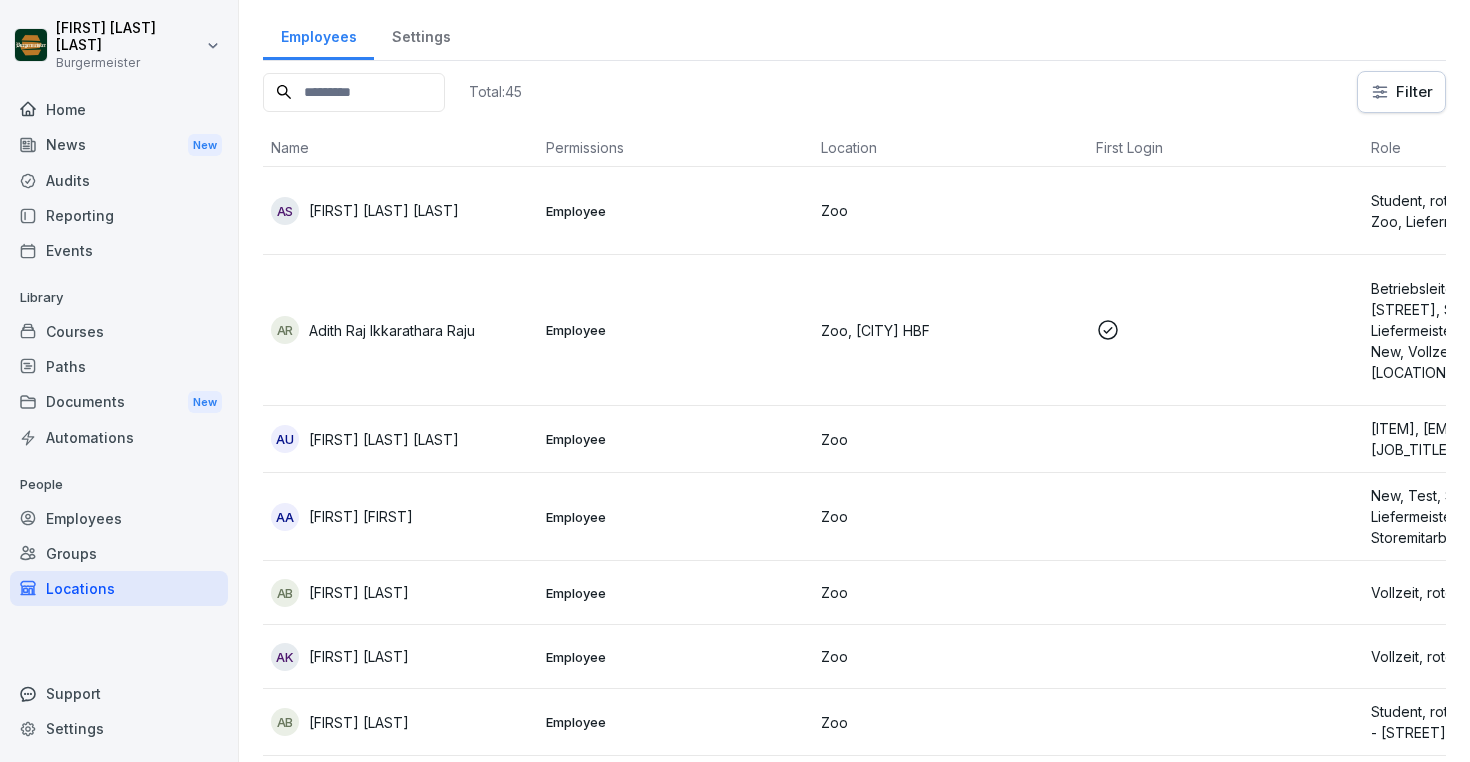 click at bounding box center (354, 92) 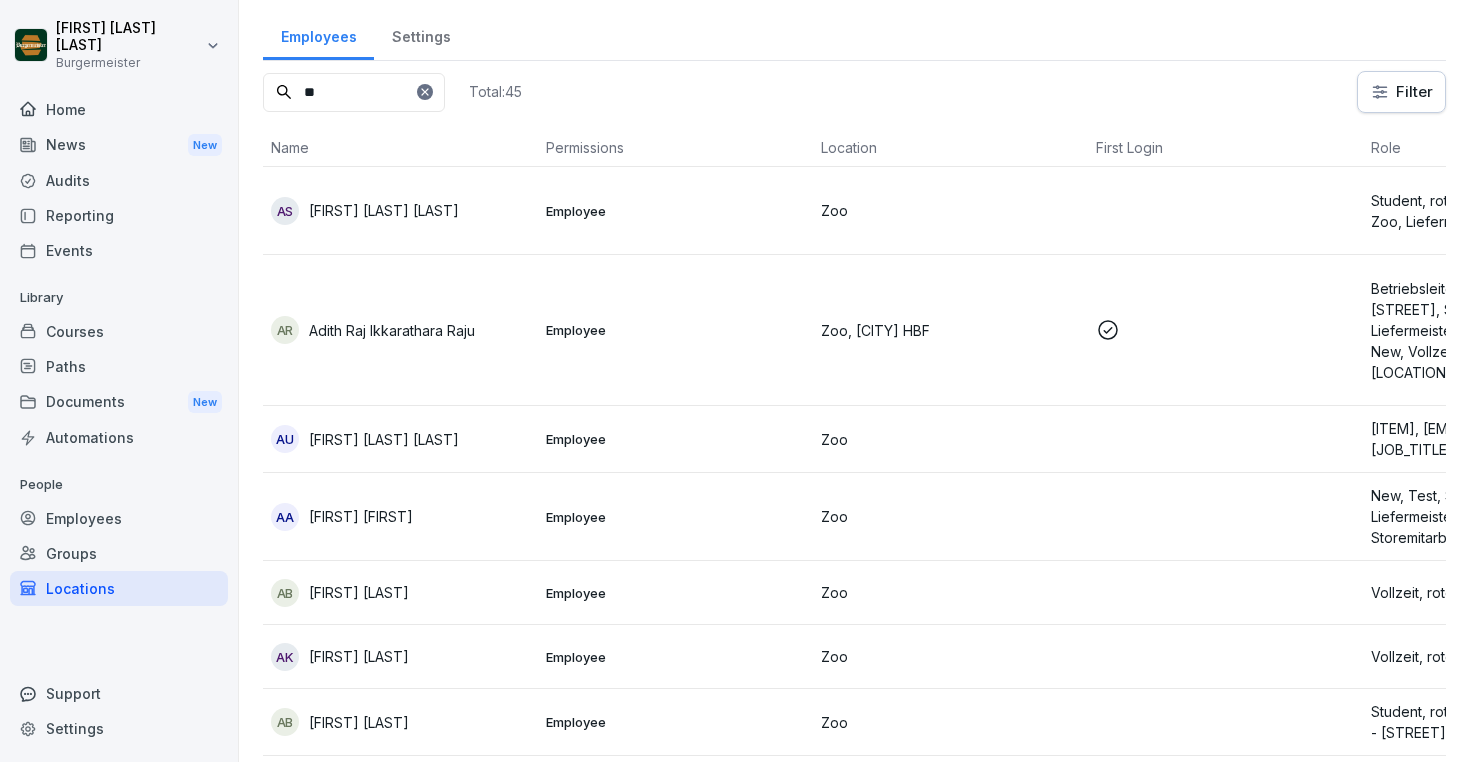 scroll, scrollTop: 0, scrollLeft: 0, axis: both 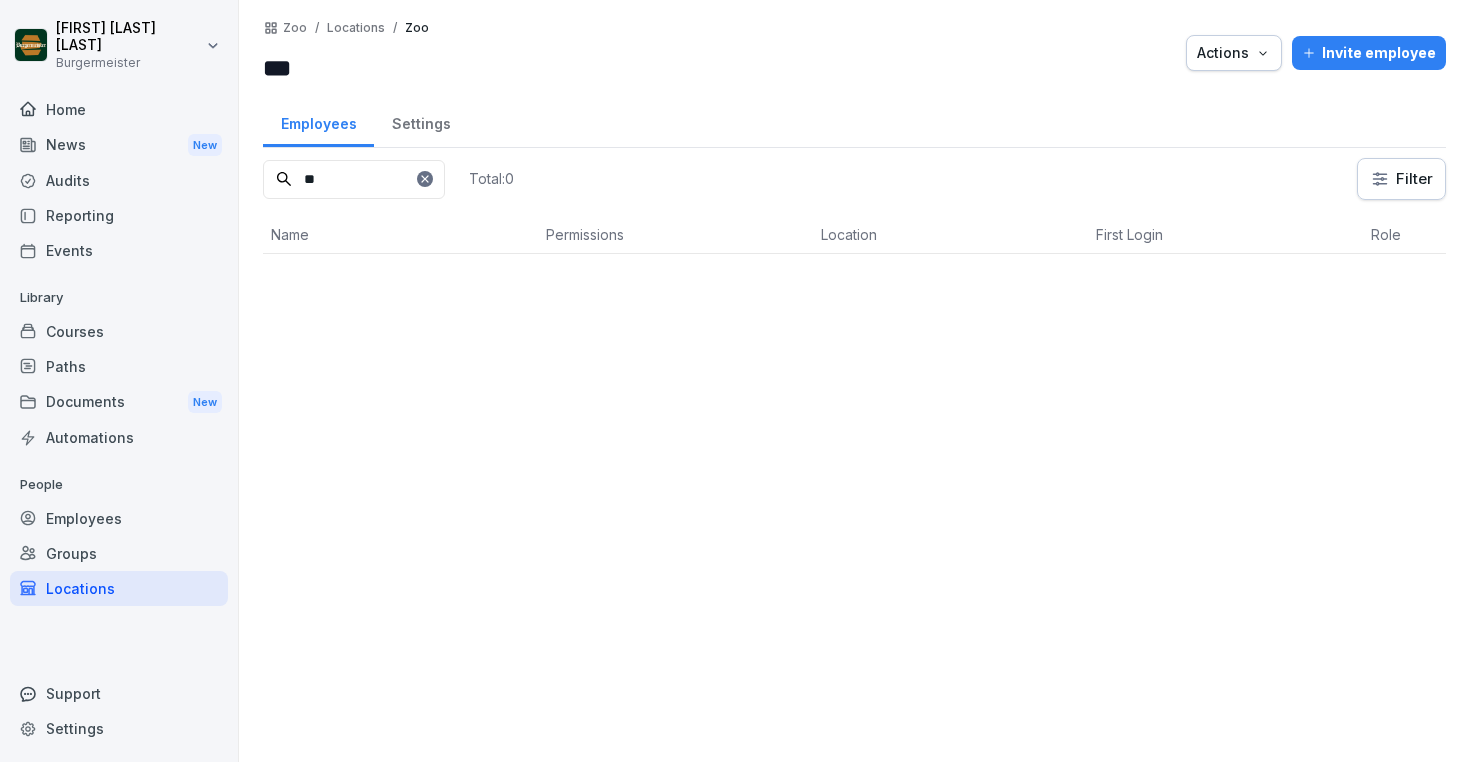 type on "*" 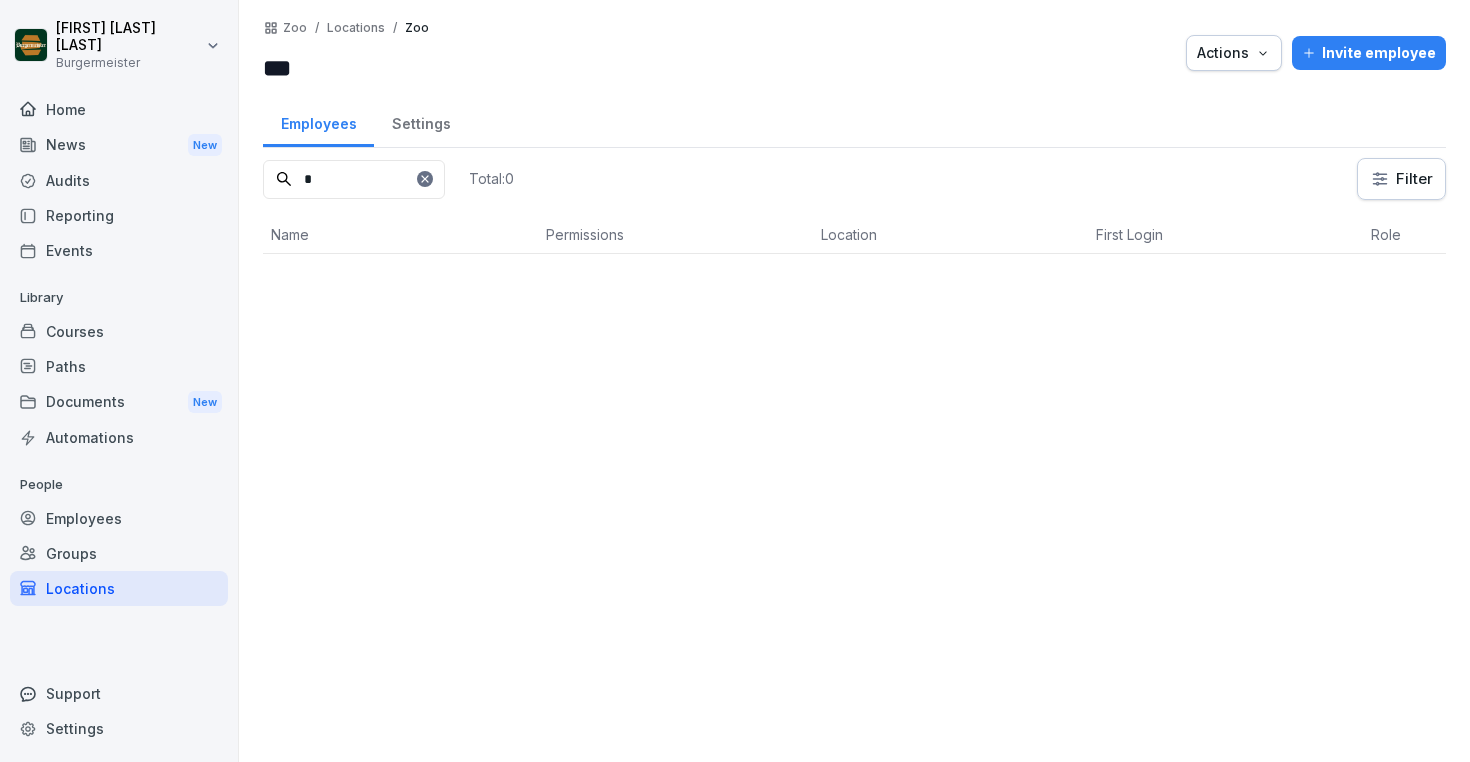type 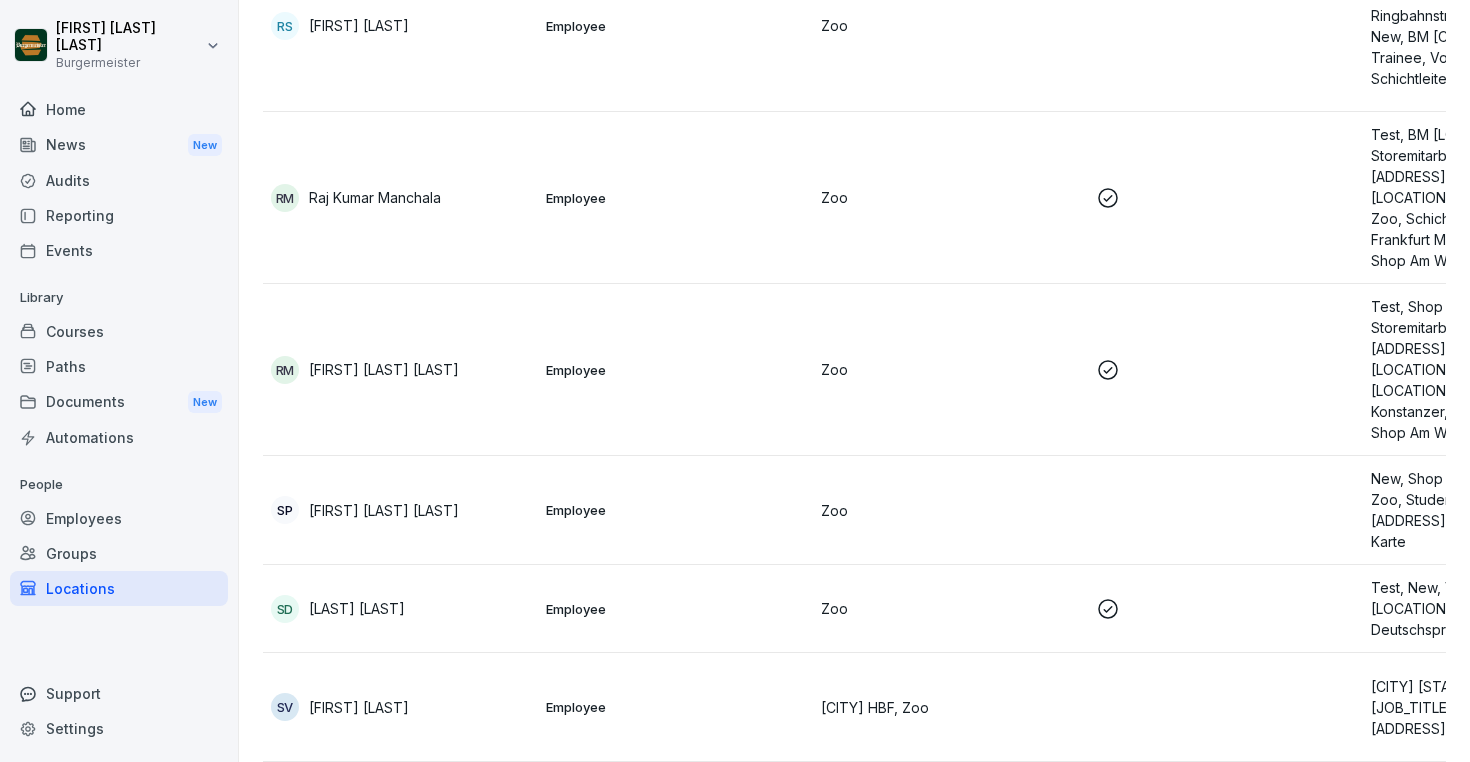 scroll, scrollTop: 3744, scrollLeft: 0, axis: vertical 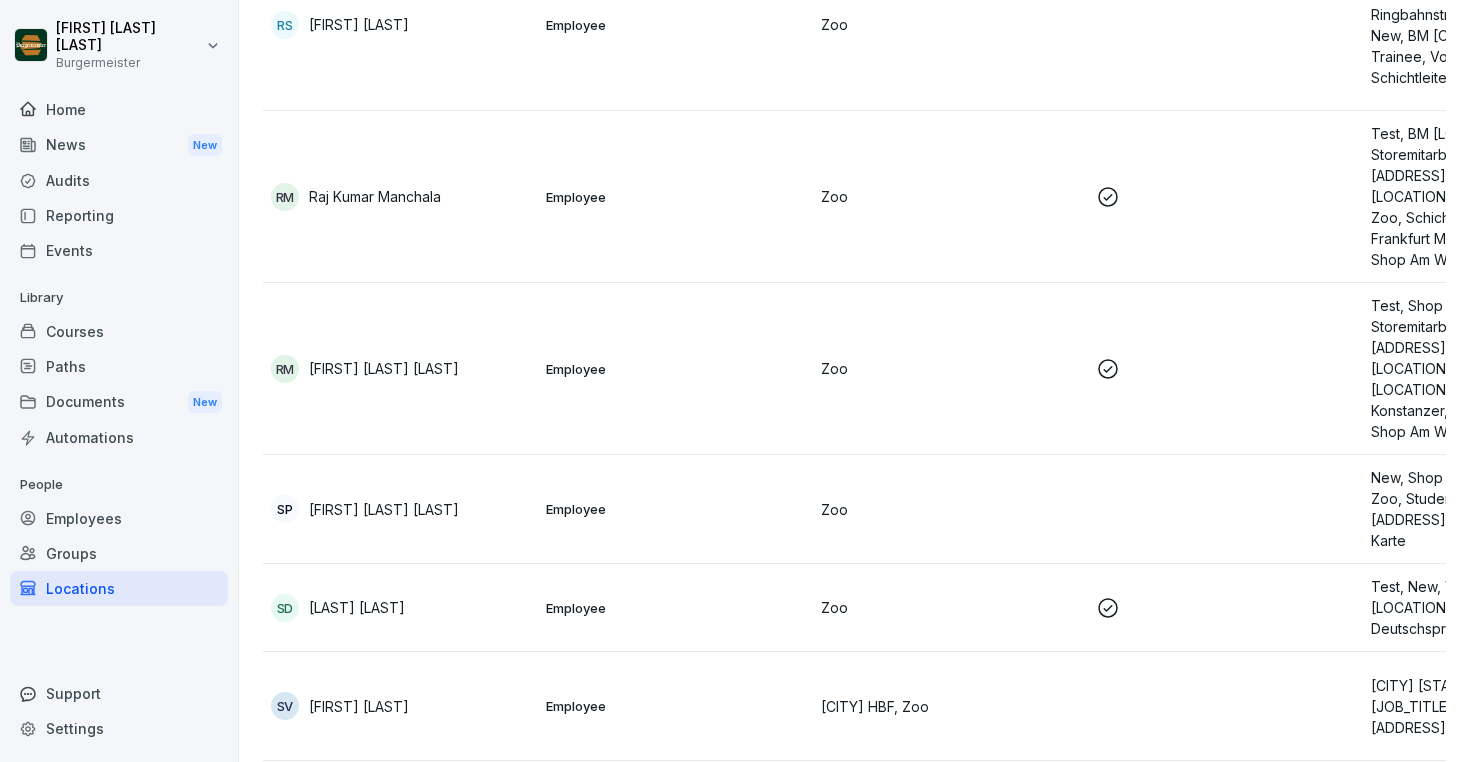 click on "[FIRST] [LAST]" at bounding box center [384, 368] 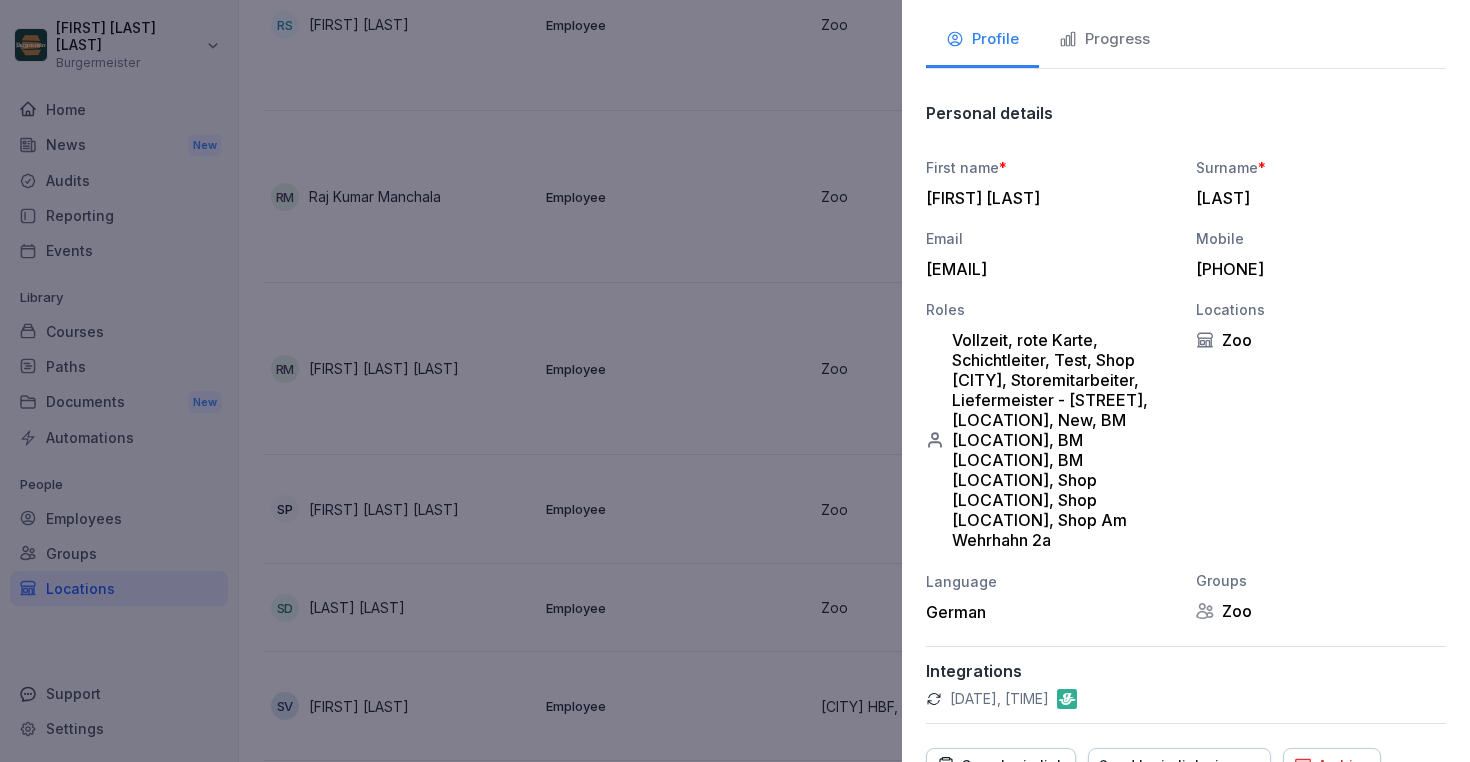 scroll, scrollTop: 247, scrollLeft: 0, axis: vertical 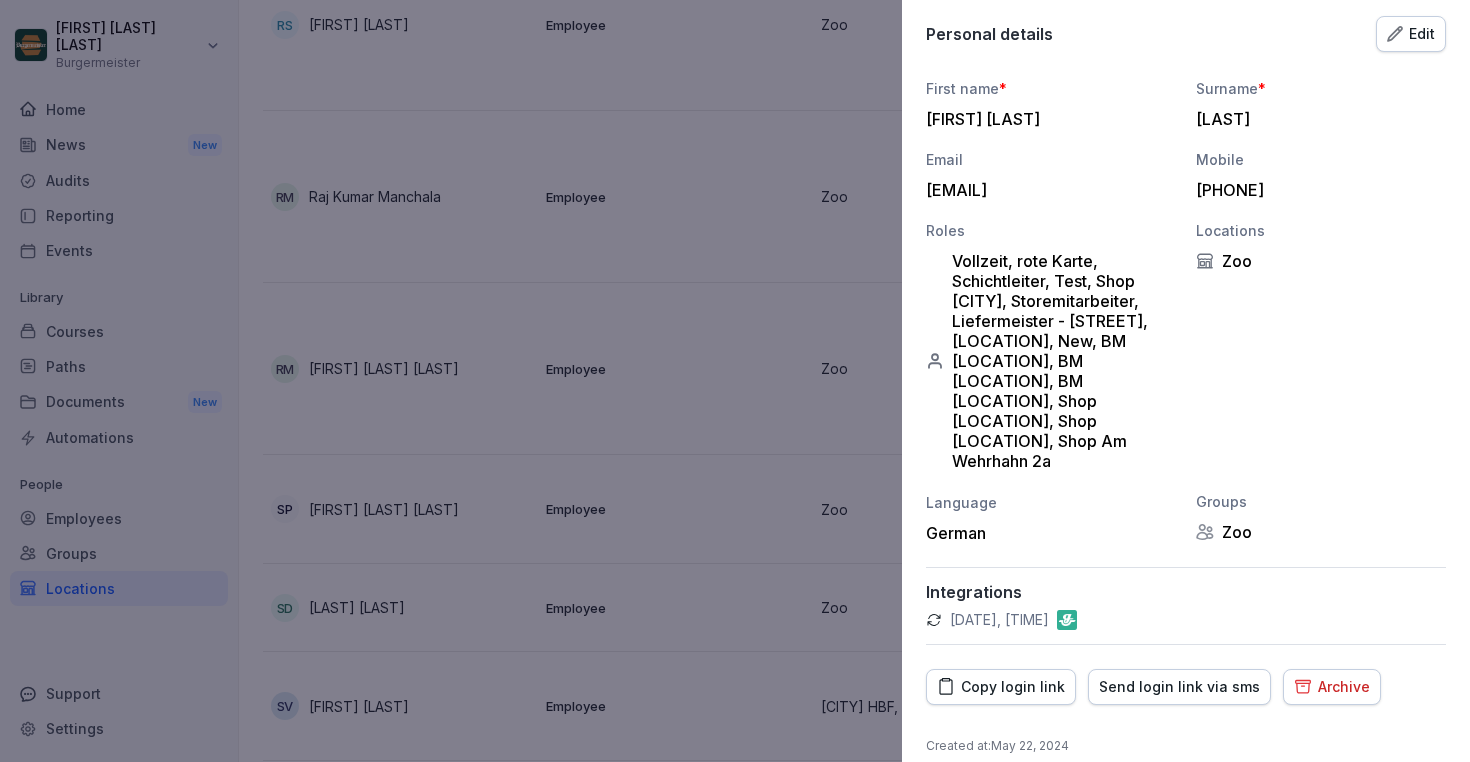 click on "Send login link via sms" at bounding box center [1179, 687] 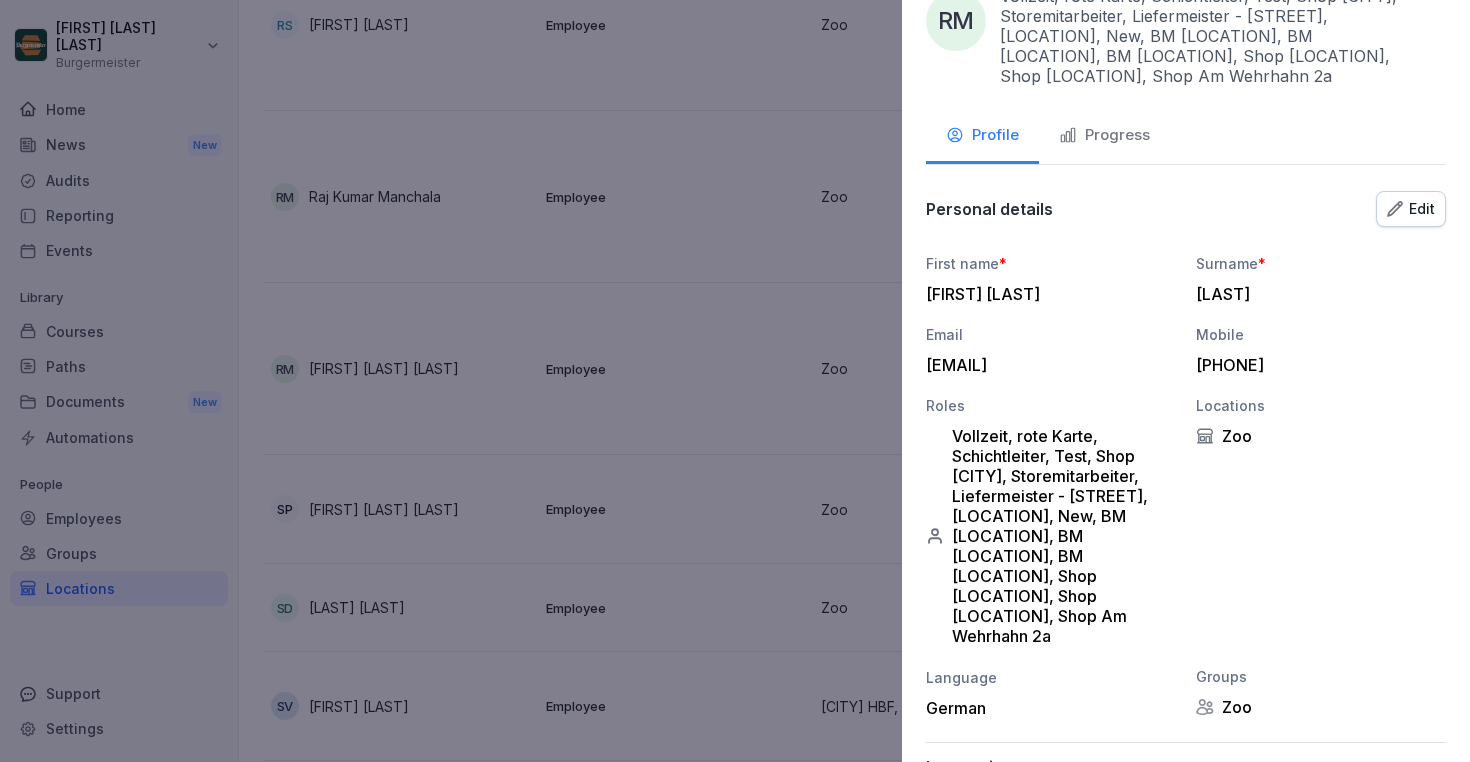 scroll, scrollTop: 0, scrollLeft: 0, axis: both 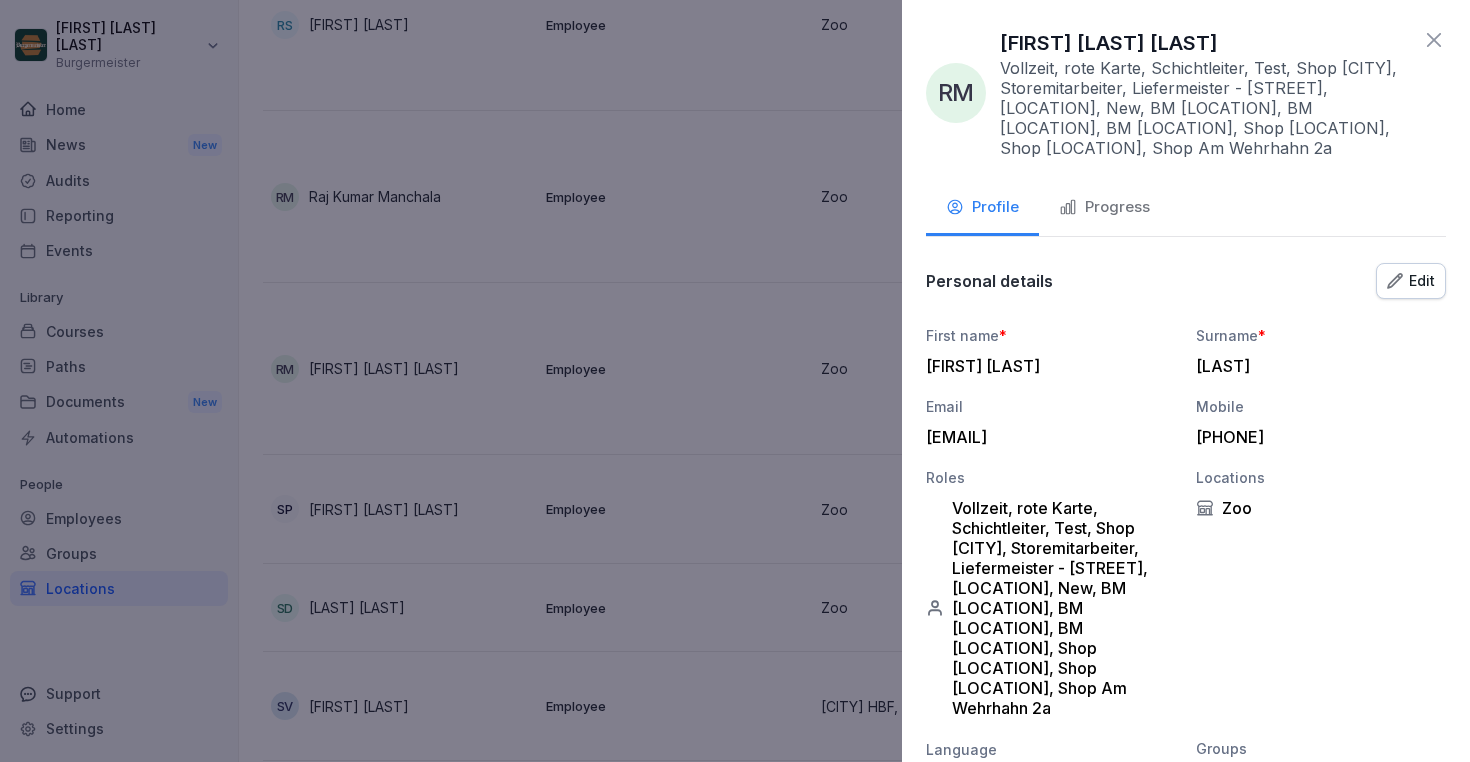 click 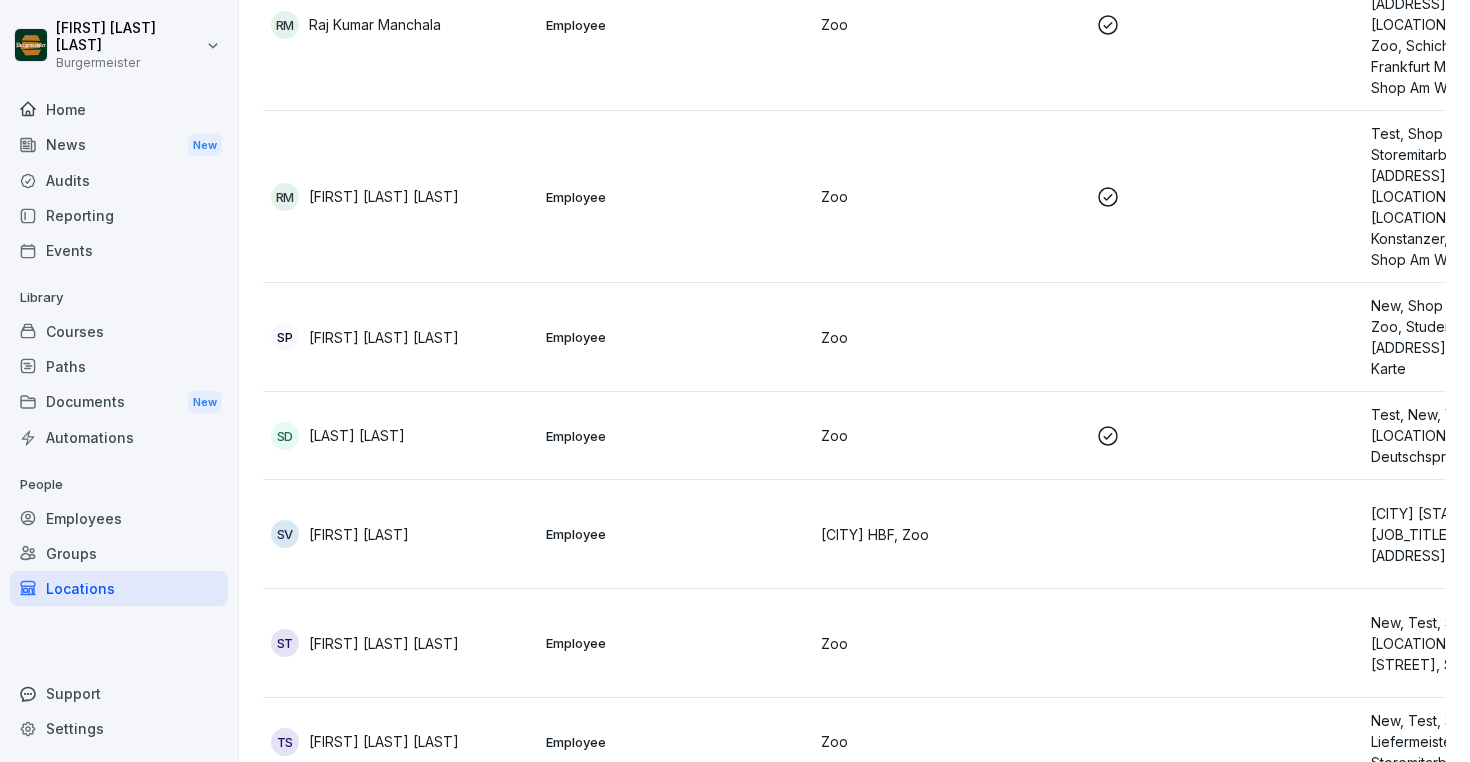 scroll, scrollTop: 3918, scrollLeft: 0, axis: vertical 